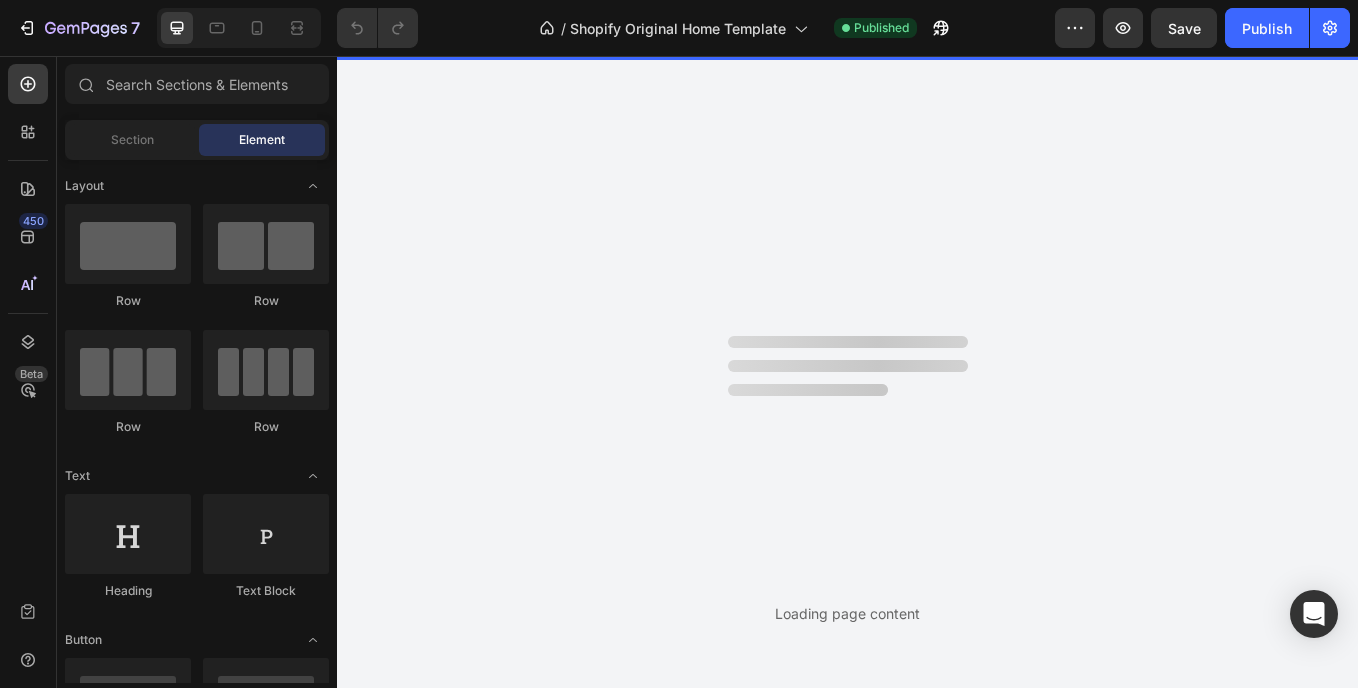 scroll, scrollTop: 0, scrollLeft: 0, axis: both 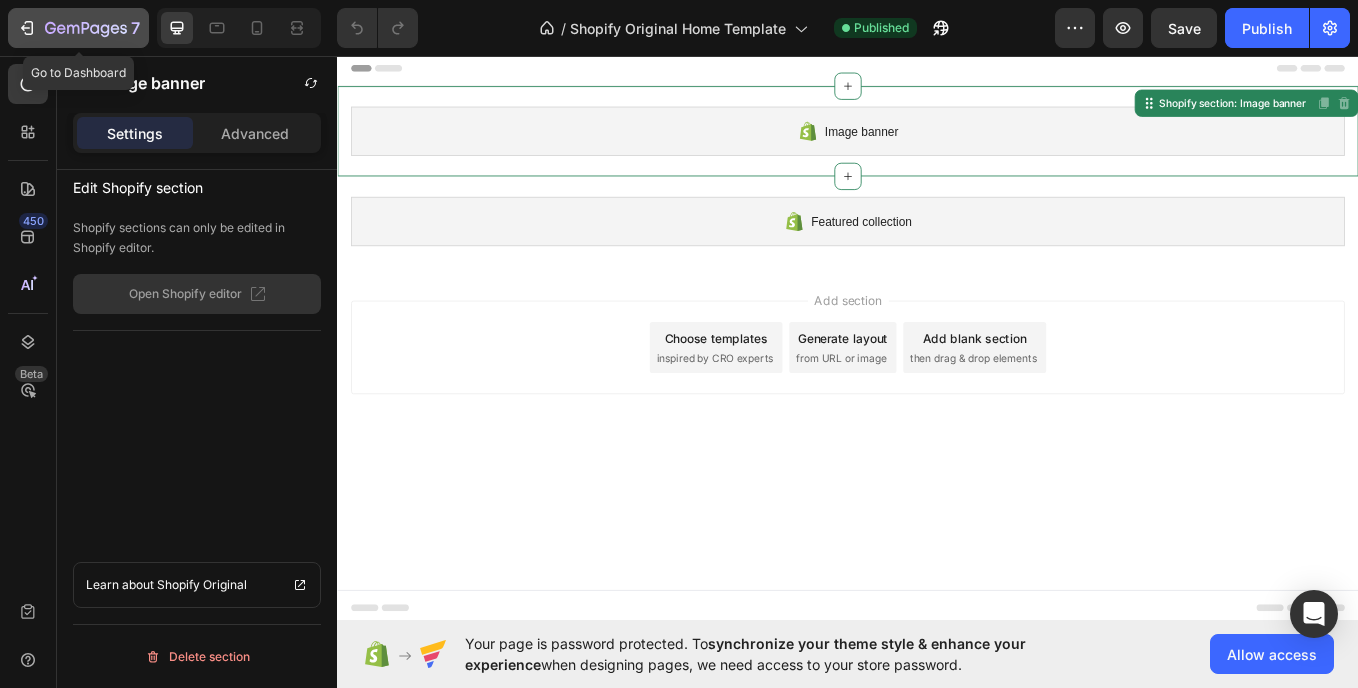 click 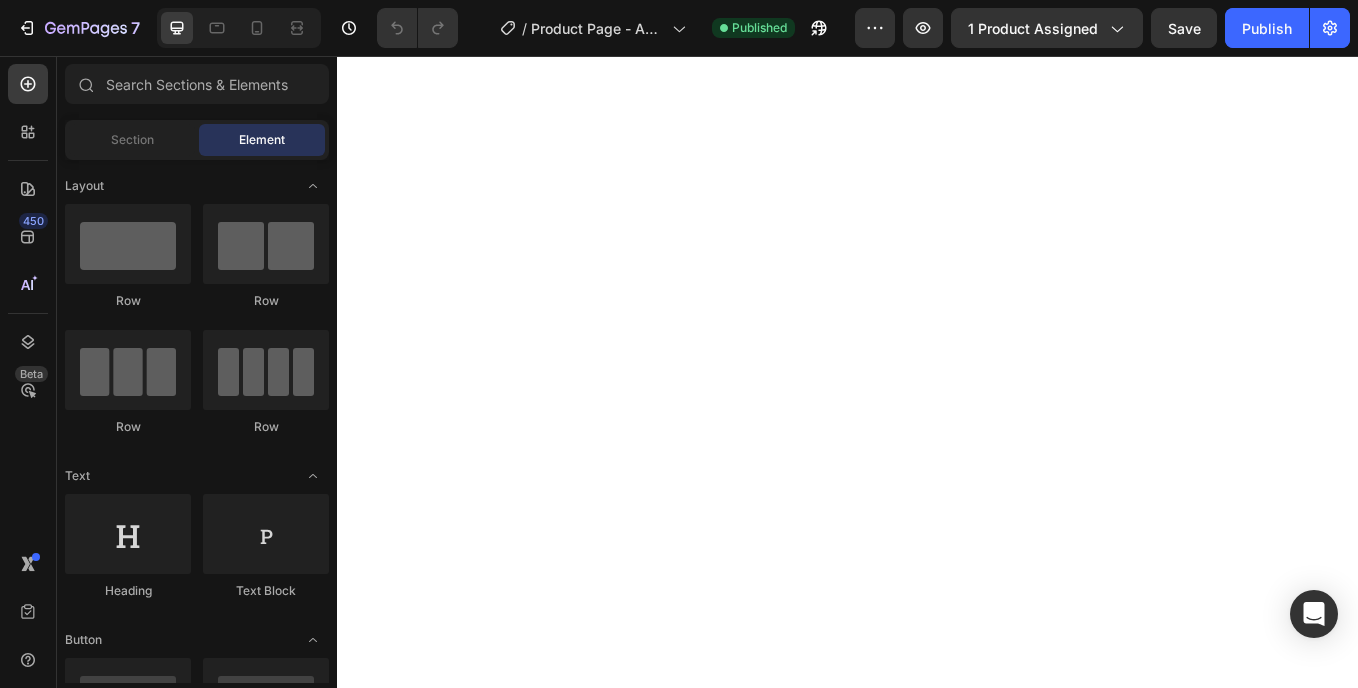 scroll, scrollTop: 0, scrollLeft: 0, axis: both 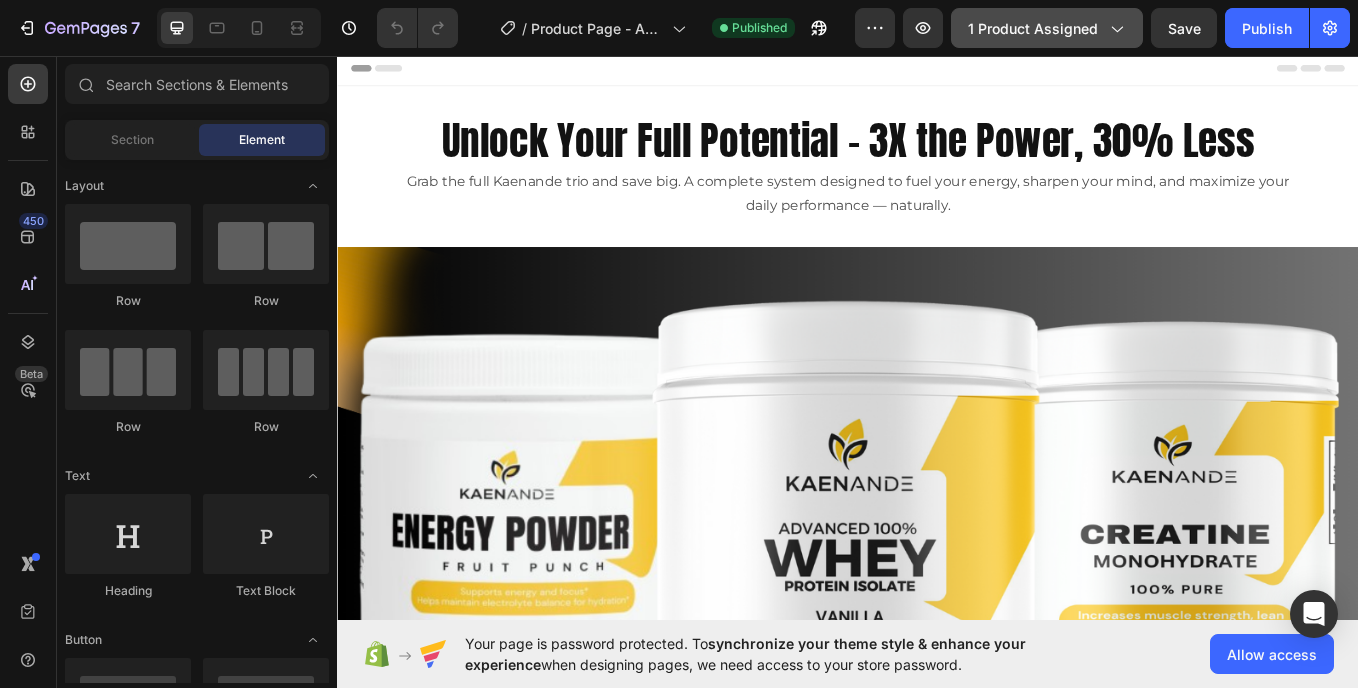 click on "1 product assigned" at bounding box center [1047, 28] 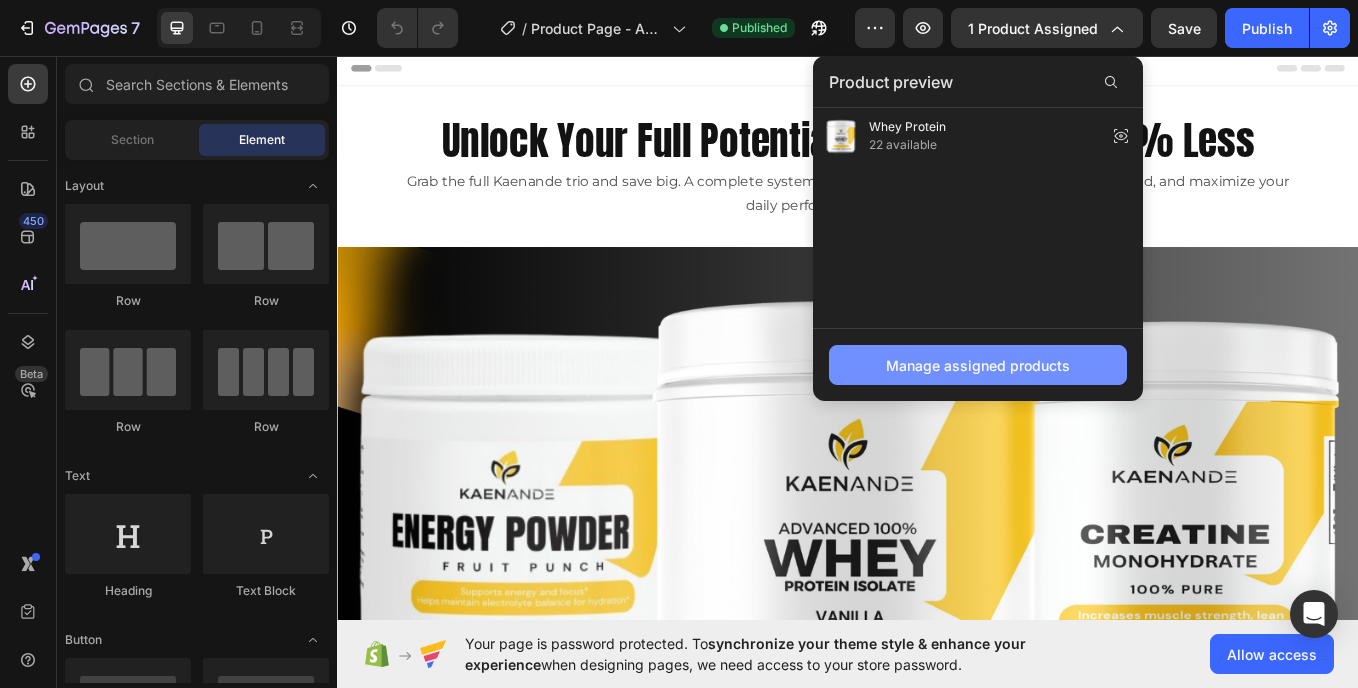 click on "Manage assigned products" at bounding box center (978, 365) 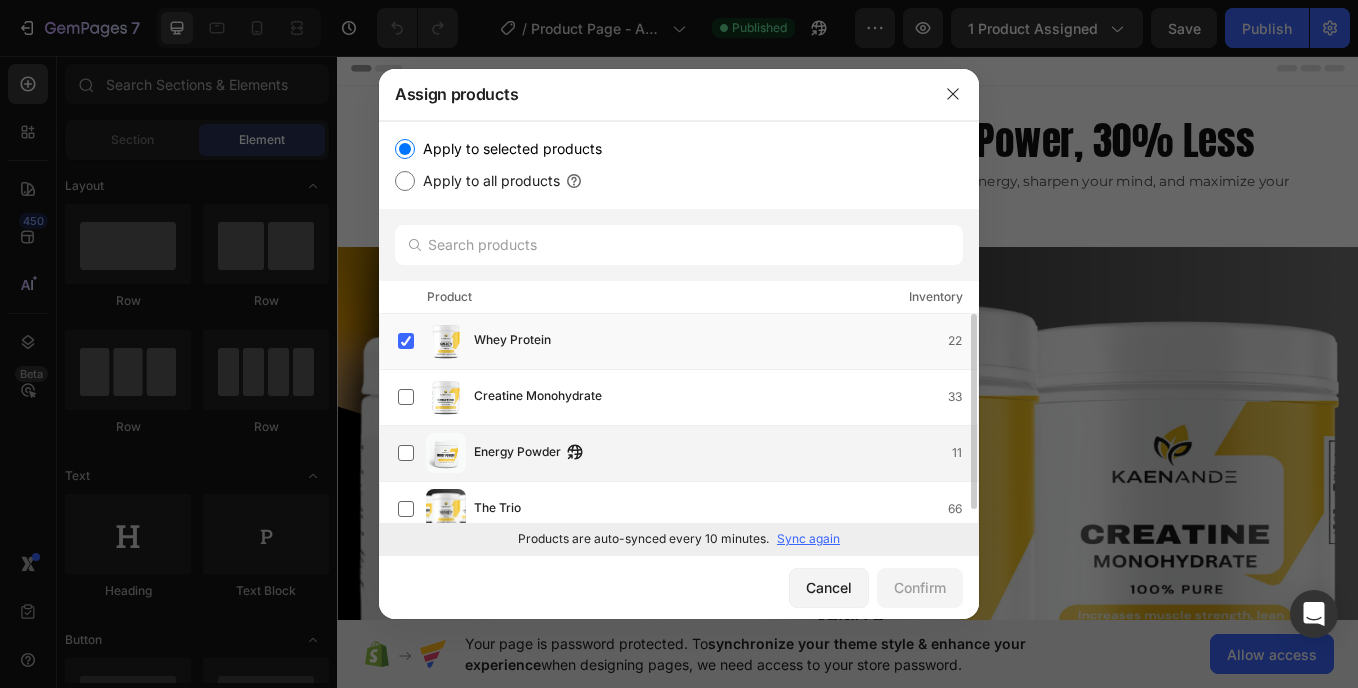 scroll, scrollTop: 0, scrollLeft: 0, axis: both 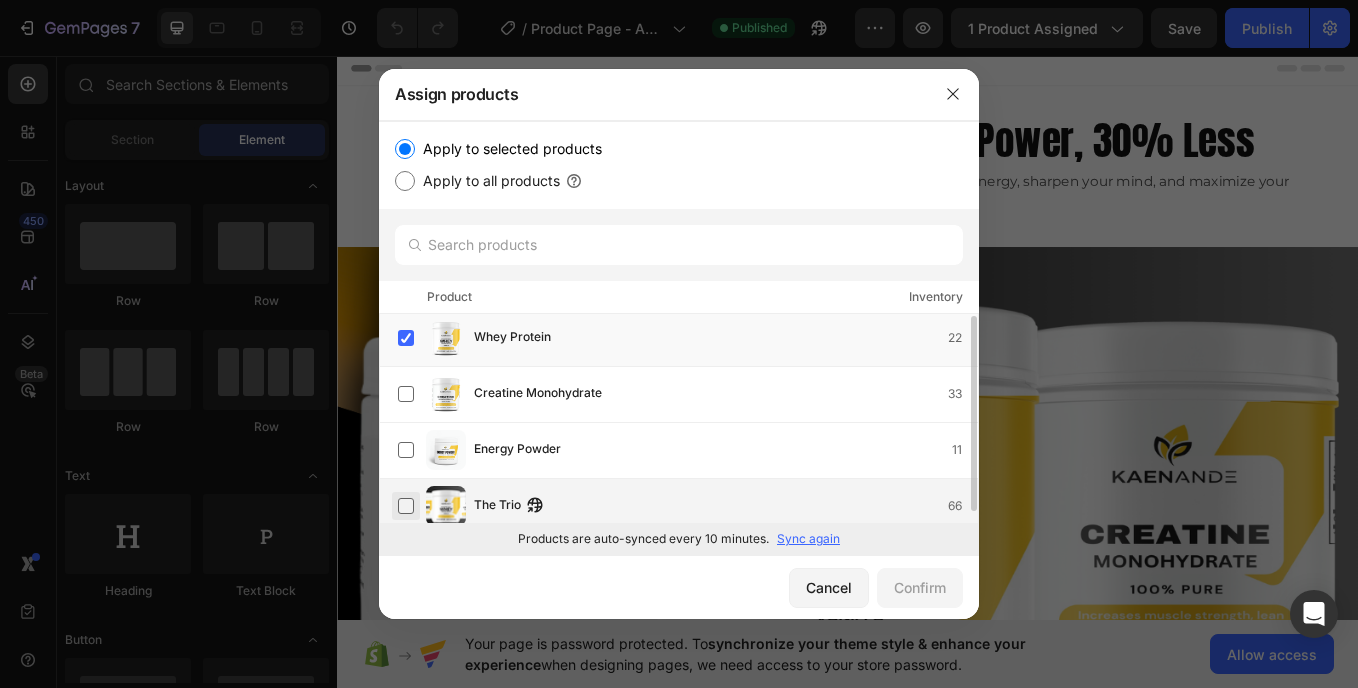click at bounding box center [406, 506] 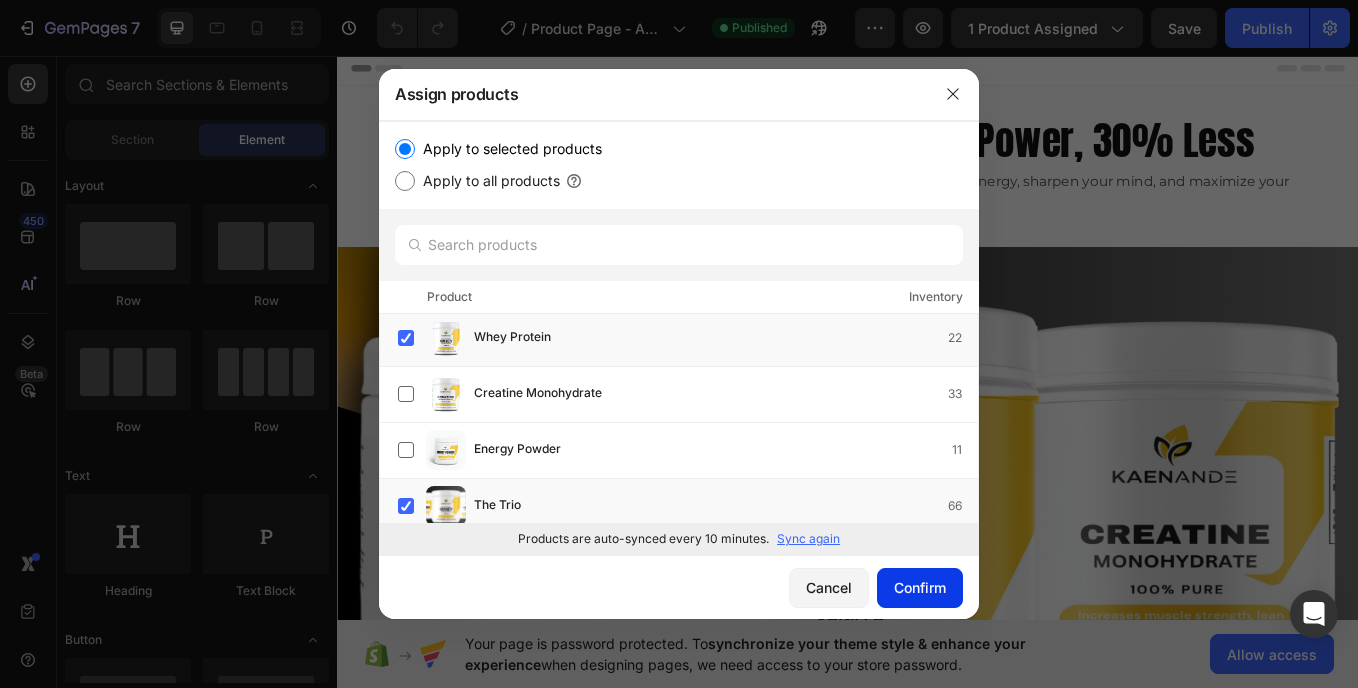 click on "Confirm" at bounding box center (920, 587) 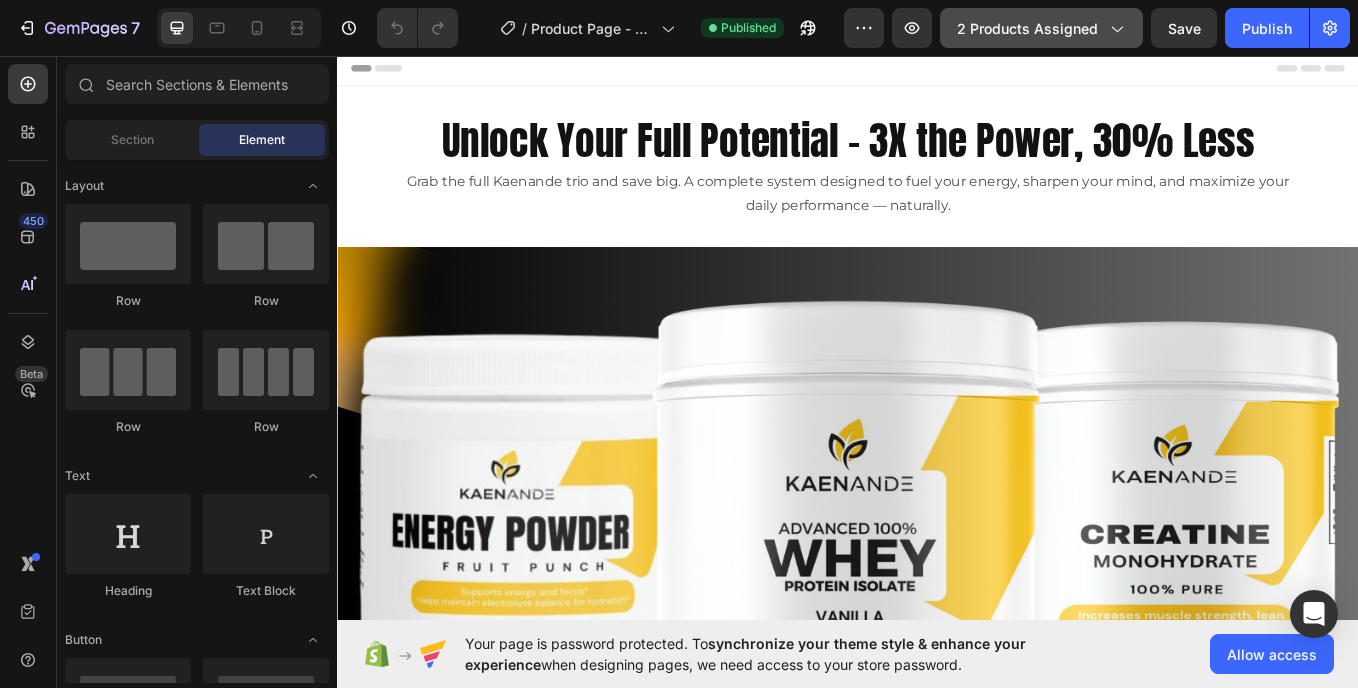 click 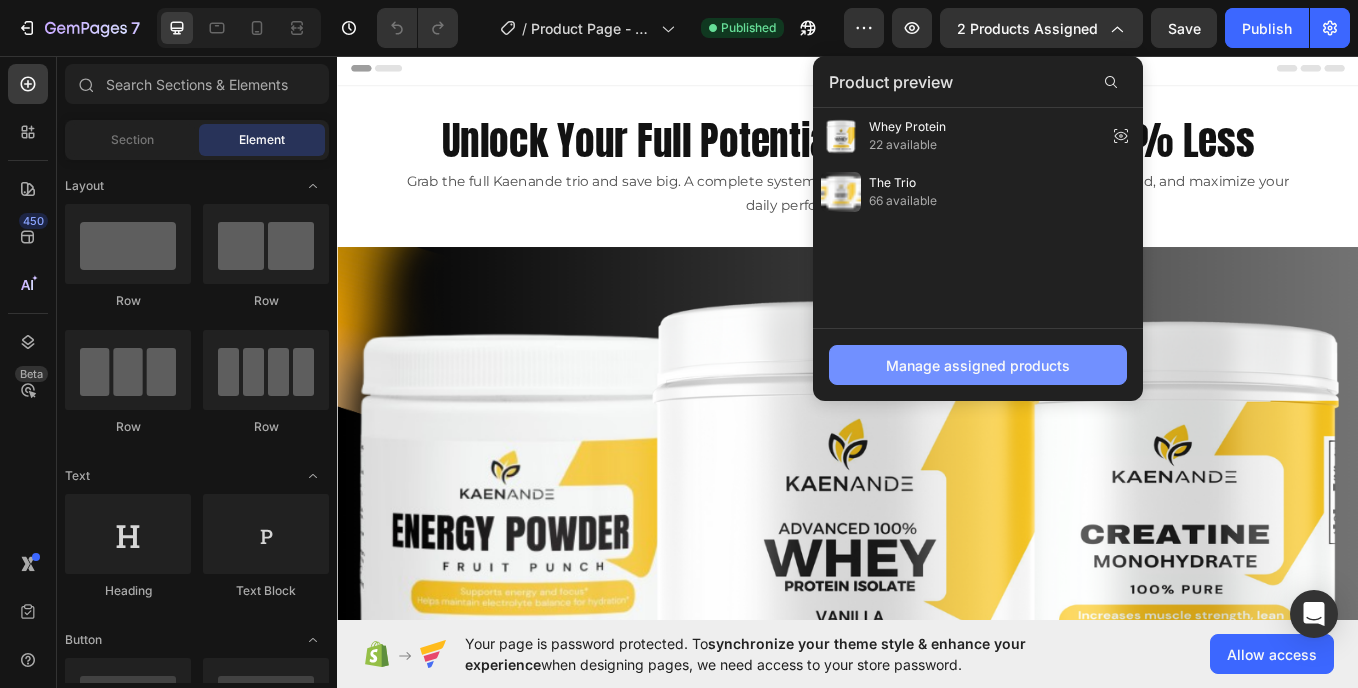 click on "Manage assigned products" at bounding box center (978, 365) 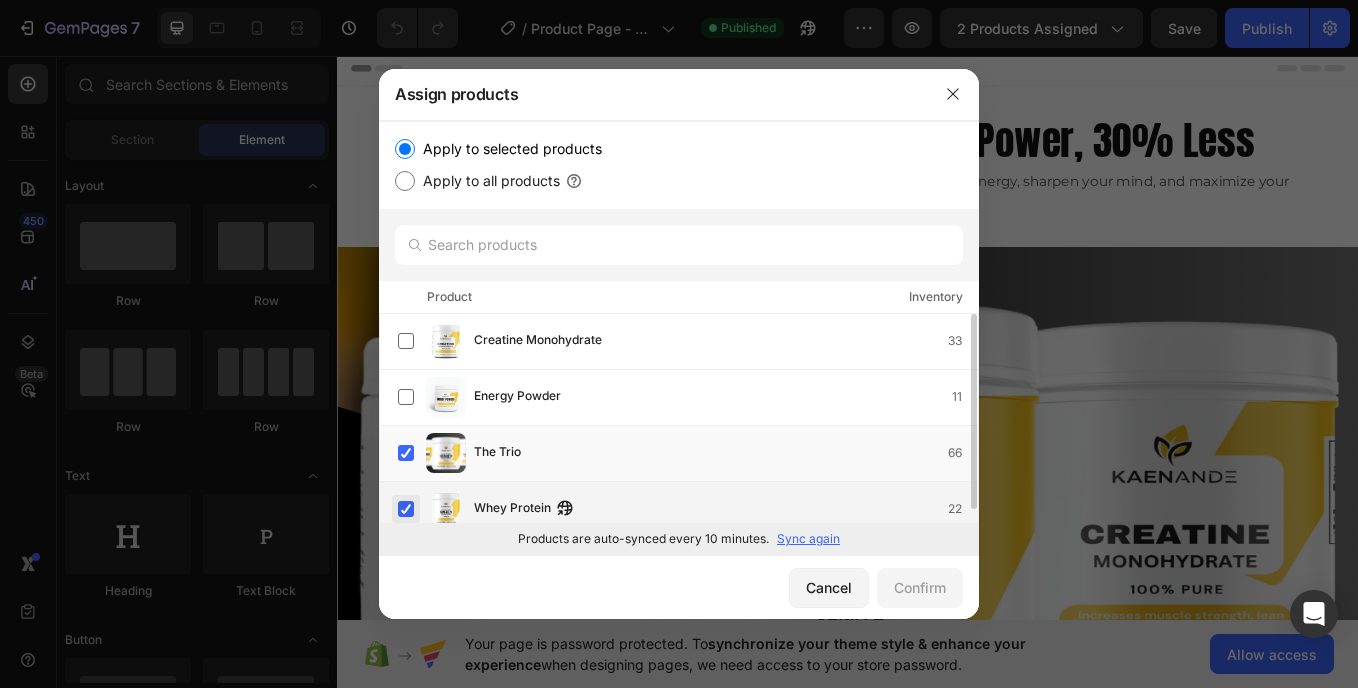 click at bounding box center (406, 509) 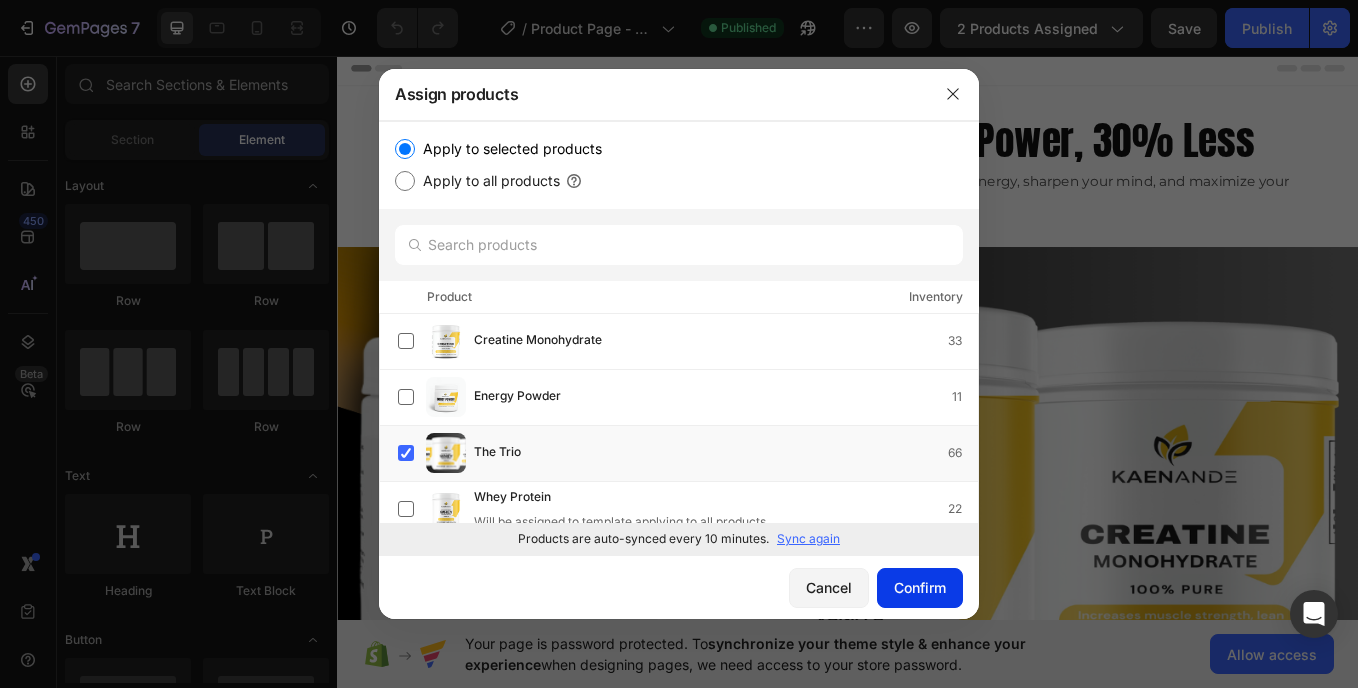 click on "Confirm" 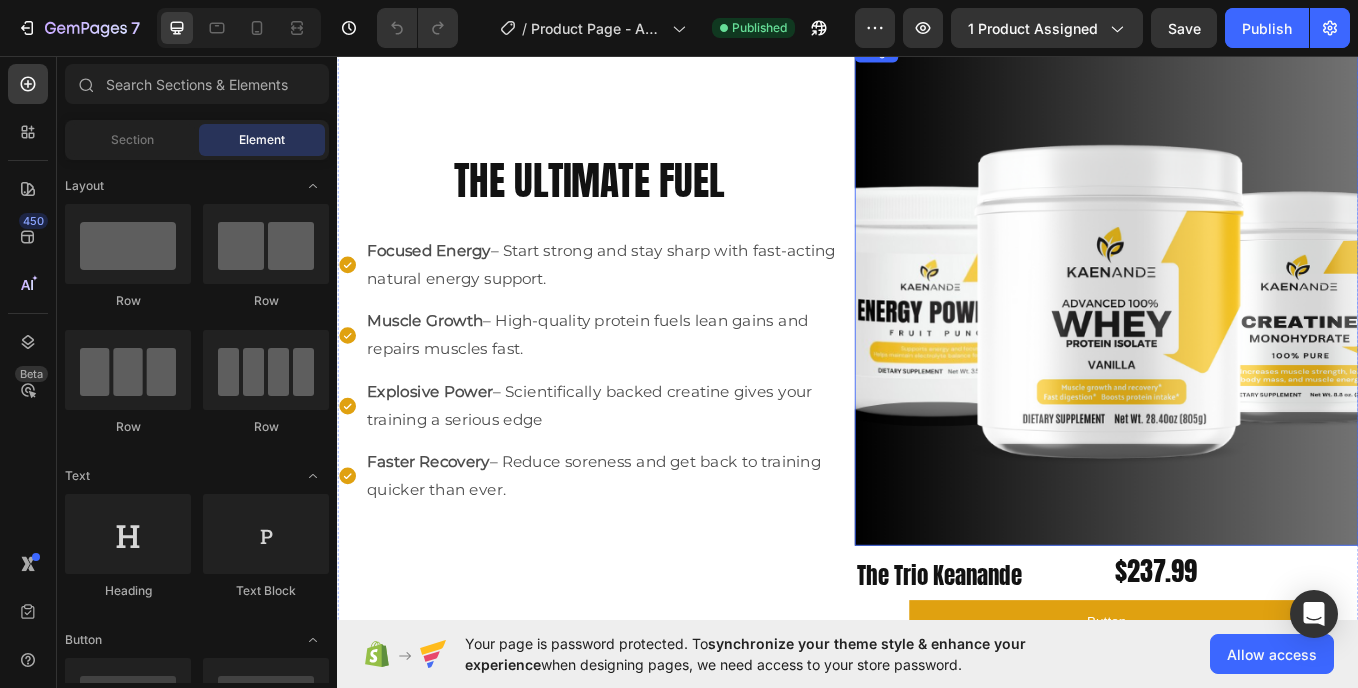 scroll, scrollTop: 894, scrollLeft: 0, axis: vertical 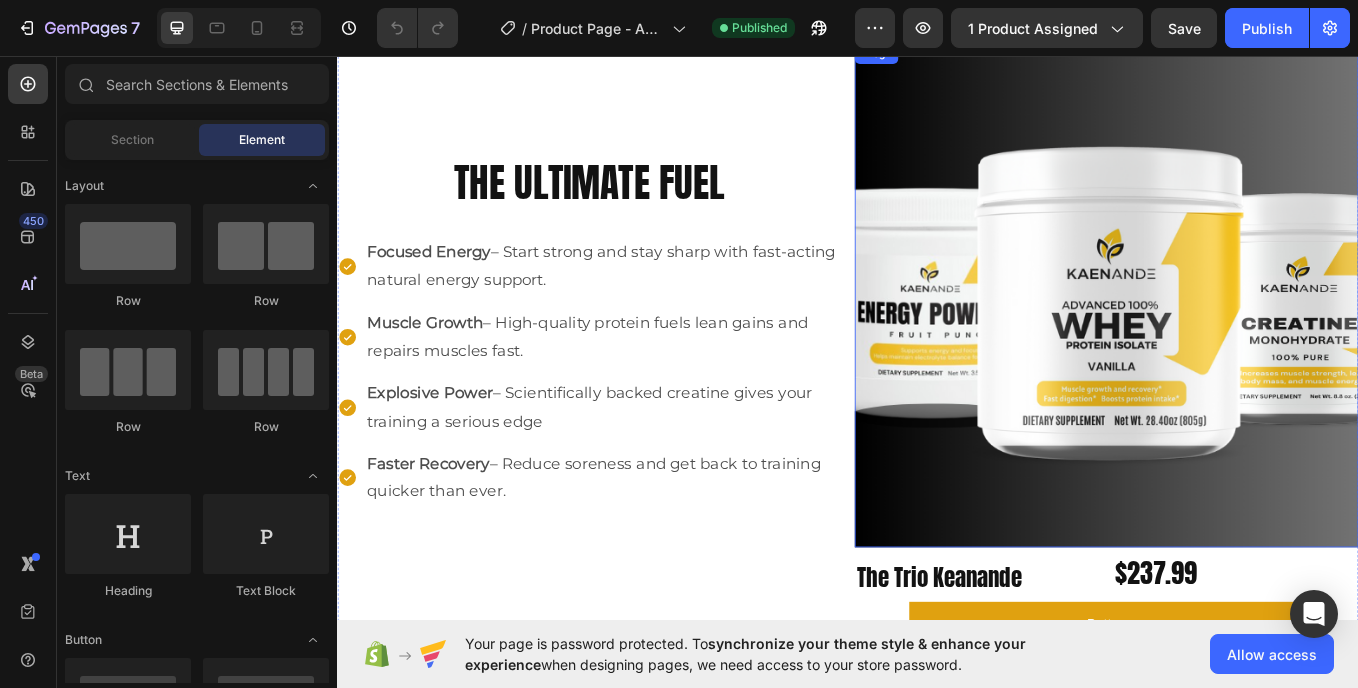 click at bounding box center (1241, 337) 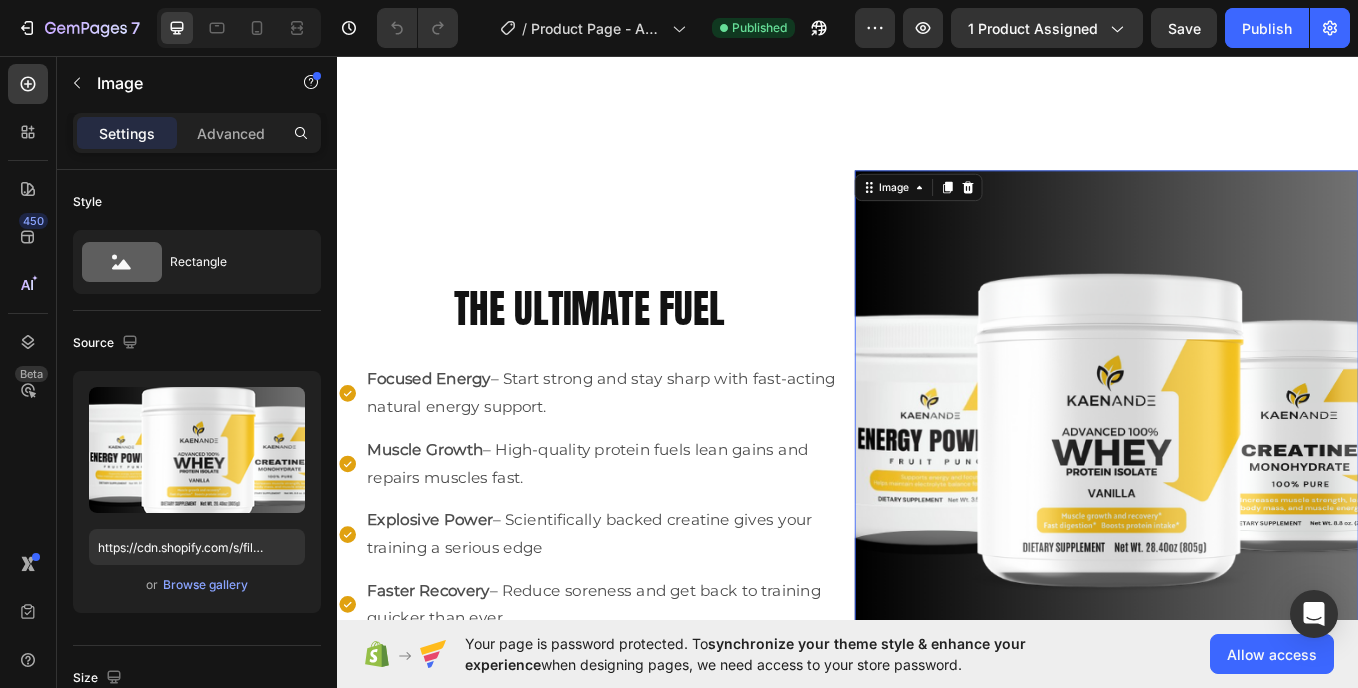 scroll, scrollTop: 1150, scrollLeft: 0, axis: vertical 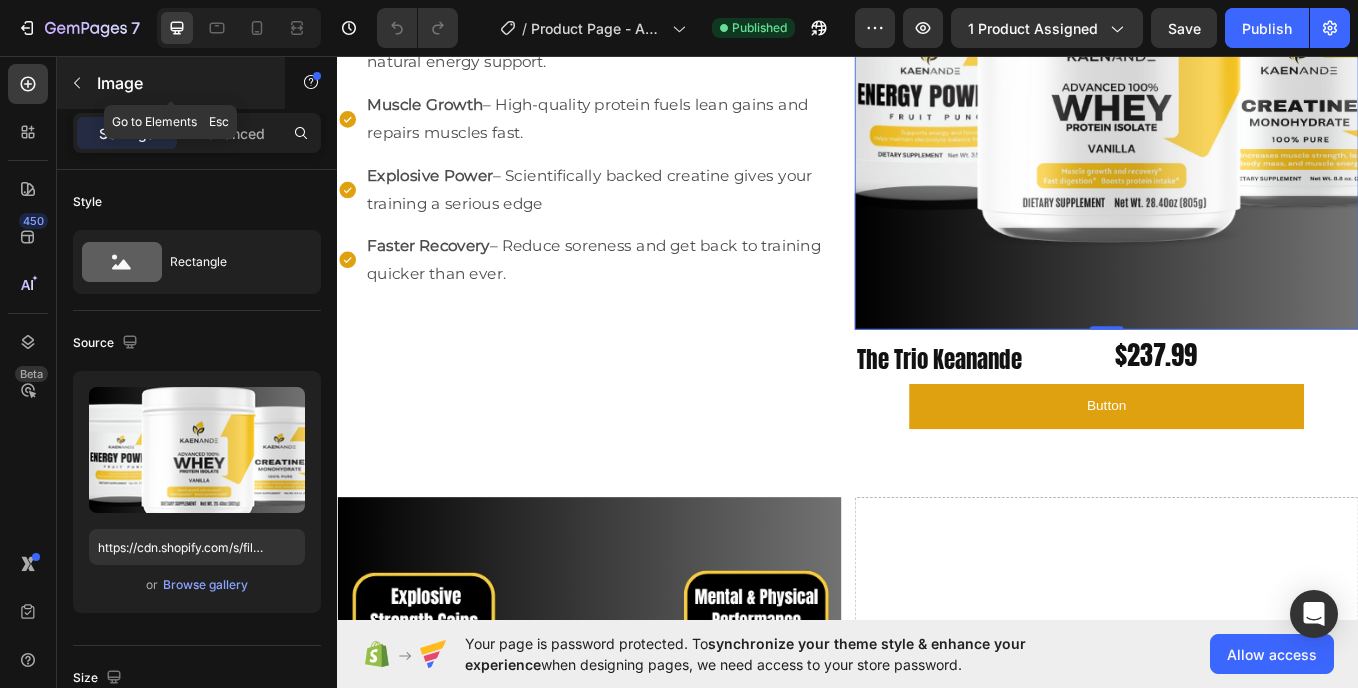 click at bounding box center (77, 83) 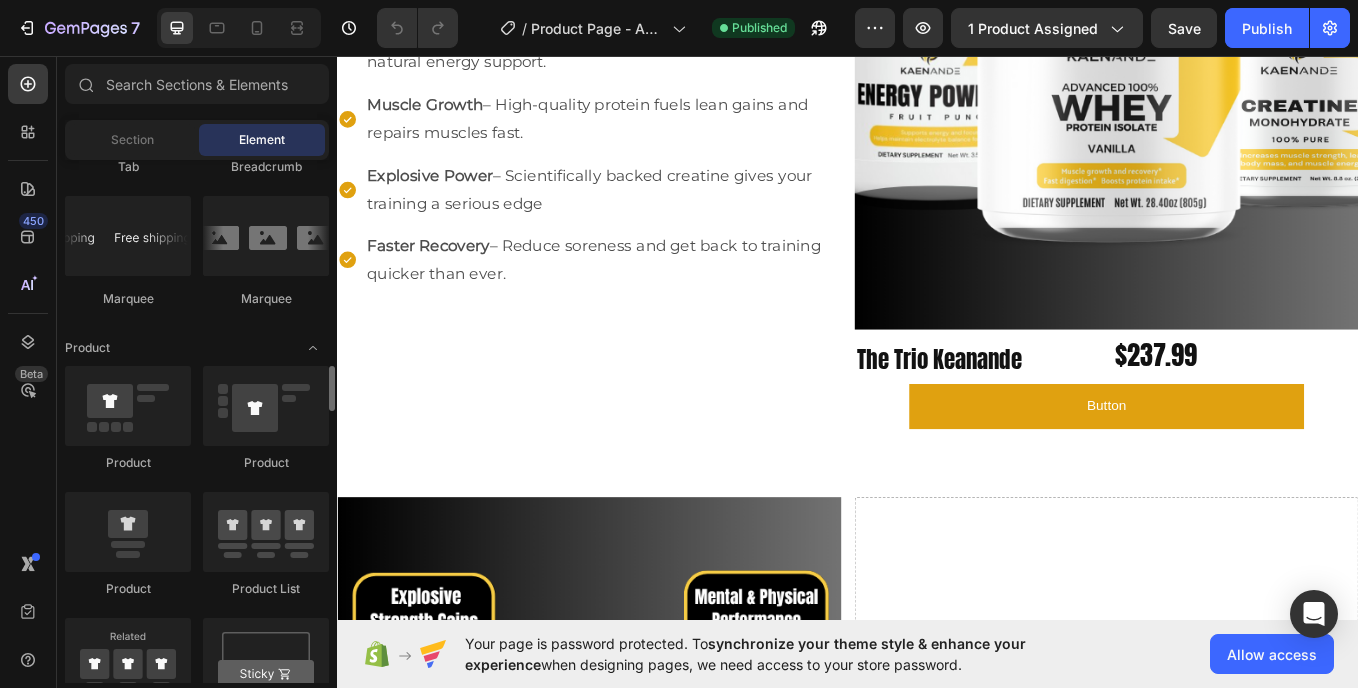 scroll, scrollTop: 2385, scrollLeft: 0, axis: vertical 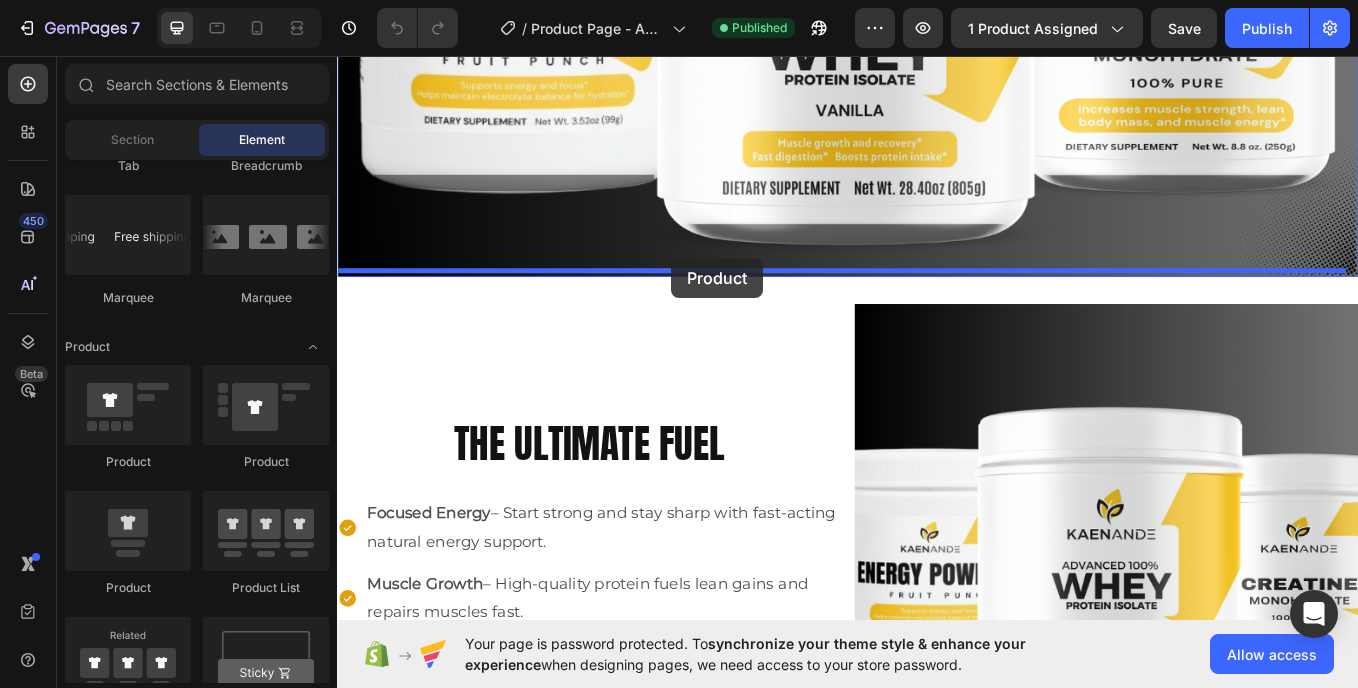 drag, startPoint x: 586, startPoint y: 474, endPoint x: 730, endPoint y: 294, distance: 230.51247 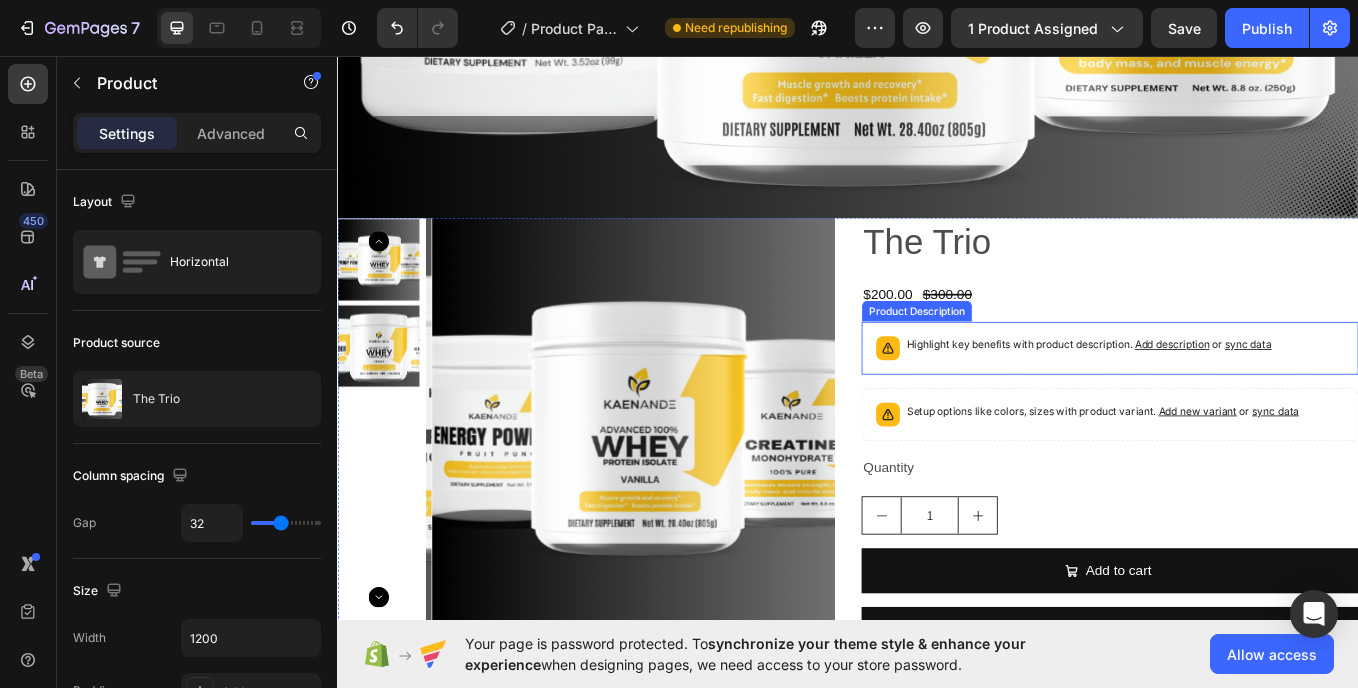 scroll, scrollTop: 663, scrollLeft: 0, axis: vertical 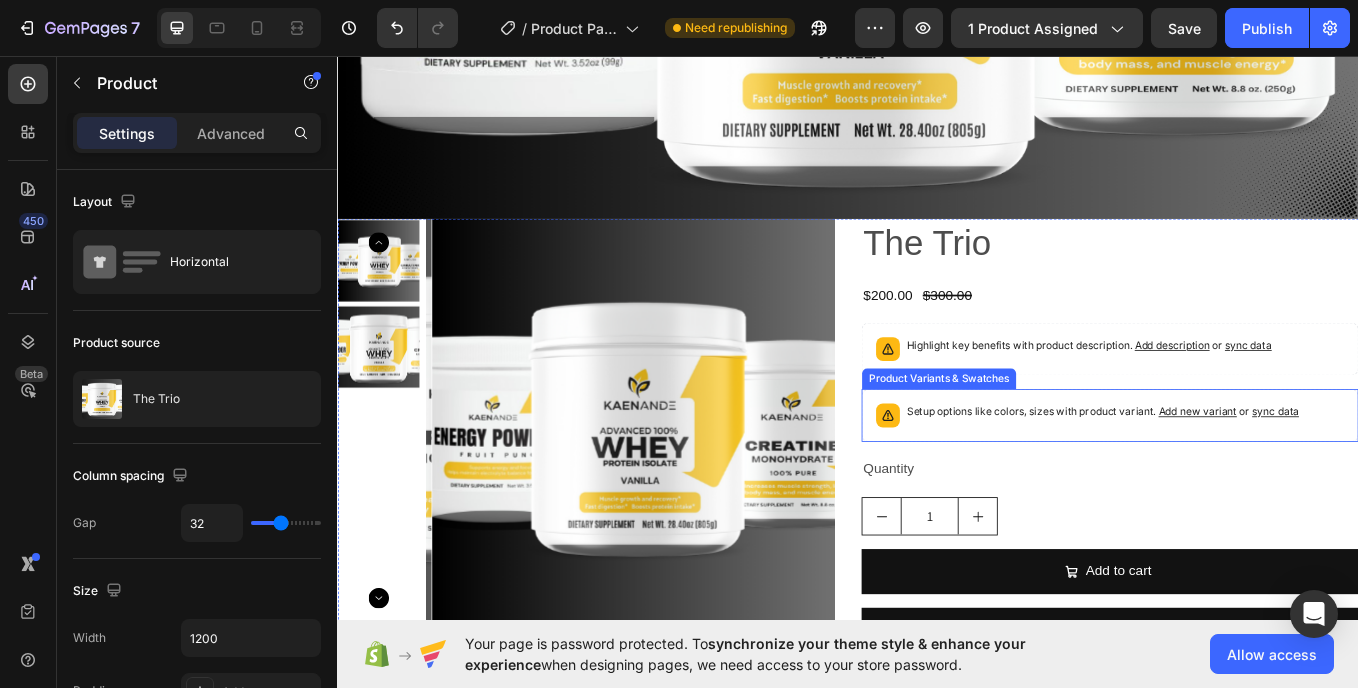 drag, startPoint x: 1251, startPoint y: 482, endPoint x: 1194, endPoint y: 434, distance: 74.518456 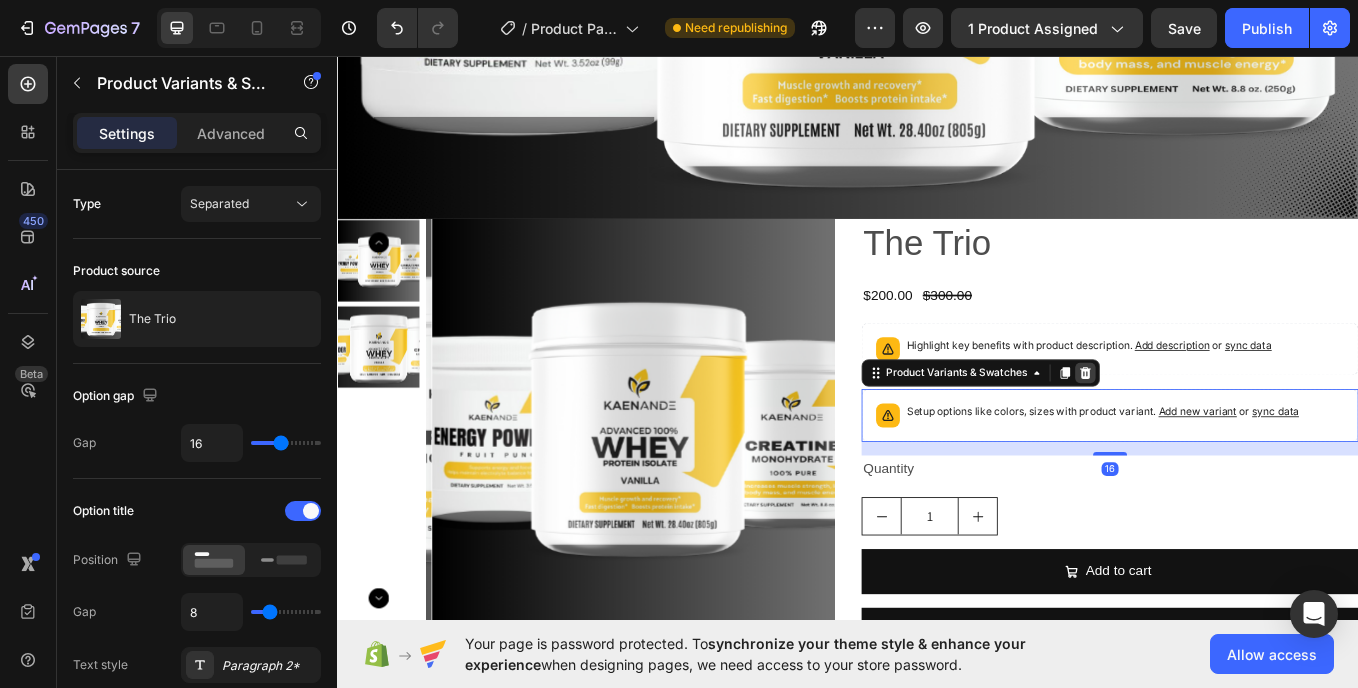 click 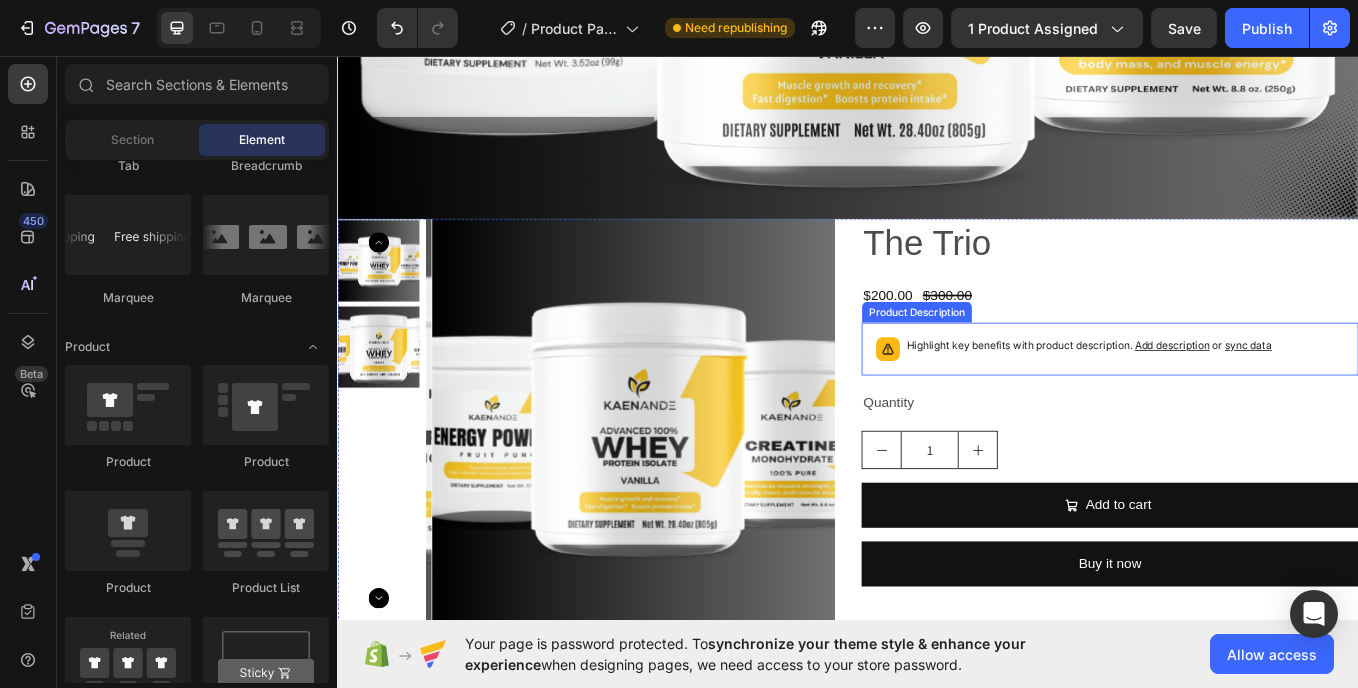 click on "Highlight key benefits with product description.       Add description   or   sync data" at bounding box center (1245, 400) 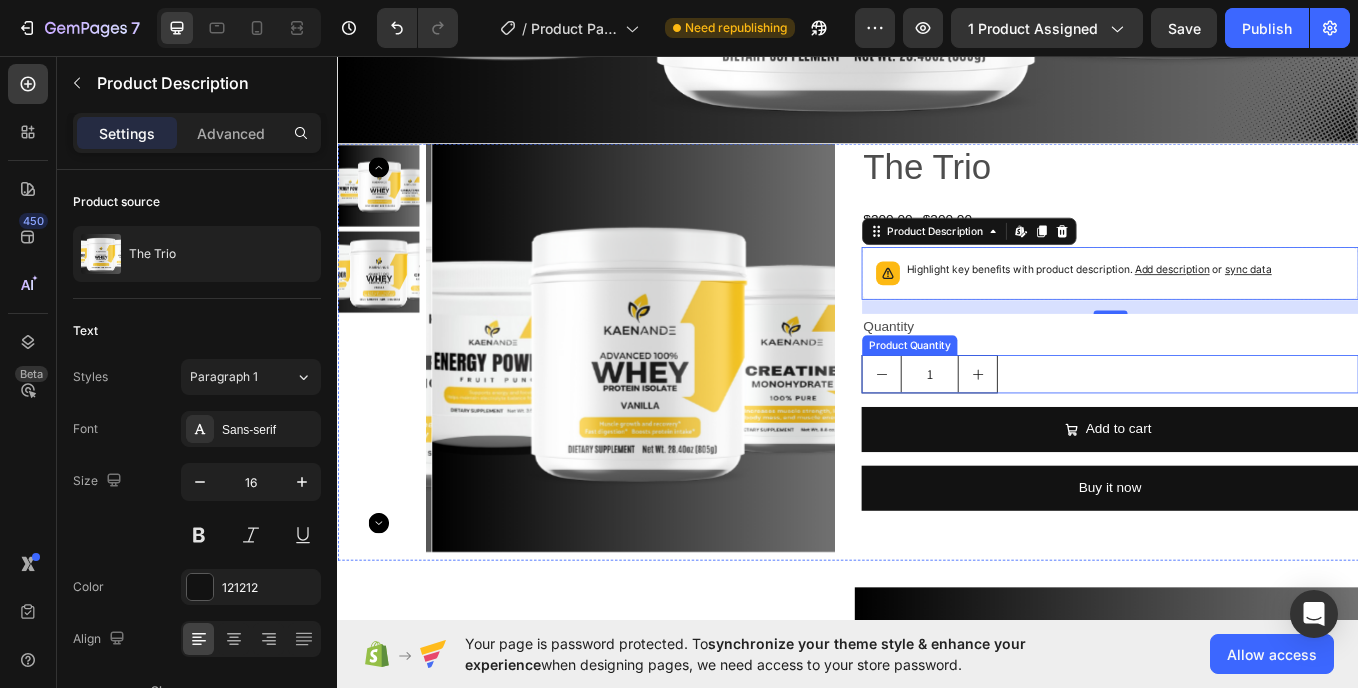 scroll, scrollTop: 751, scrollLeft: 0, axis: vertical 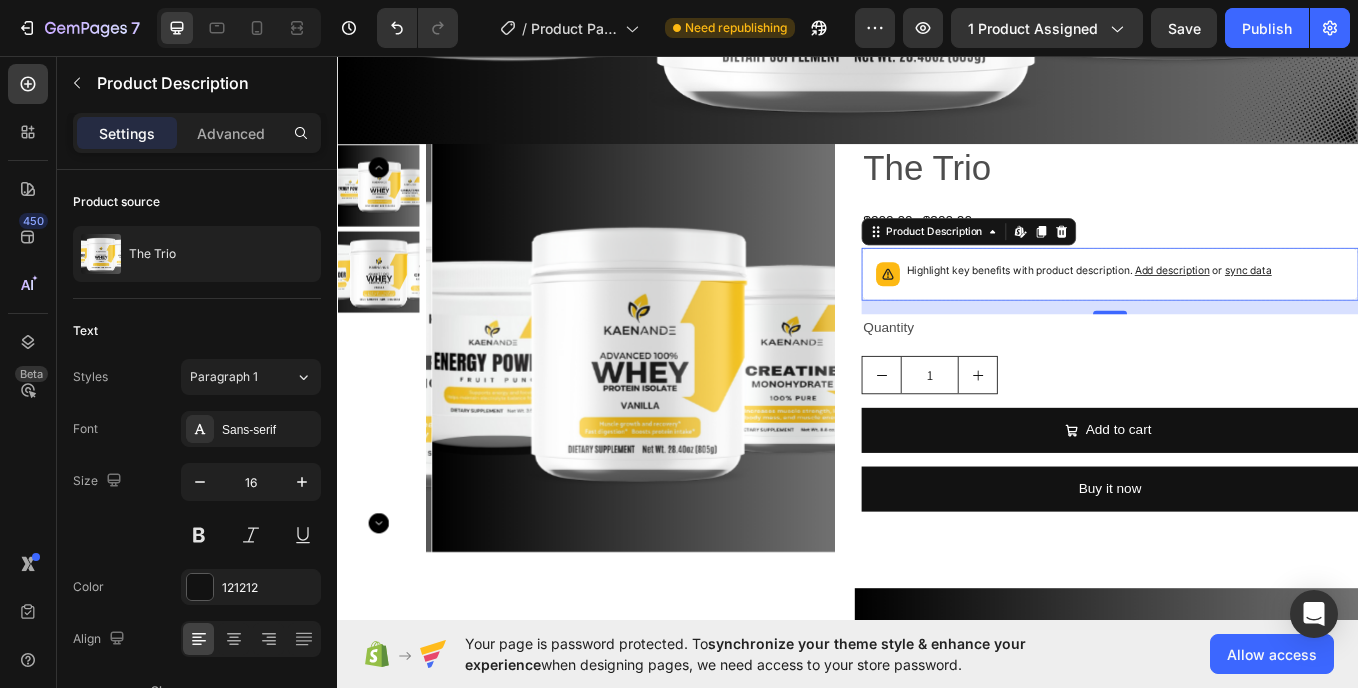 click on "Highlight key benefits with product description.       Add description   or   sync data" at bounding box center (1220, 308) 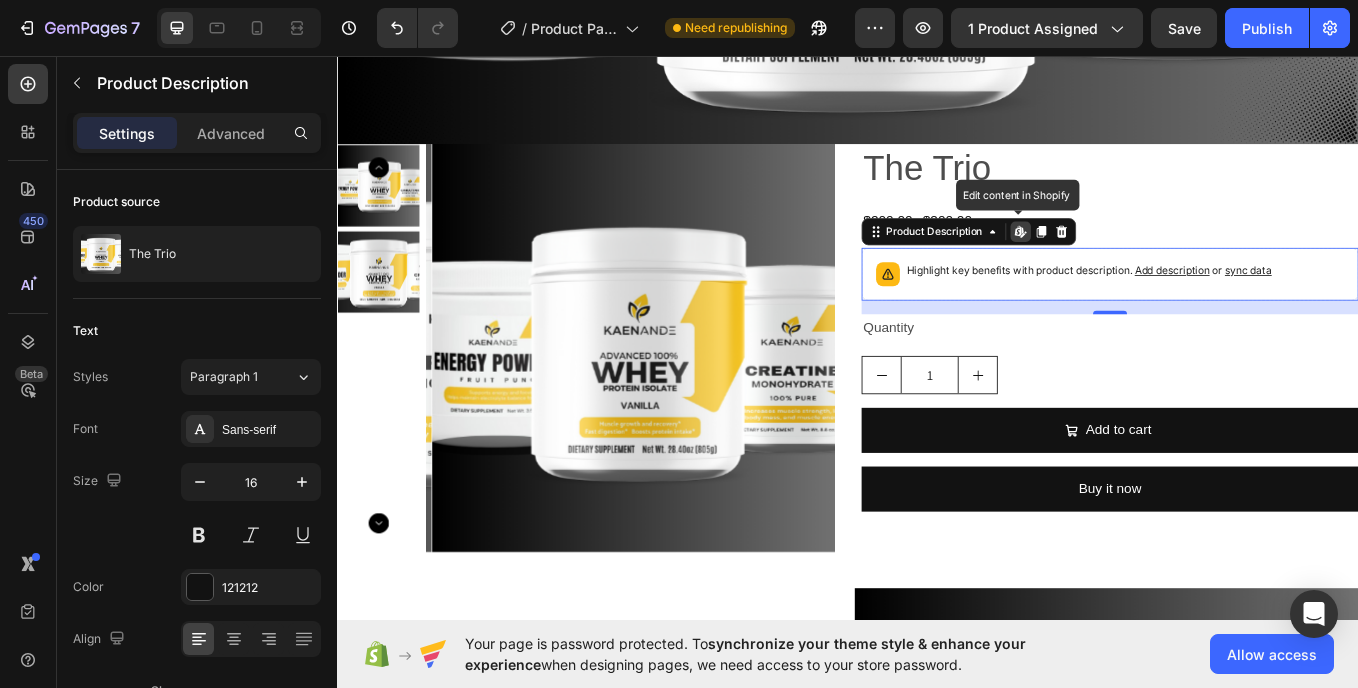 click on "Highlight key benefits with product description.       Add description   or   sync data" at bounding box center [1220, 308] 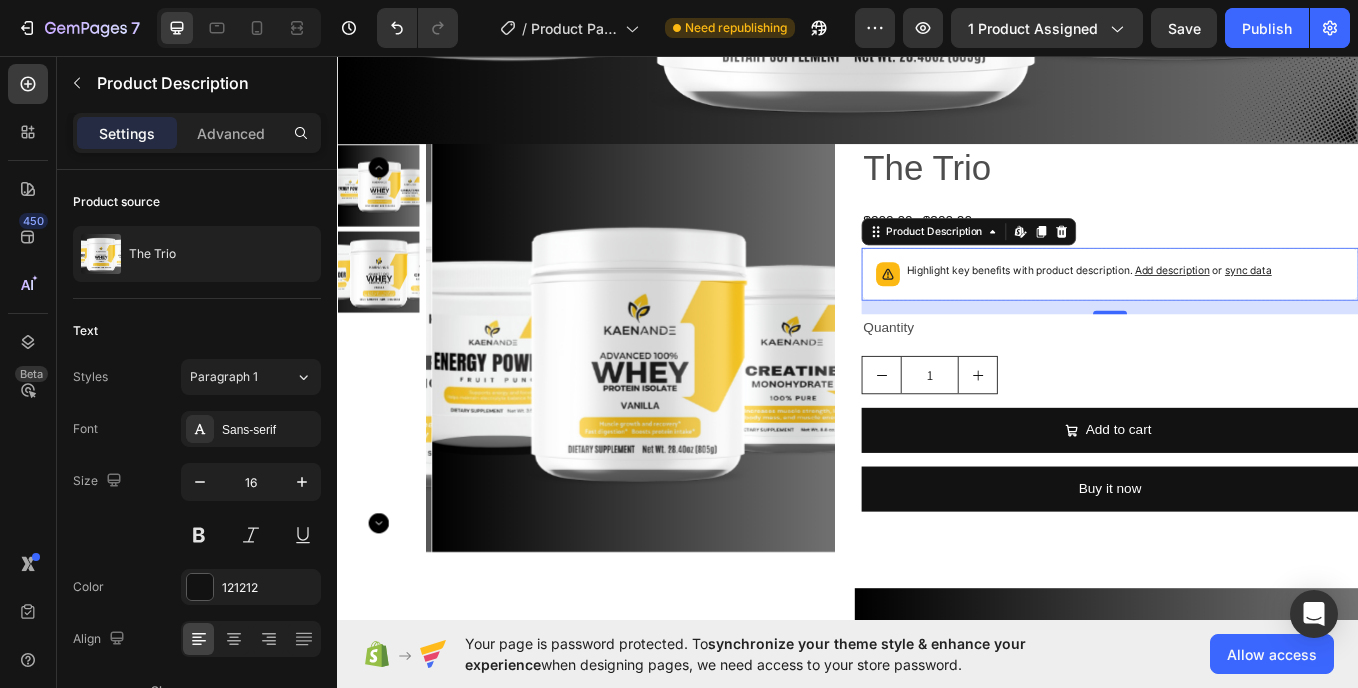 click on "sync data" at bounding box center (1407, 307) 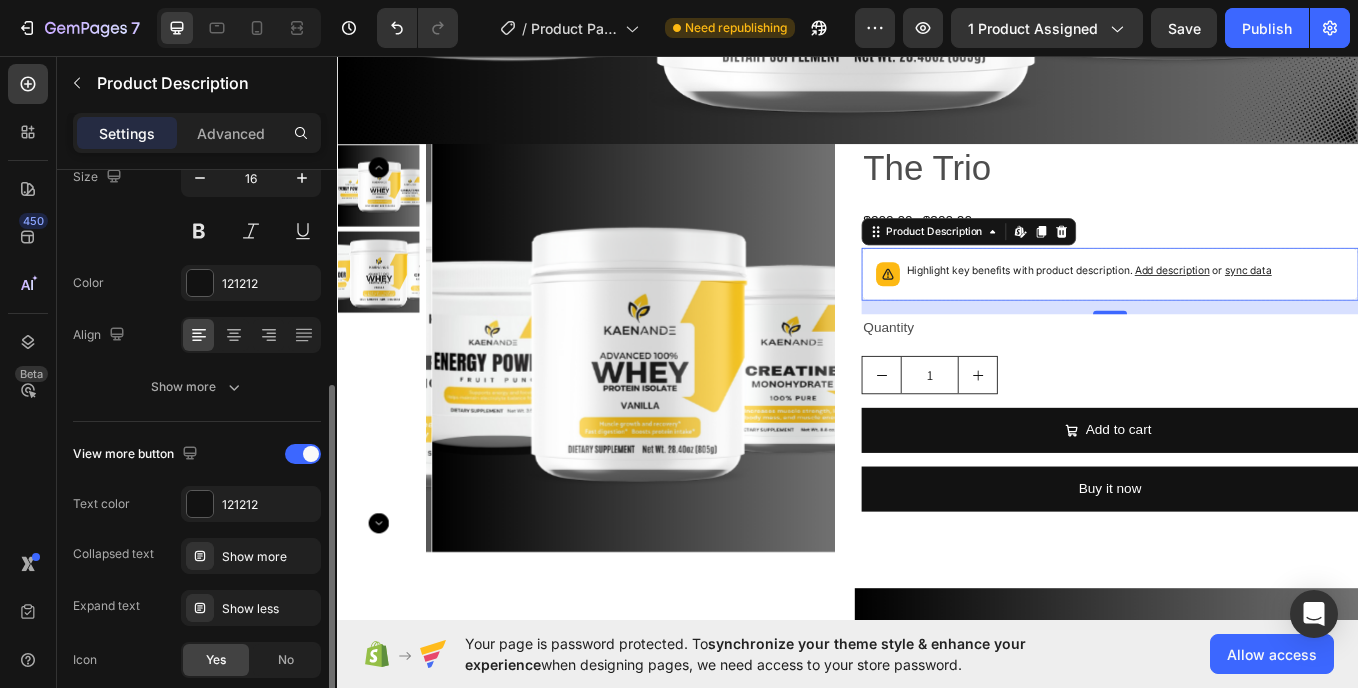 scroll, scrollTop: 444, scrollLeft: 0, axis: vertical 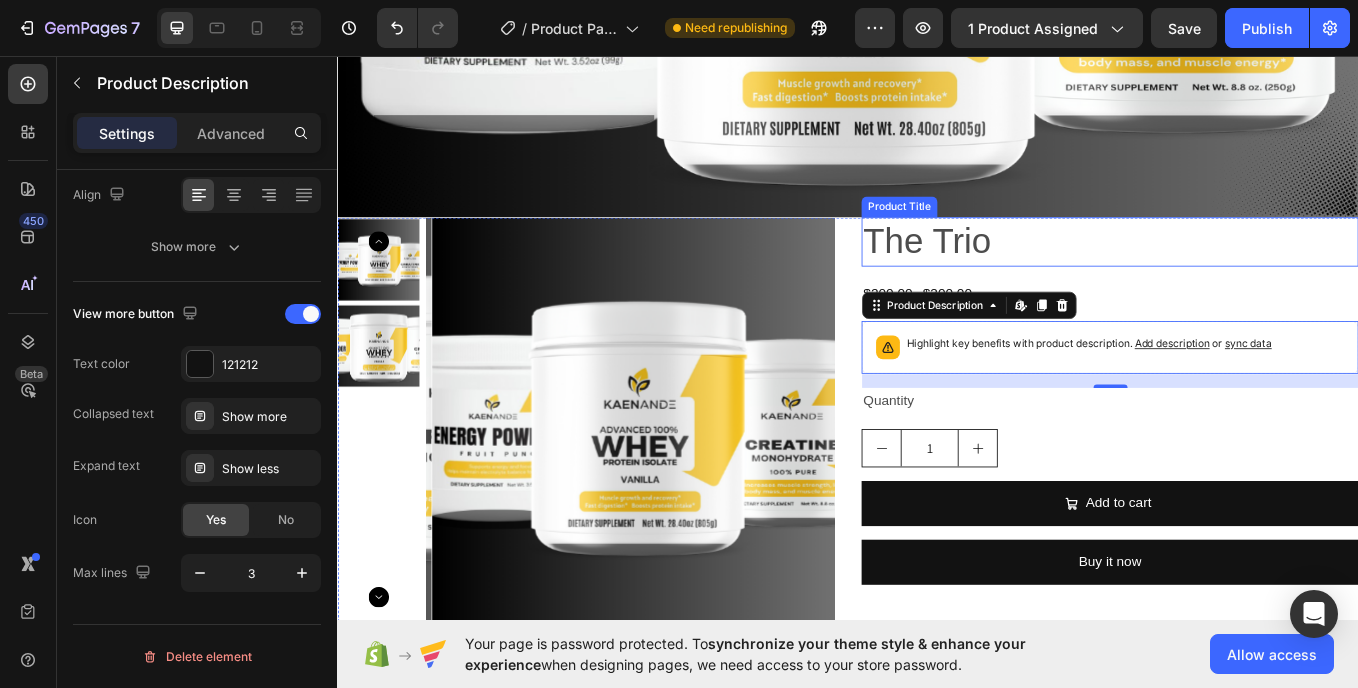 click on "The Trio" at bounding box center (1245, 273) 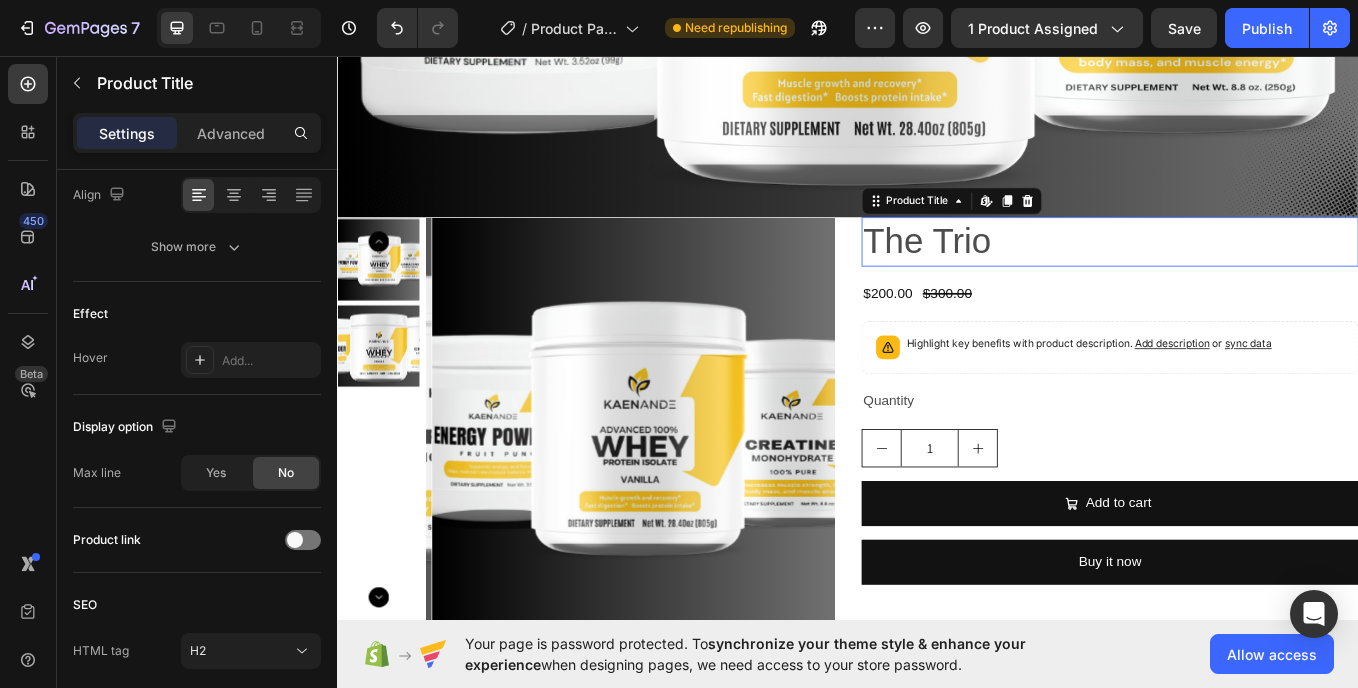 scroll, scrollTop: 0, scrollLeft: 0, axis: both 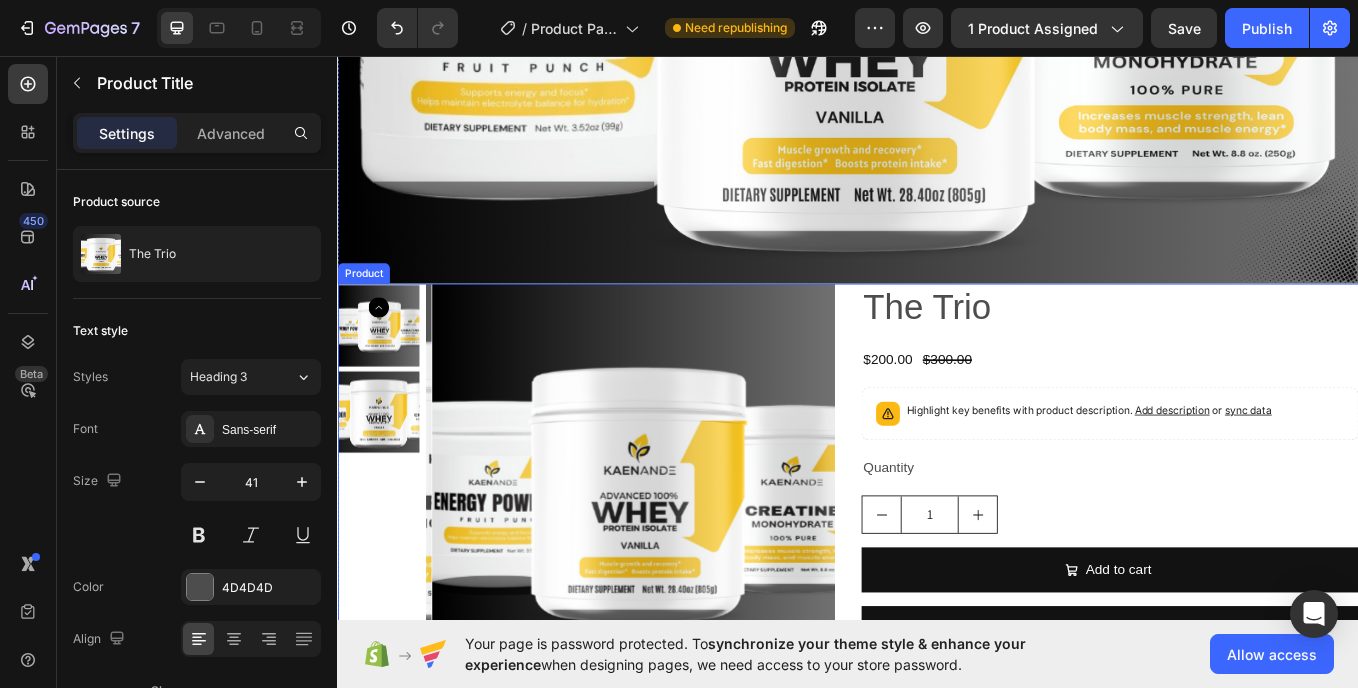 click on "Product Images The Trio Product Title $200.00 Product Price Product Price $300.00 Product Price Product Price Row Highlight key benefits with product description. Add description or sync data Product Description Quantity Text Block 1 Product Quantity Add to cart Add to Cart Buy it now Dynamic Checkout Product" at bounding box center (937, 568) 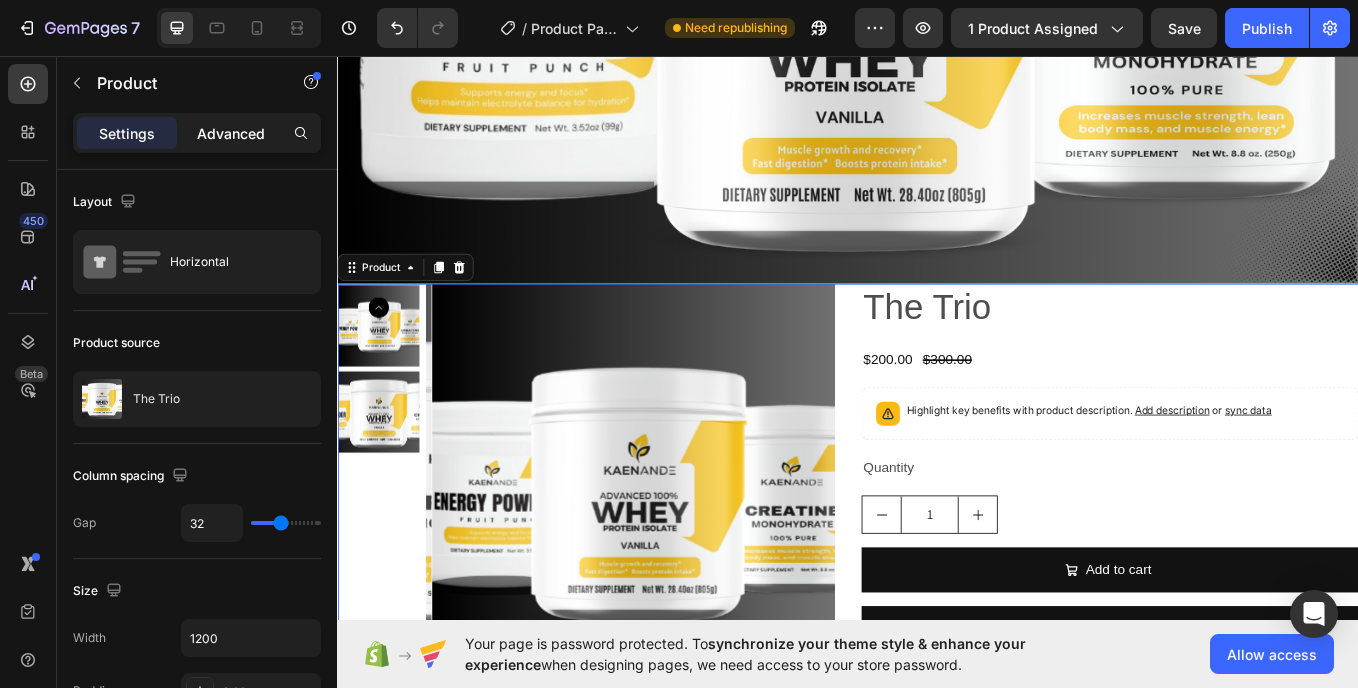 click on "Advanced" at bounding box center (231, 133) 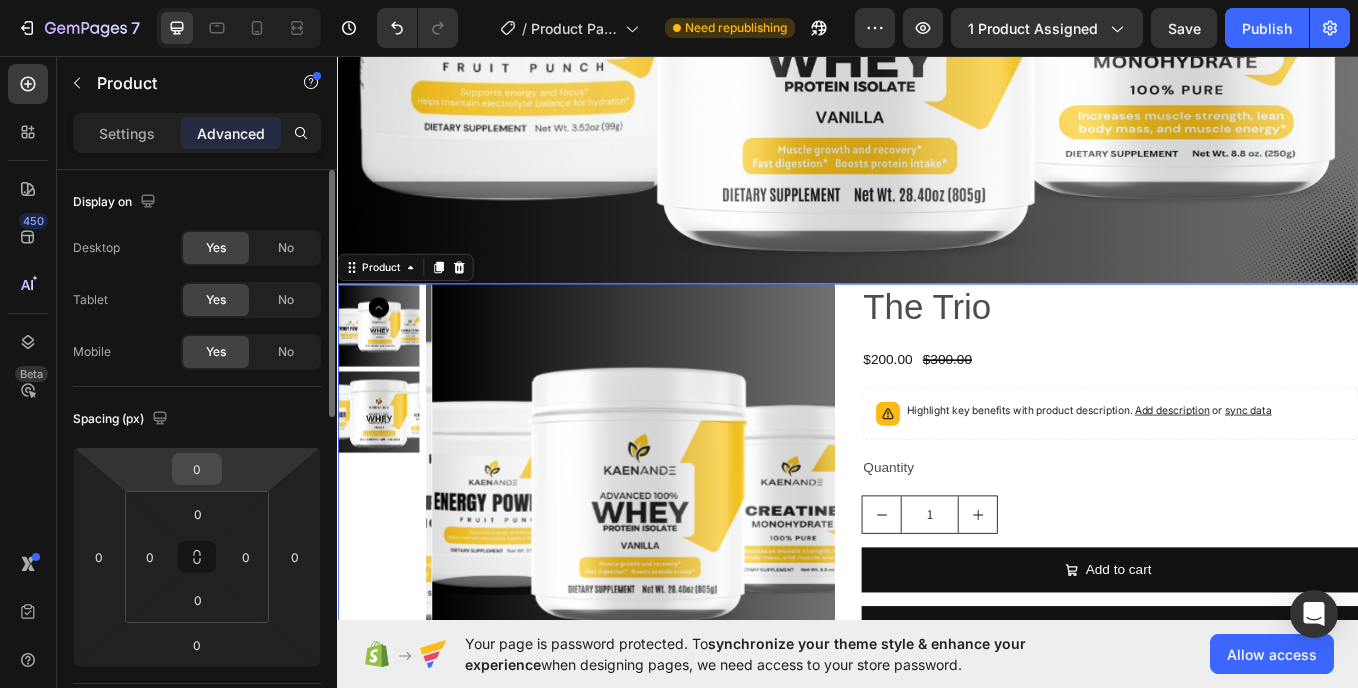 click on "0" at bounding box center (197, 469) 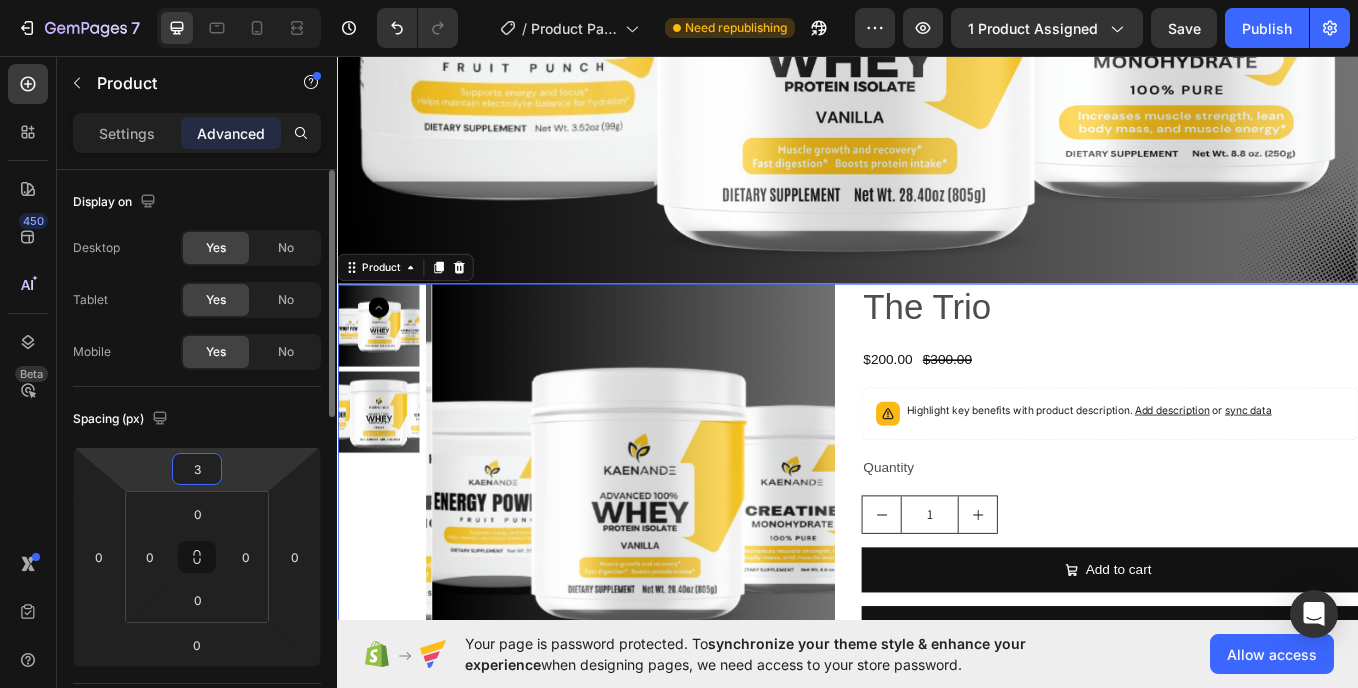 type on "32" 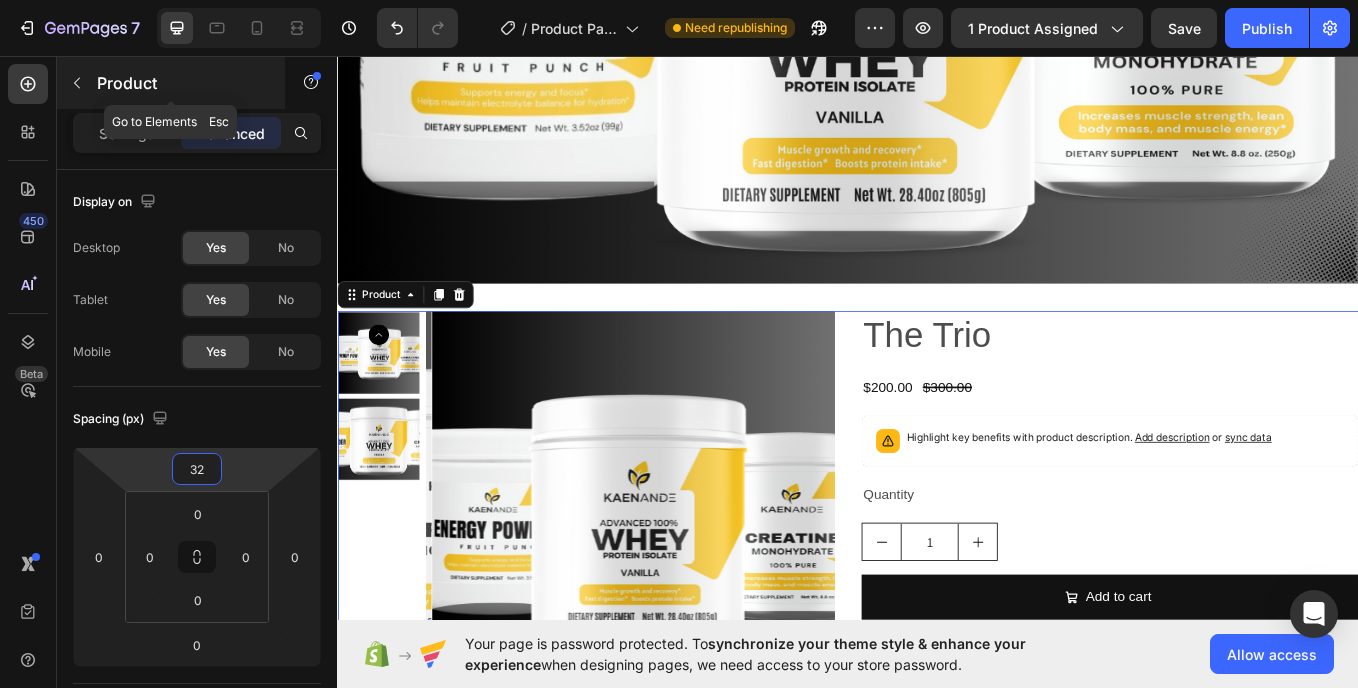 click 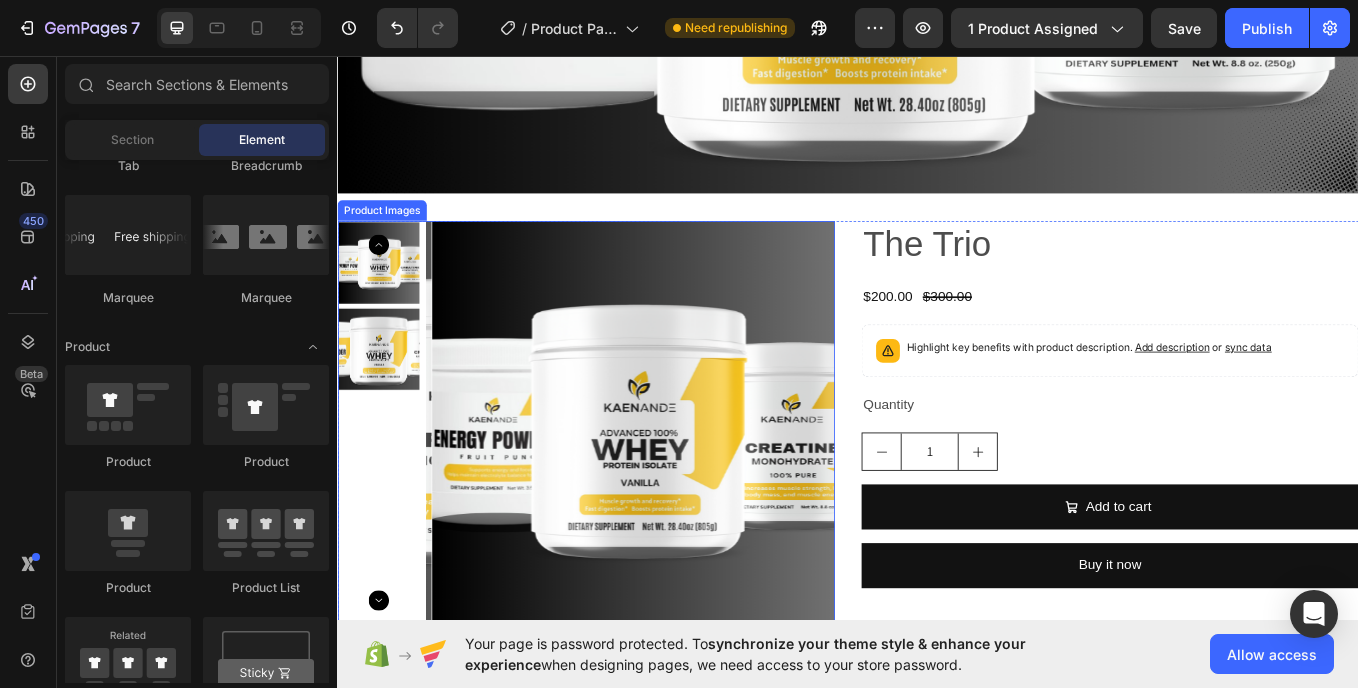 scroll, scrollTop: 734, scrollLeft: 0, axis: vertical 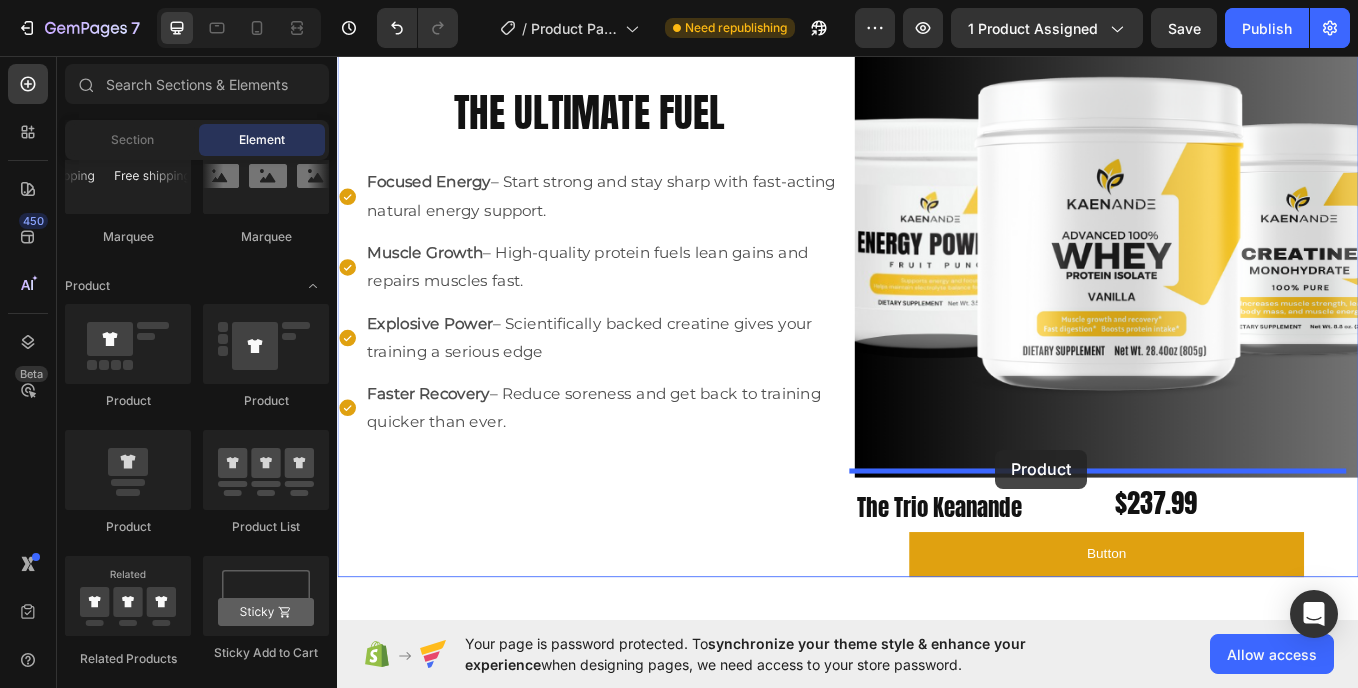 drag, startPoint x: 477, startPoint y: 541, endPoint x: 1110, endPoint y: 519, distance: 633.3822 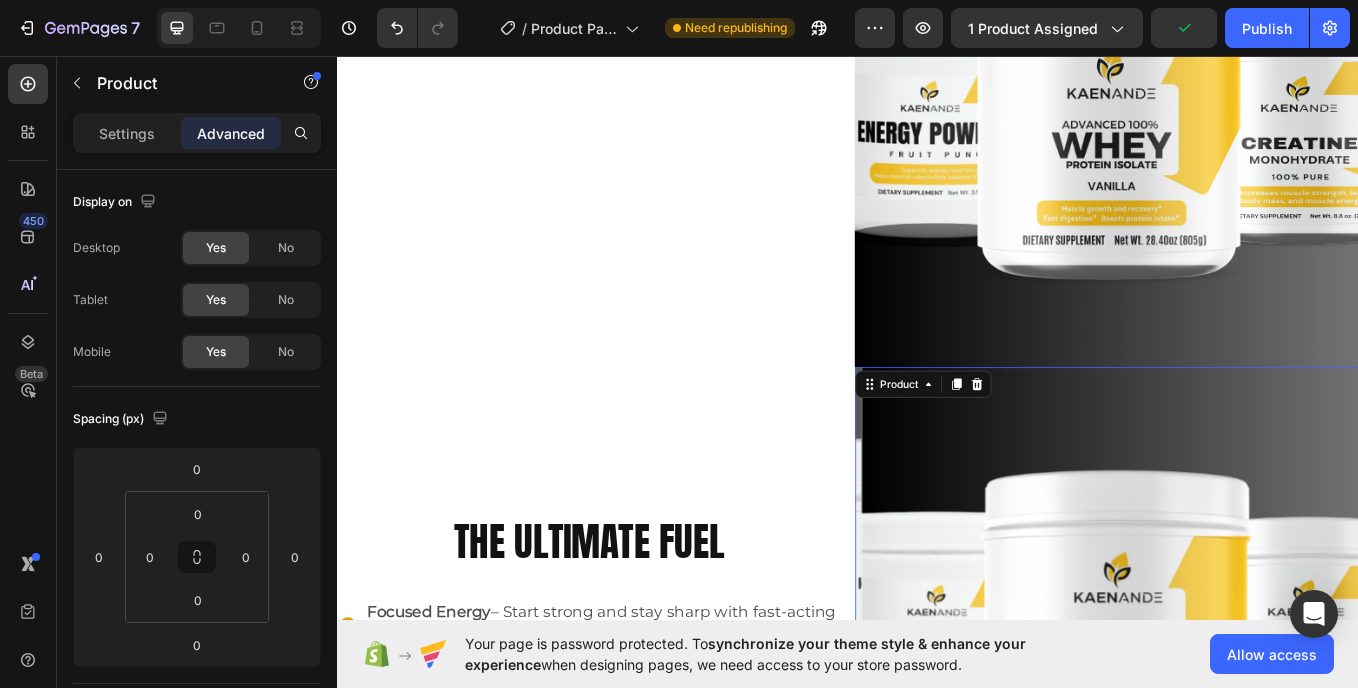 scroll, scrollTop: 1574, scrollLeft: 0, axis: vertical 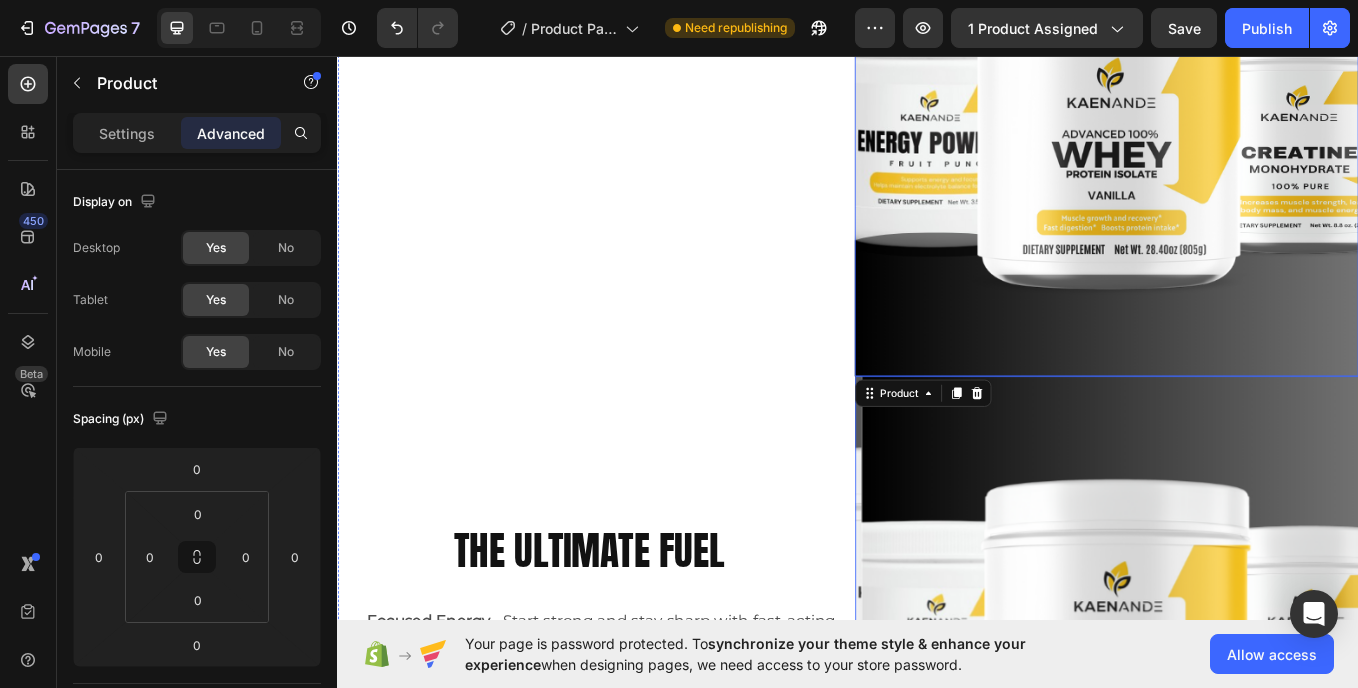 click at bounding box center (1241, 136) 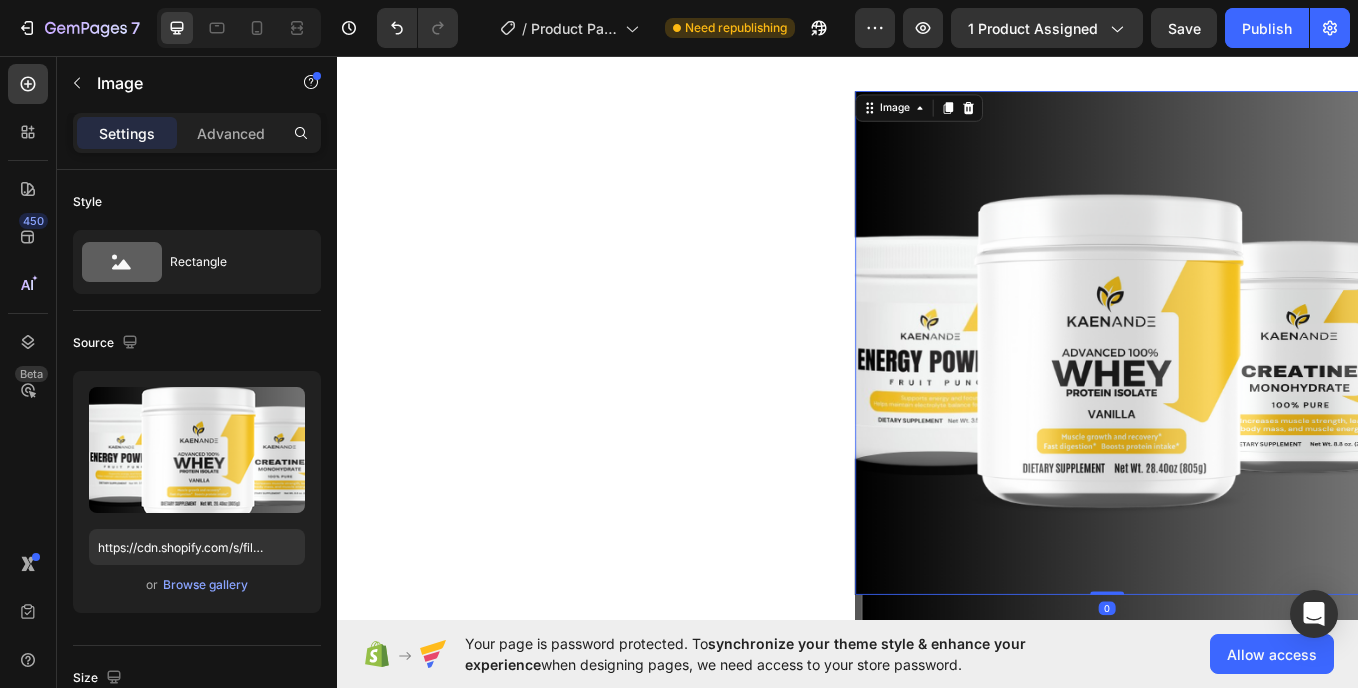 scroll, scrollTop: 1042, scrollLeft: 0, axis: vertical 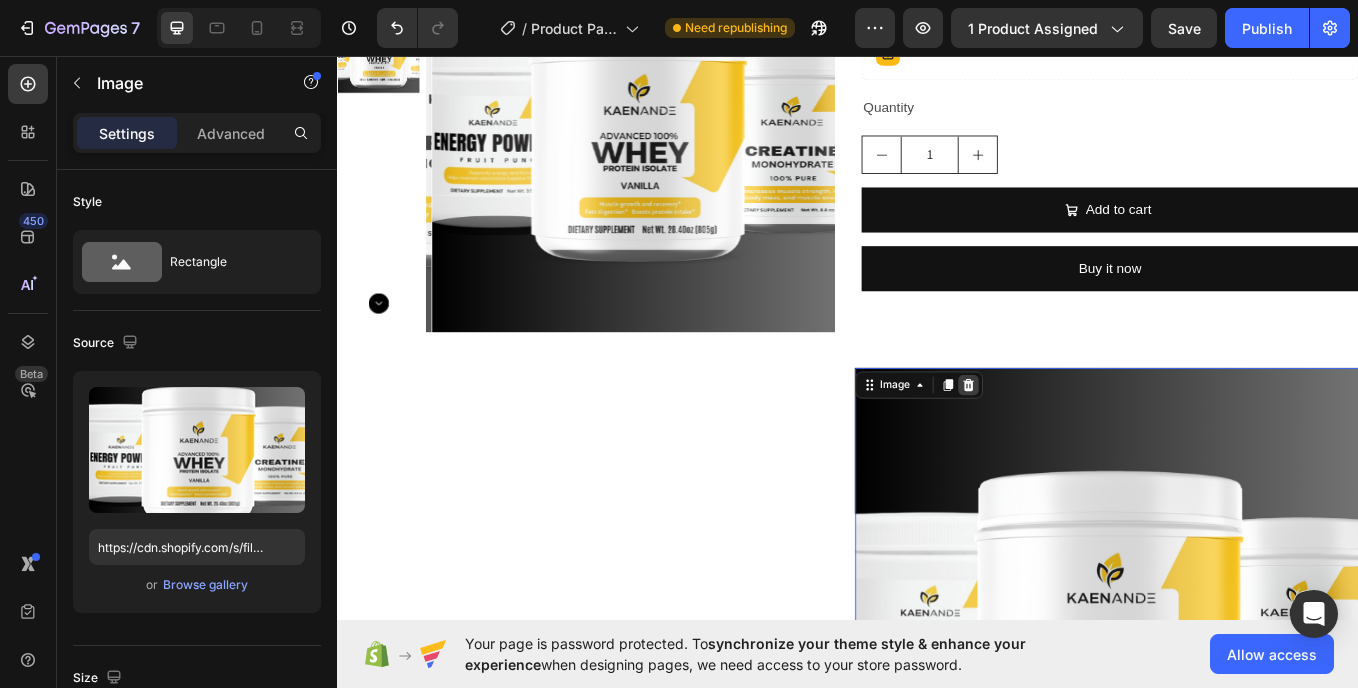 click at bounding box center [1078, 442] 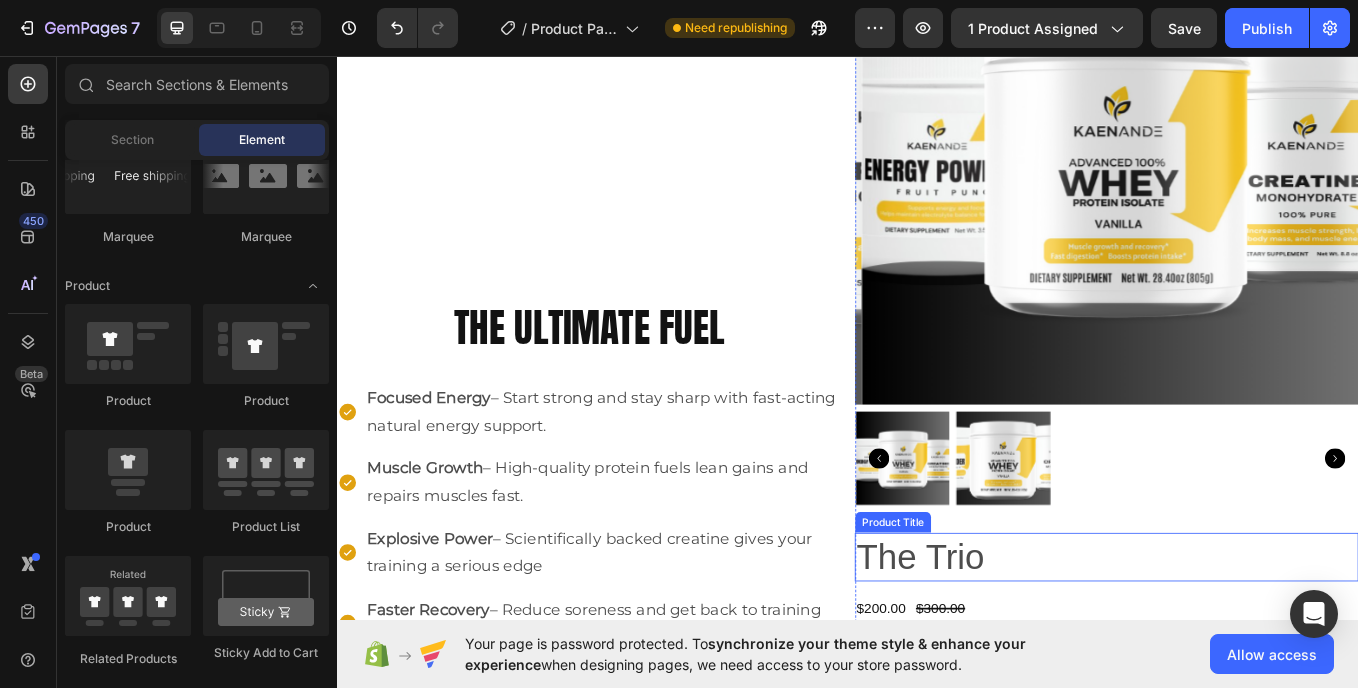 scroll, scrollTop: 1910, scrollLeft: 0, axis: vertical 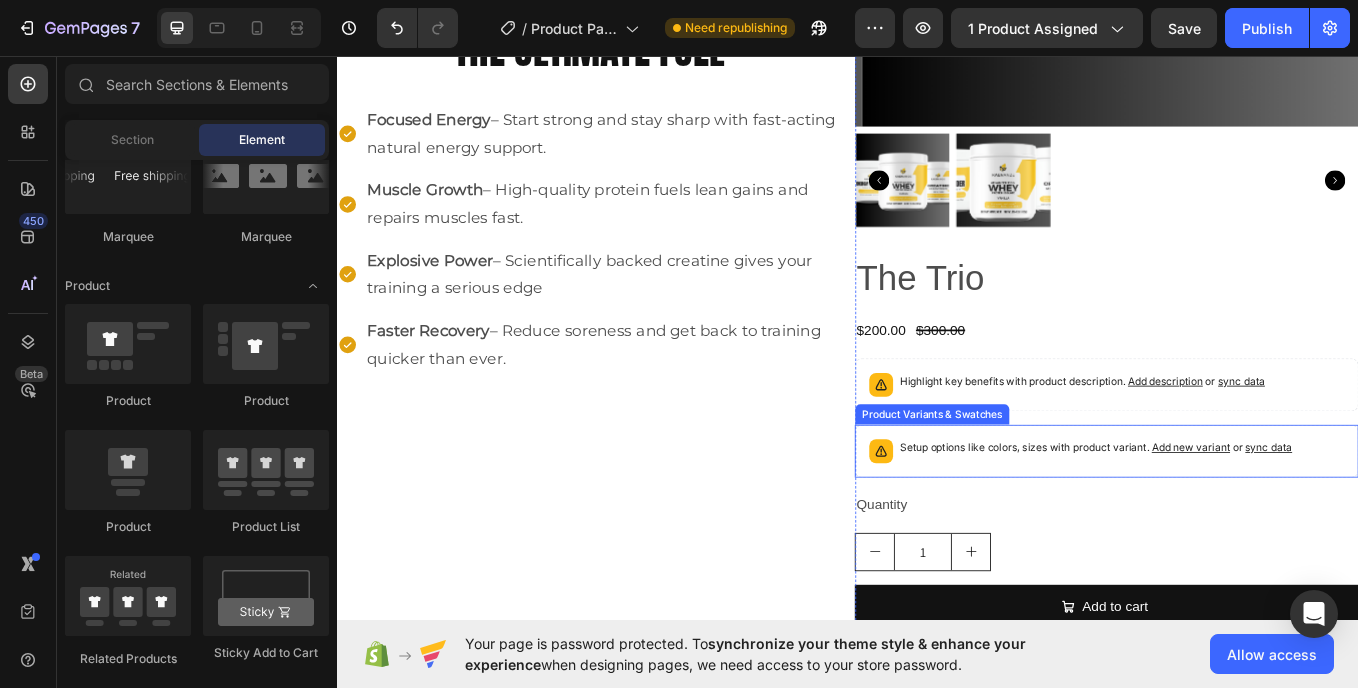 click on "Setup options like colors, sizes with product variant.       Add new variant   or   sync data" at bounding box center (1241, 520) 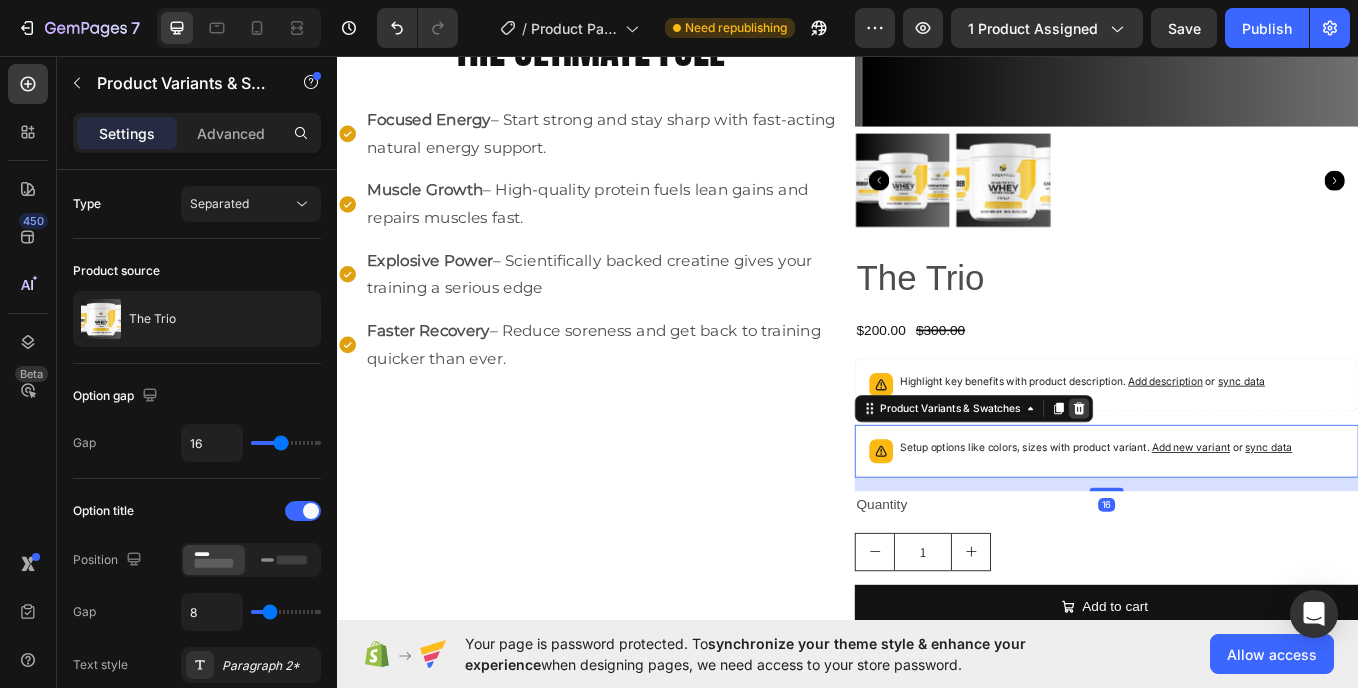 click 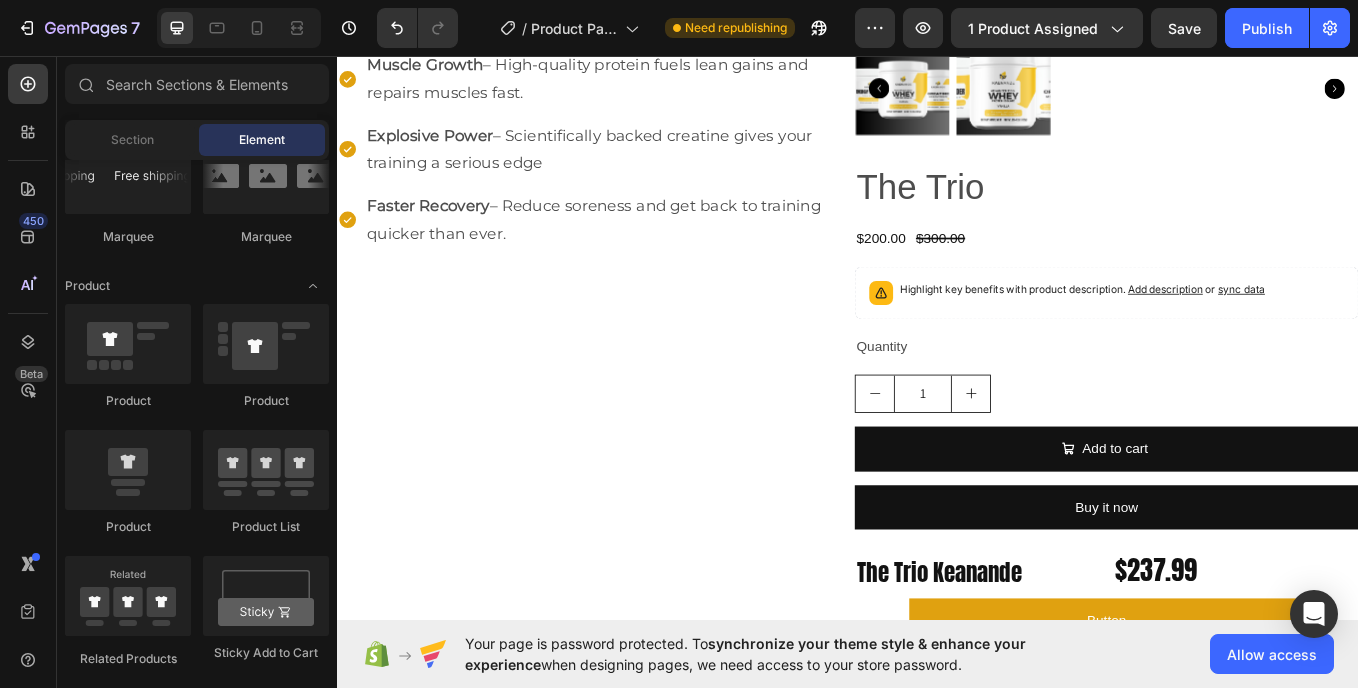 scroll, scrollTop: 2005, scrollLeft: 0, axis: vertical 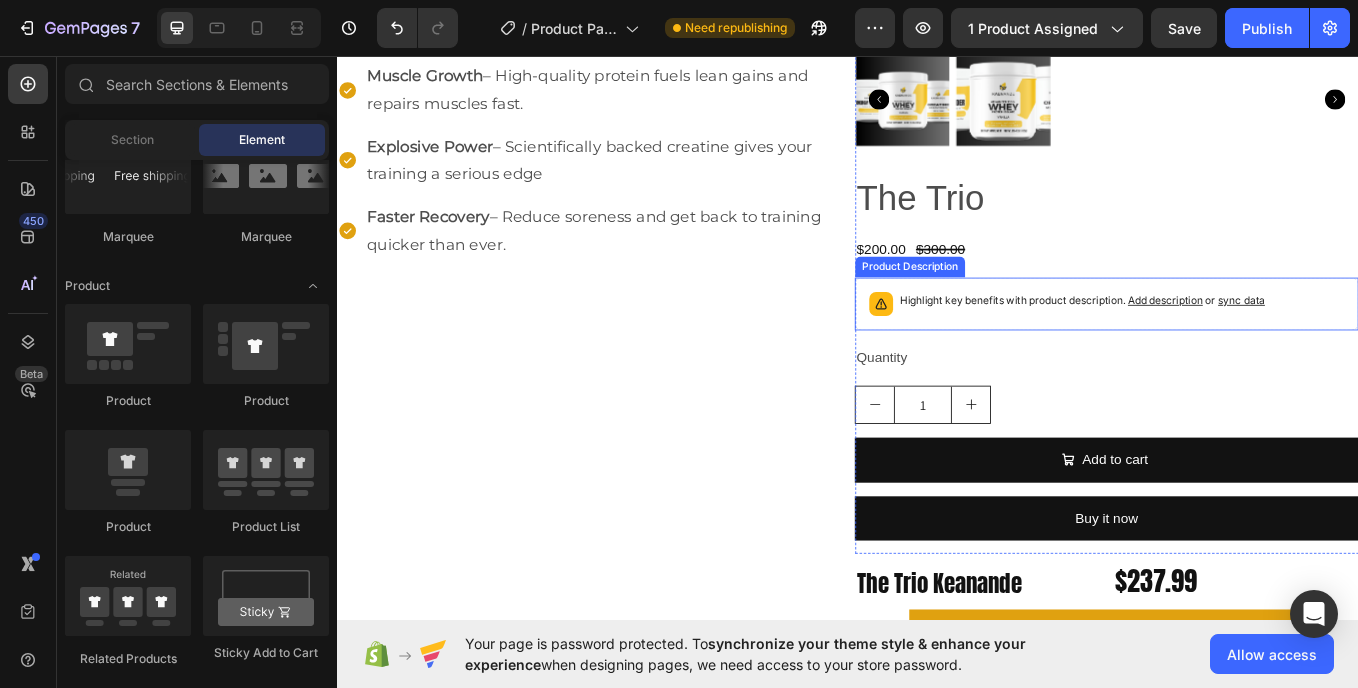 click on "Highlight key benefits with product description.       Add description   or   sync data" at bounding box center [1241, 347] 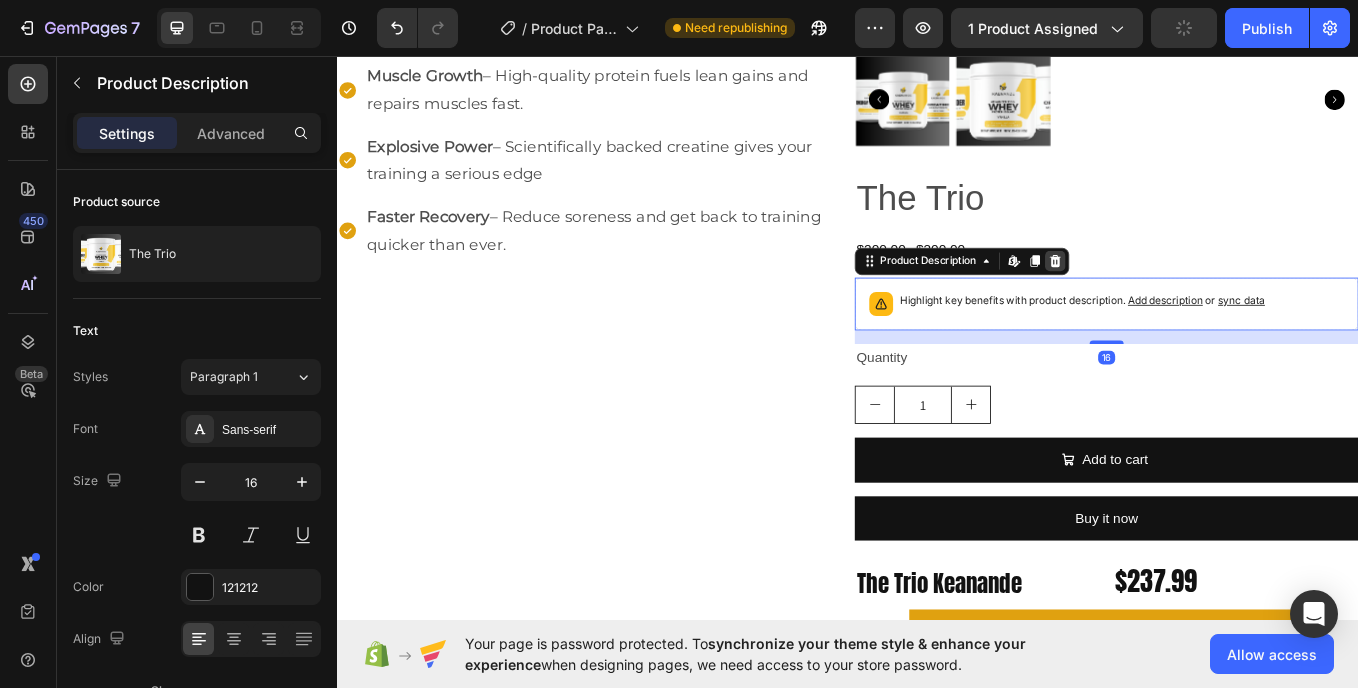 click at bounding box center (1180, 297) 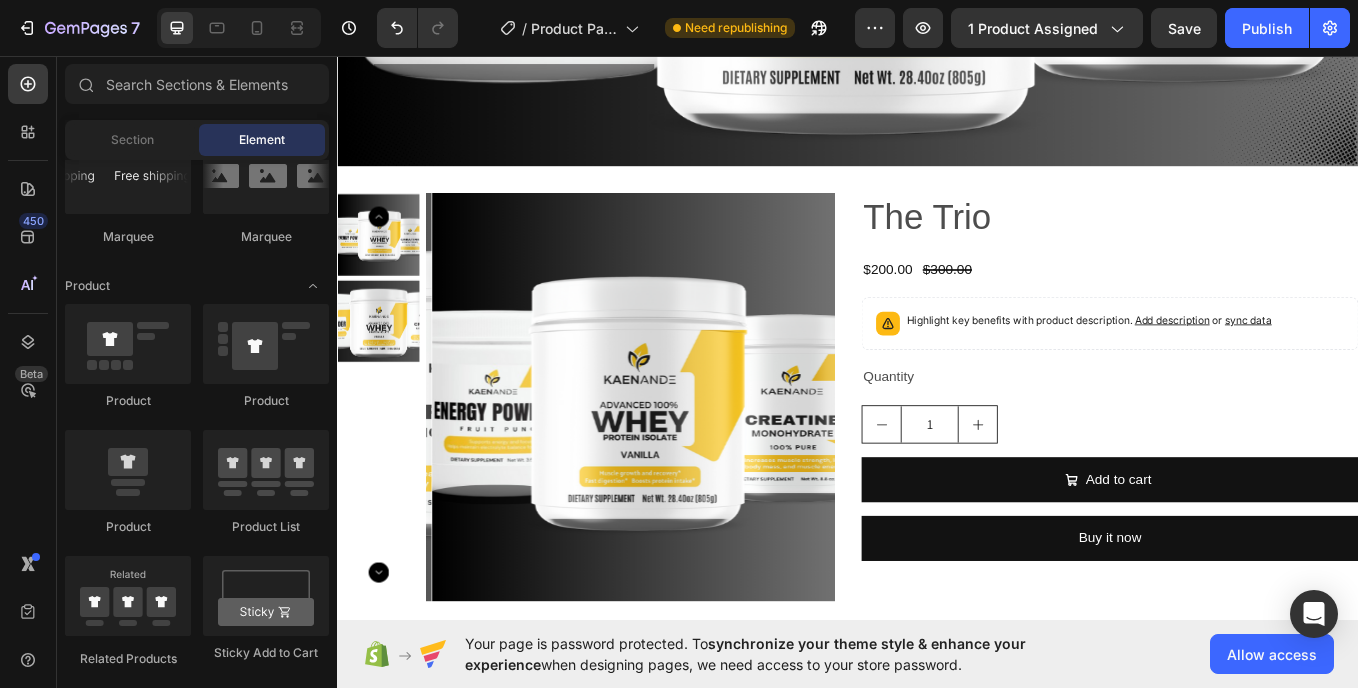 scroll, scrollTop: 726, scrollLeft: 0, axis: vertical 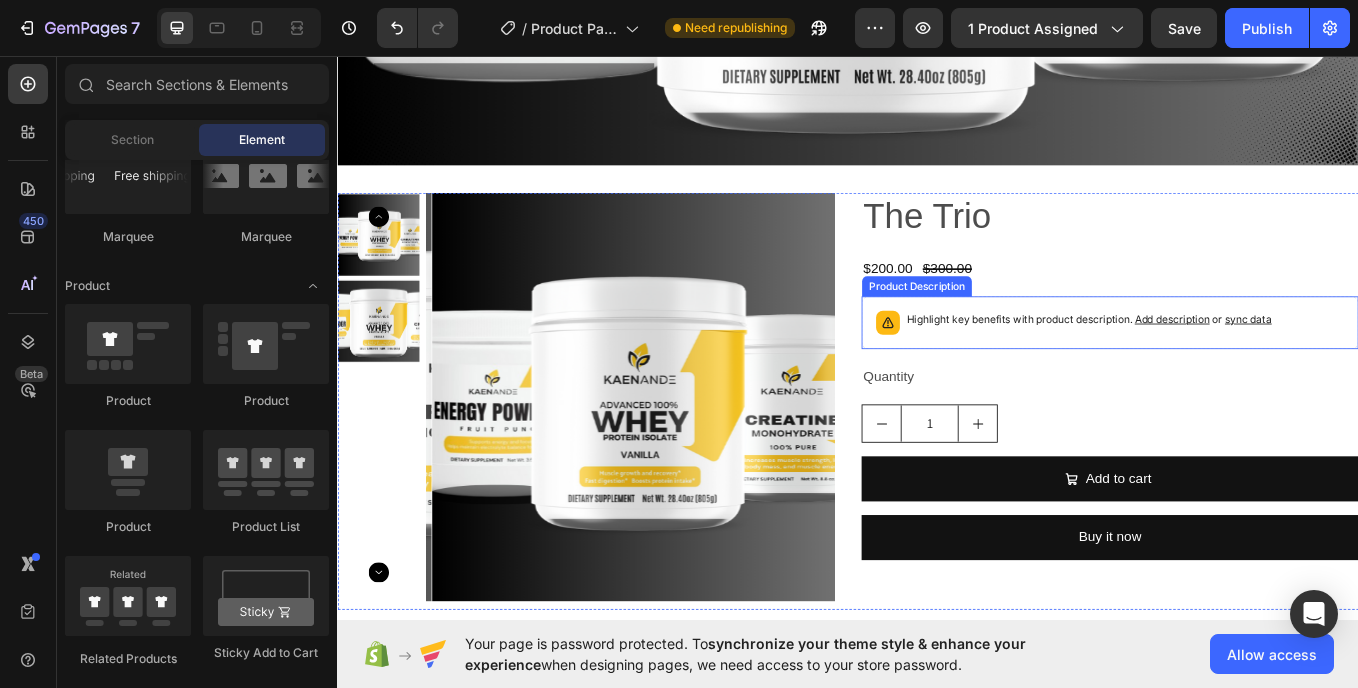 click on "Highlight key benefits with product description.       Add description   or   sync data" at bounding box center [1220, 369] 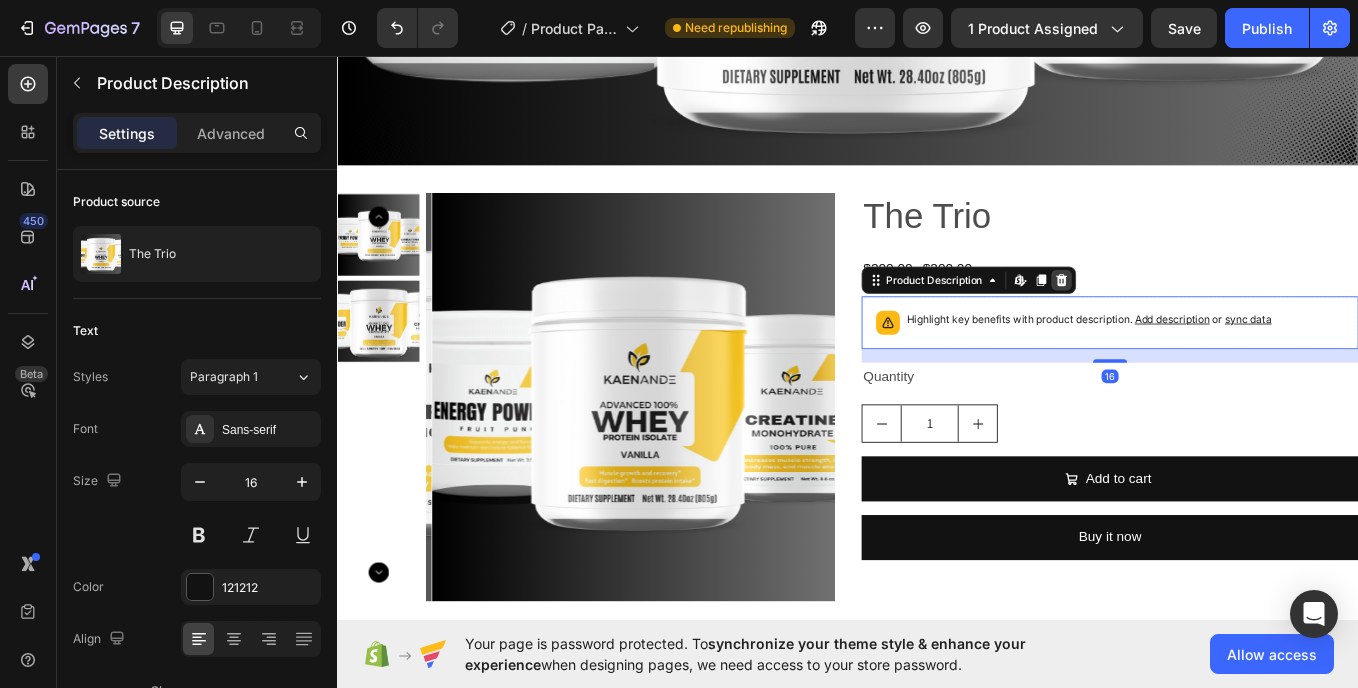 click 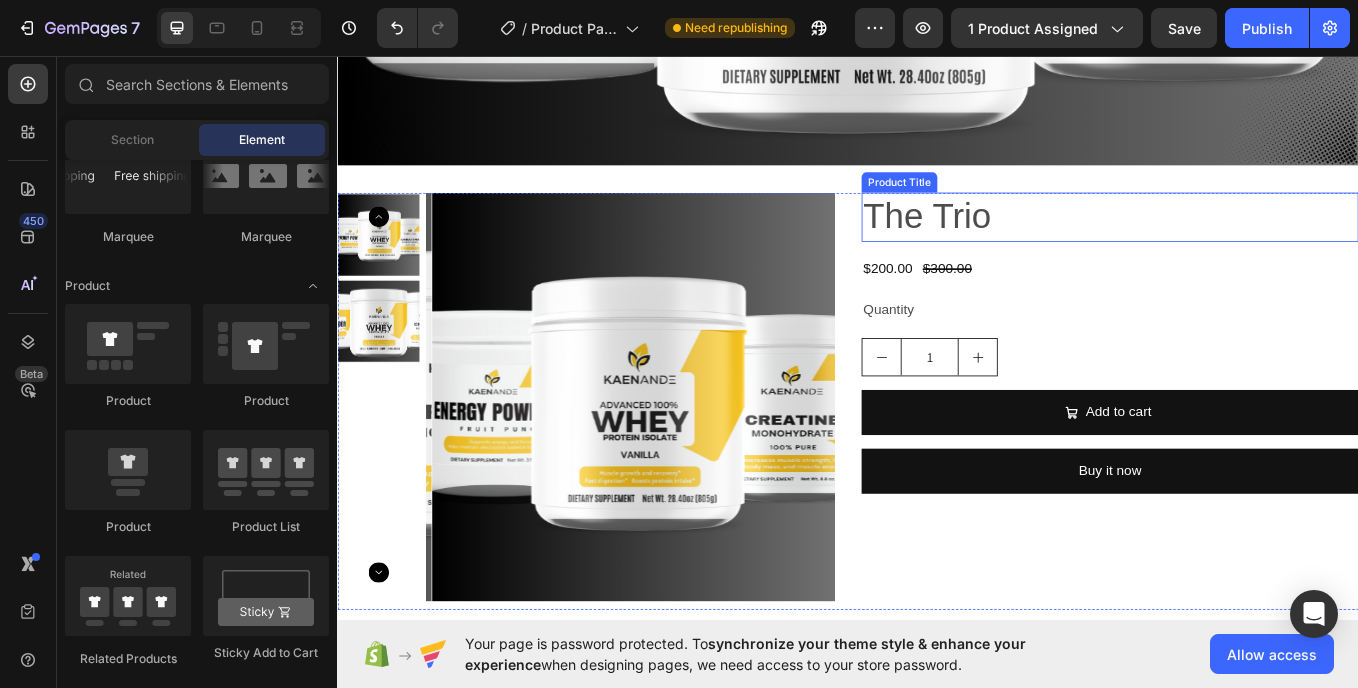 click on "The Trio" at bounding box center [1245, 244] 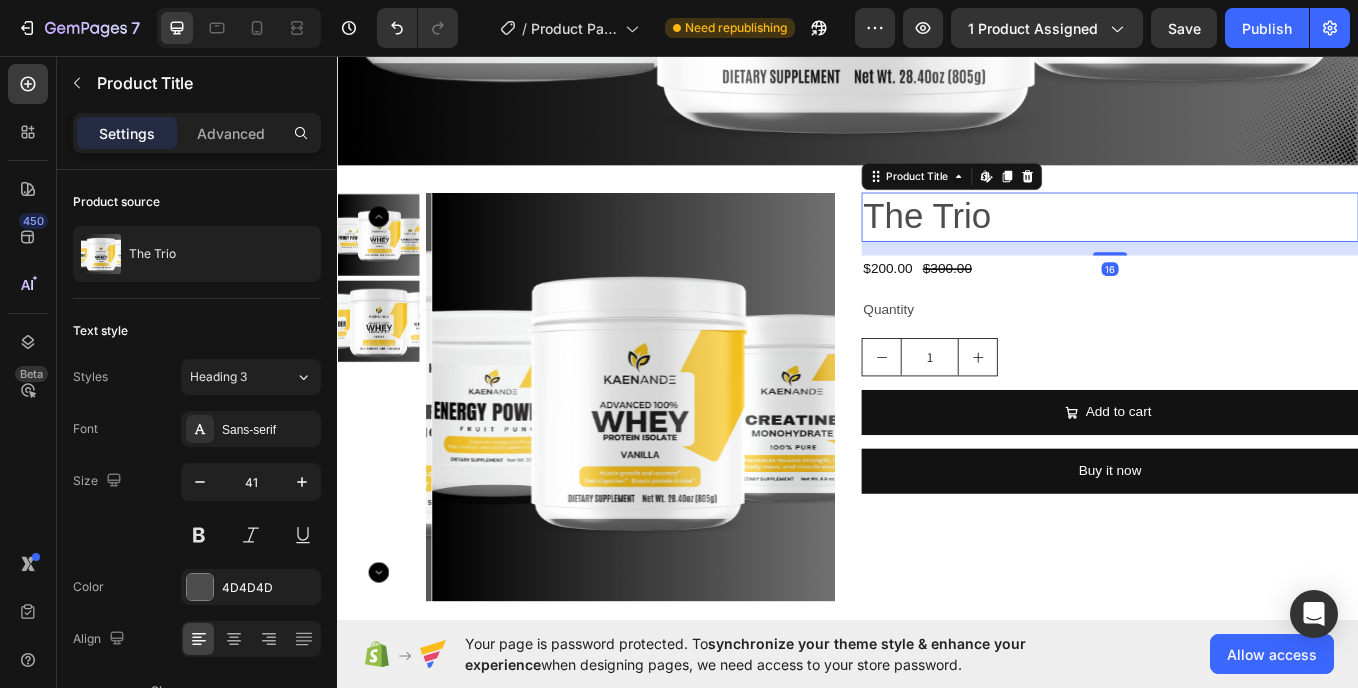 click on "The Trio" at bounding box center (1245, 244) 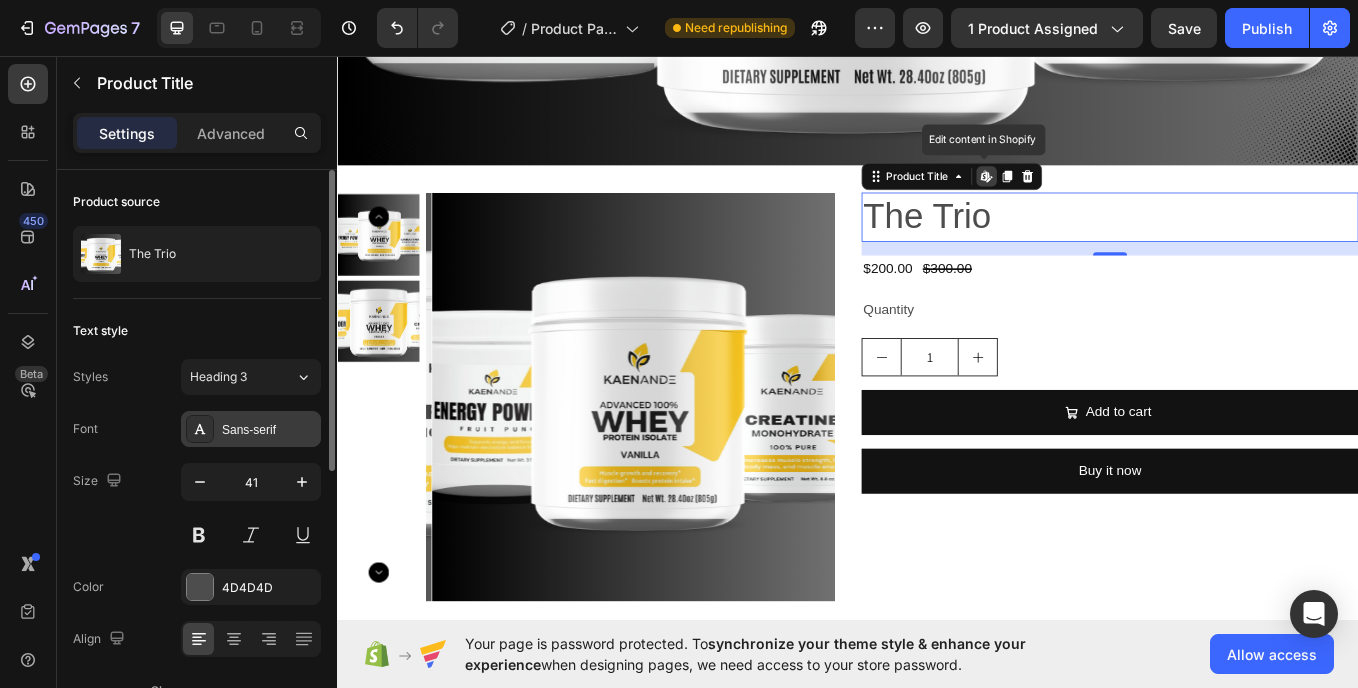 click on "Sans-serif" at bounding box center (269, 430) 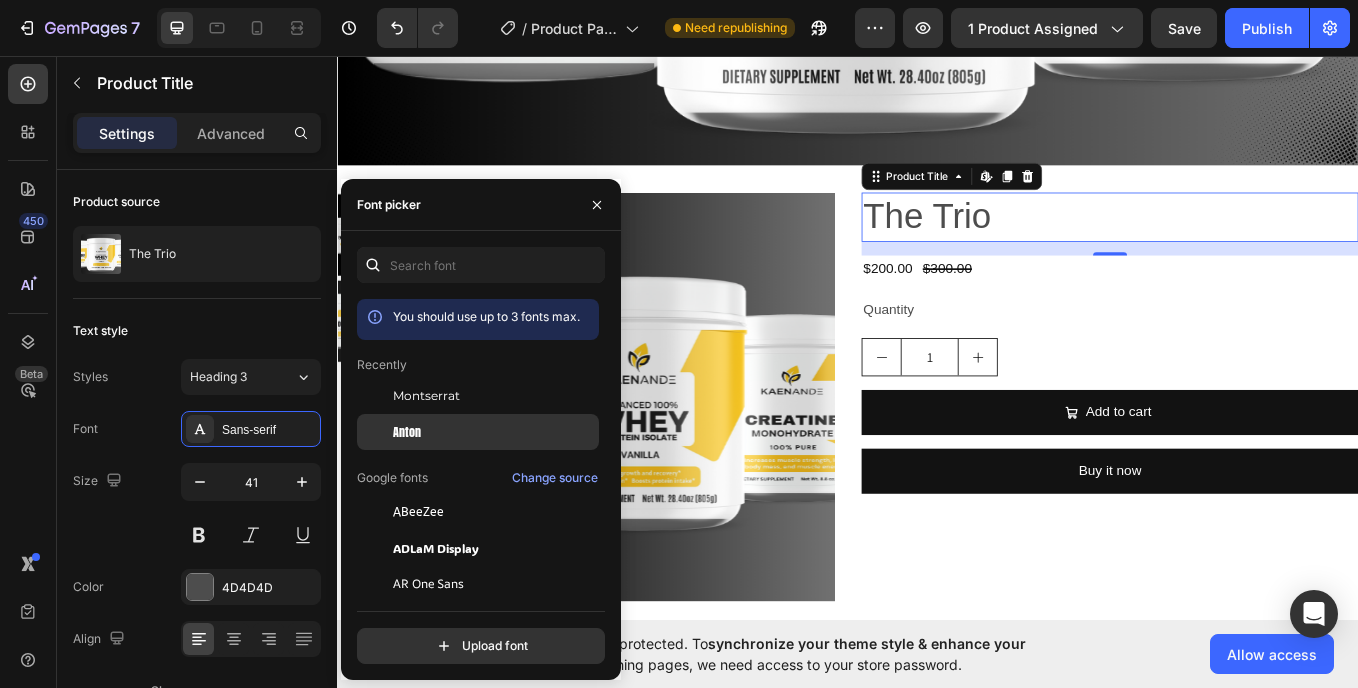 click on "Anton" 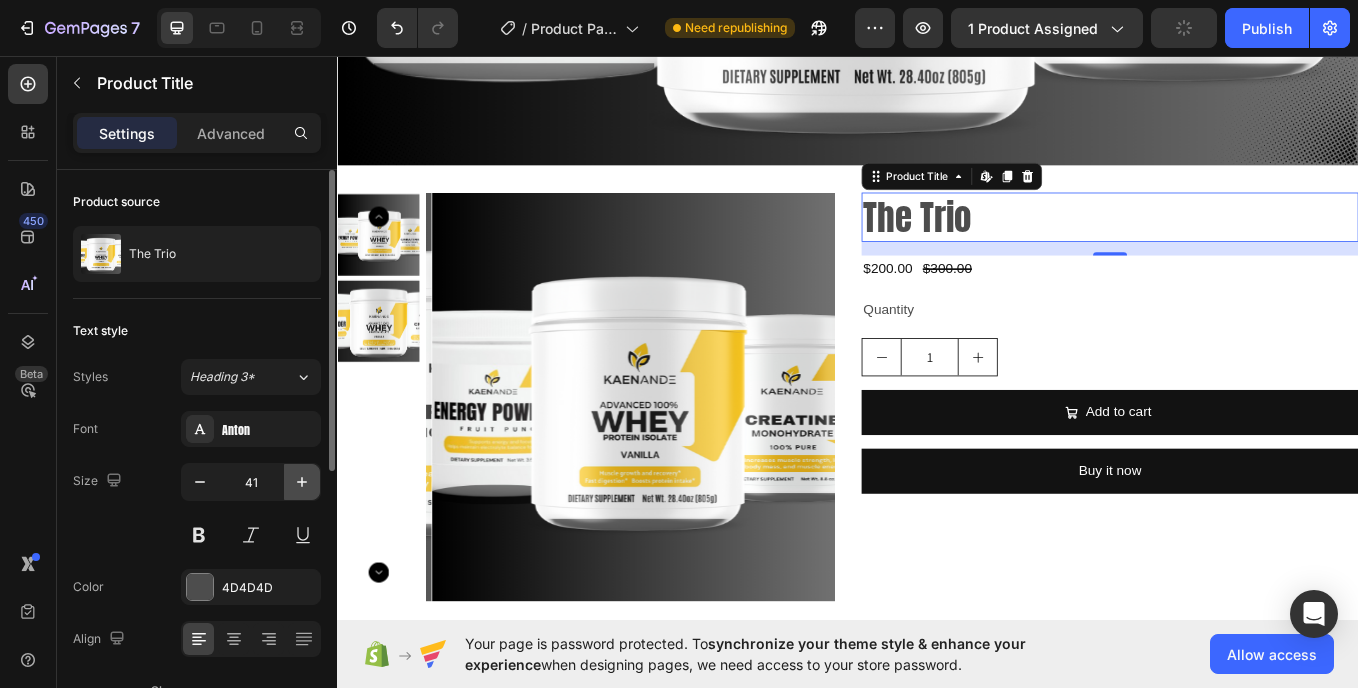 click at bounding box center [302, 482] 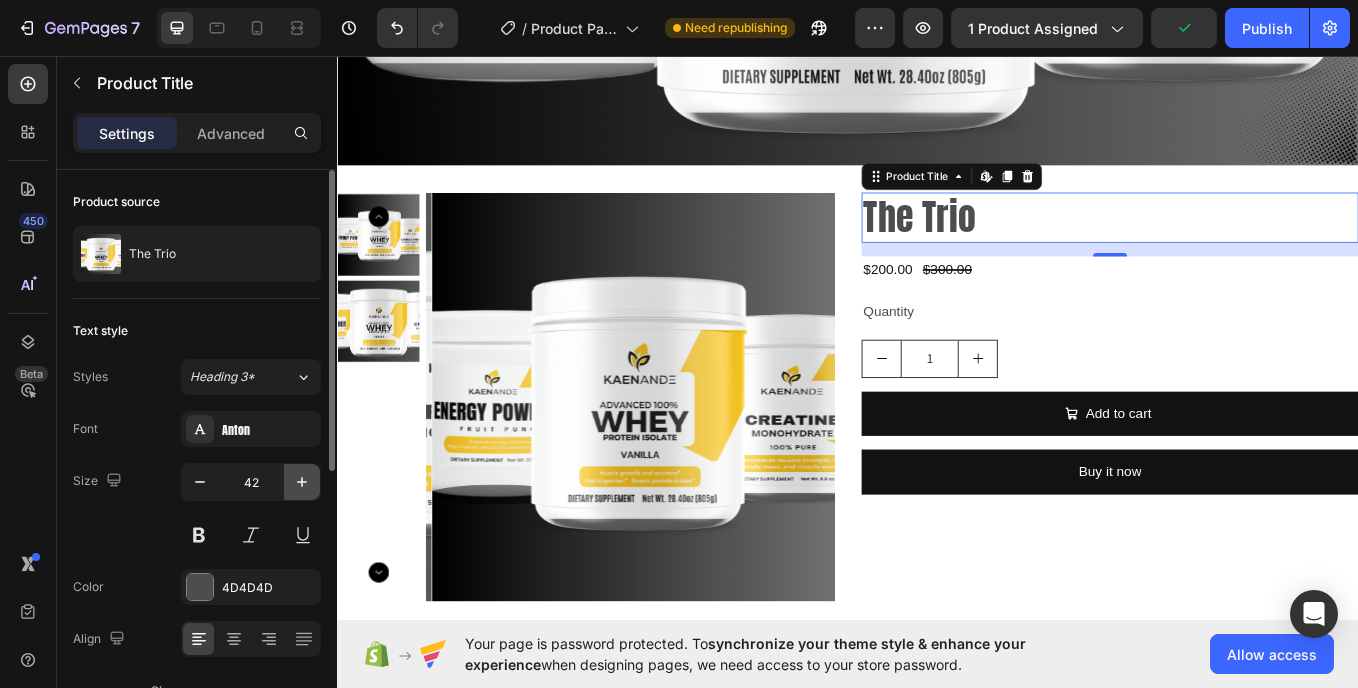 click at bounding box center [302, 482] 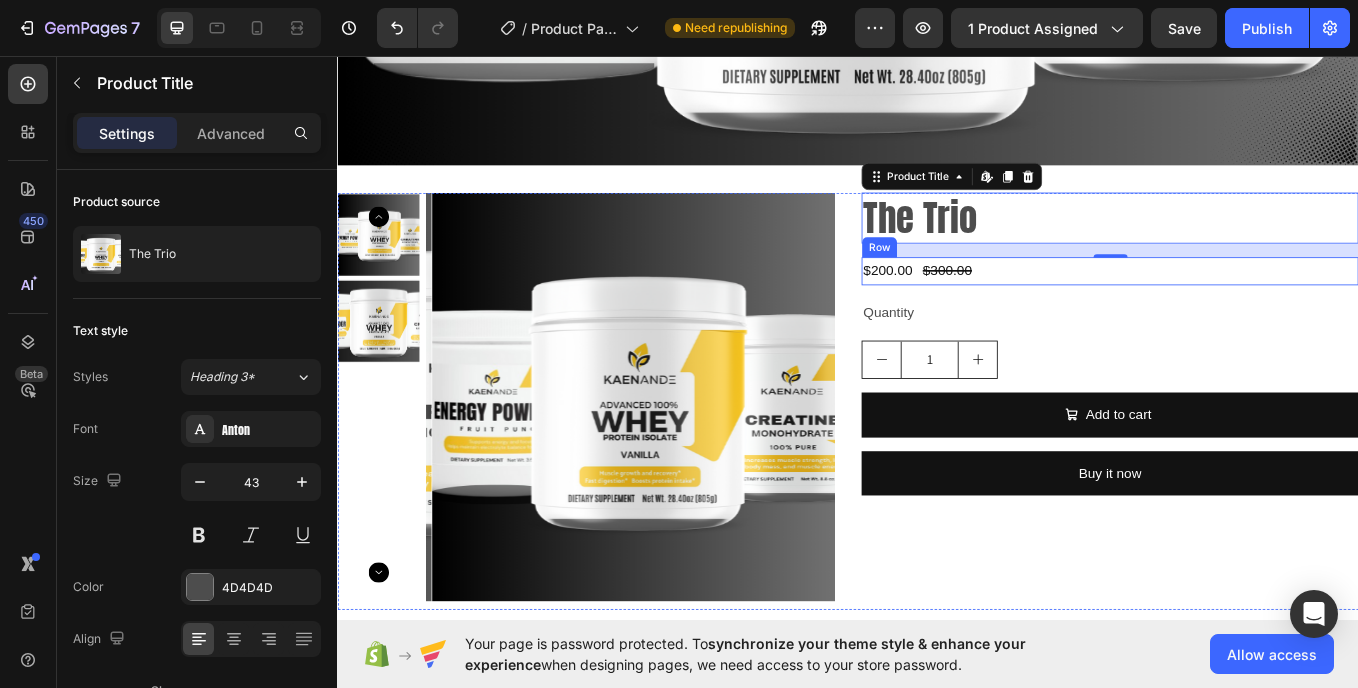 click on "$200.00 Product Price Product Price $300.00 Product Price Product Price Row" at bounding box center [1245, 308] 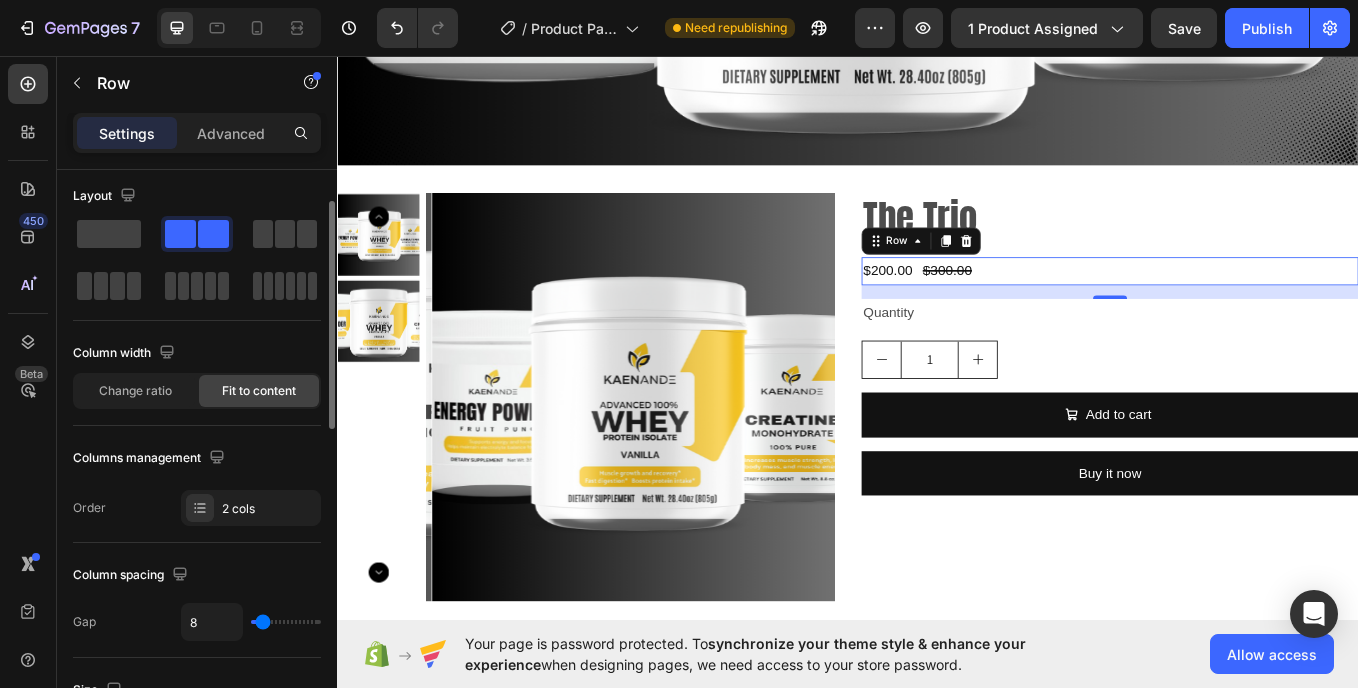scroll, scrollTop: 0, scrollLeft: 0, axis: both 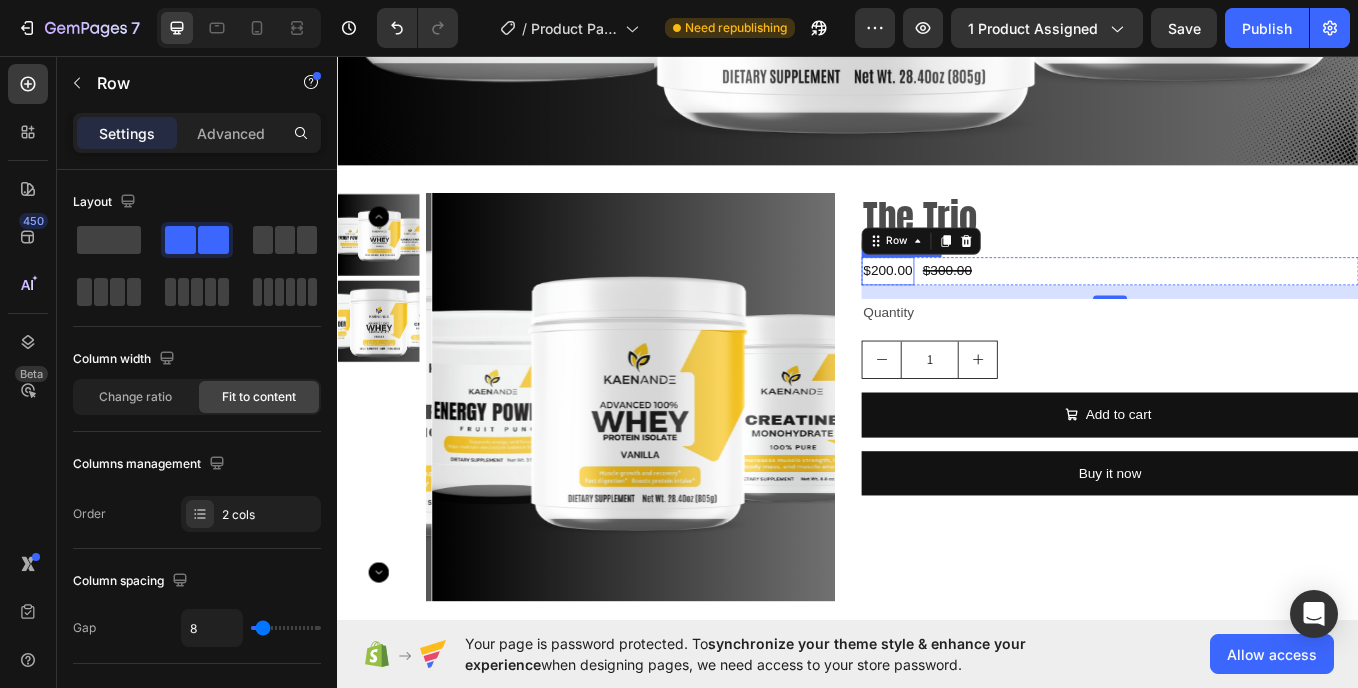 click on "$200.00" at bounding box center [984, 308] 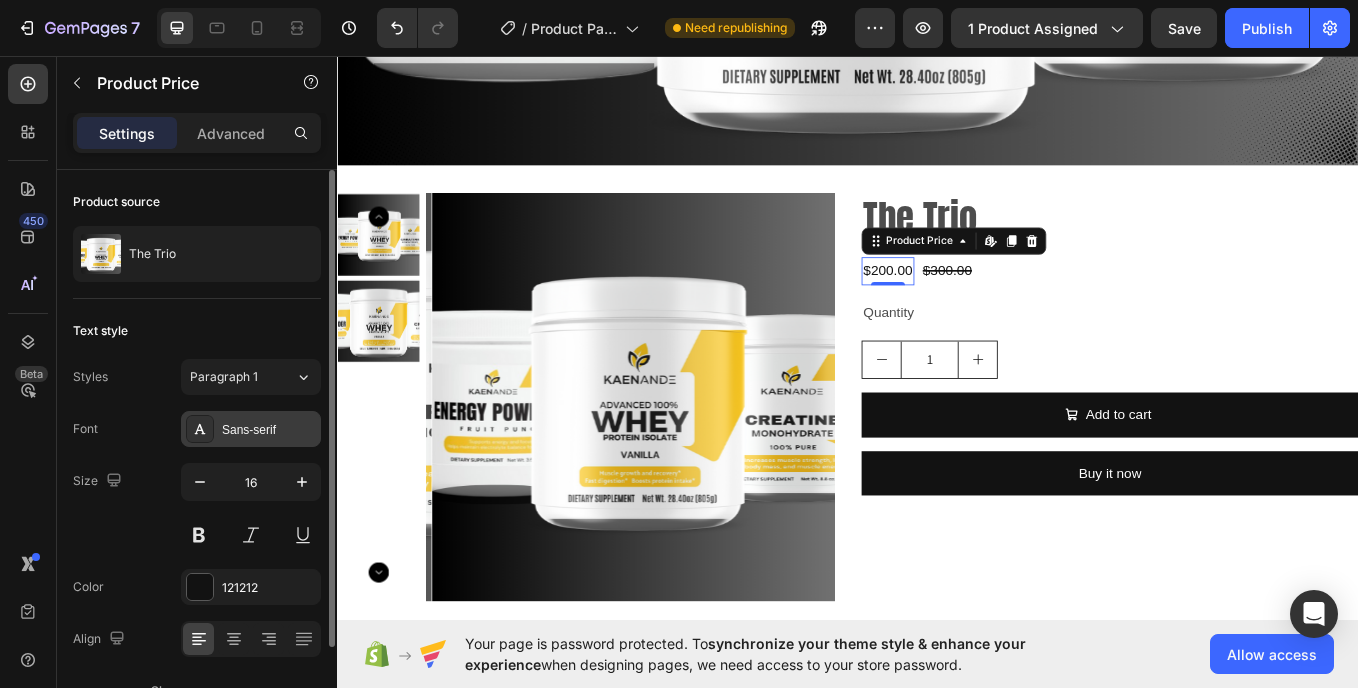 click on "Sans-serif" at bounding box center [269, 430] 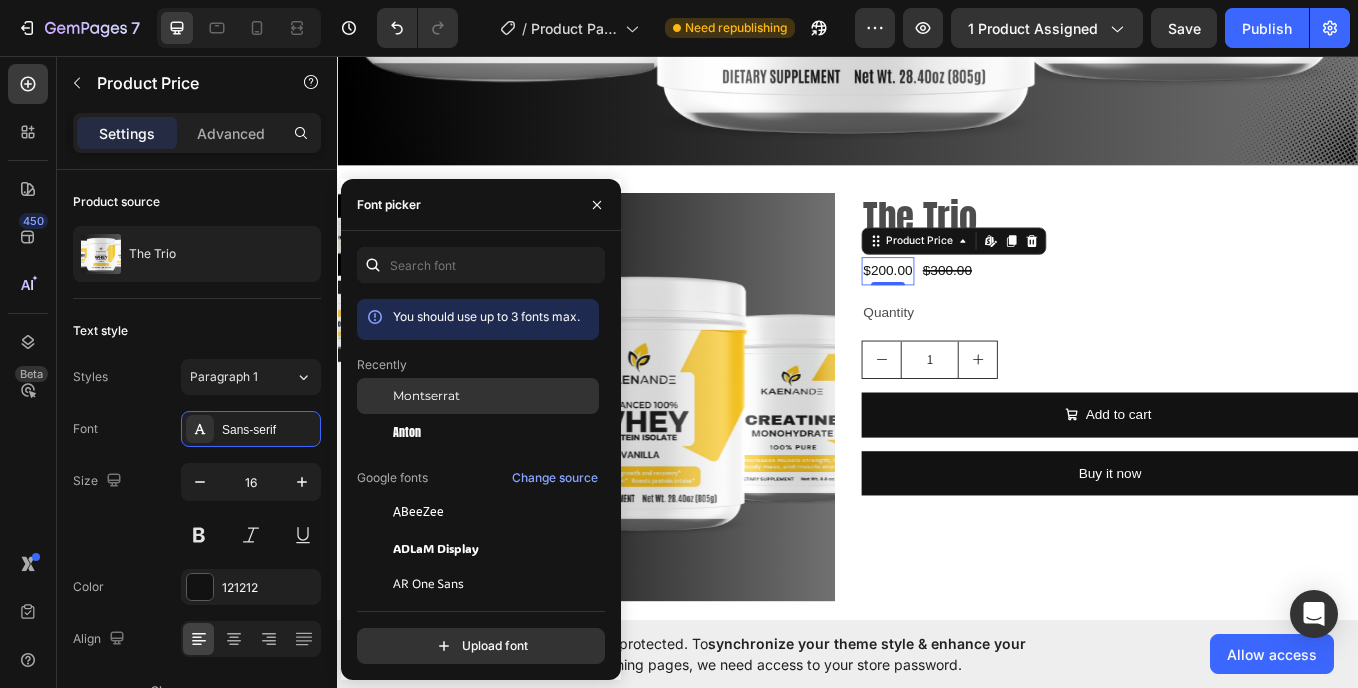 click on "Montserrat" 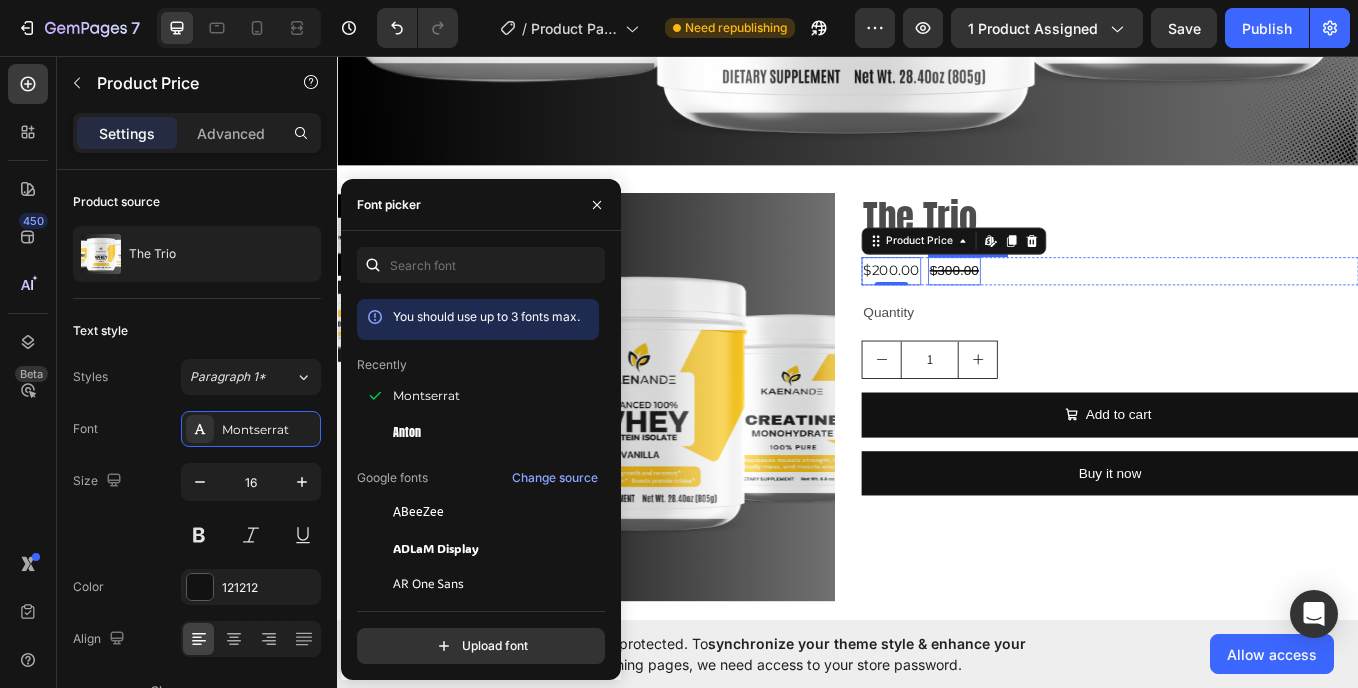 click on "$300.00" at bounding box center [1062, 308] 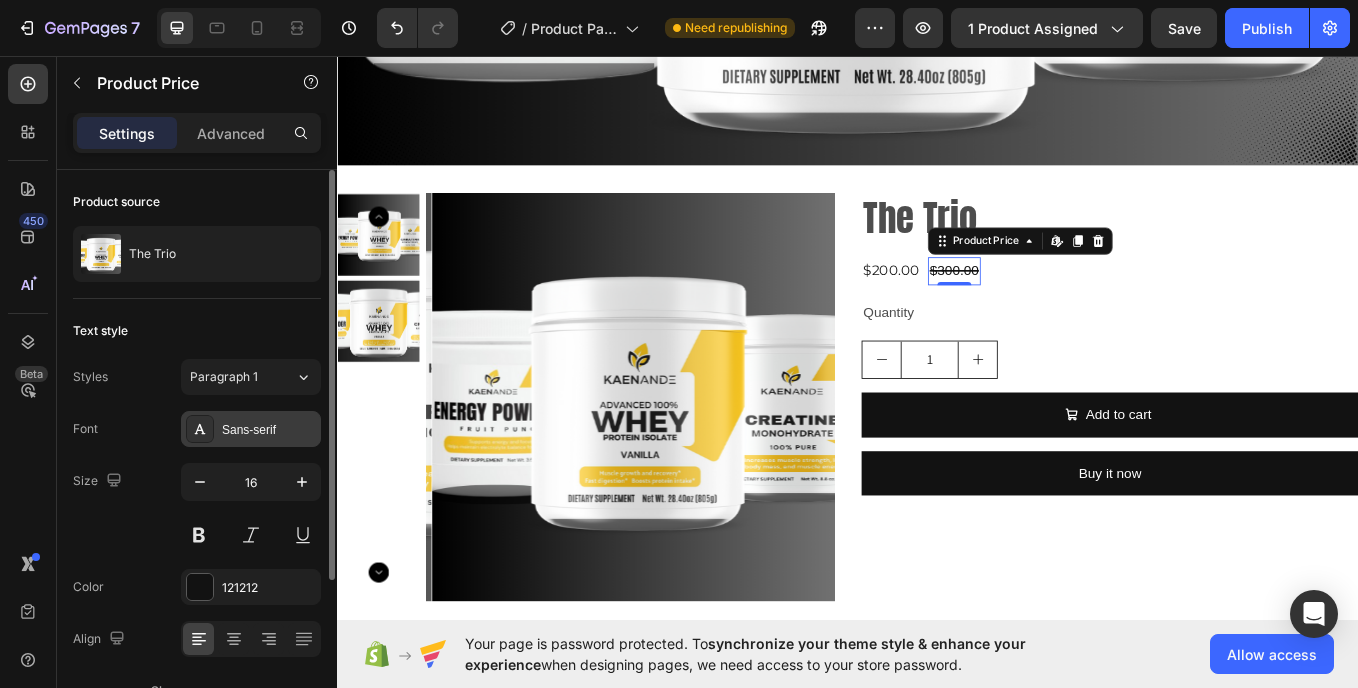click on "Sans-serif" at bounding box center [269, 430] 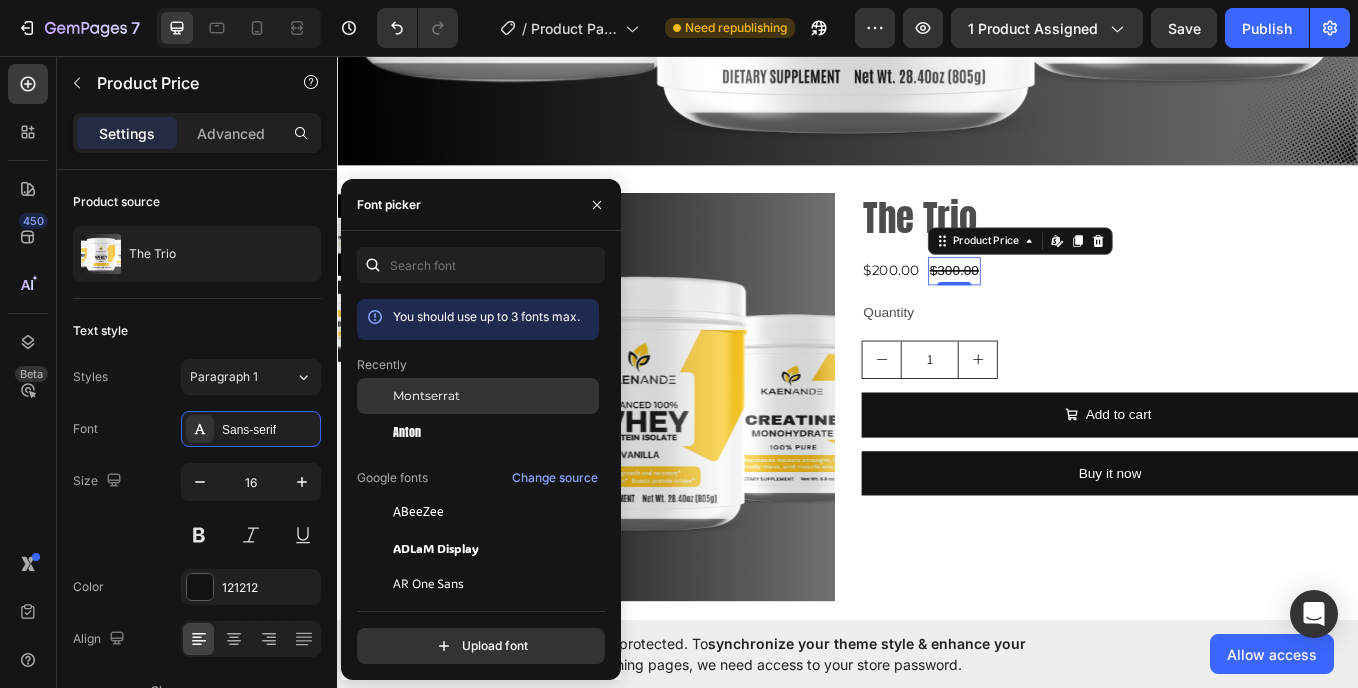 click on "Montserrat" at bounding box center (494, 396) 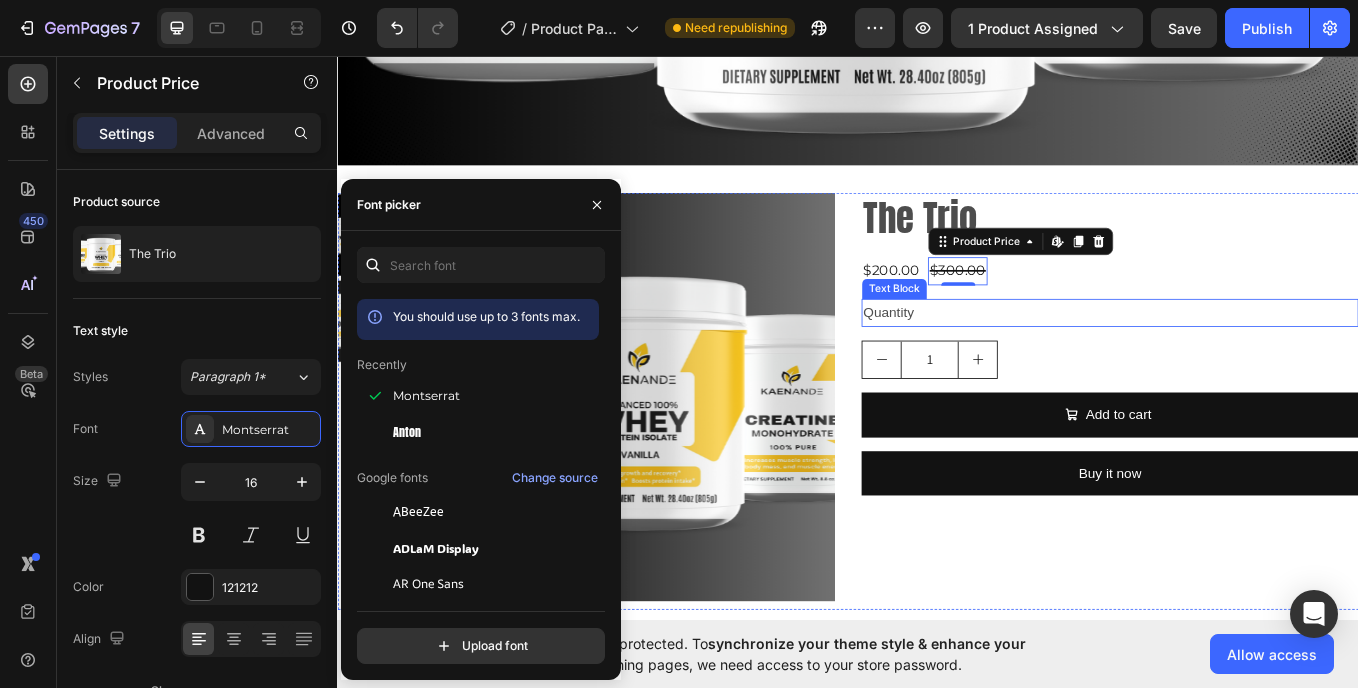 click on "Quantity" at bounding box center [1245, 357] 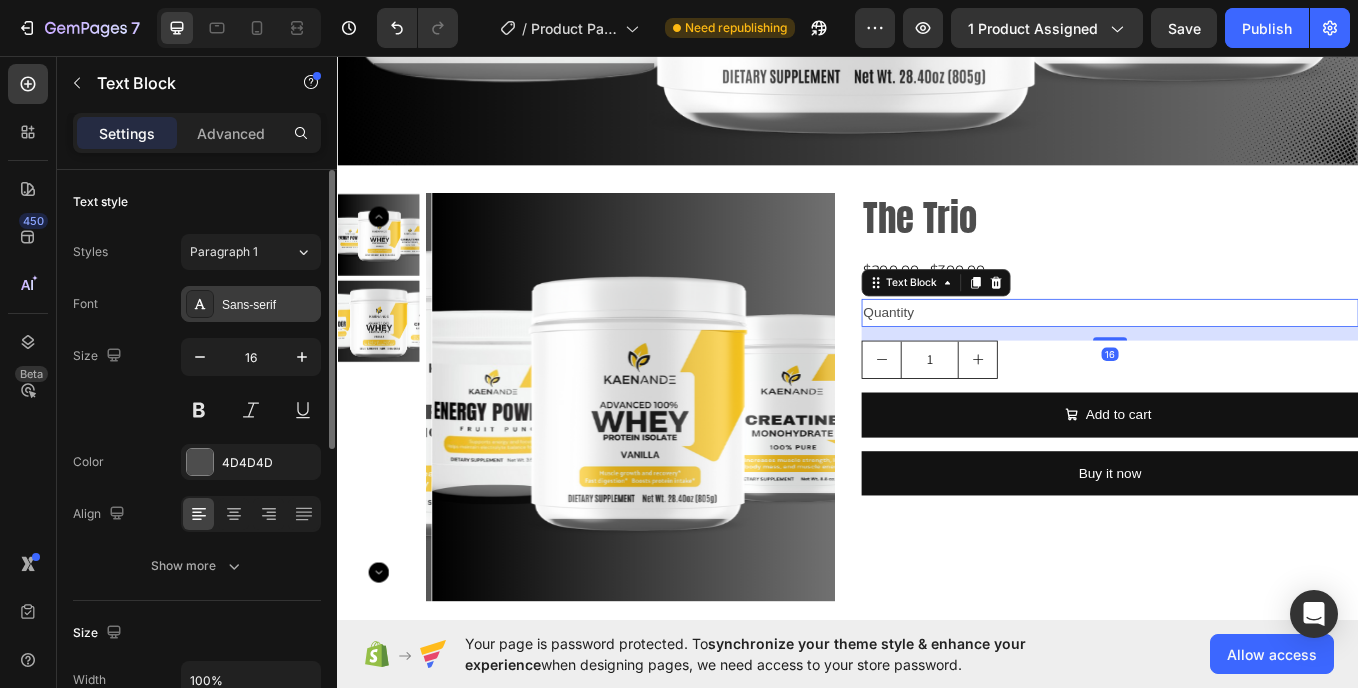 click on "Sans-serif" at bounding box center (269, 305) 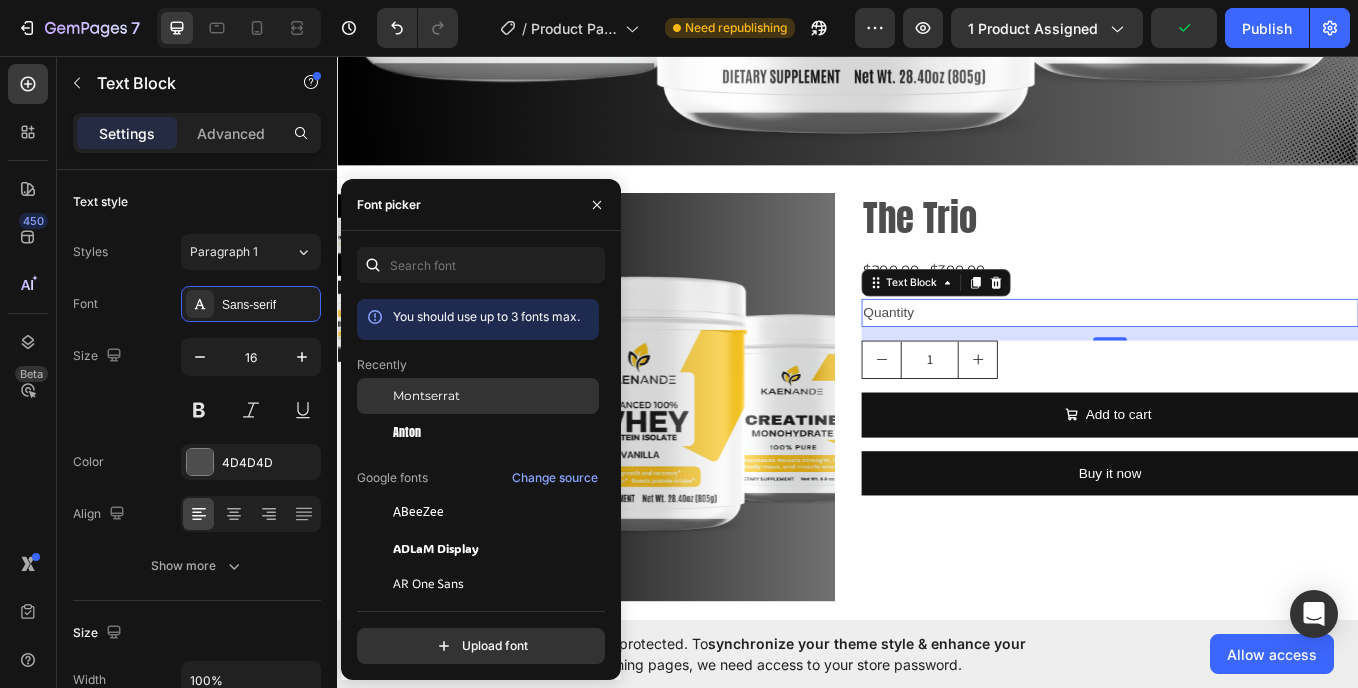 click on "Montserrat" at bounding box center (426, 396) 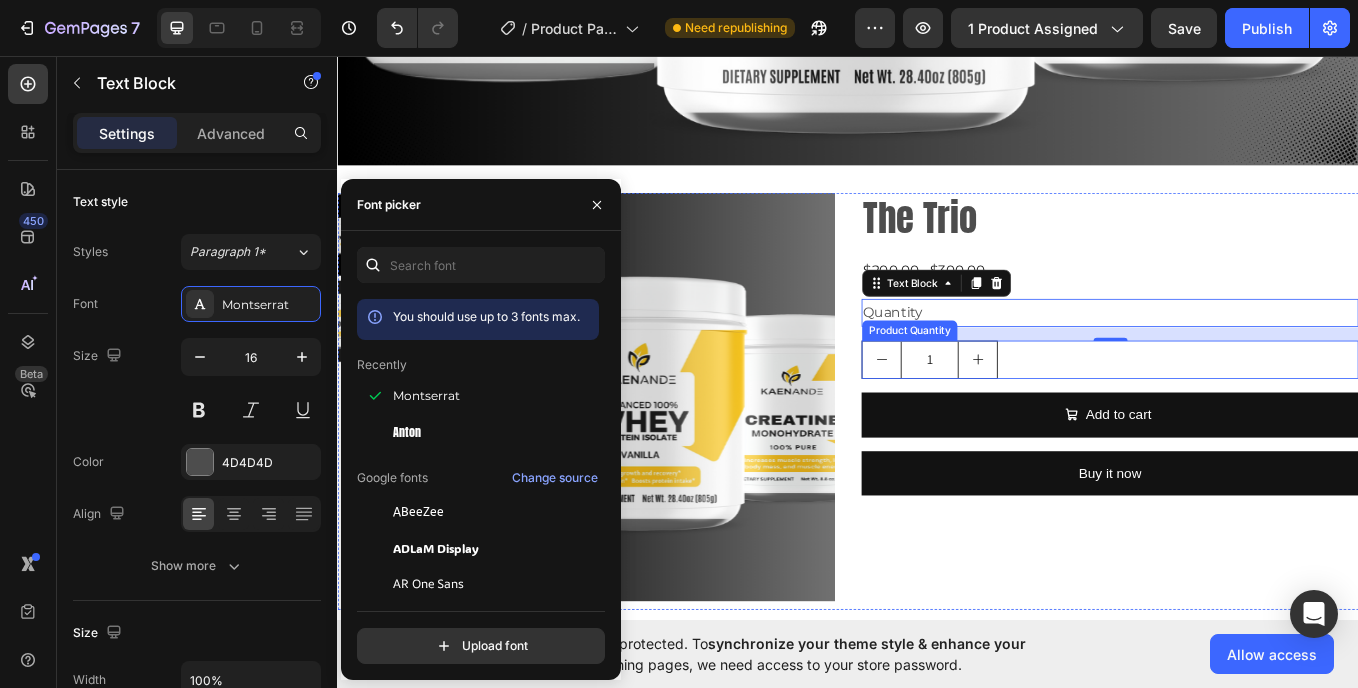 click on "1" at bounding box center [1033, 412] 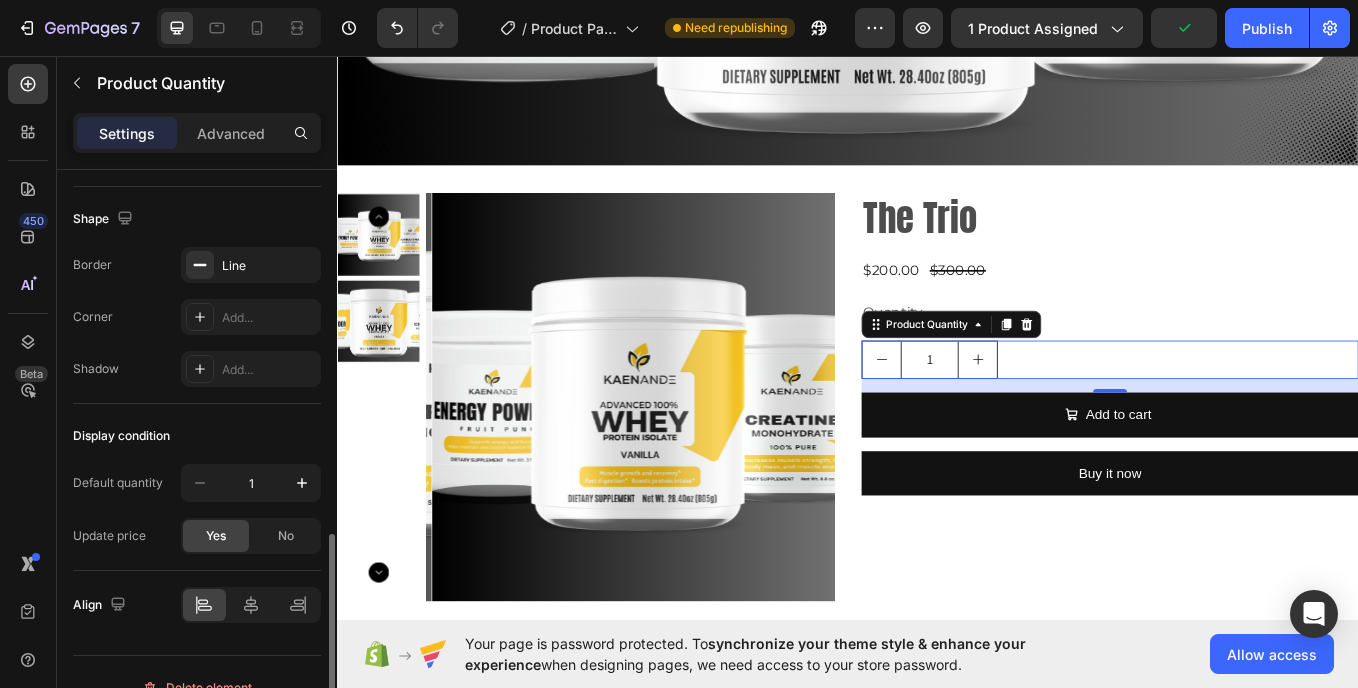 scroll, scrollTop: 1073, scrollLeft: 0, axis: vertical 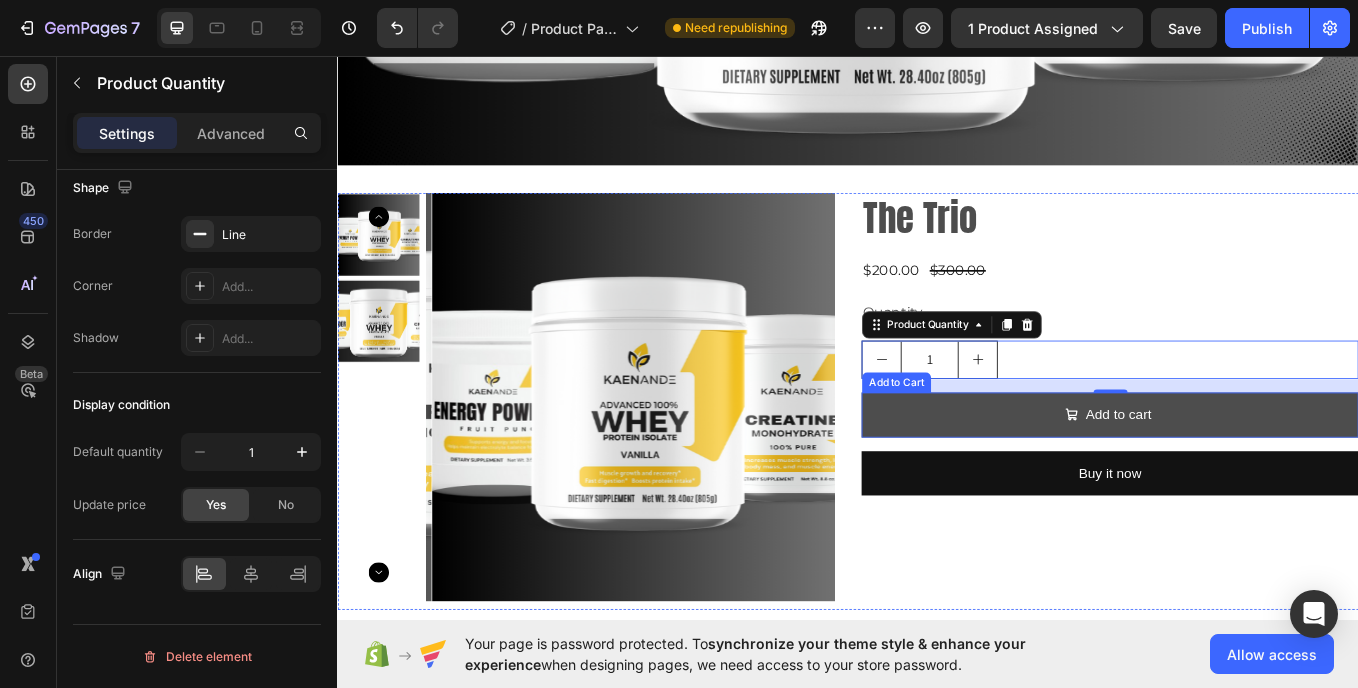click 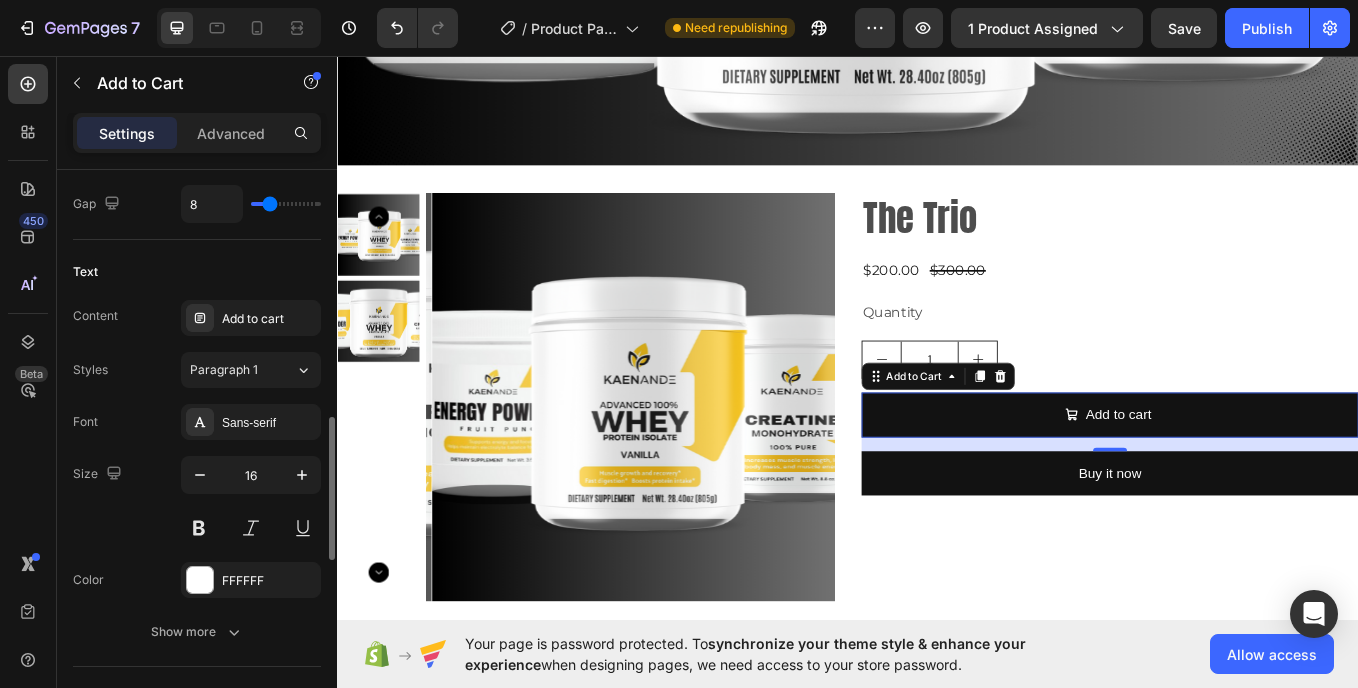 scroll, scrollTop: 972, scrollLeft: 0, axis: vertical 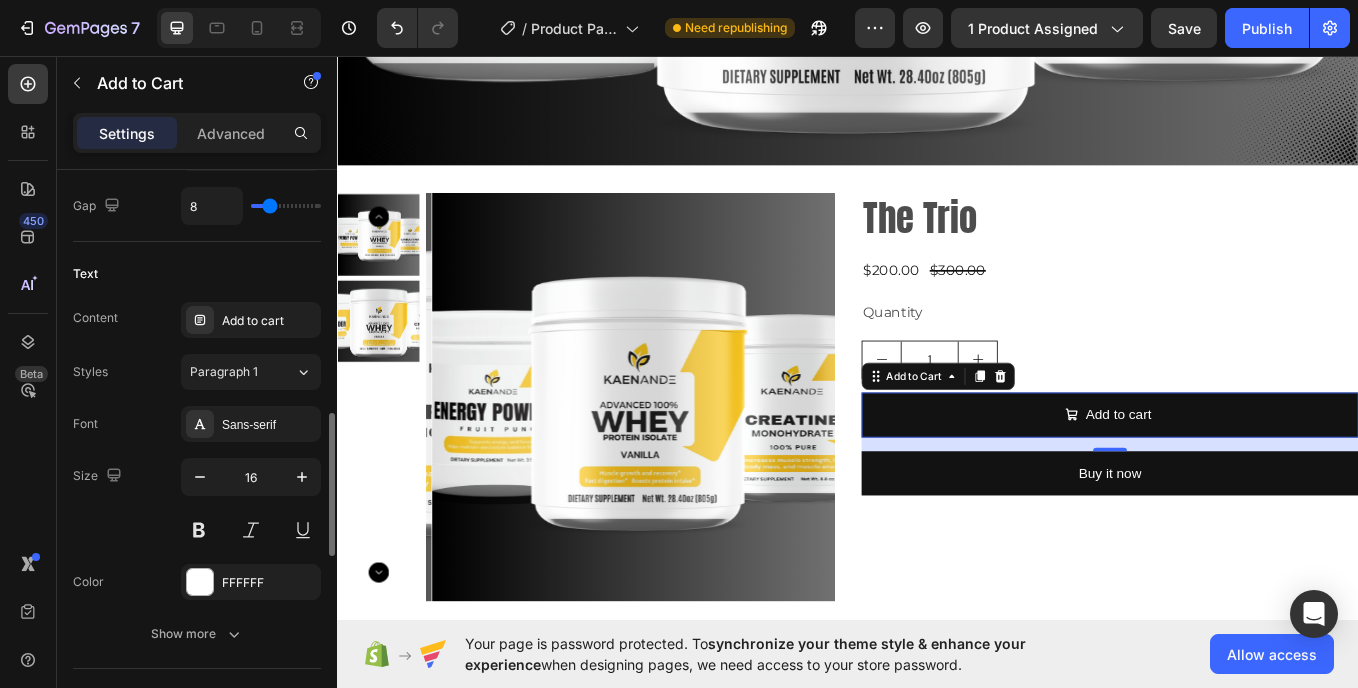 click at bounding box center (200, 424) 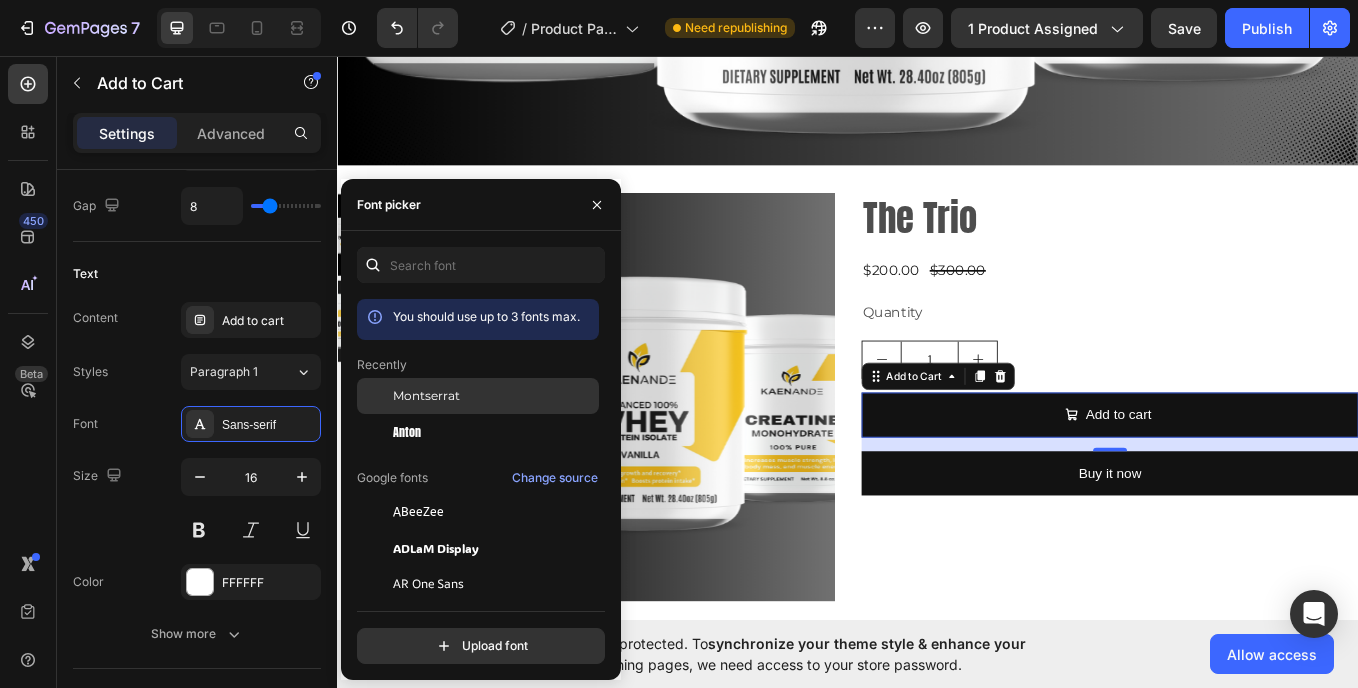 click on "Montserrat" at bounding box center (426, 396) 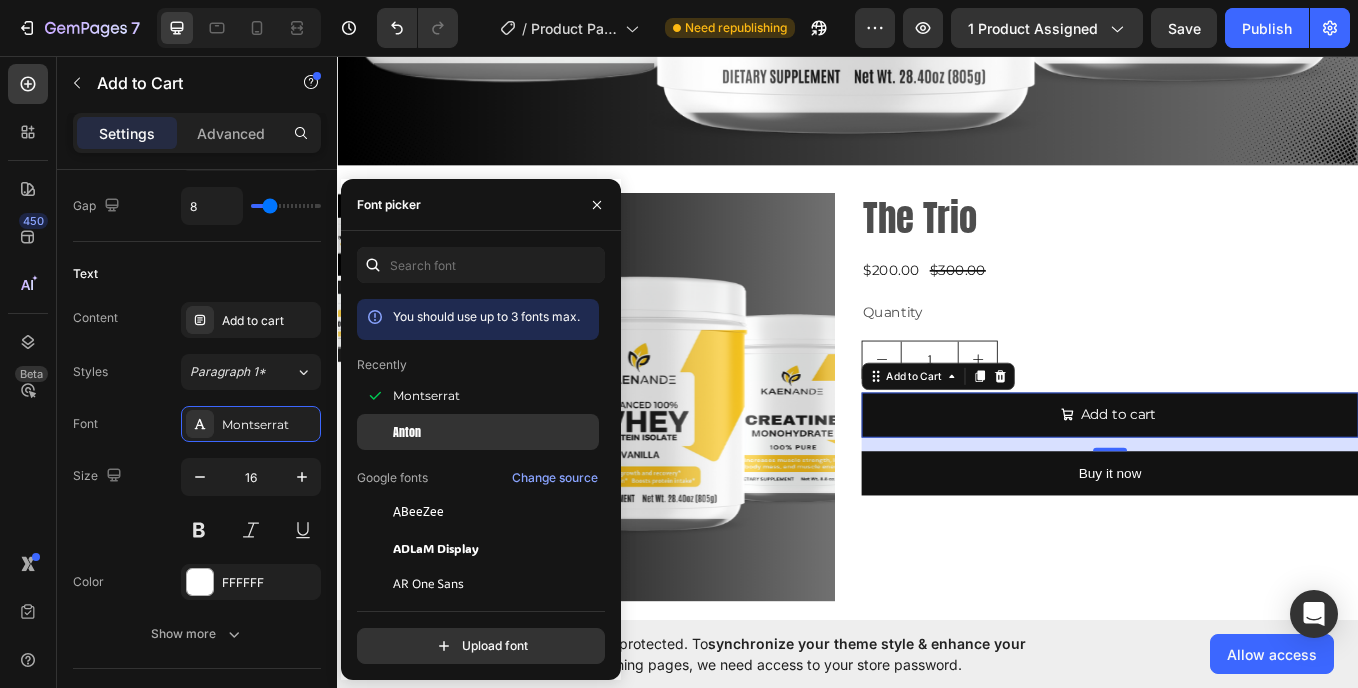 click at bounding box center (375, 432) 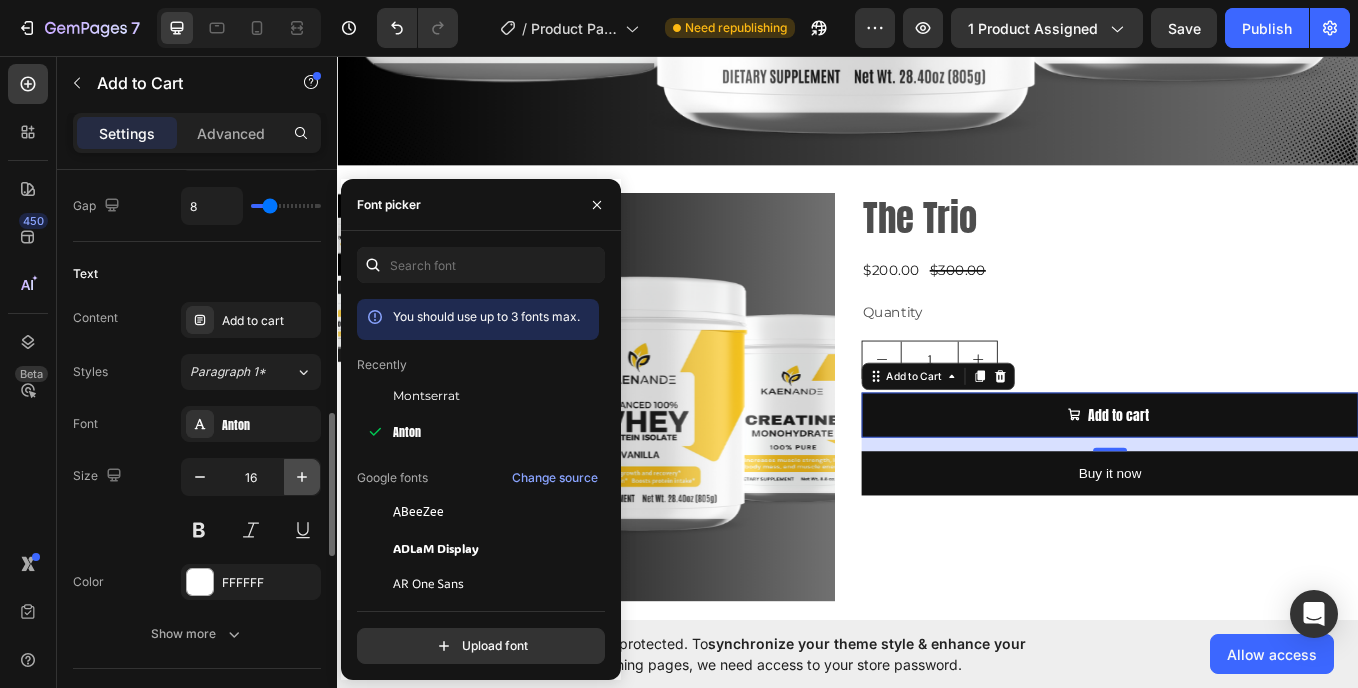 click at bounding box center (302, 477) 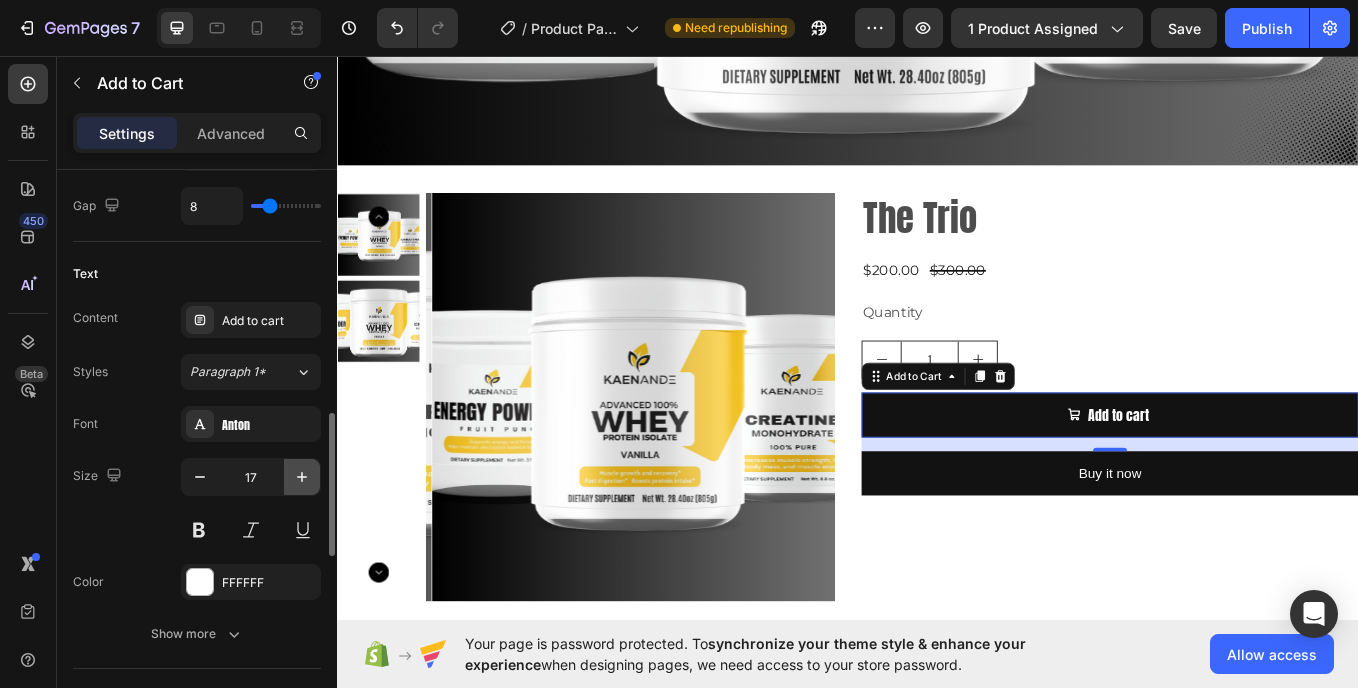 click at bounding box center [302, 477] 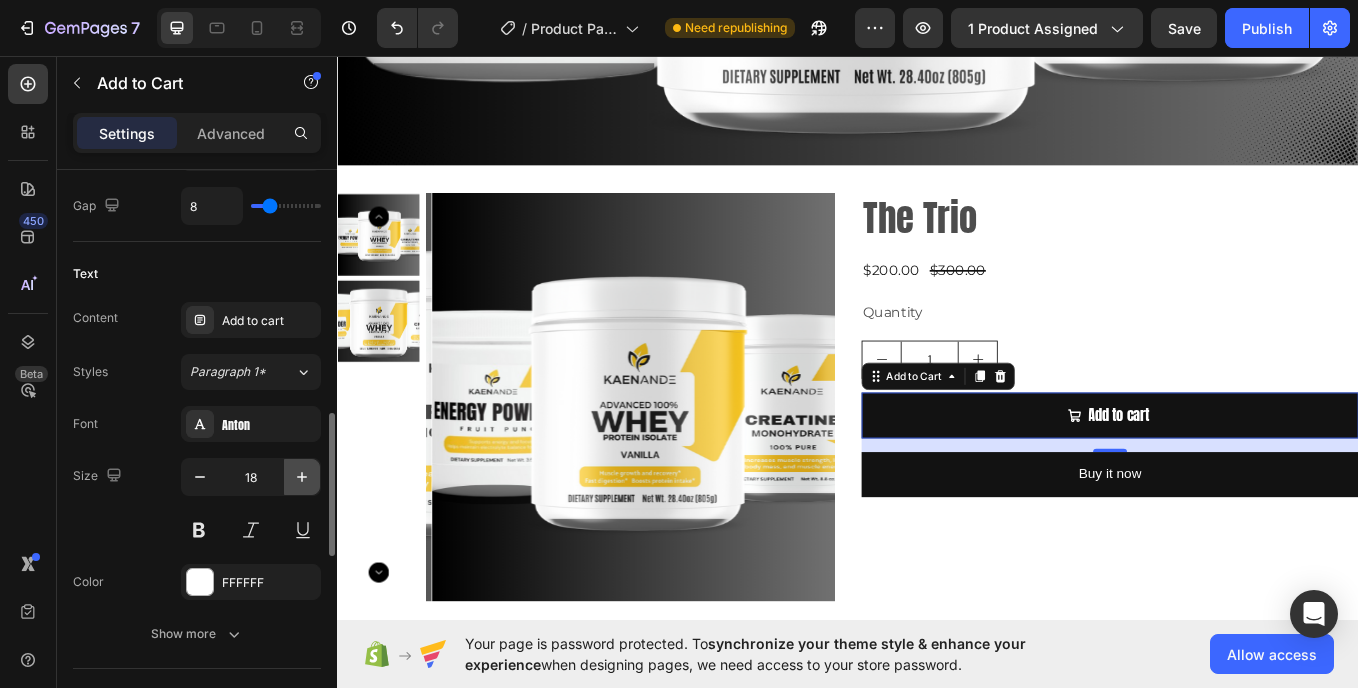 click at bounding box center (302, 477) 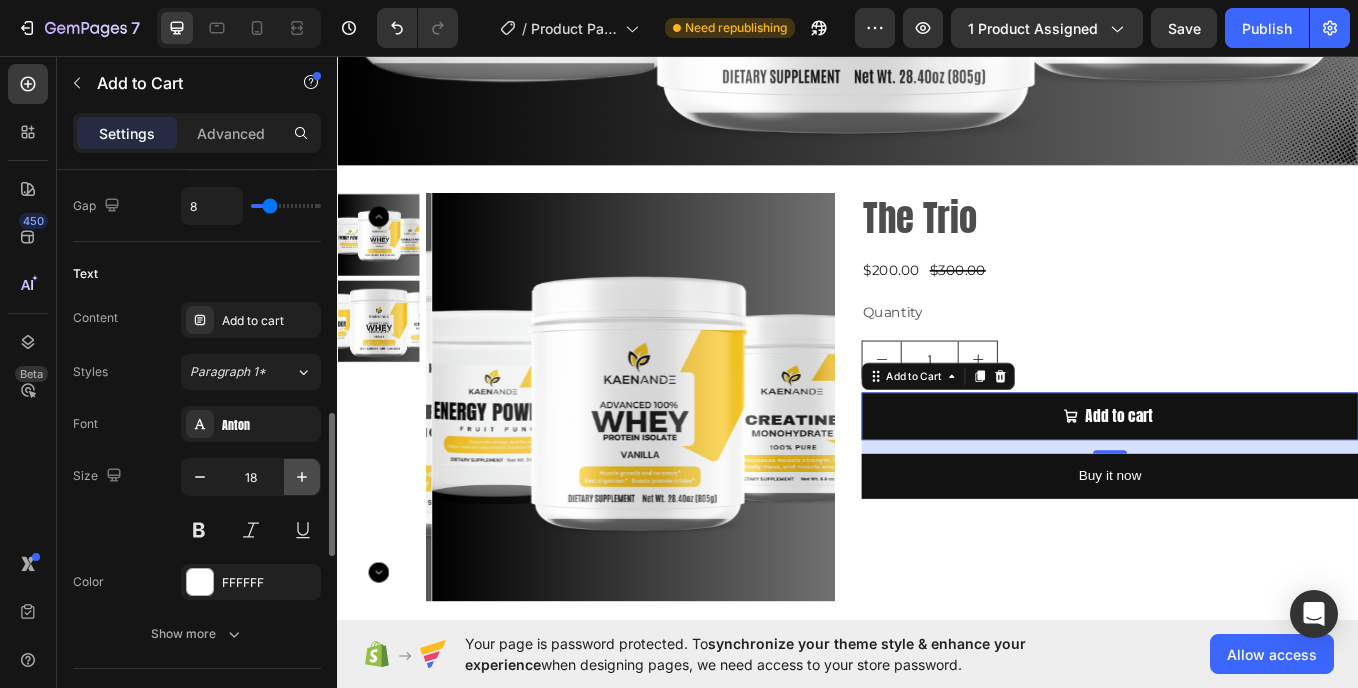 type on "19" 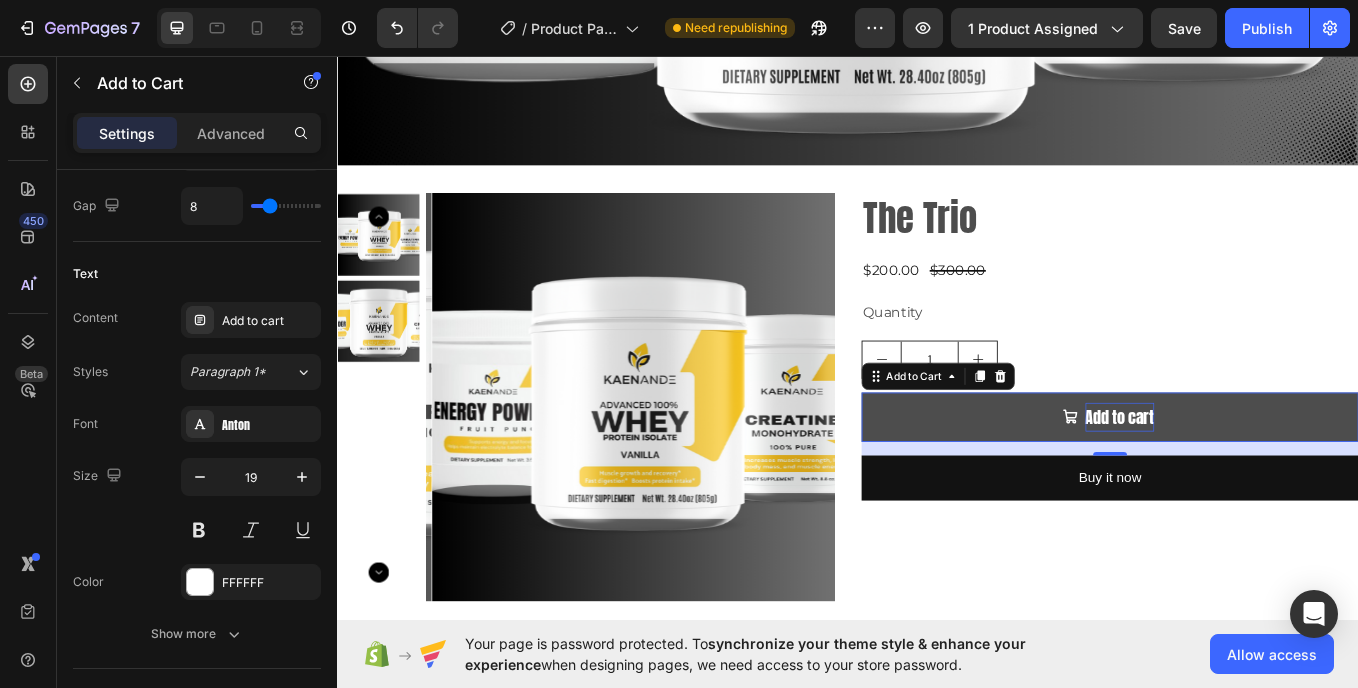 click on "Add to cart" at bounding box center [1256, 480] 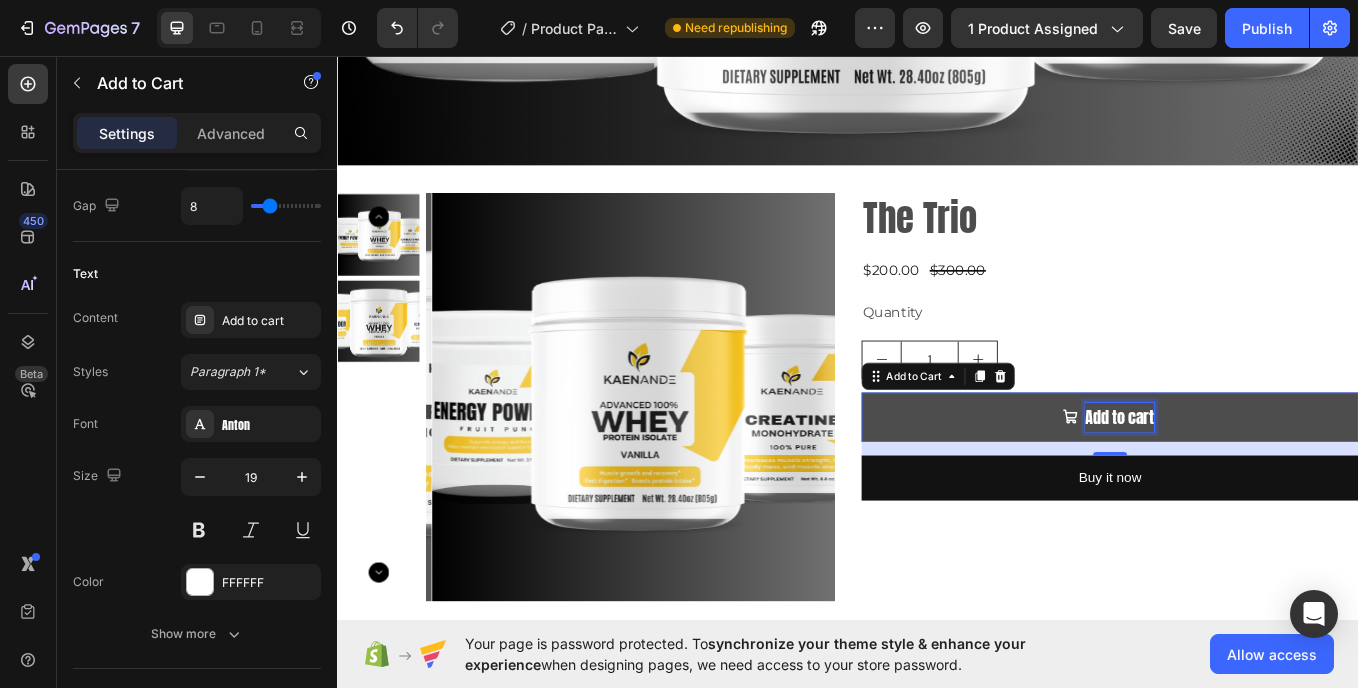 click on "Add to cart" at bounding box center [1256, 480] 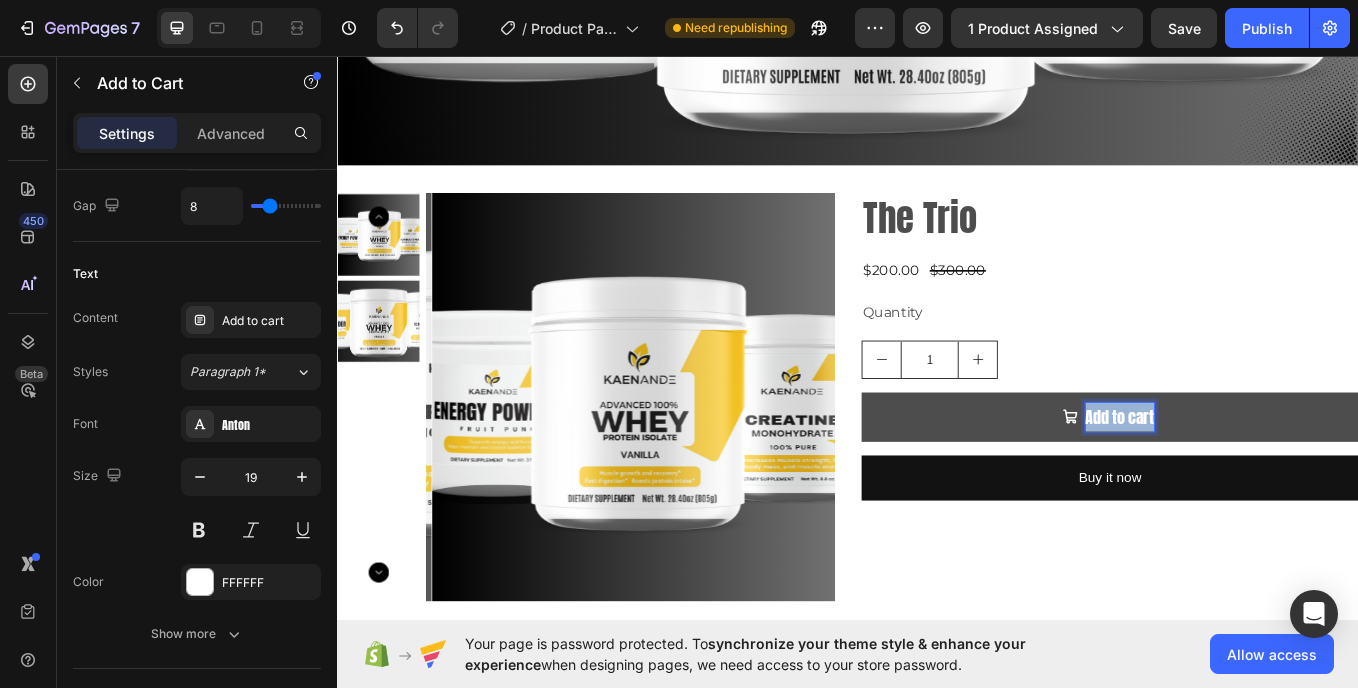 click on "Add to cart" at bounding box center [1256, 480] 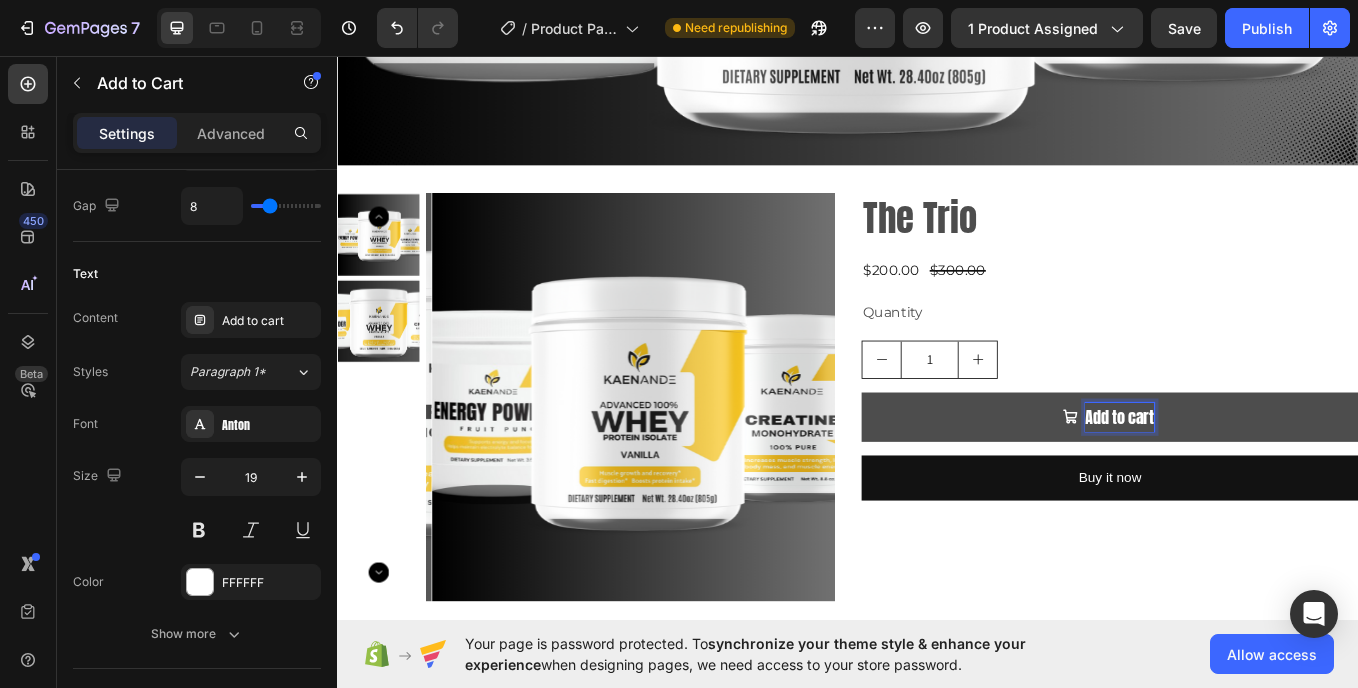 click on "Add to cart" at bounding box center [1256, 480] 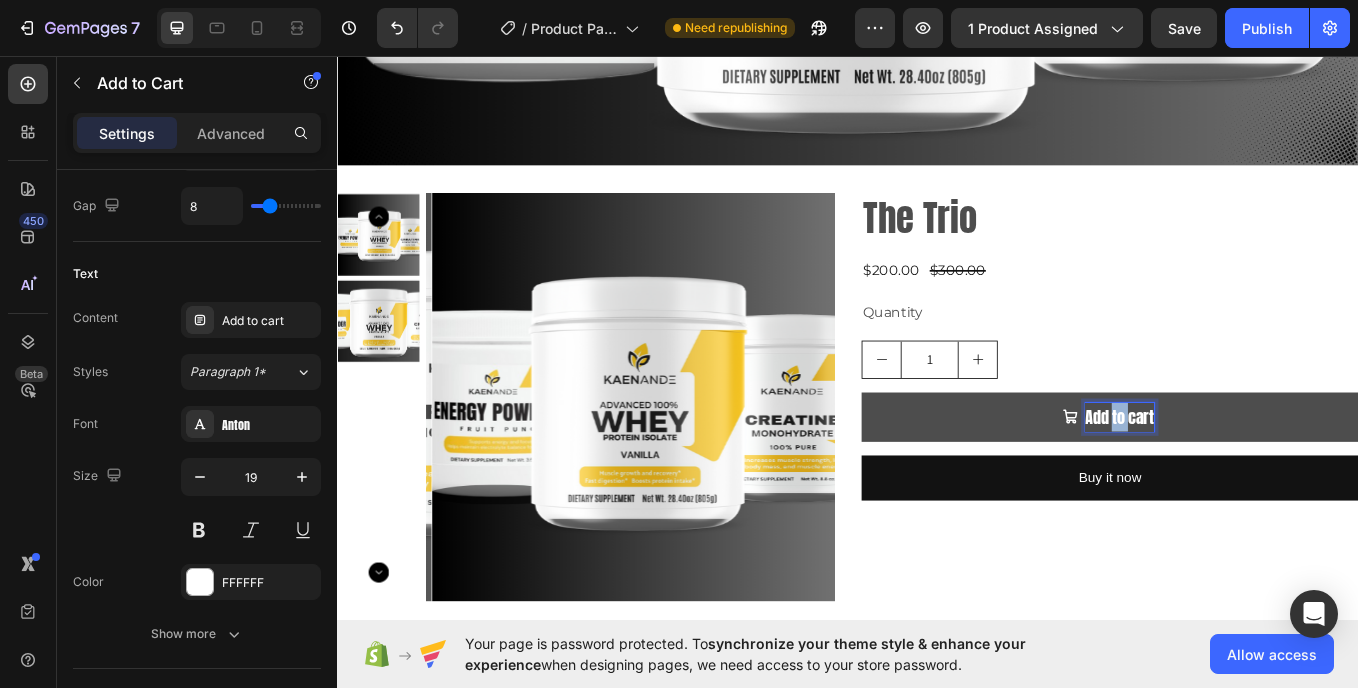 click on "Add to cart" at bounding box center [1256, 480] 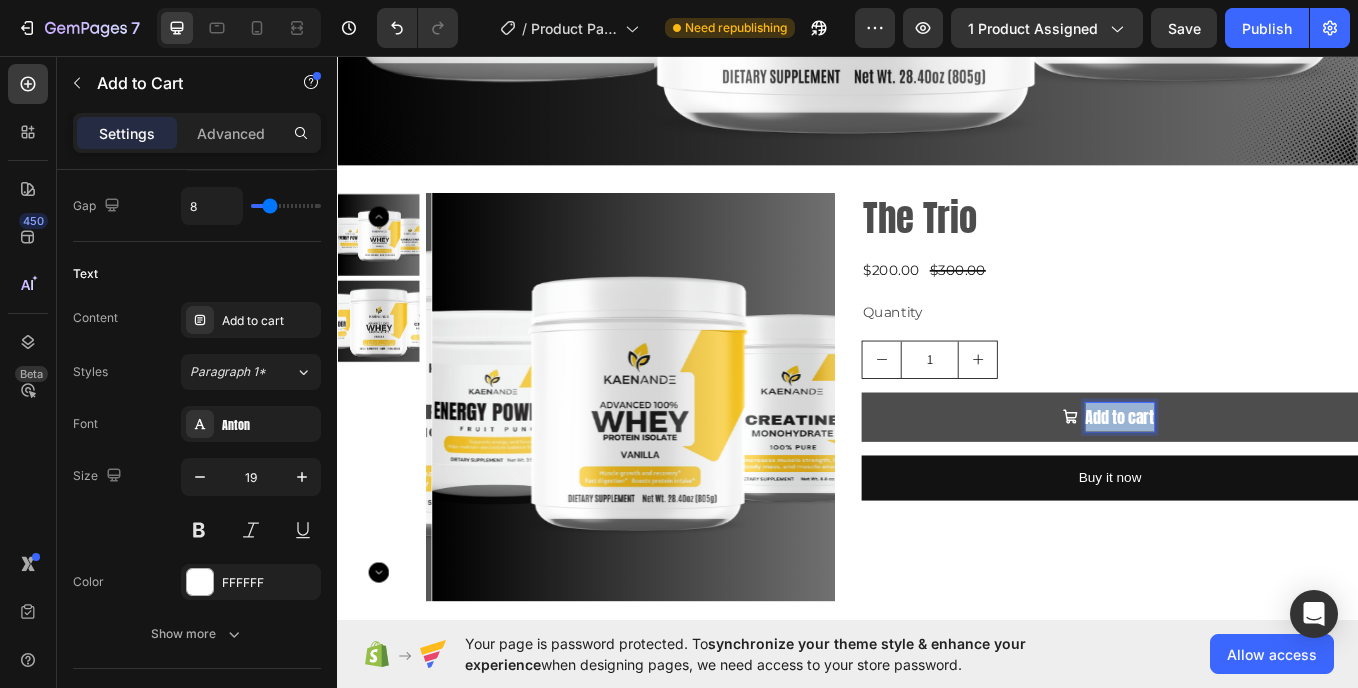 click on "Add to cart" at bounding box center [1256, 480] 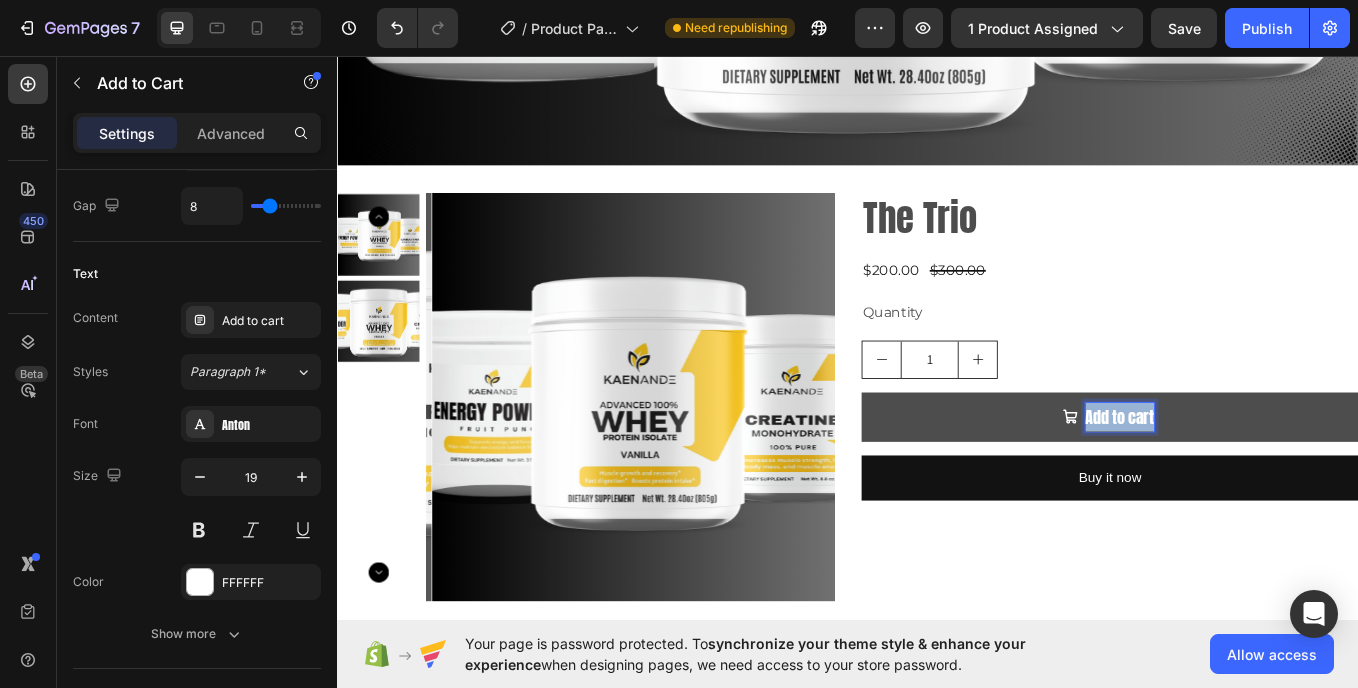 click on "Add to cart" at bounding box center (1245, 480) 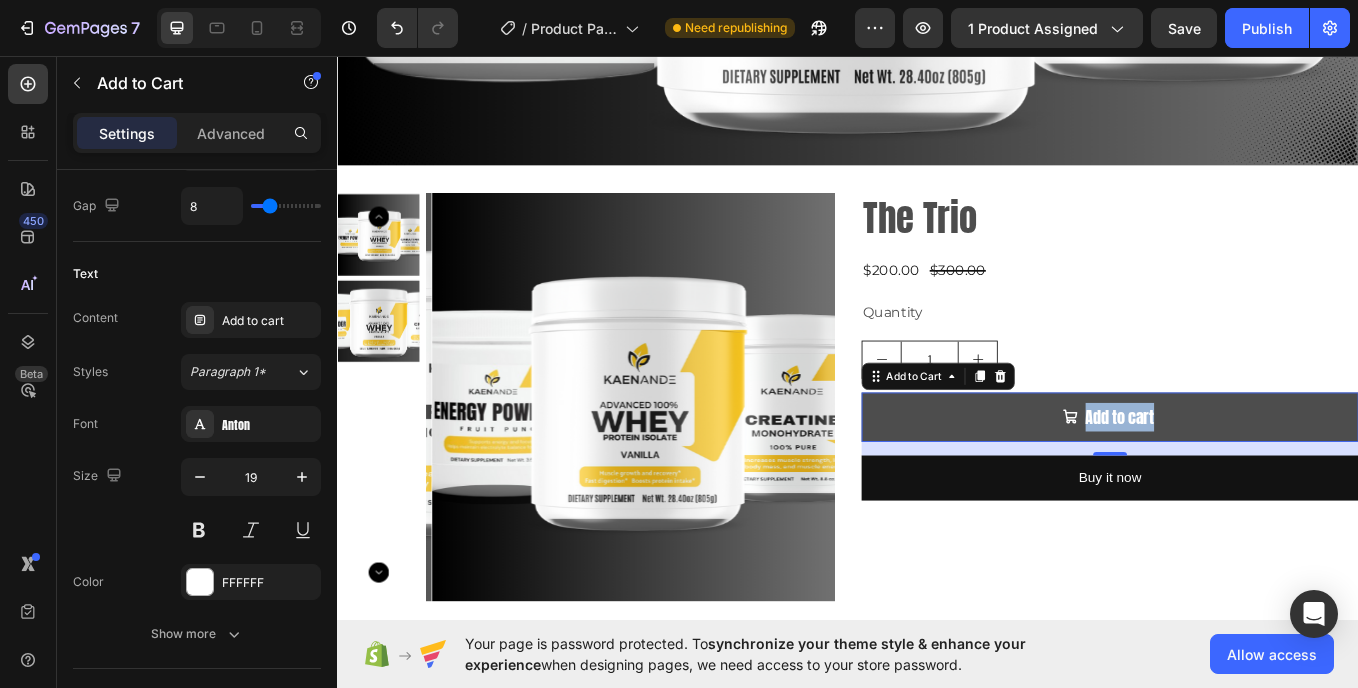 click on "Add to cart" at bounding box center [1245, 480] 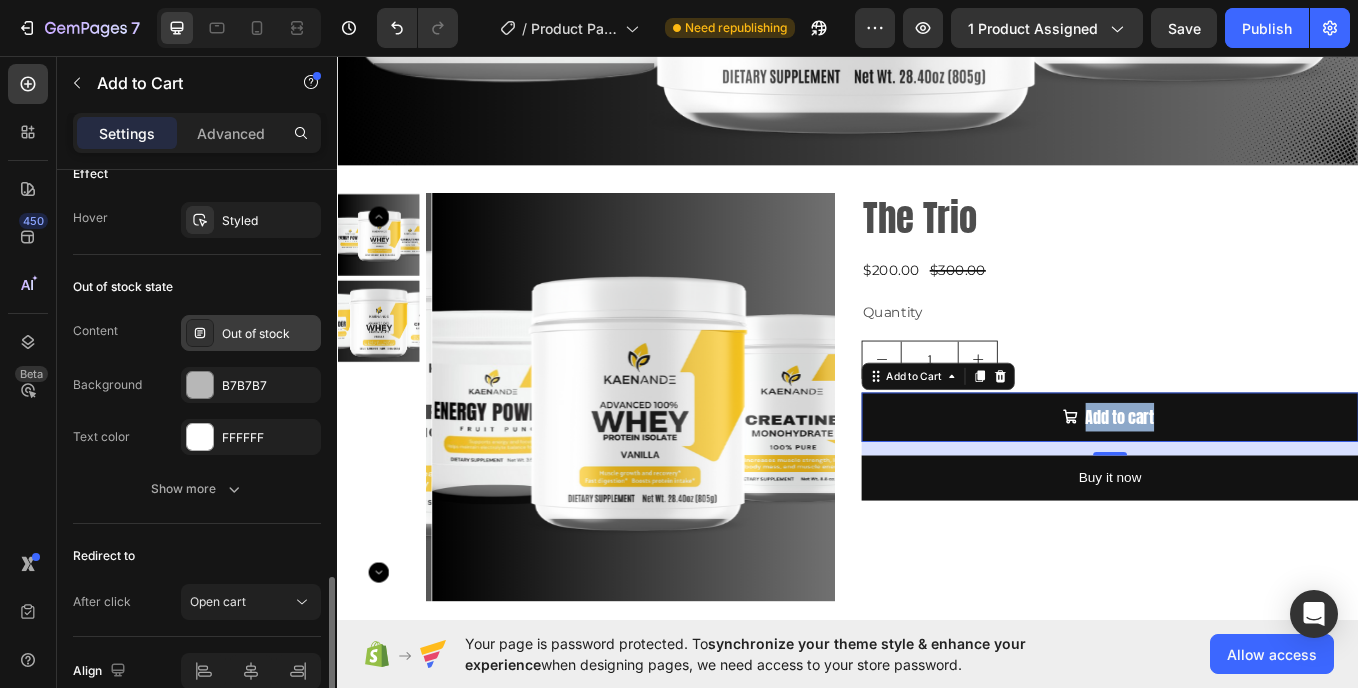 scroll, scrollTop: 1628, scrollLeft: 0, axis: vertical 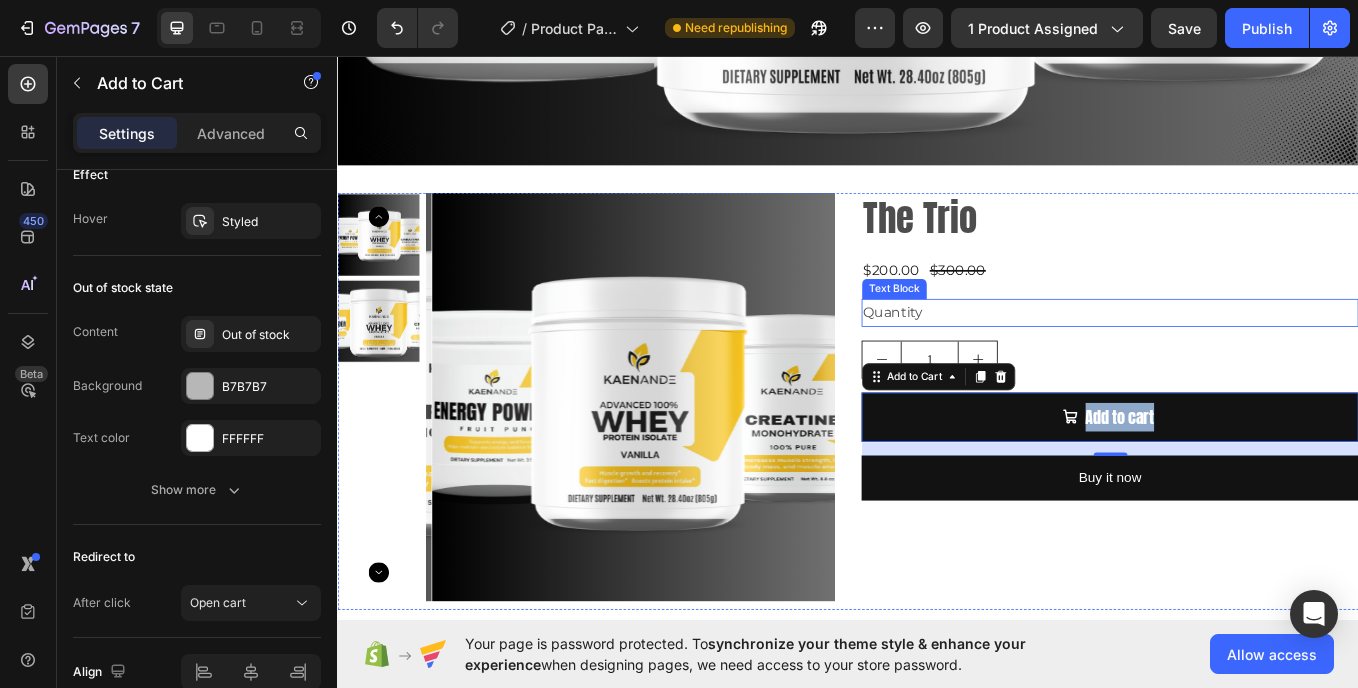 click on "Quantity" at bounding box center (1245, 357) 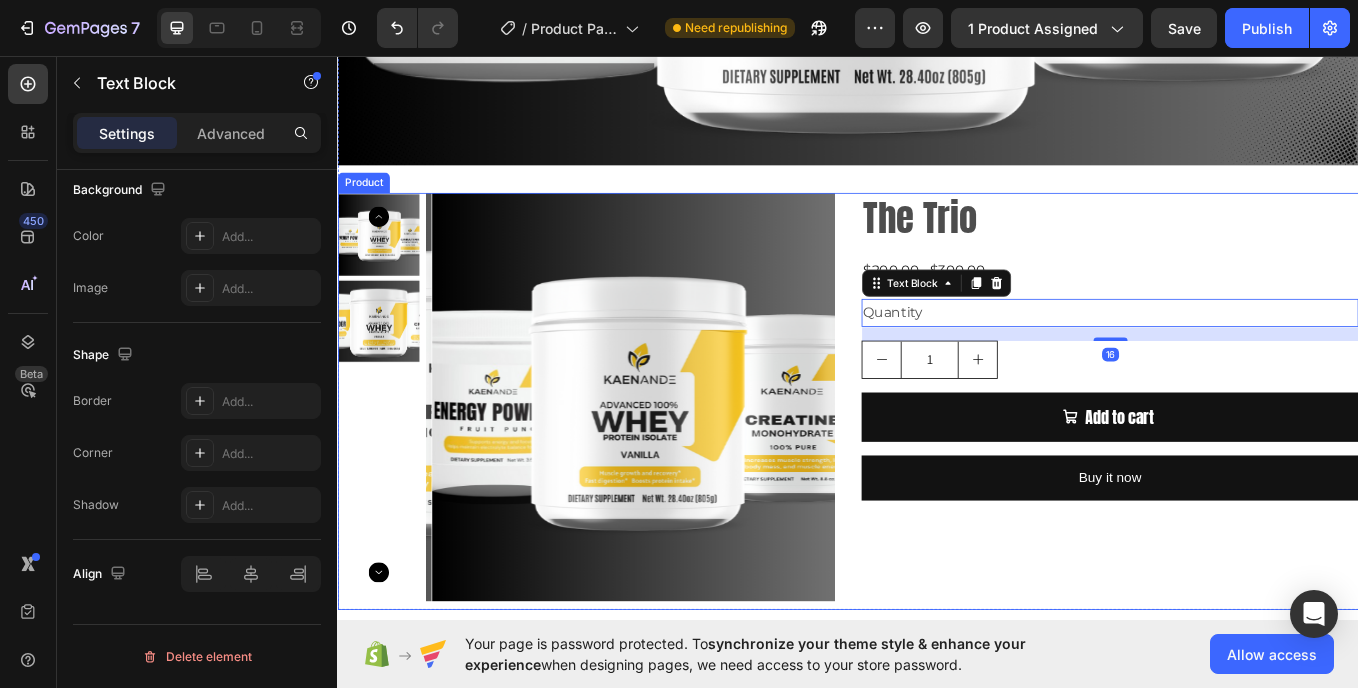 scroll, scrollTop: 0, scrollLeft: 0, axis: both 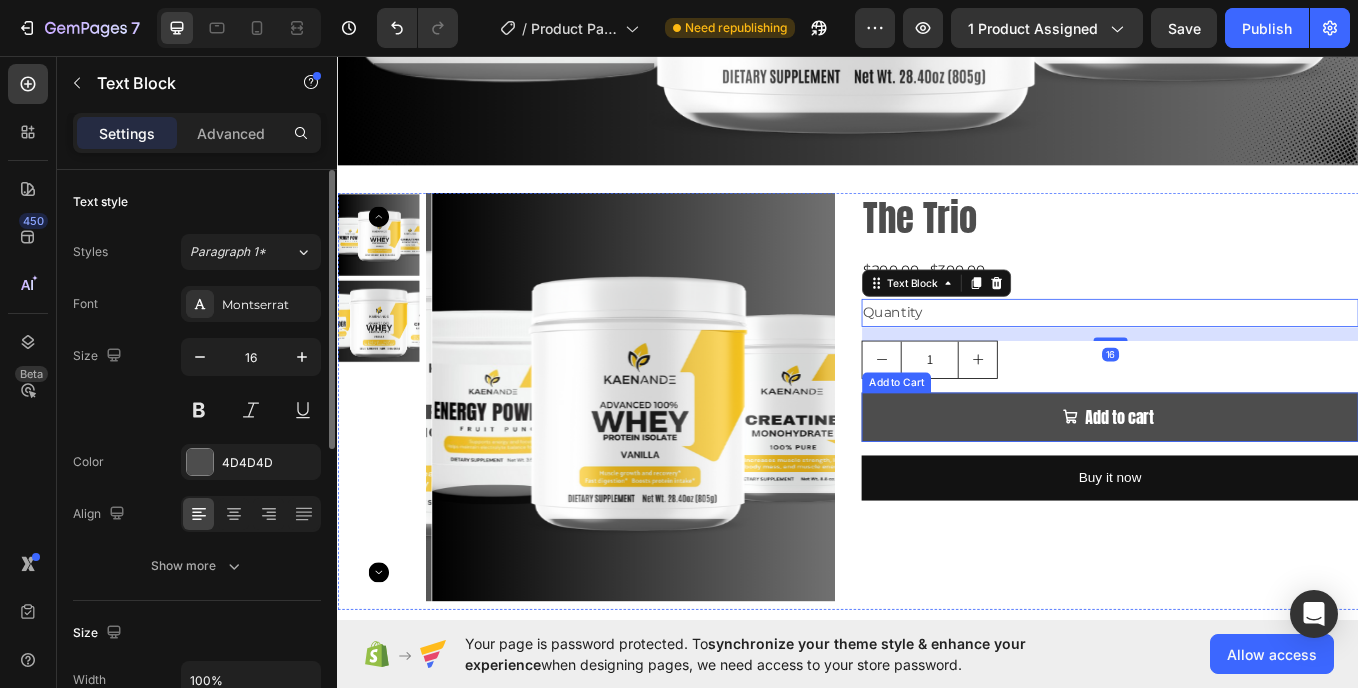 click on "Add to cart" at bounding box center (1245, 480) 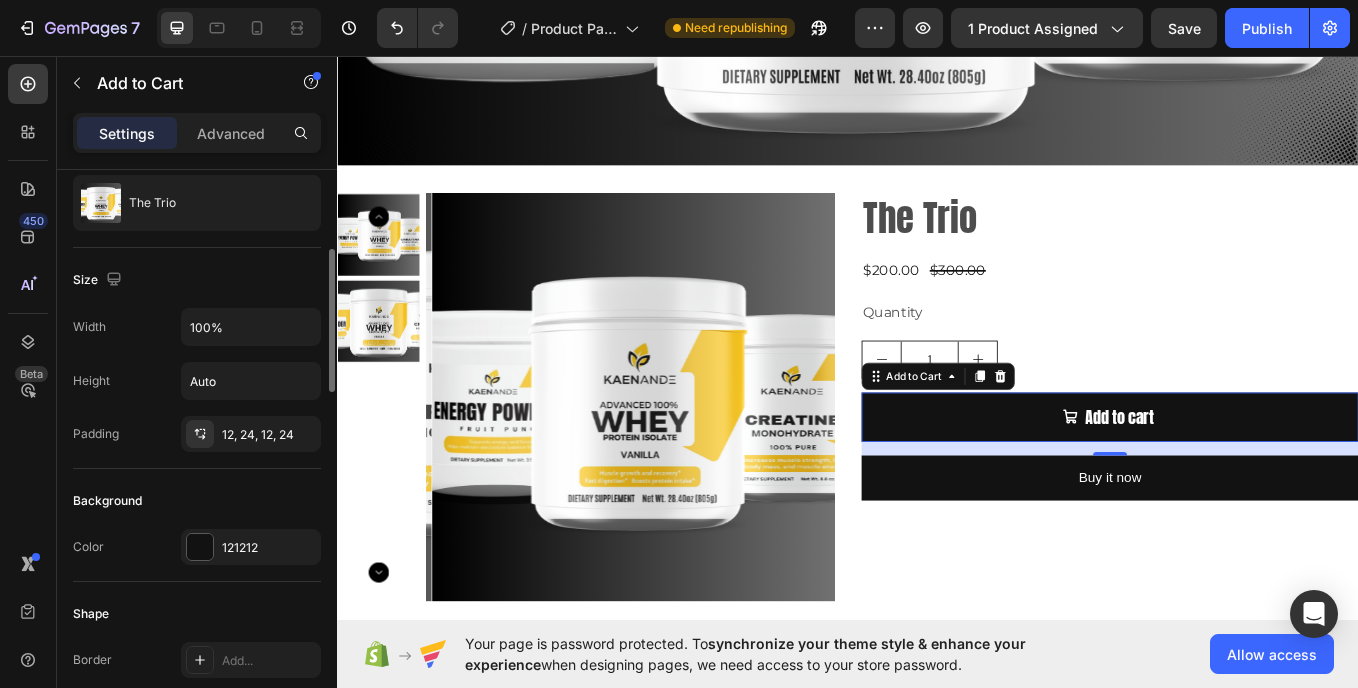 scroll, scrollTop: 249, scrollLeft: 0, axis: vertical 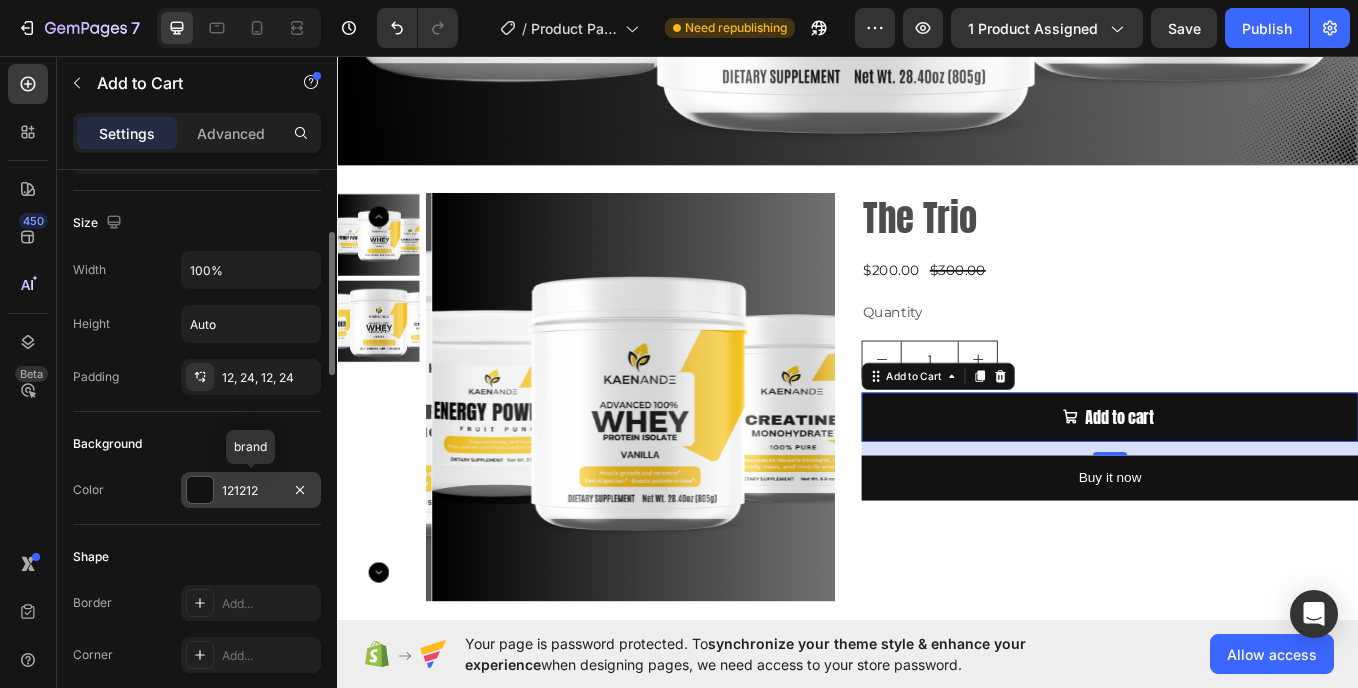 click on "121212" at bounding box center [251, 490] 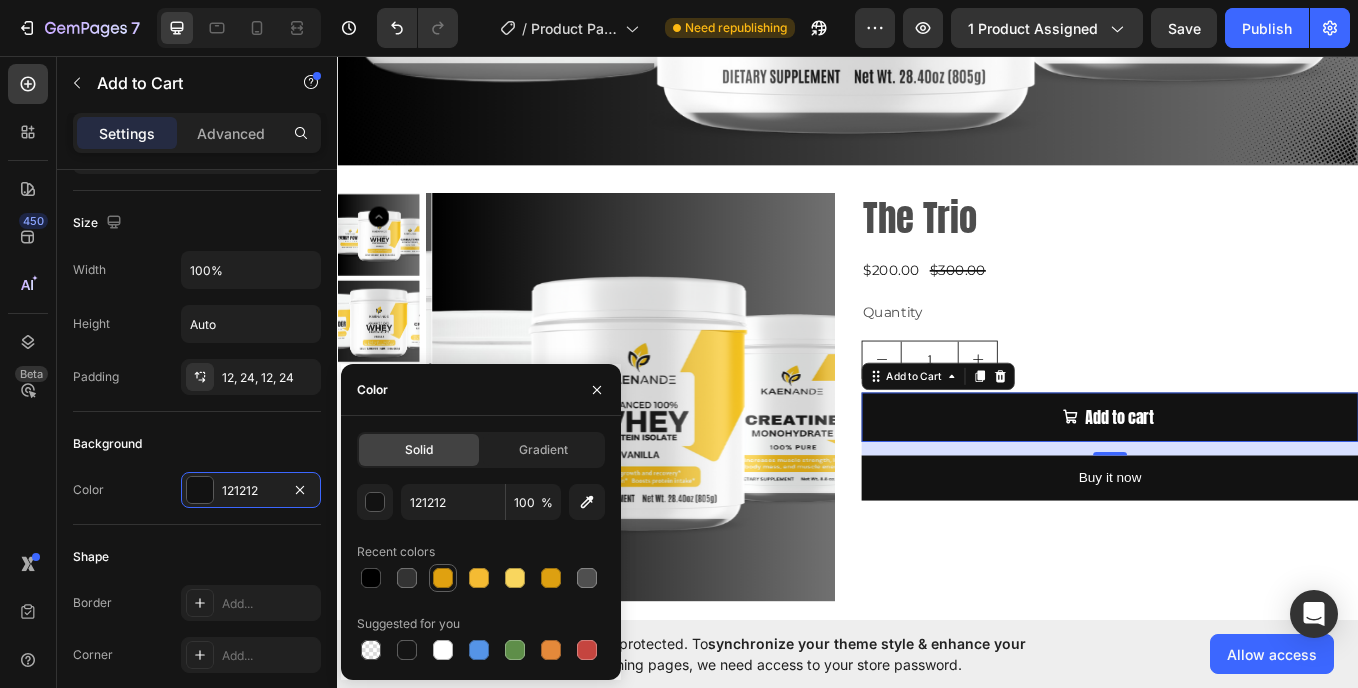 click at bounding box center [443, 578] 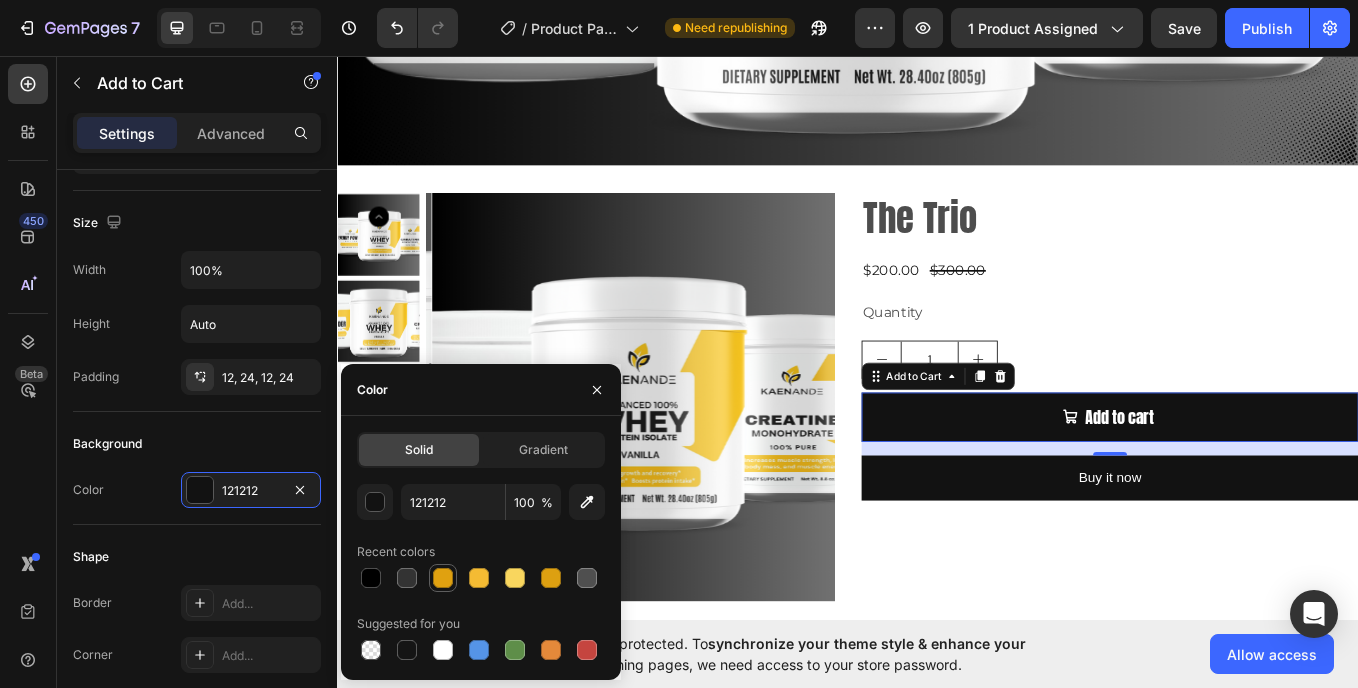 type on "E0A110" 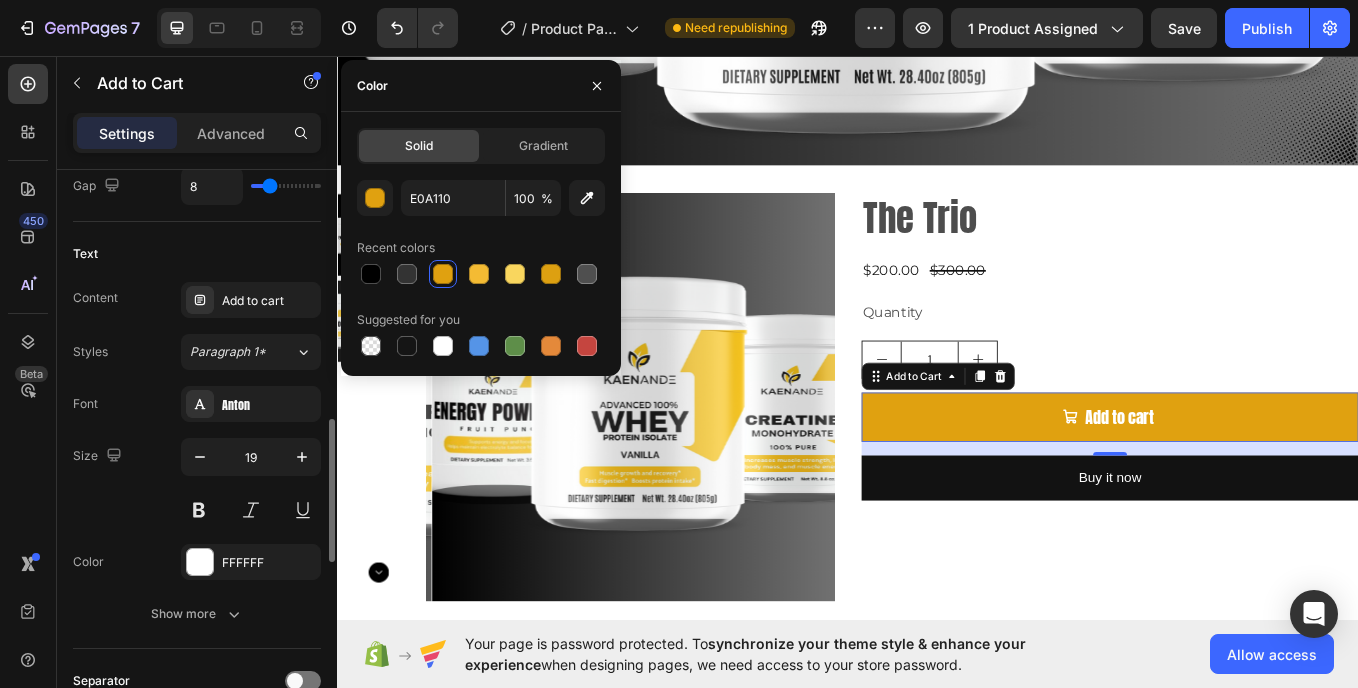scroll, scrollTop: 993, scrollLeft: 0, axis: vertical 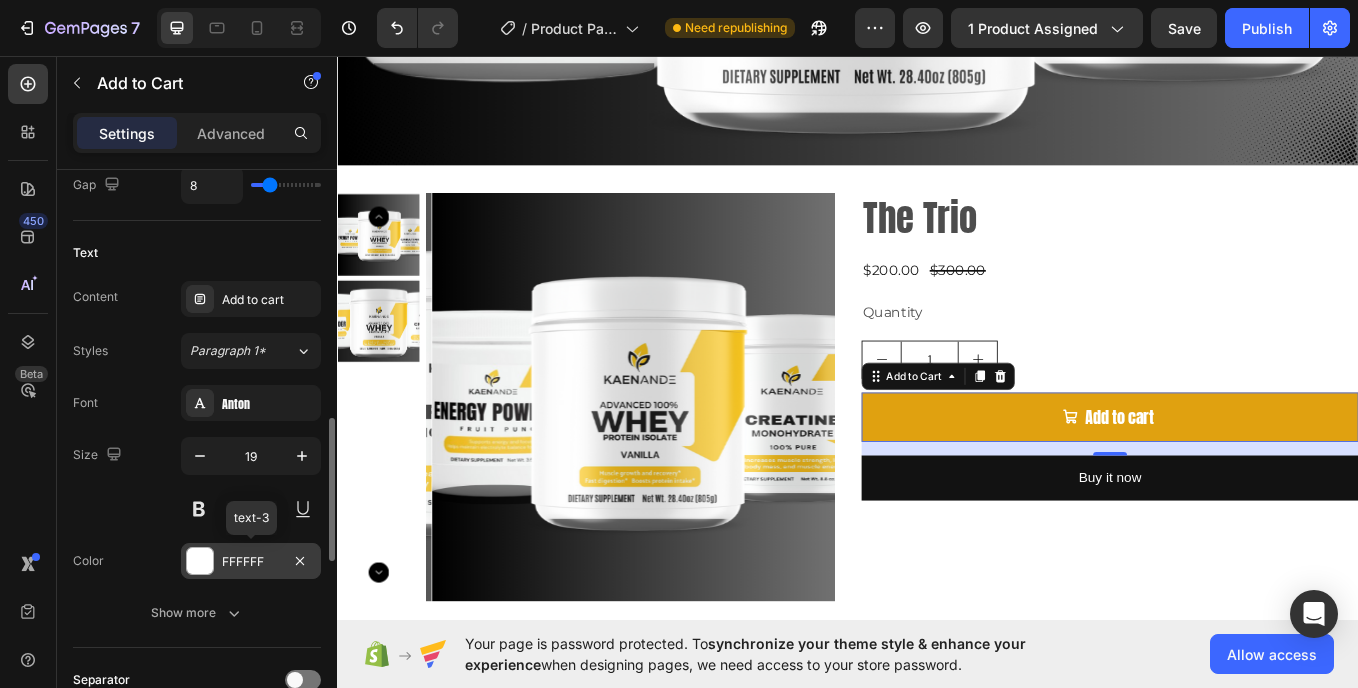 click on "FFFFFF" at bounding box center (251, 562) 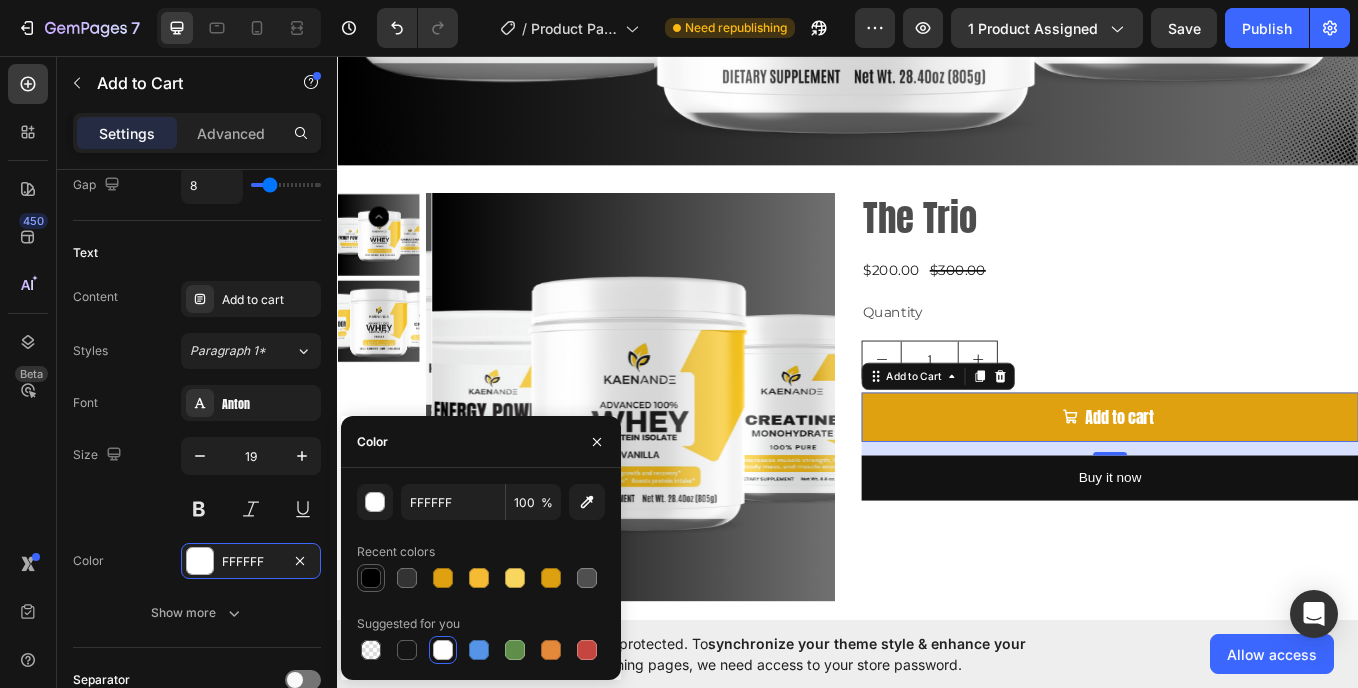 click at bounding box center (371, 578) 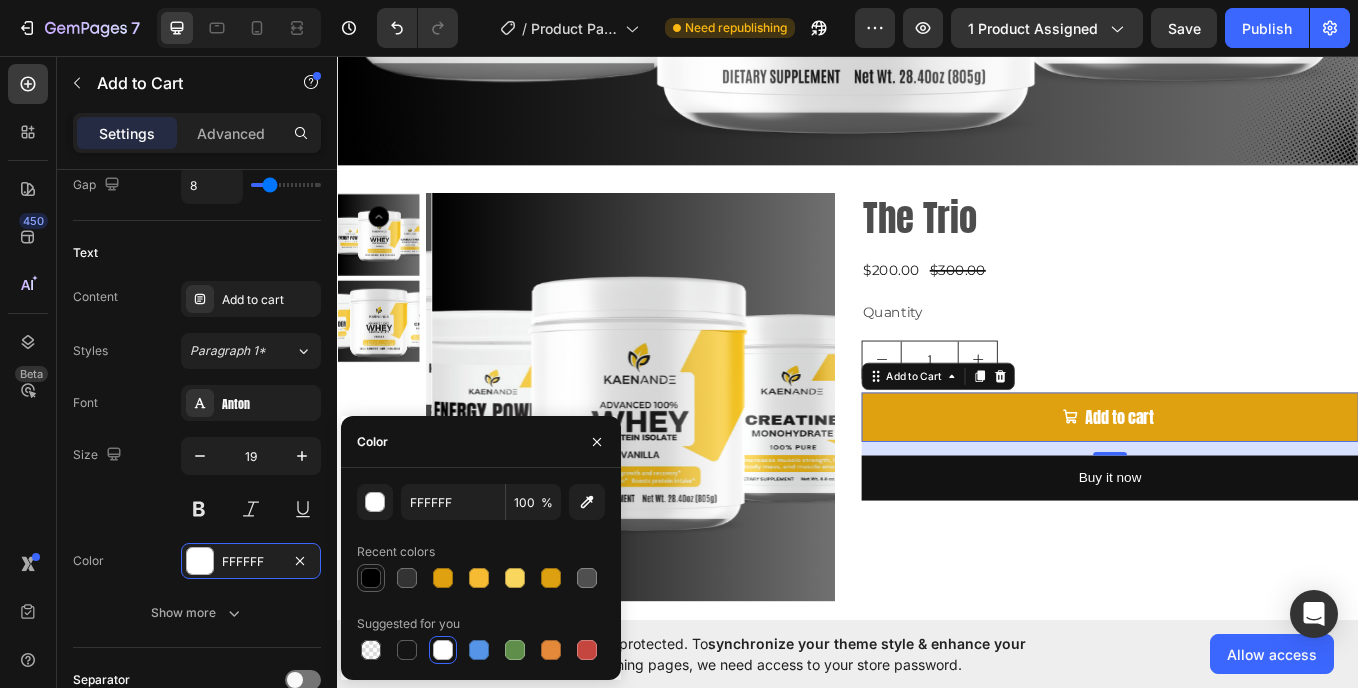 type on "000000" 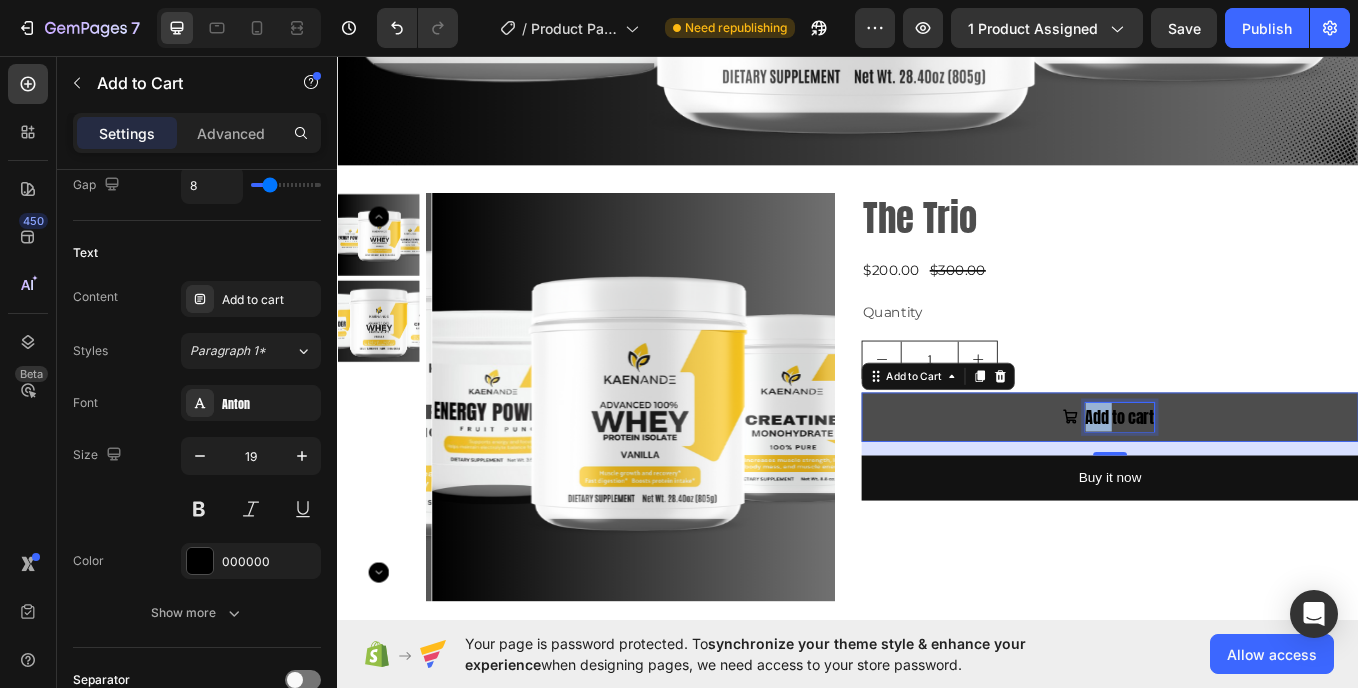 click on "Add to cart" at bounding box center [1256, 480] 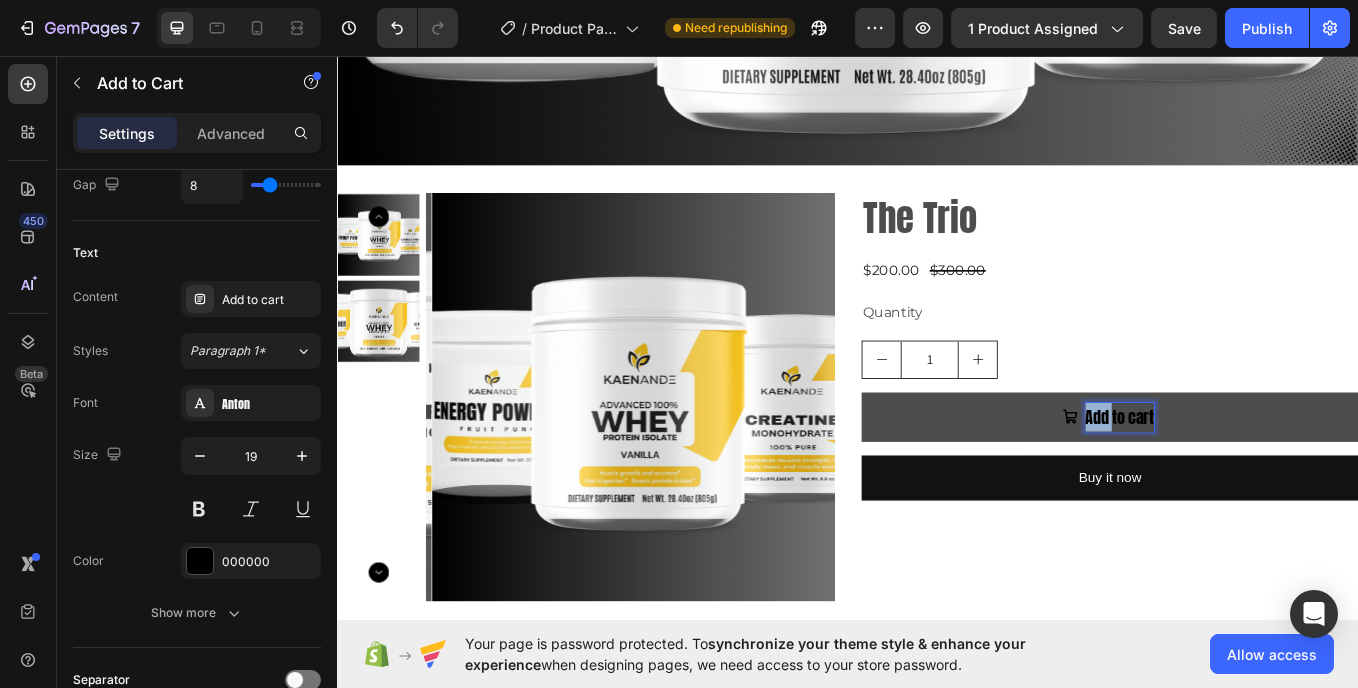 click on "Add to cart" at bounding box center (1256, 480) 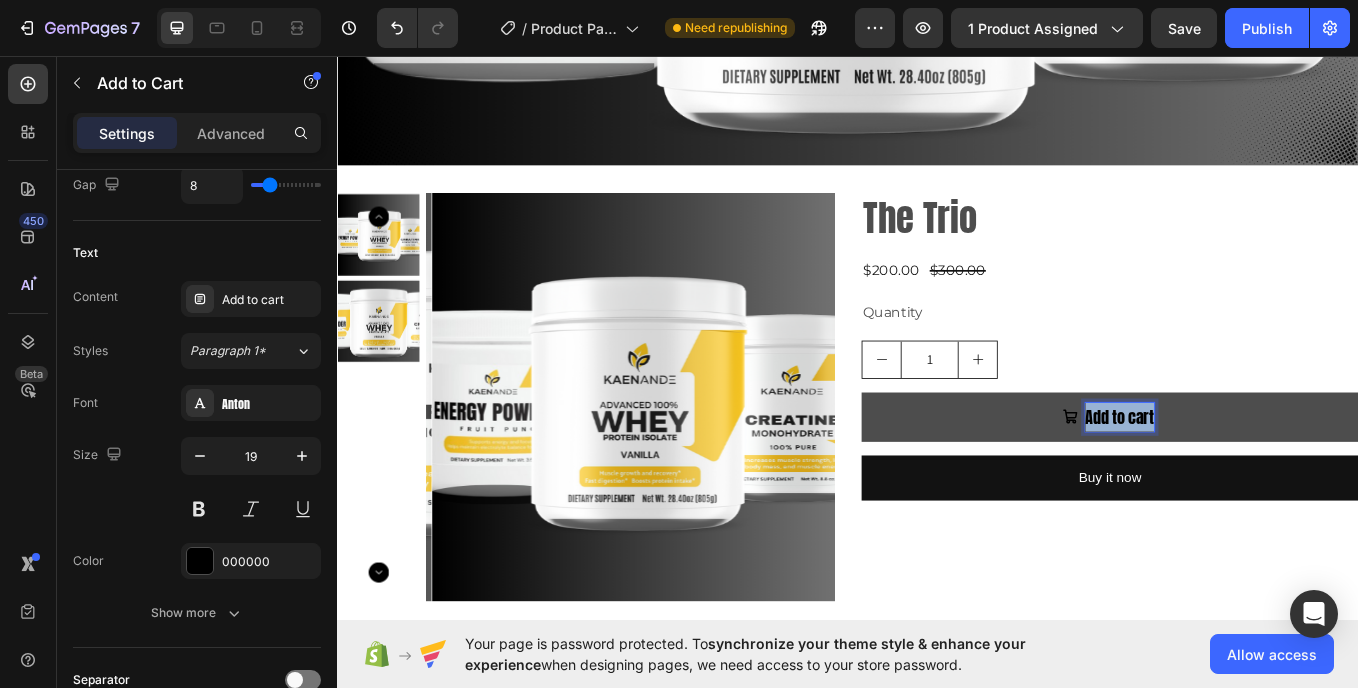 click on "Add to cart" at bounding box center [1256, 480] 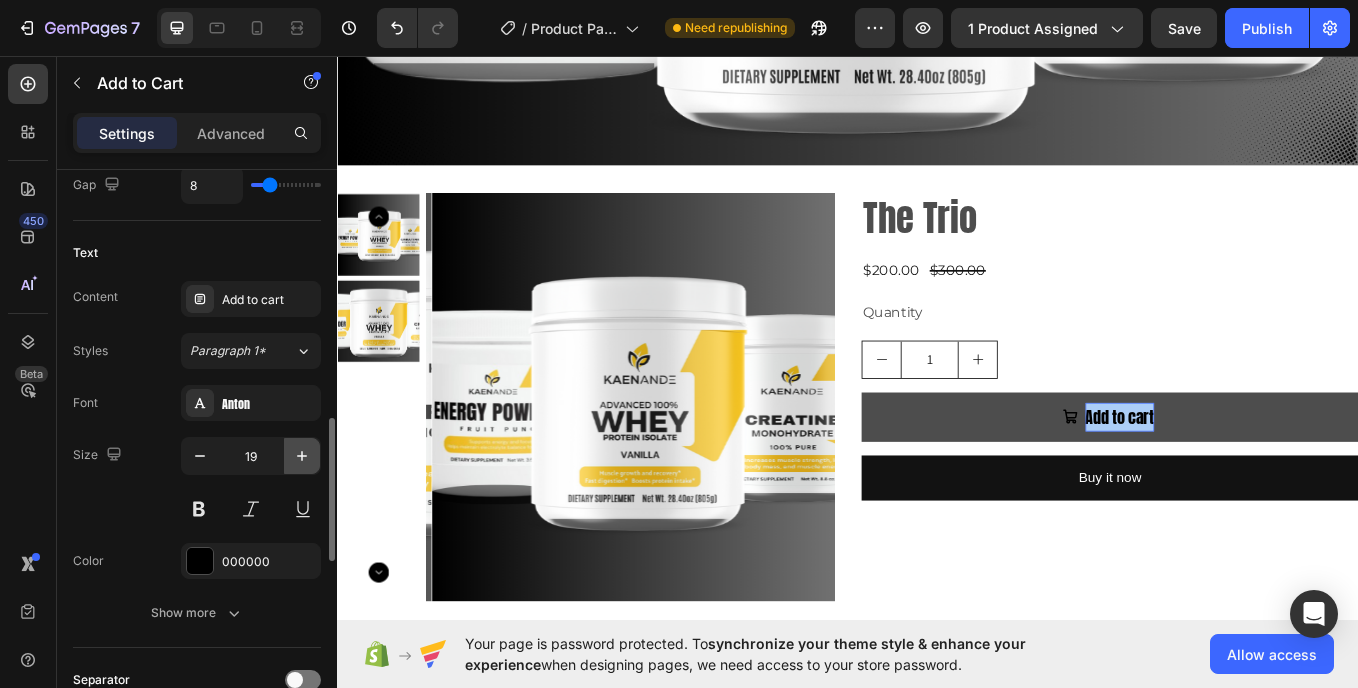 click 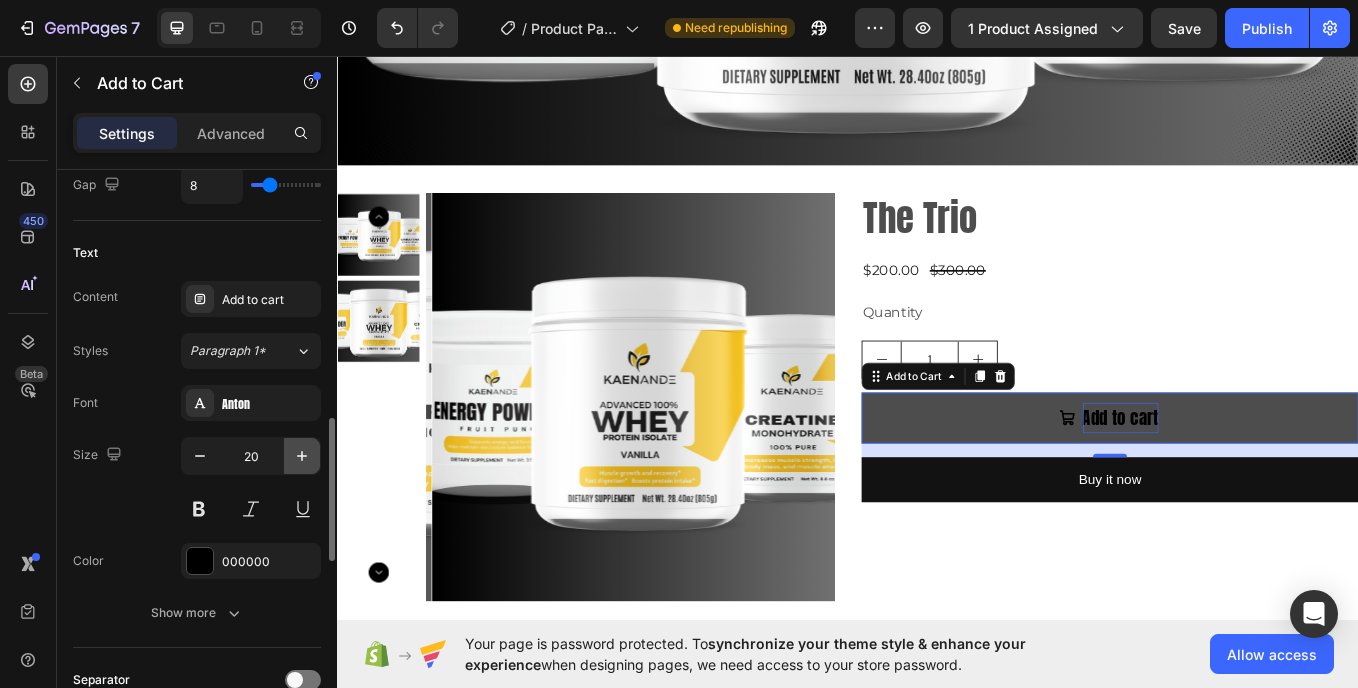 click 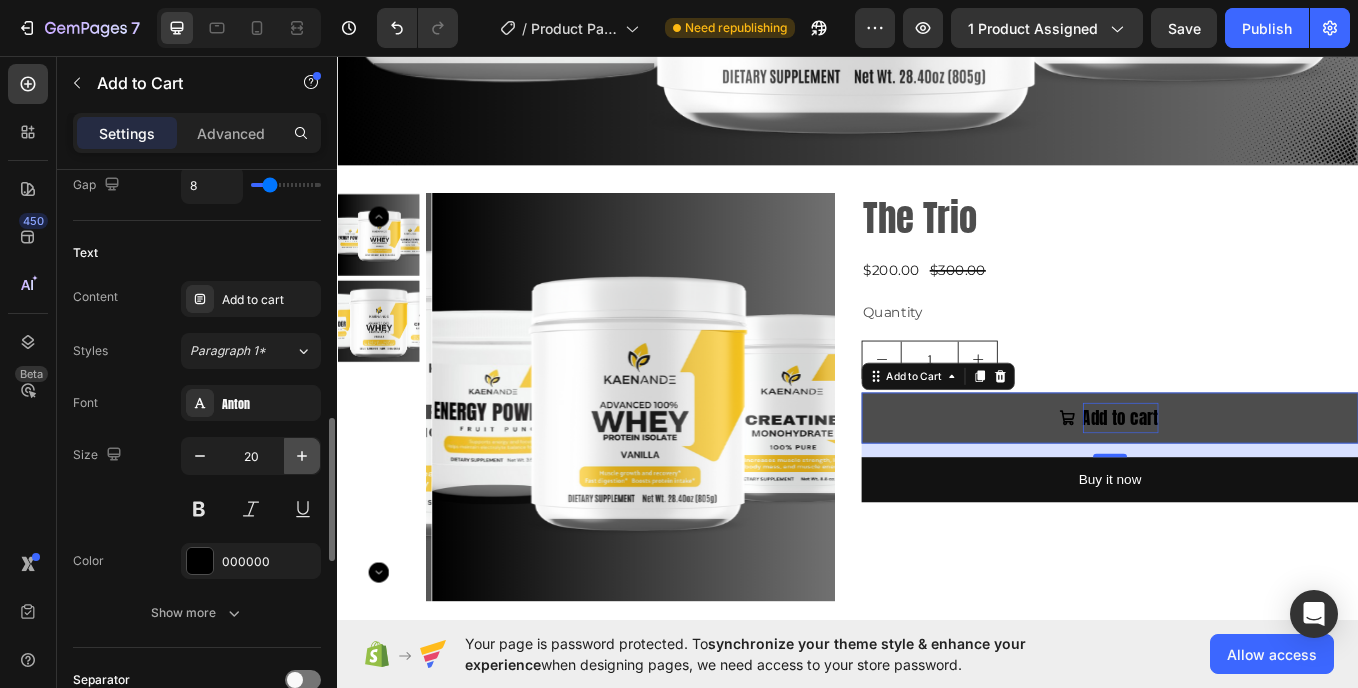 click 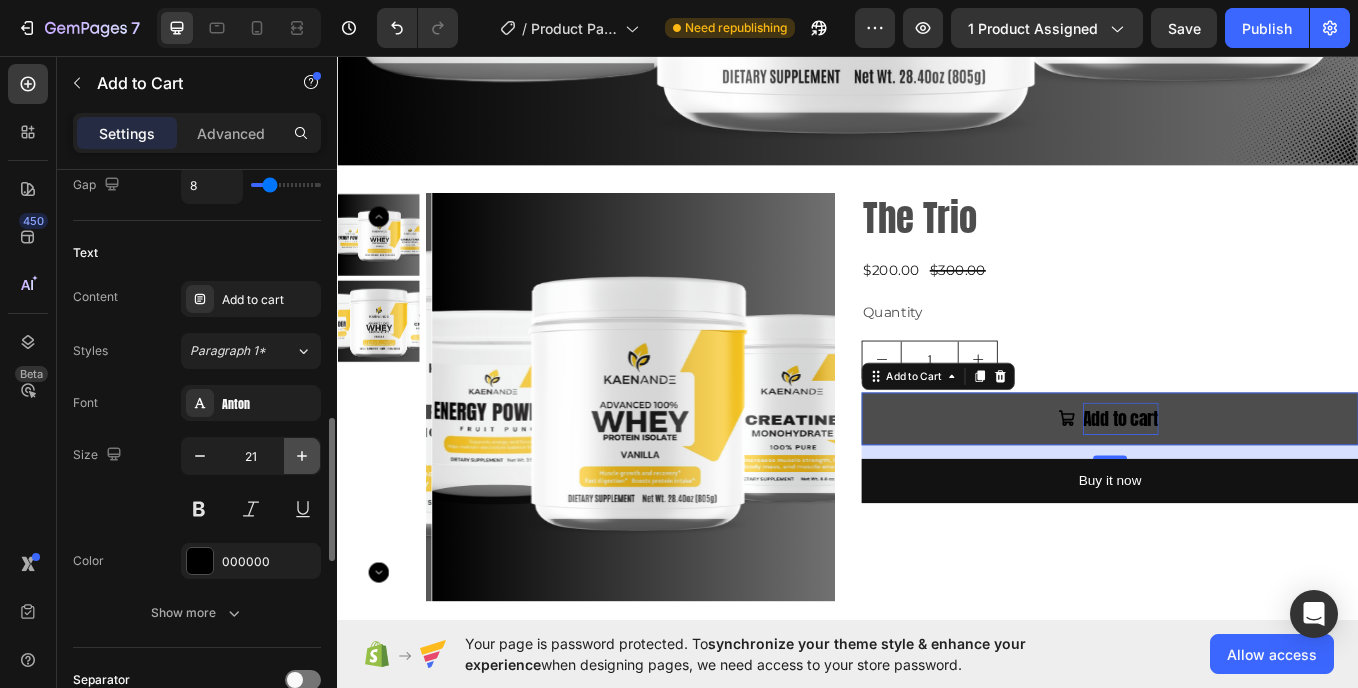 click 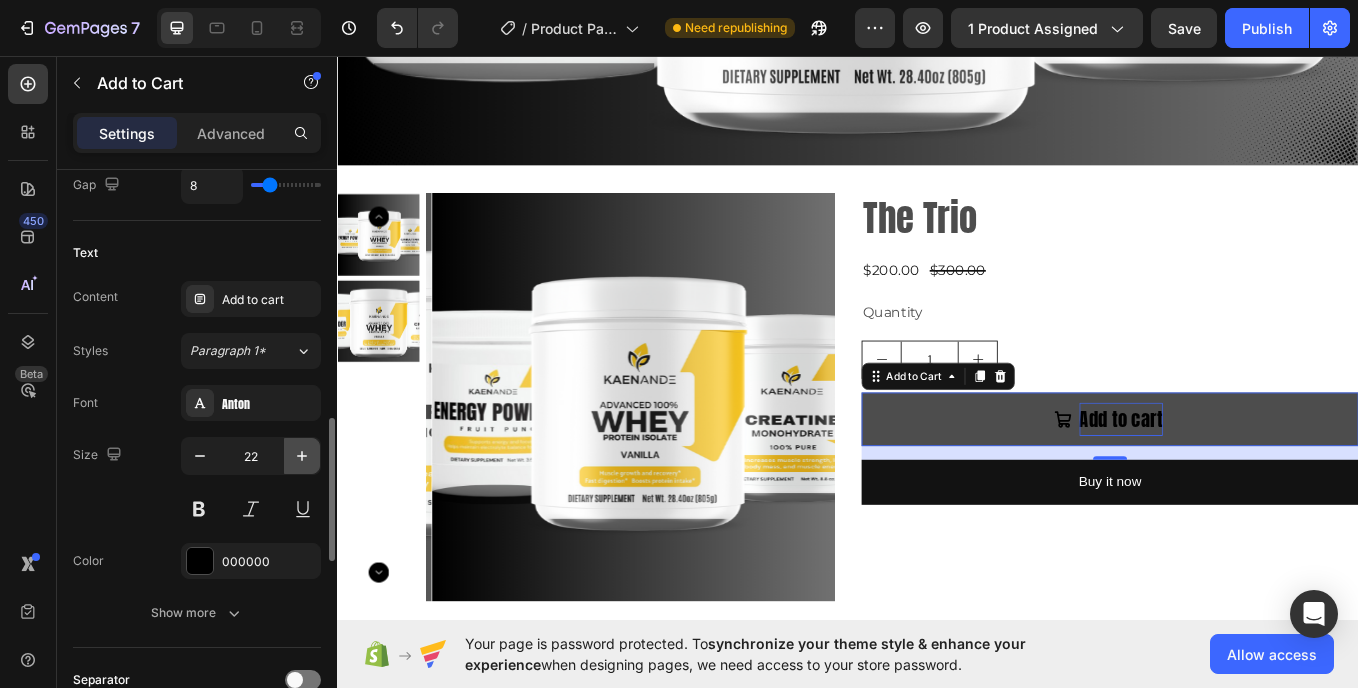 click 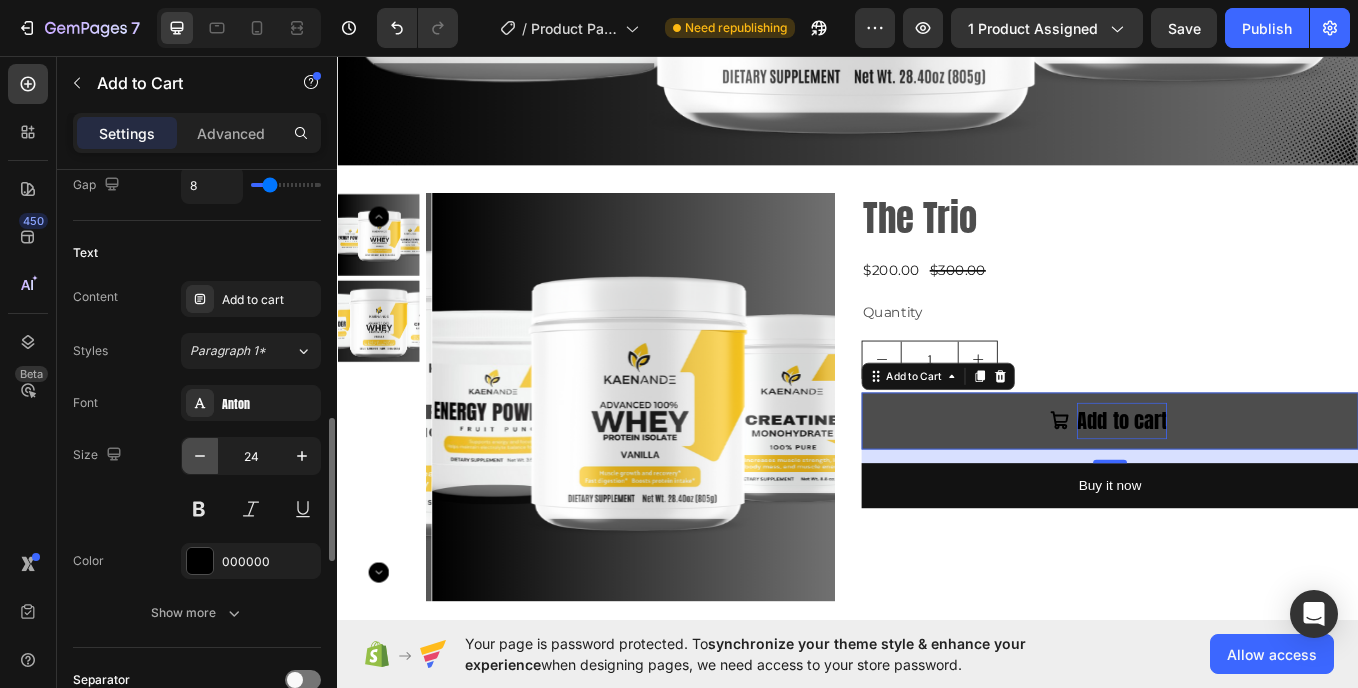 click 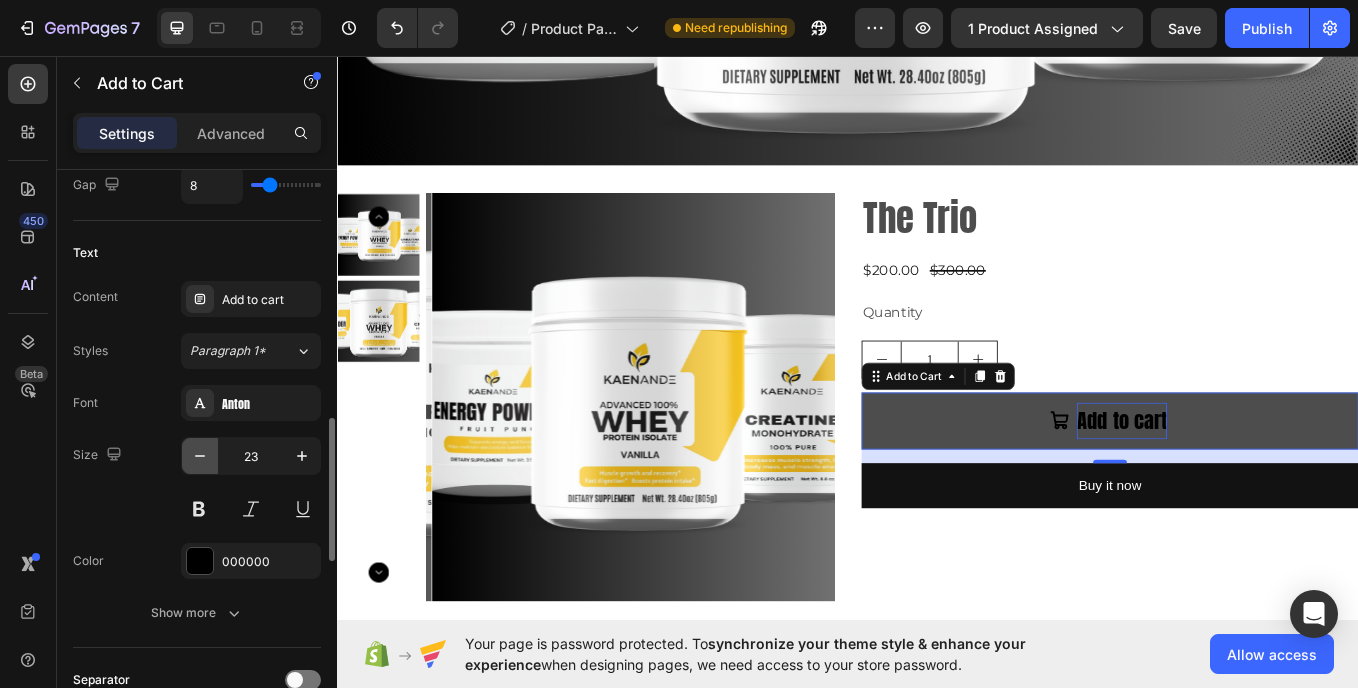 click 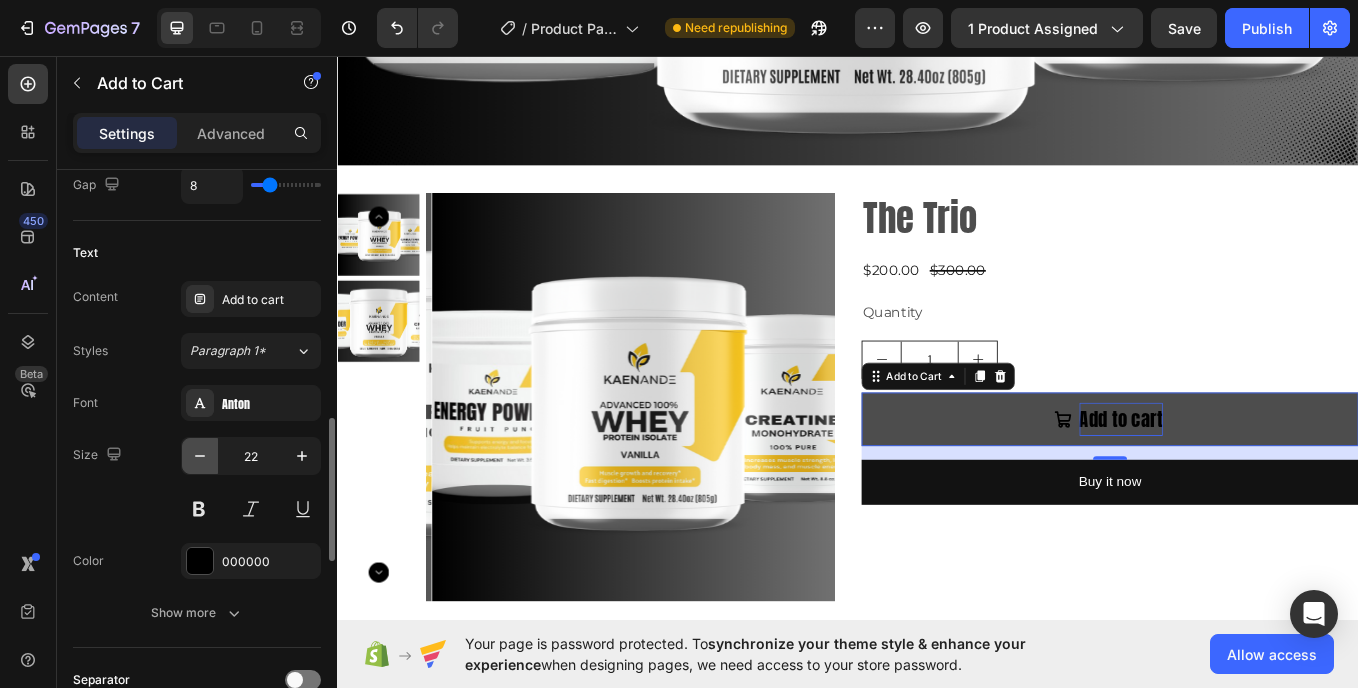 click 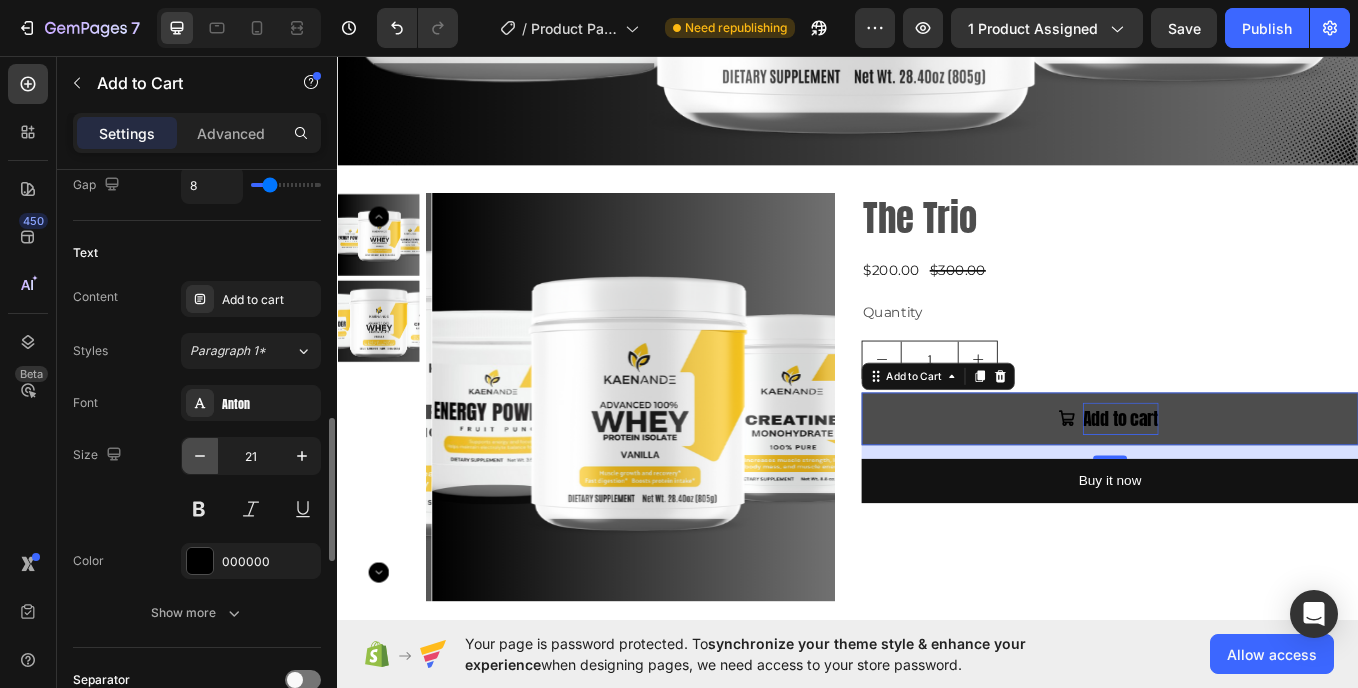 click 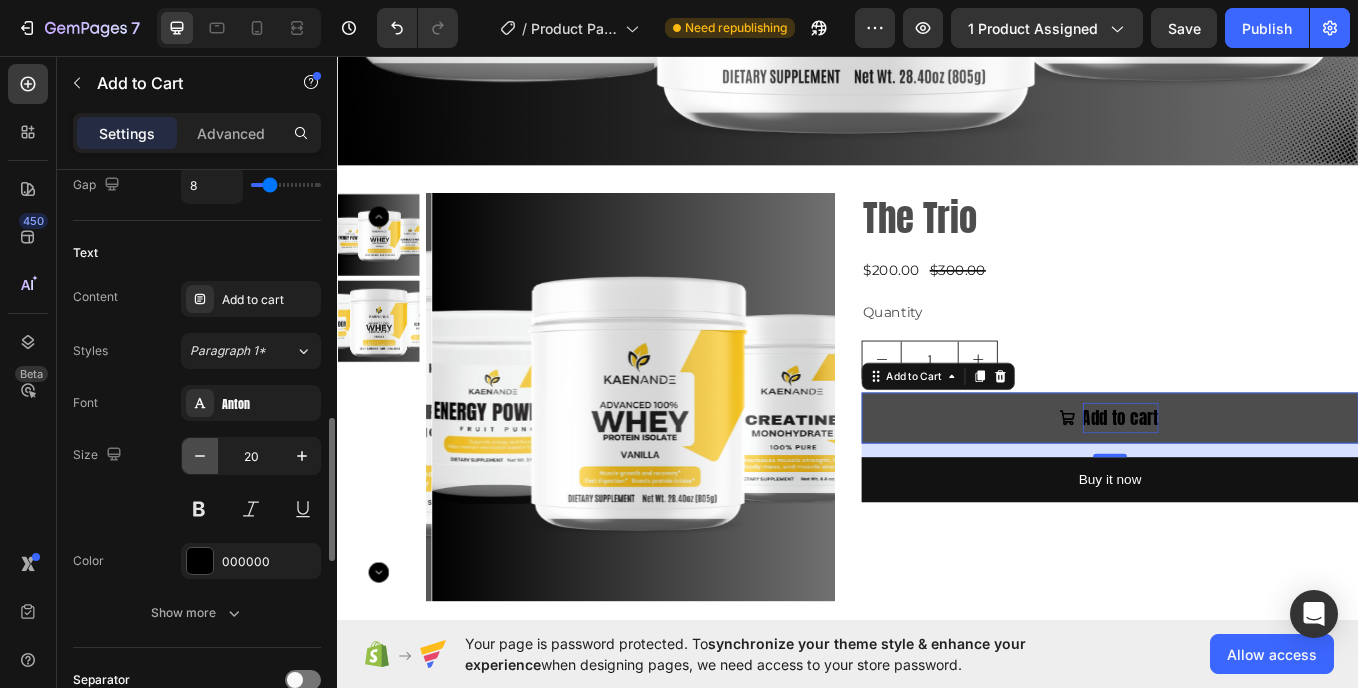 click 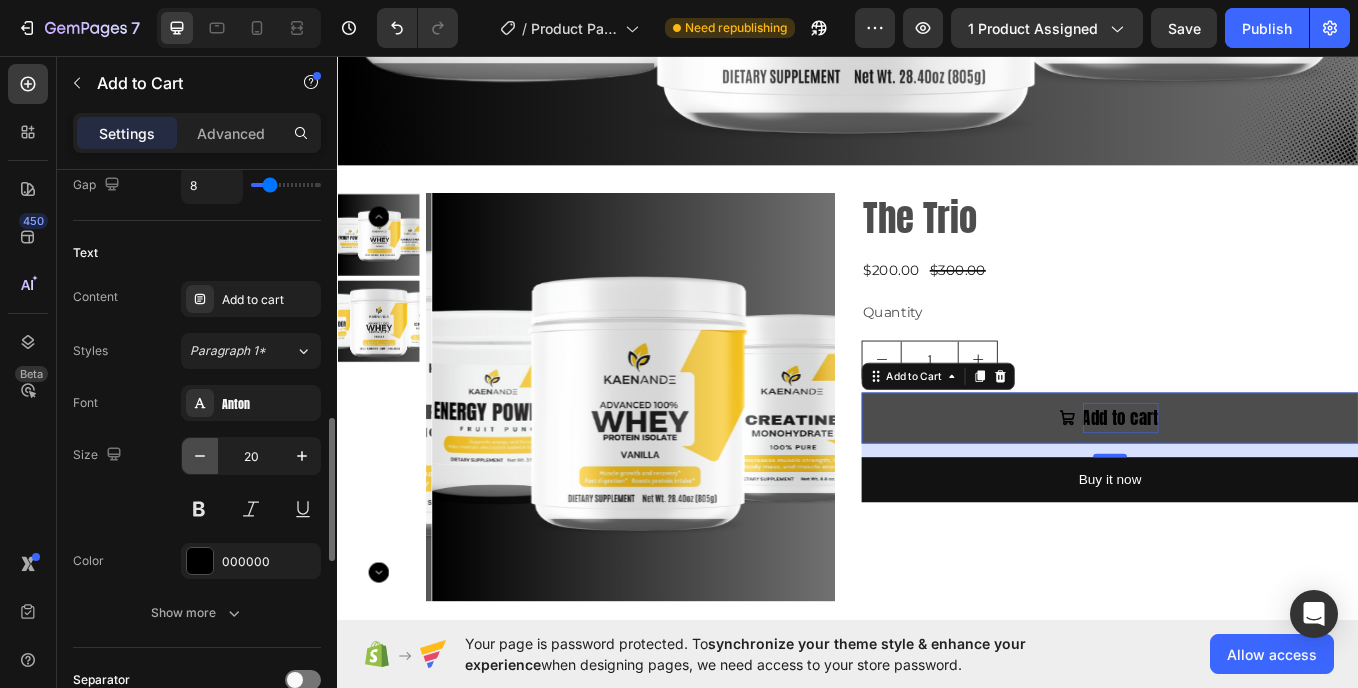 type on "19" 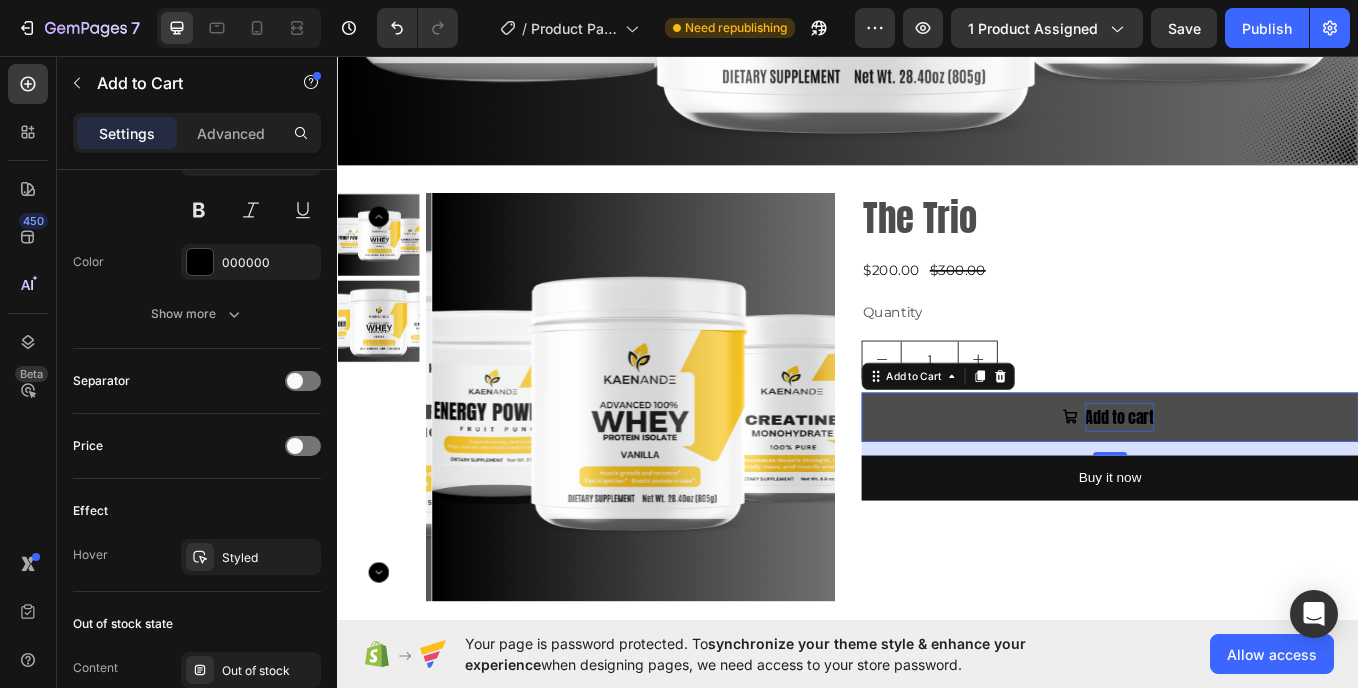 scroll, scrollTop: 0, scrollLeft: 0, axis: both 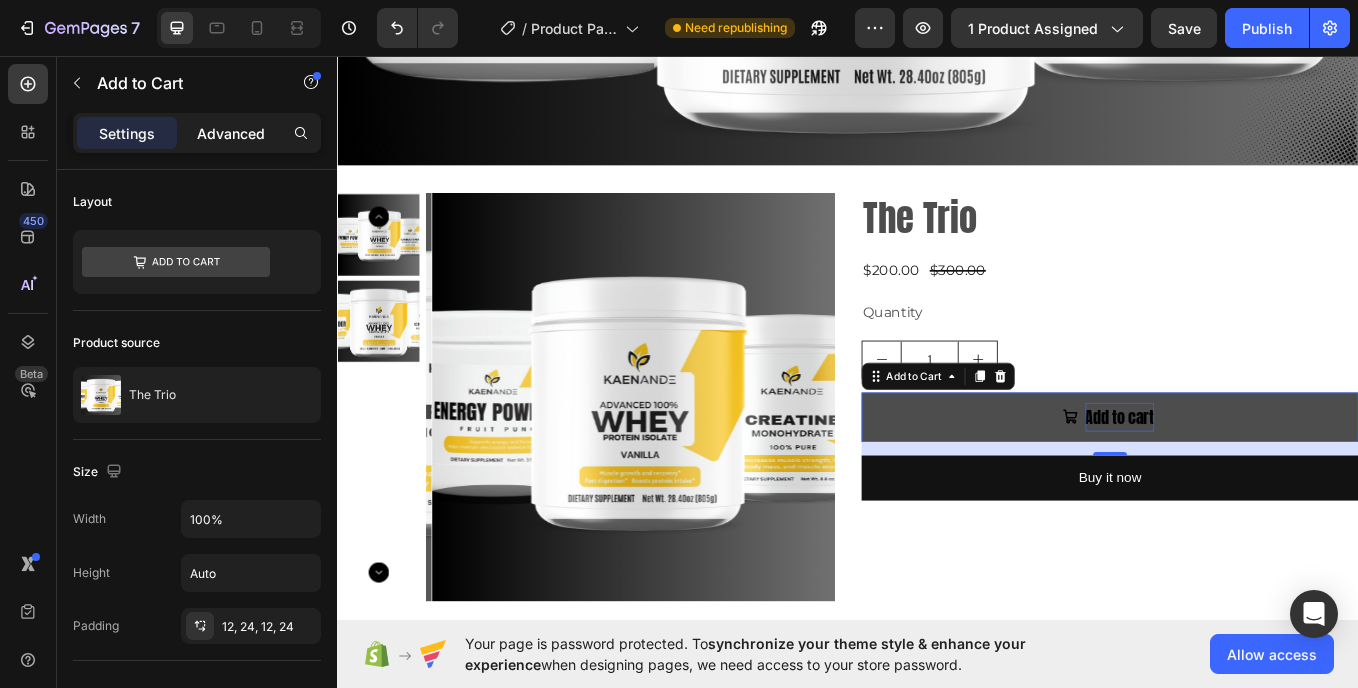 click on "Advanced" at bounding box center (231, 133) 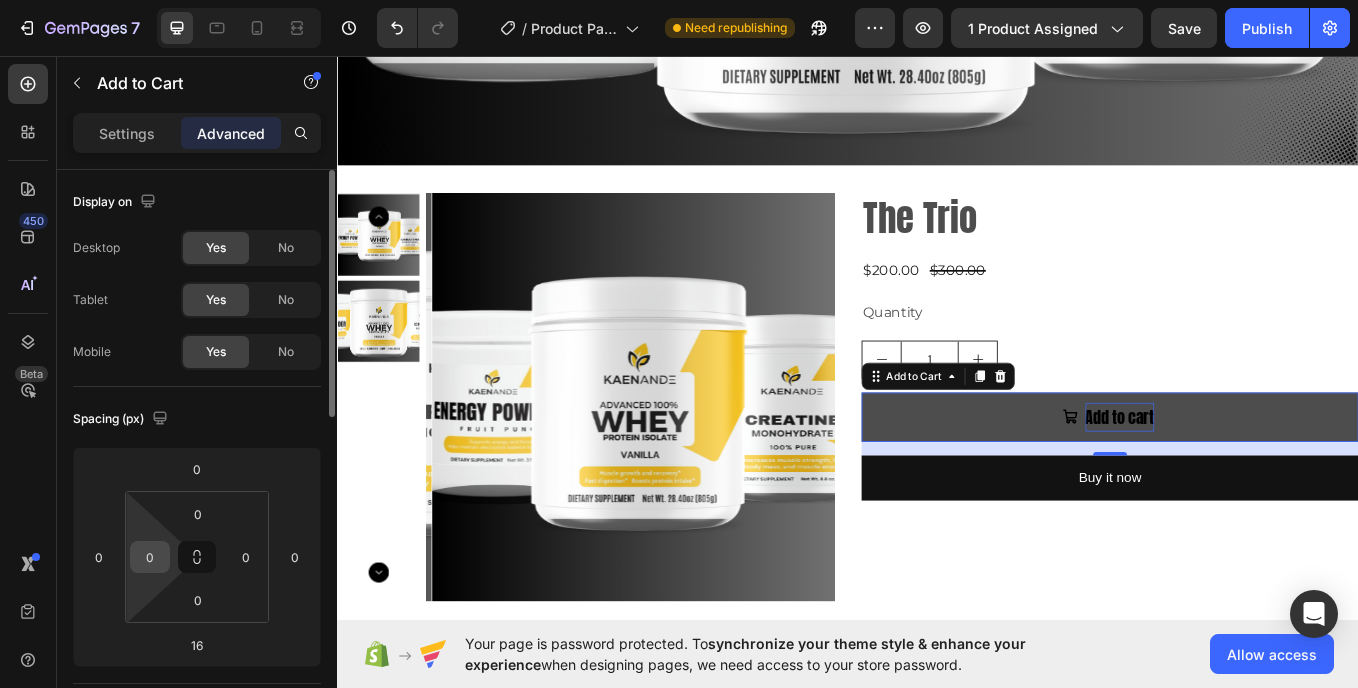 click on "0" at bounding box center [150, 557] 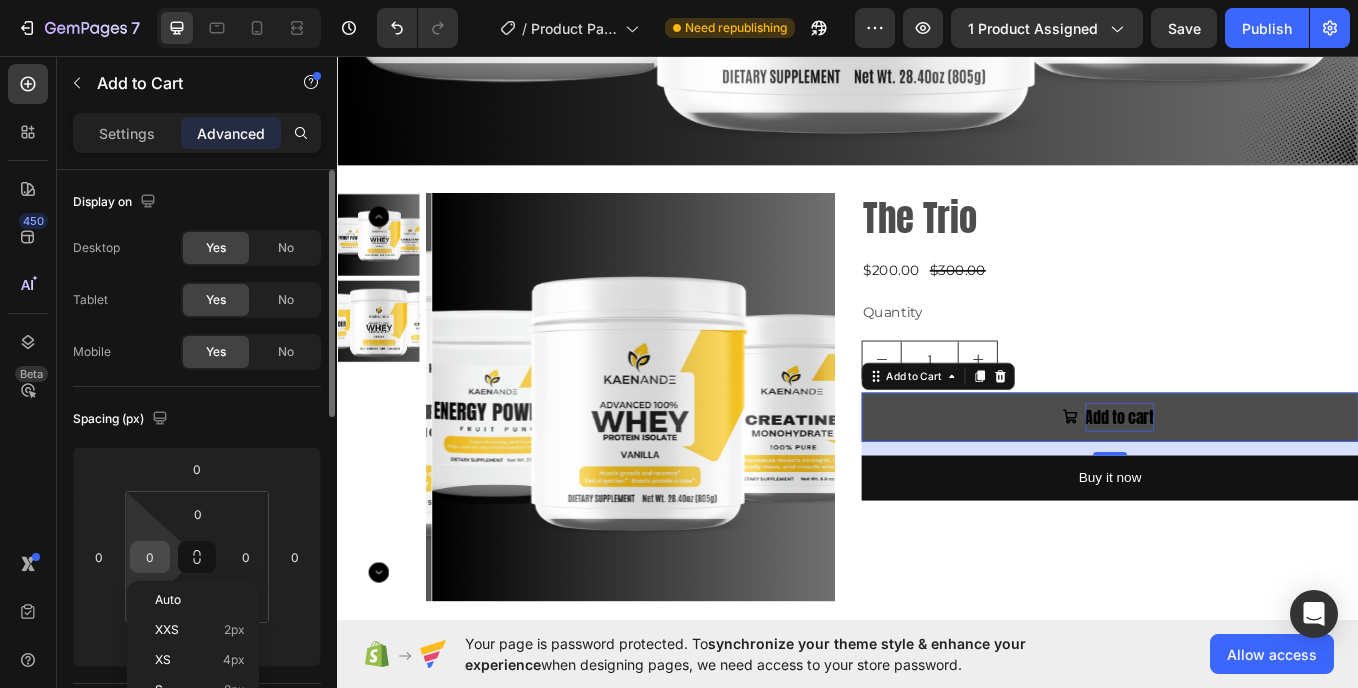 click on "0" at bounding box center (150, 557) 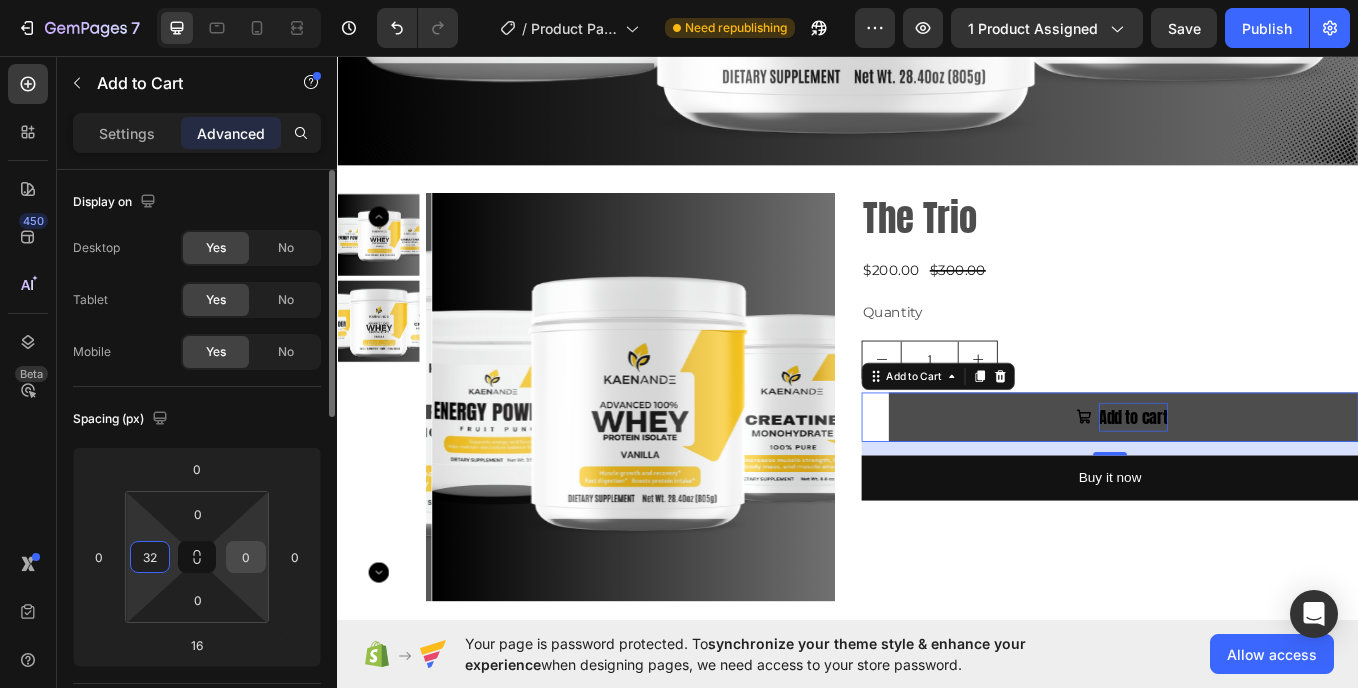 type on "32" 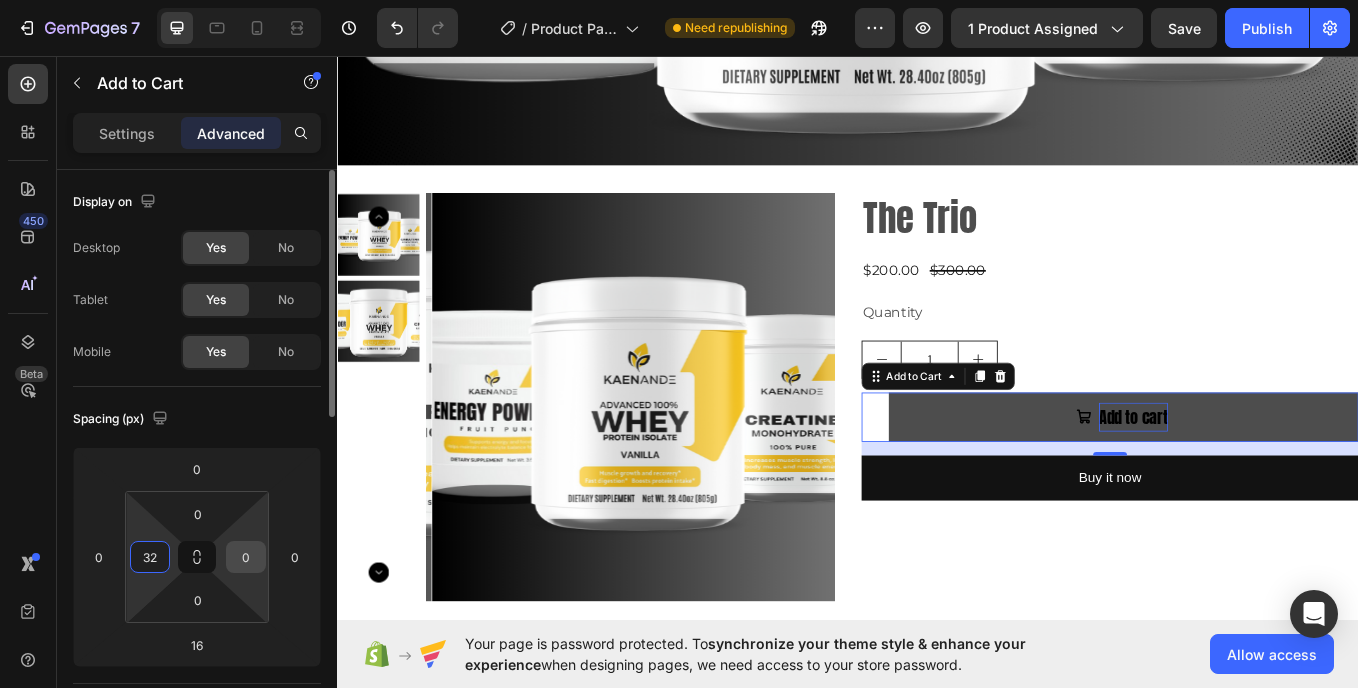 click on "0" at bounding box center [246, 557] 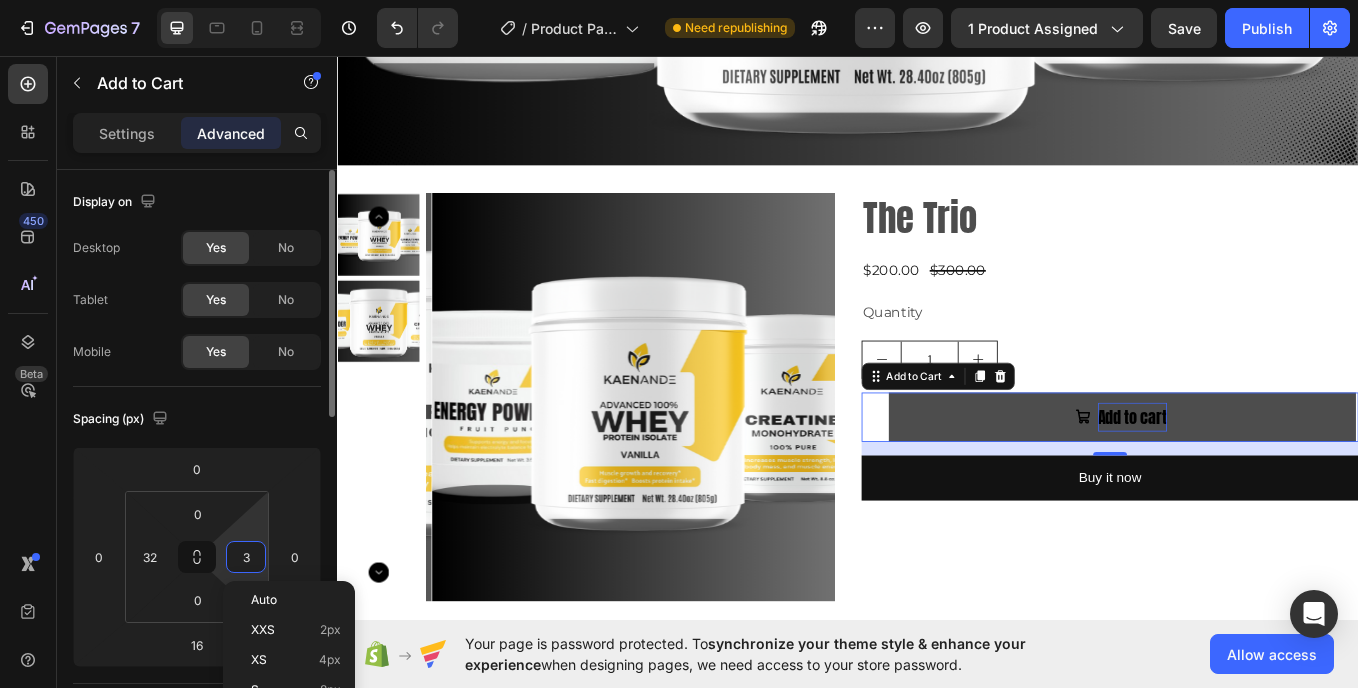 type on "32" 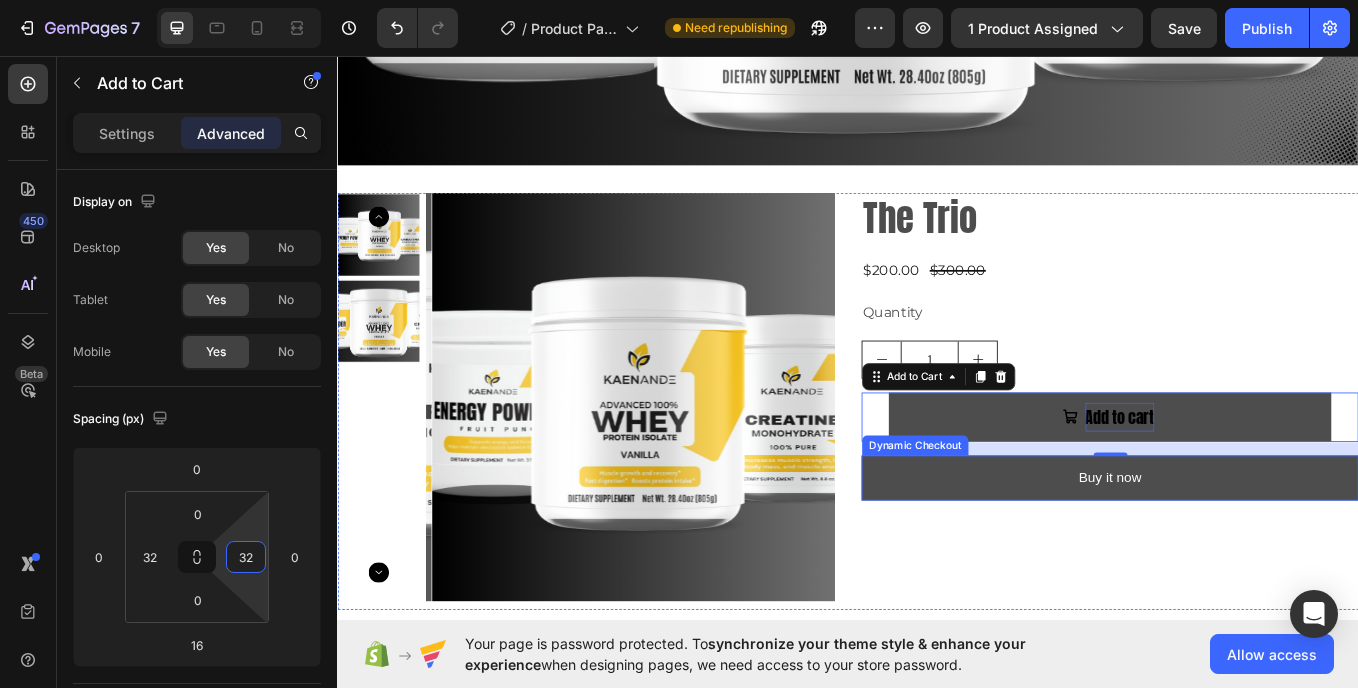 click on "Buy it now" at bounding box center [1245, 551] 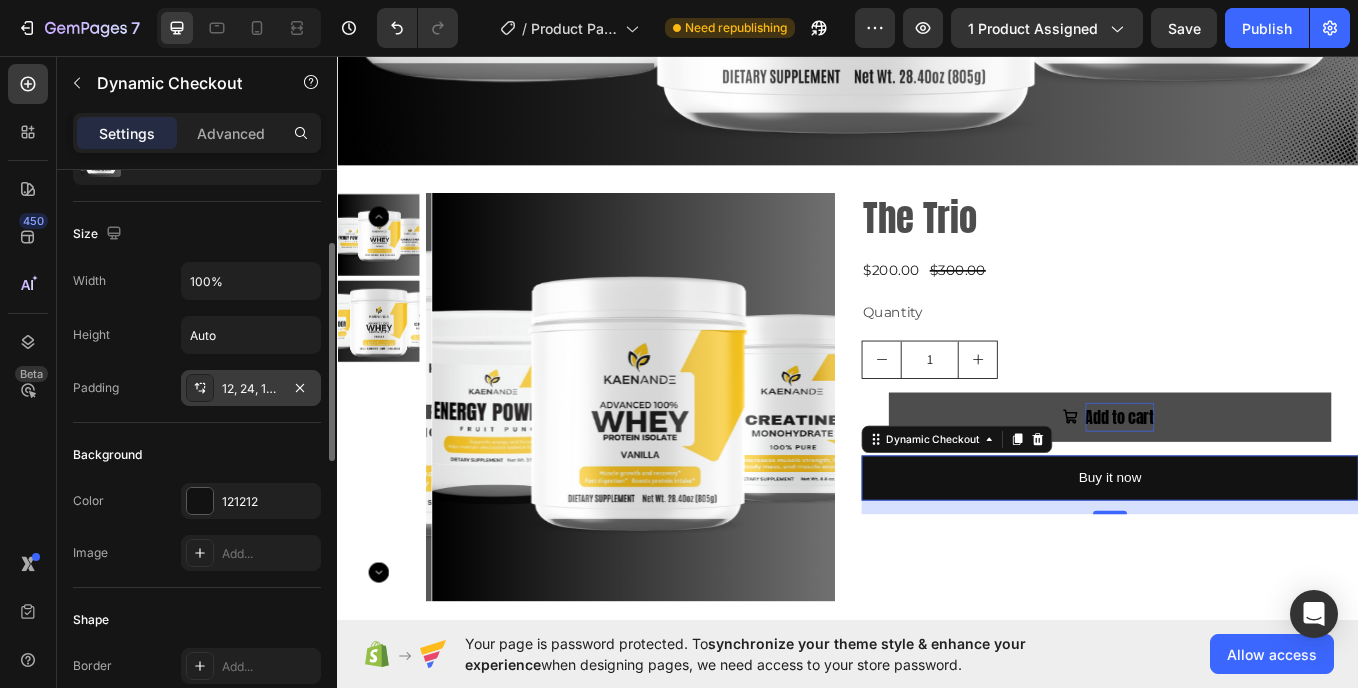 scroll, scrollTop: 187, scrollLeft: 0, axis: vertical 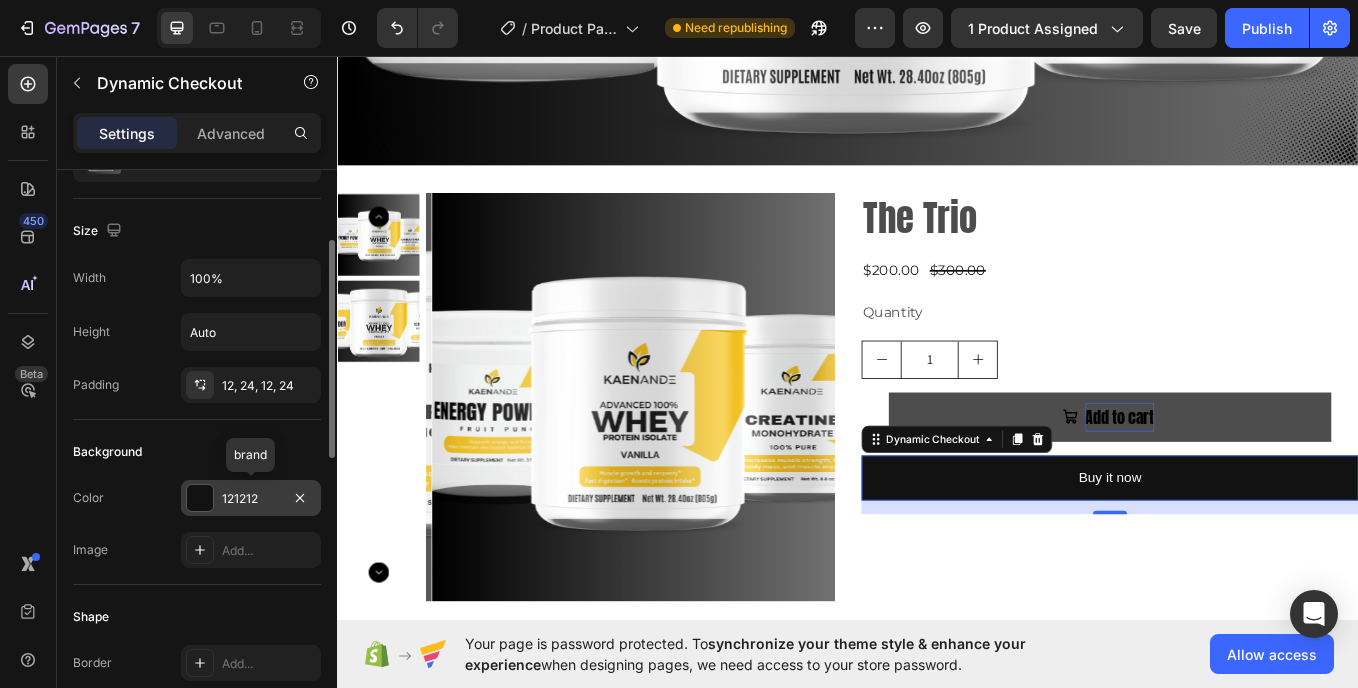 click on "121212" at bounding box center (251, 498) 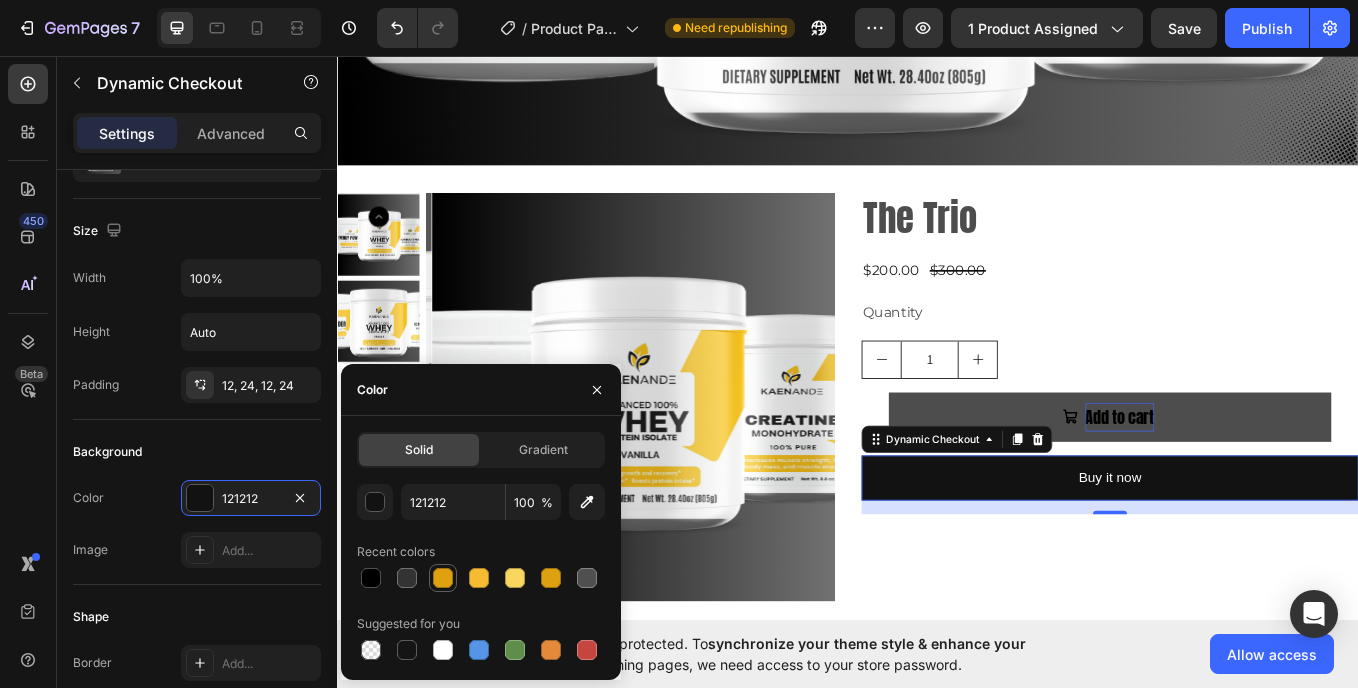 click at bounding box center (443, 578) 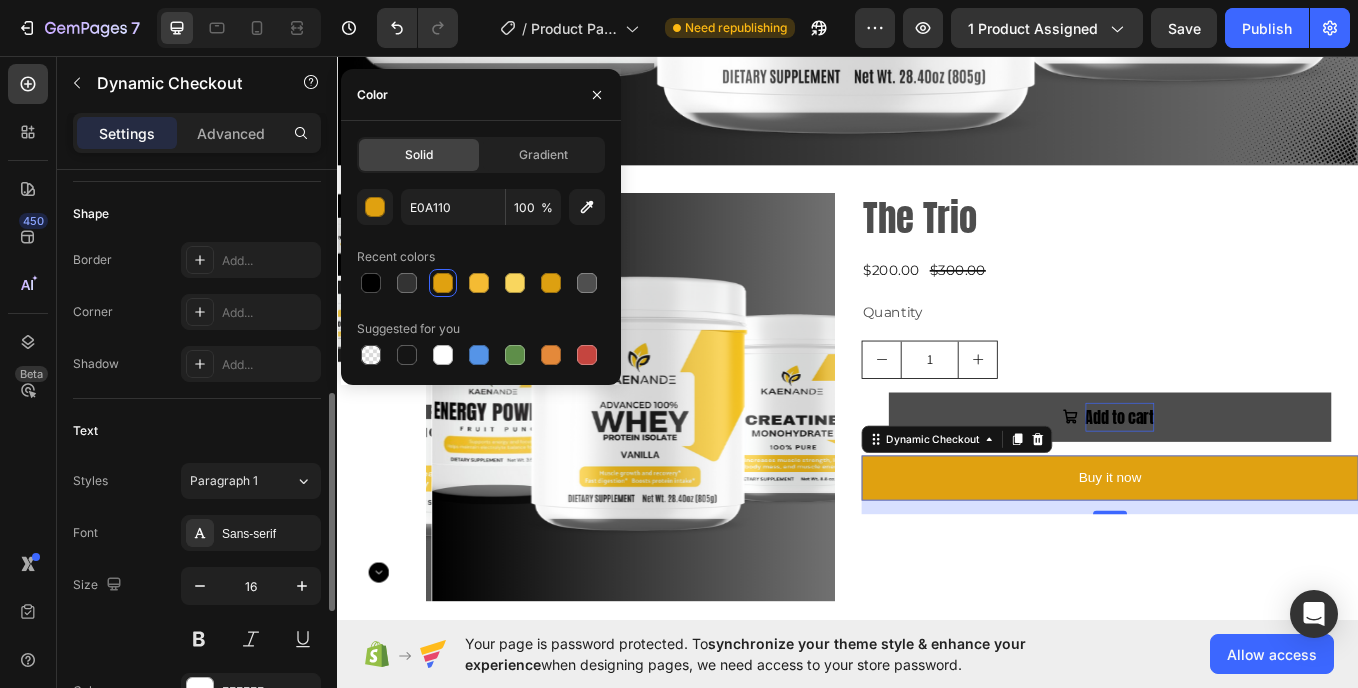 scroll, scrollTop: 621, scrollLeft: 0, axis: vertical 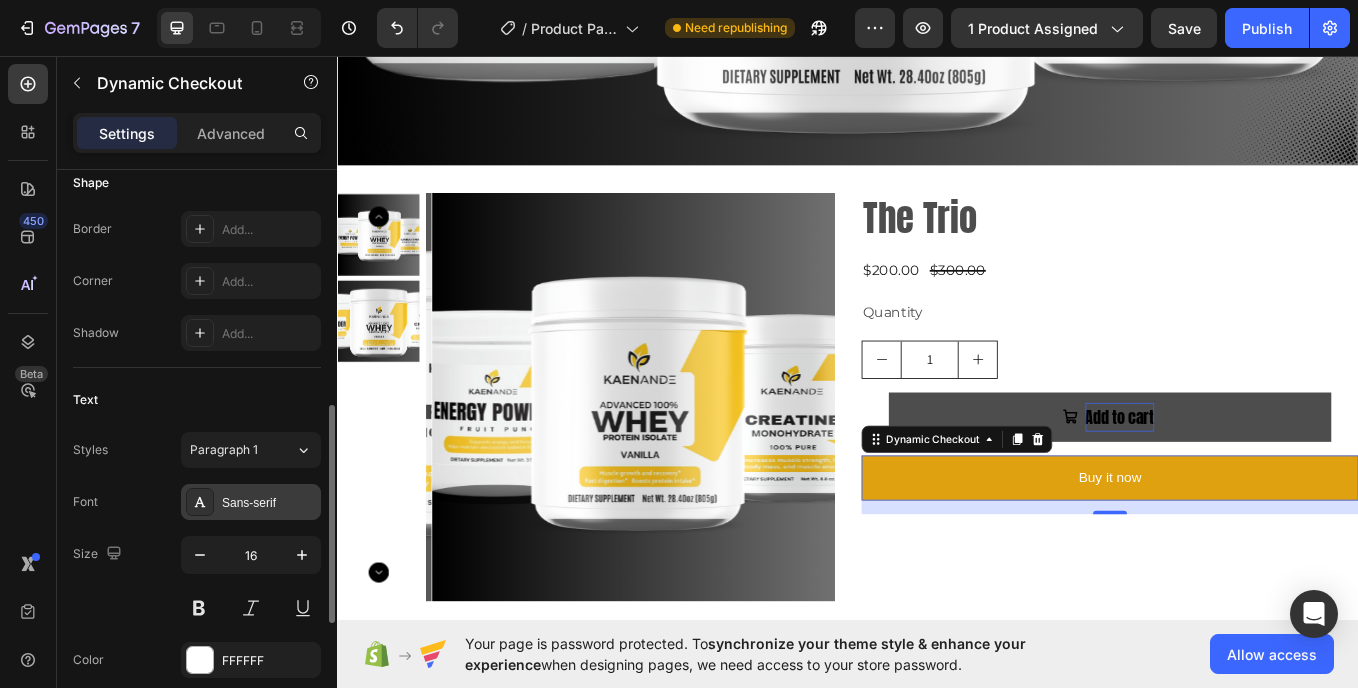 click on "Sans-serif" at bounding box center [251, 502] 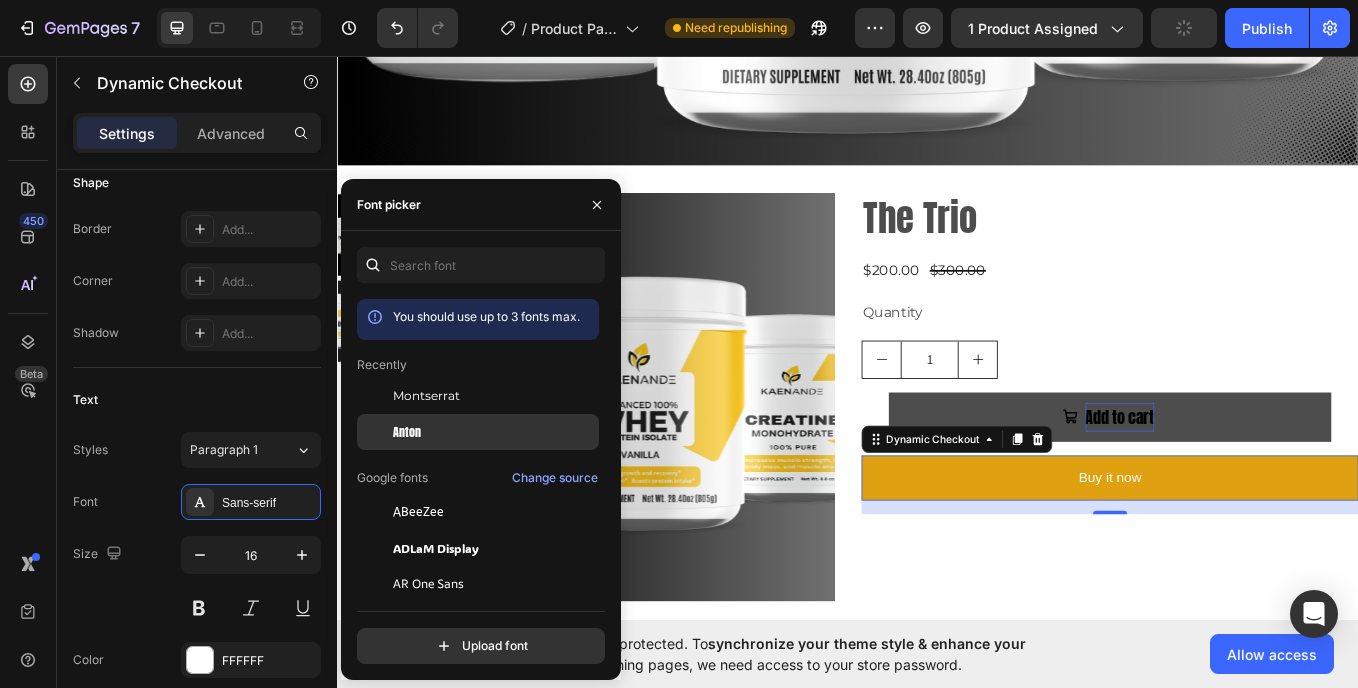click on "Anton" at bounding box center [494, 432] 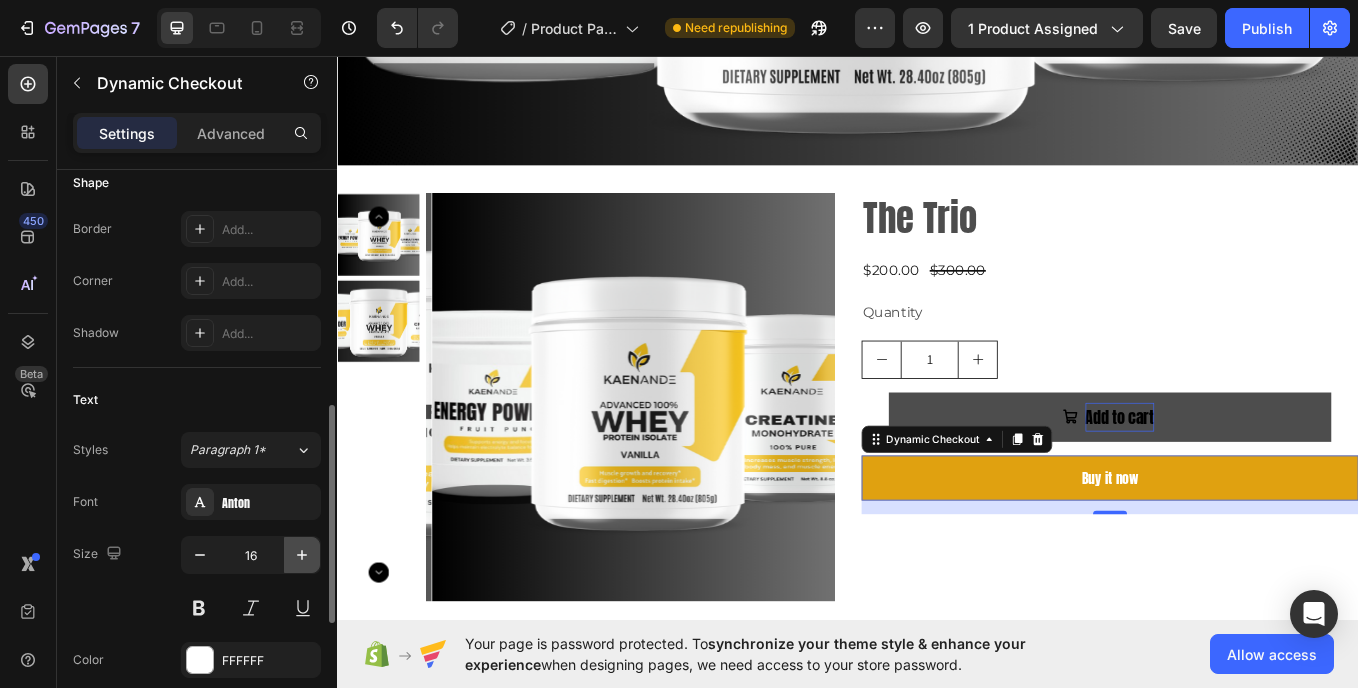 click 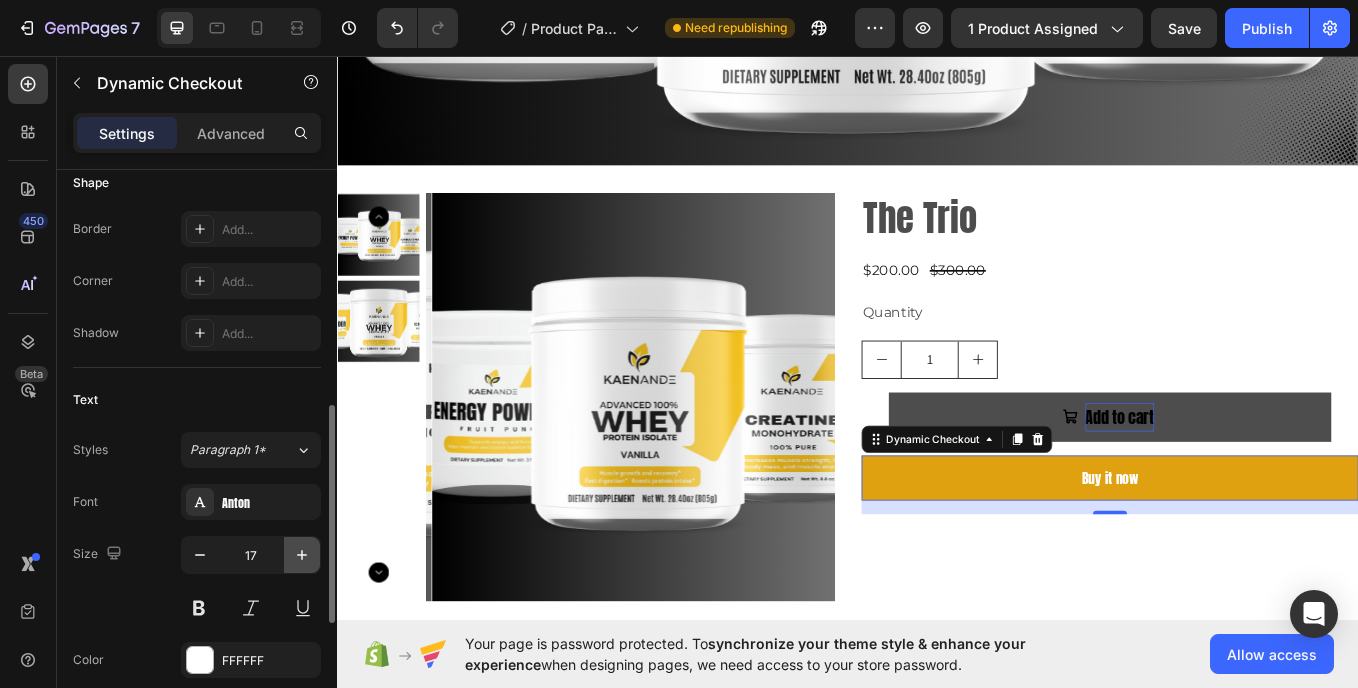 click 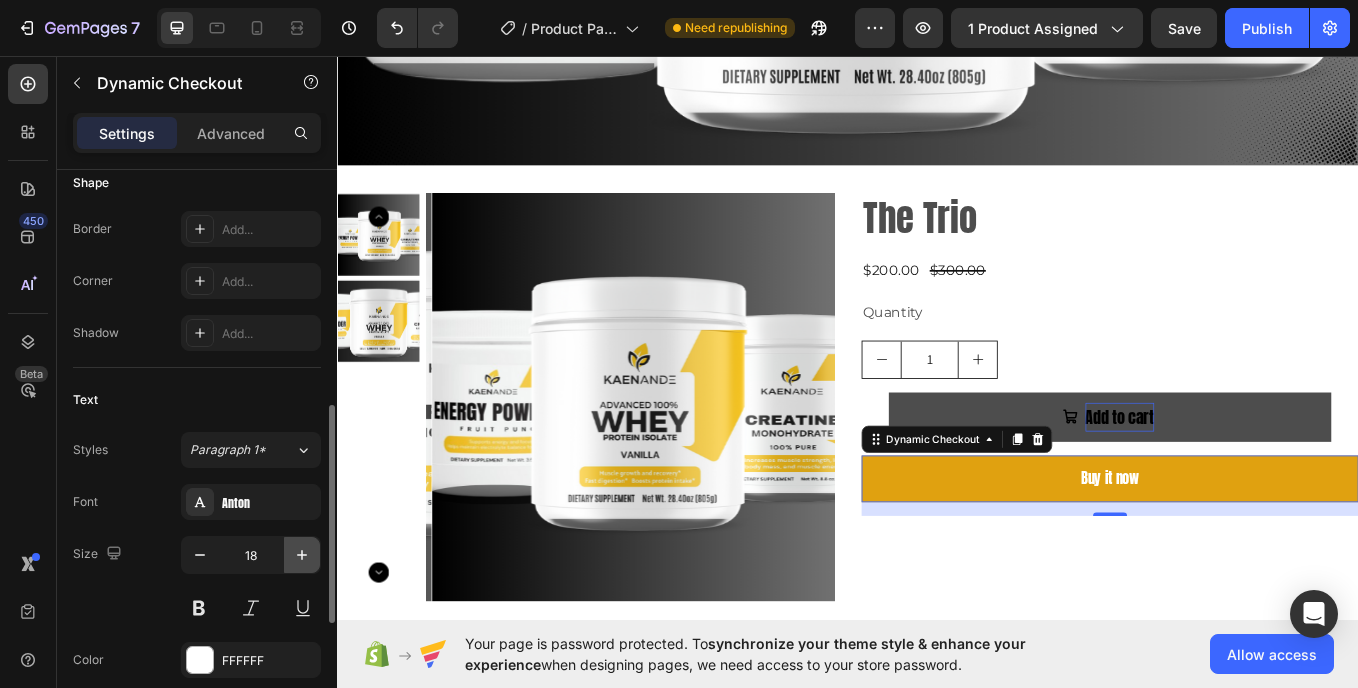 click 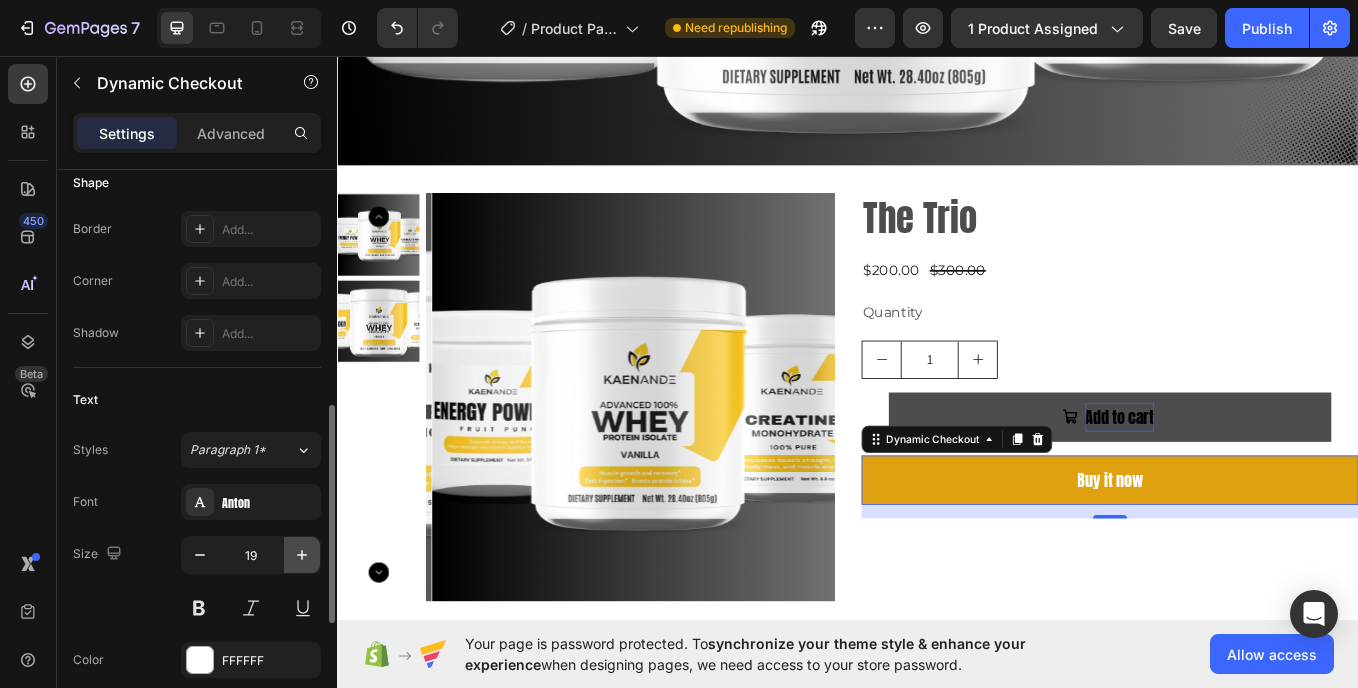click 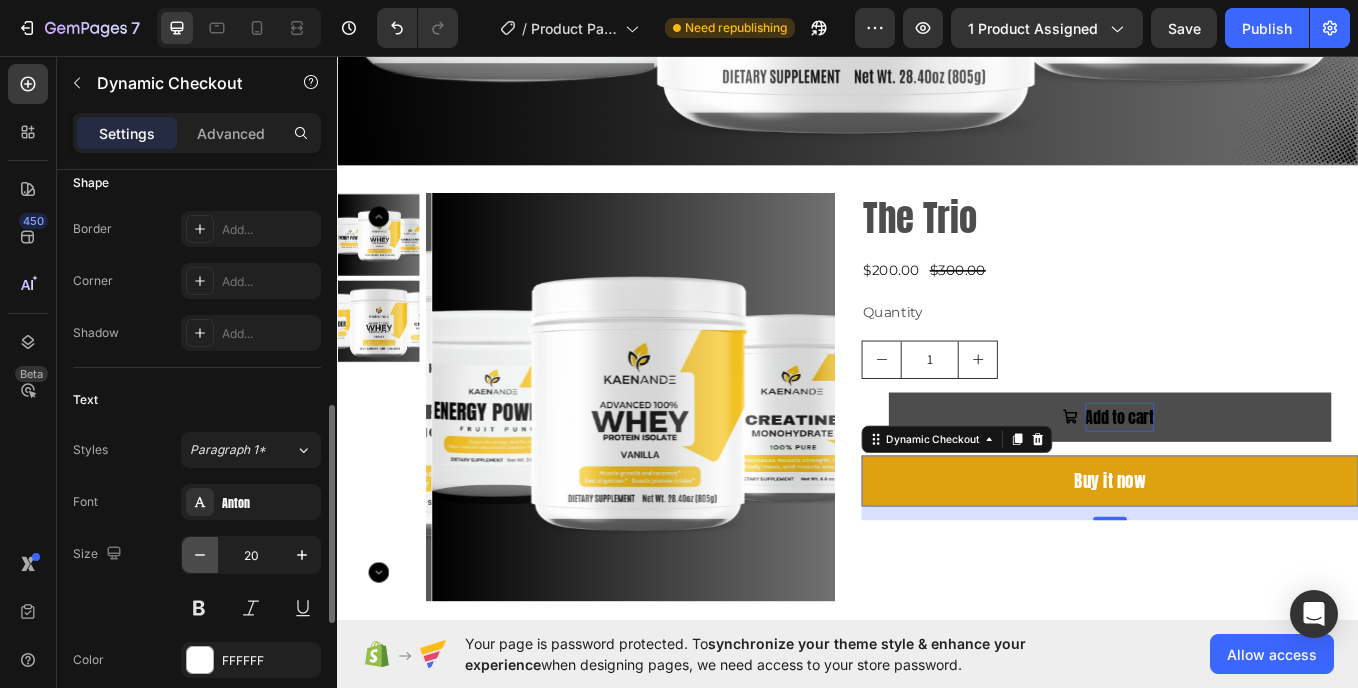 click 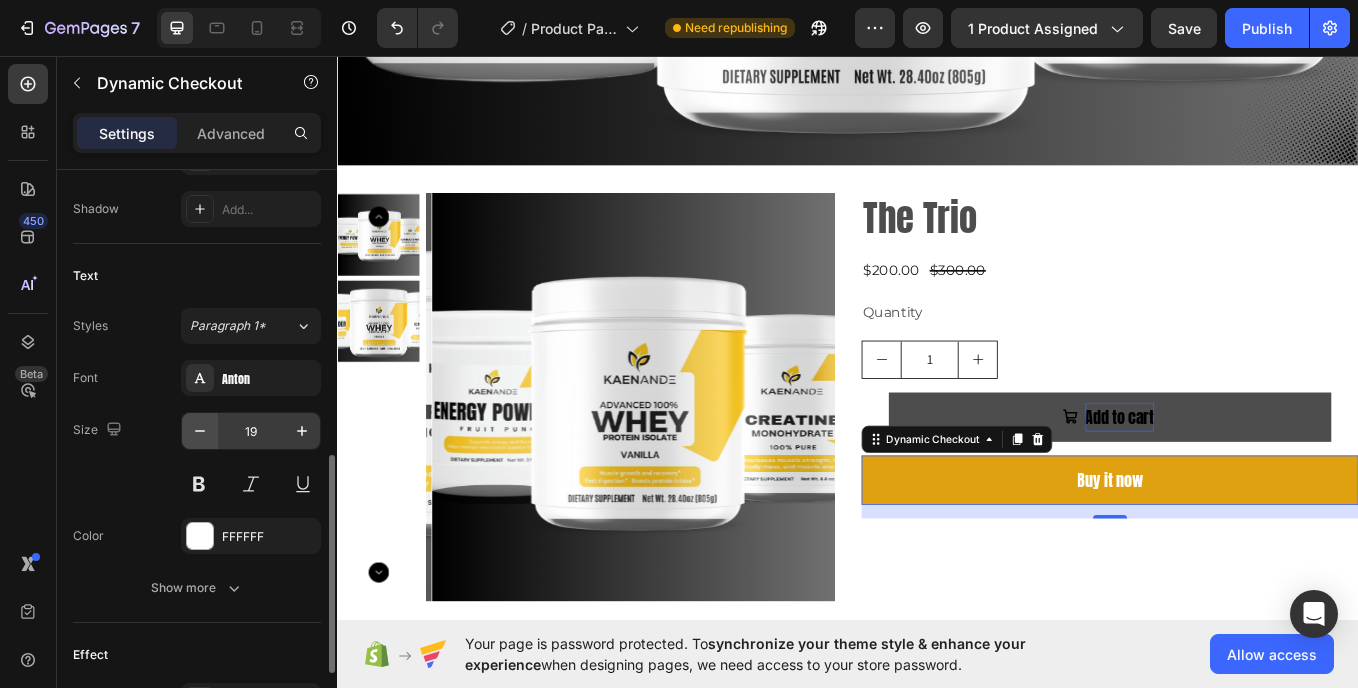 scroll, scrollTop: 750, scrollLeft: 0, axis: vertical 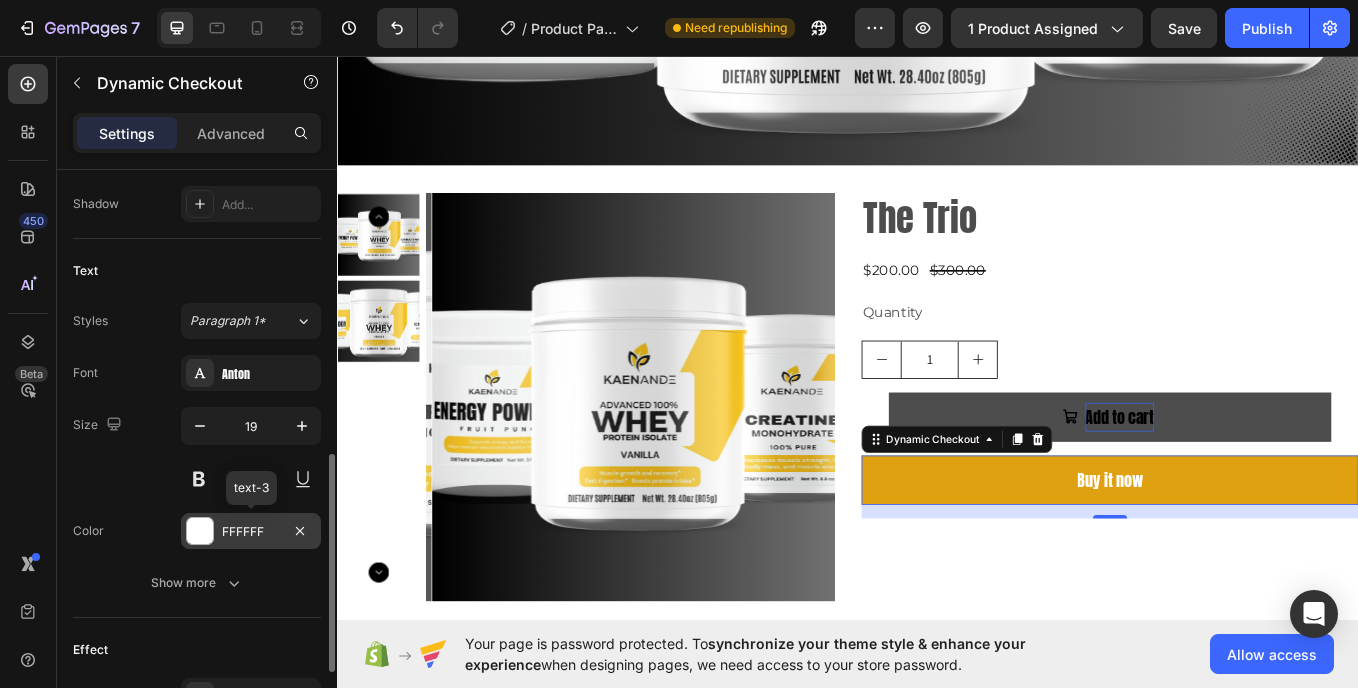 click on "FFFFFF" at bounding box center (251, 531) 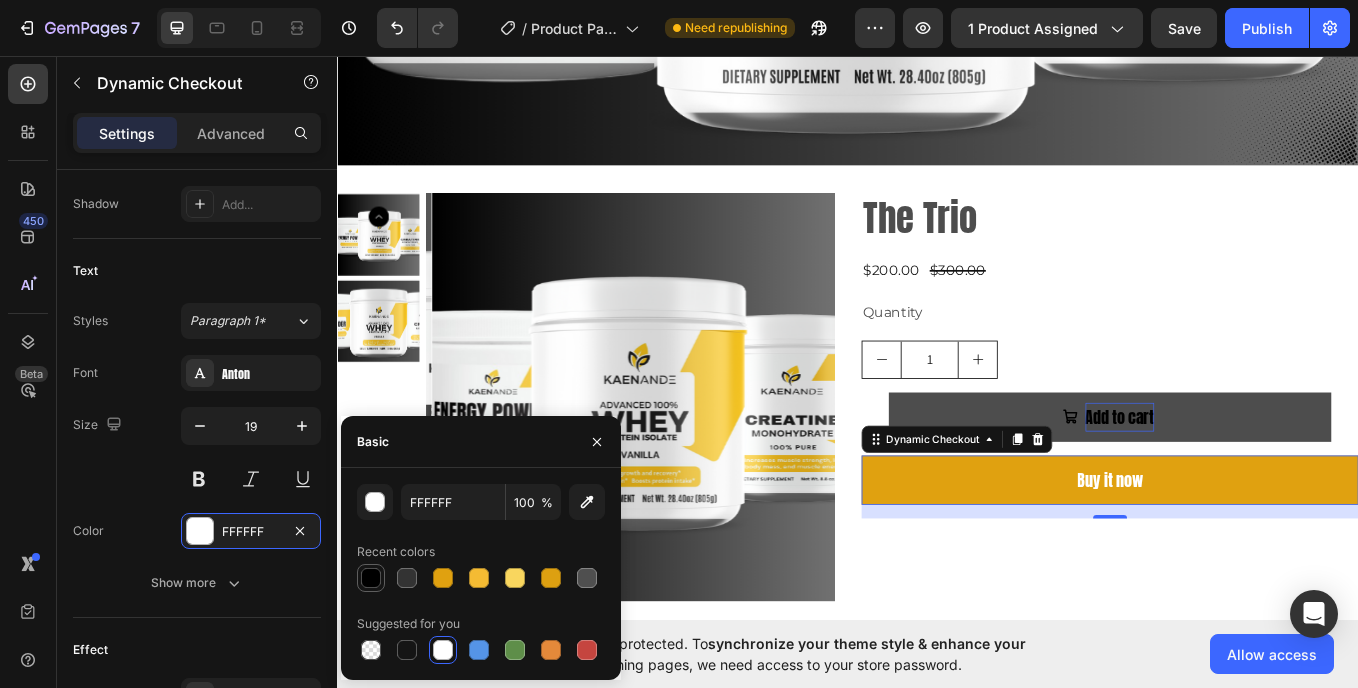 click at bounding box center (371, 578) 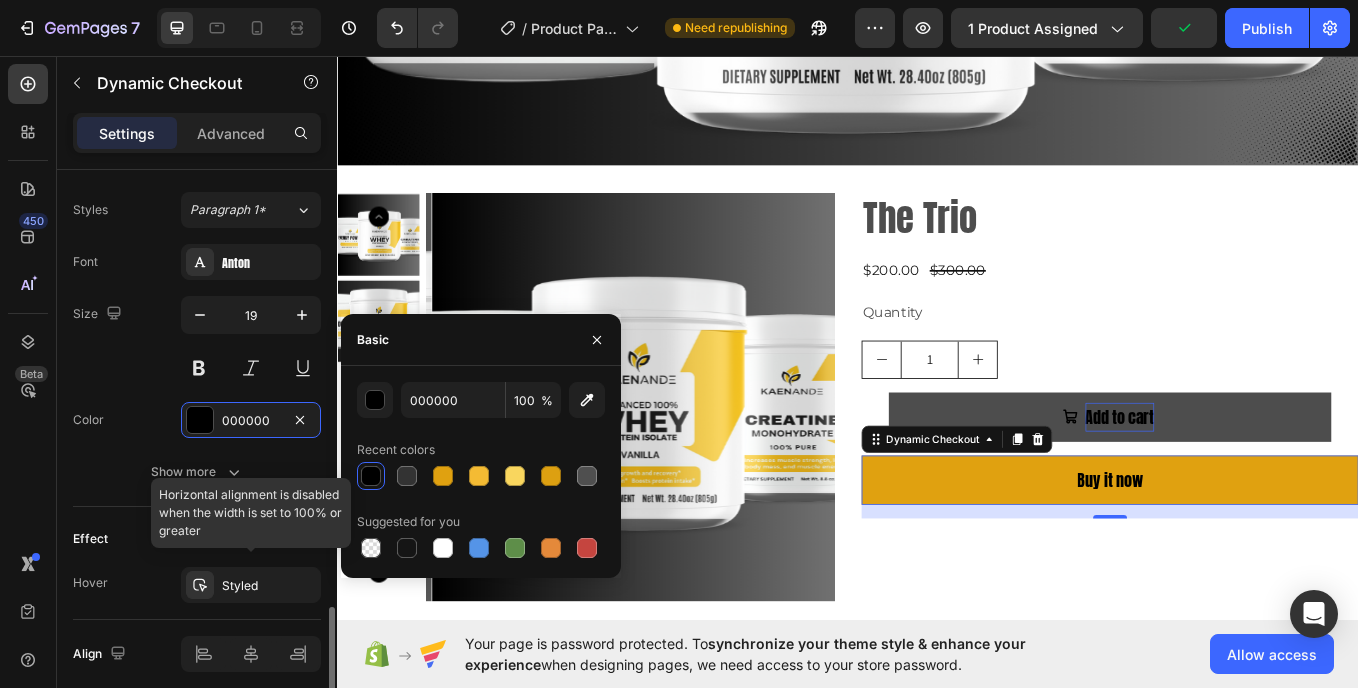scroll, scrollTop: 941, scrollLeft: 0, axis: vertical 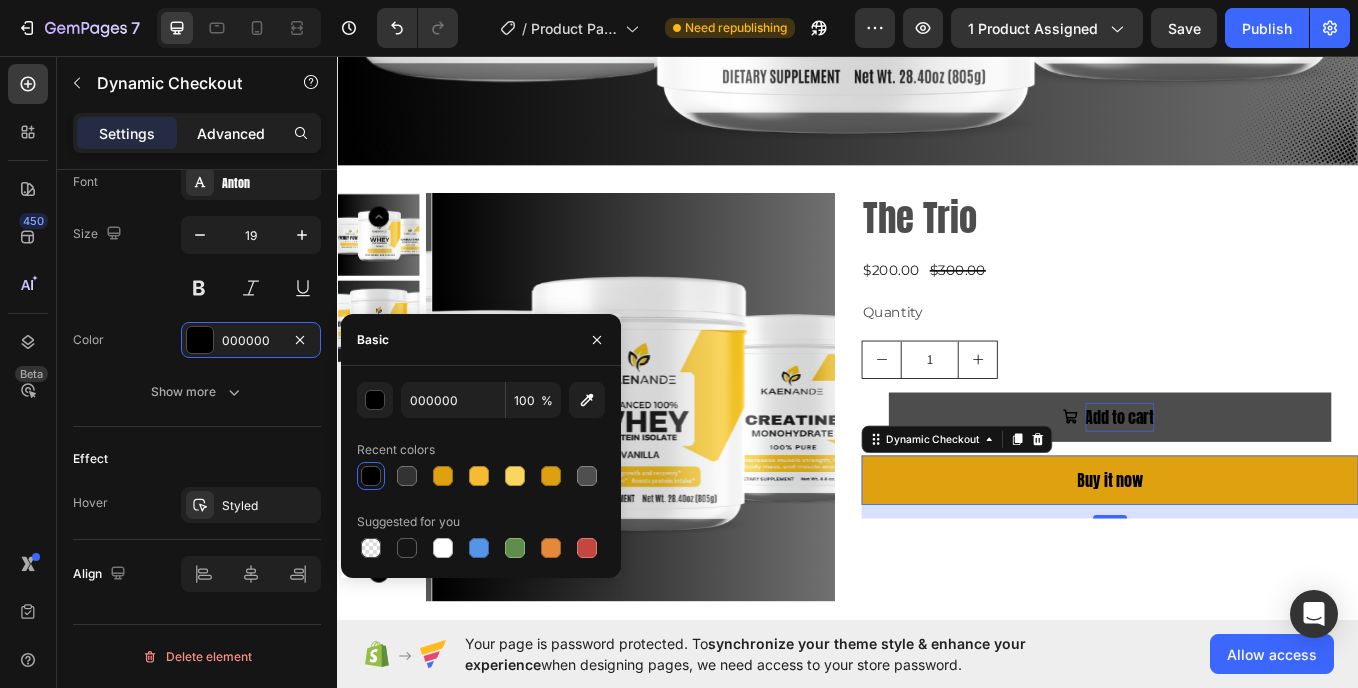 click on "Advanced" at bounding box center (231, 133) 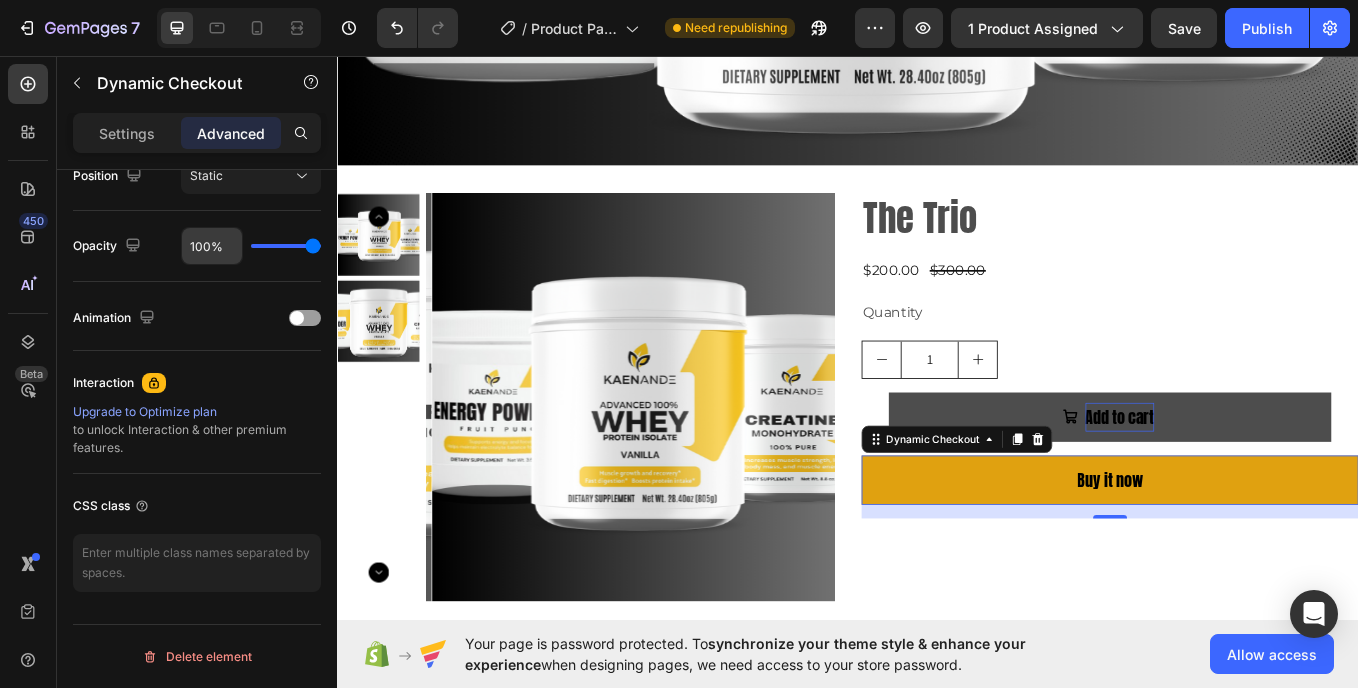 scroll, scrollTop: 0, scrollLeft: 0, axis: both 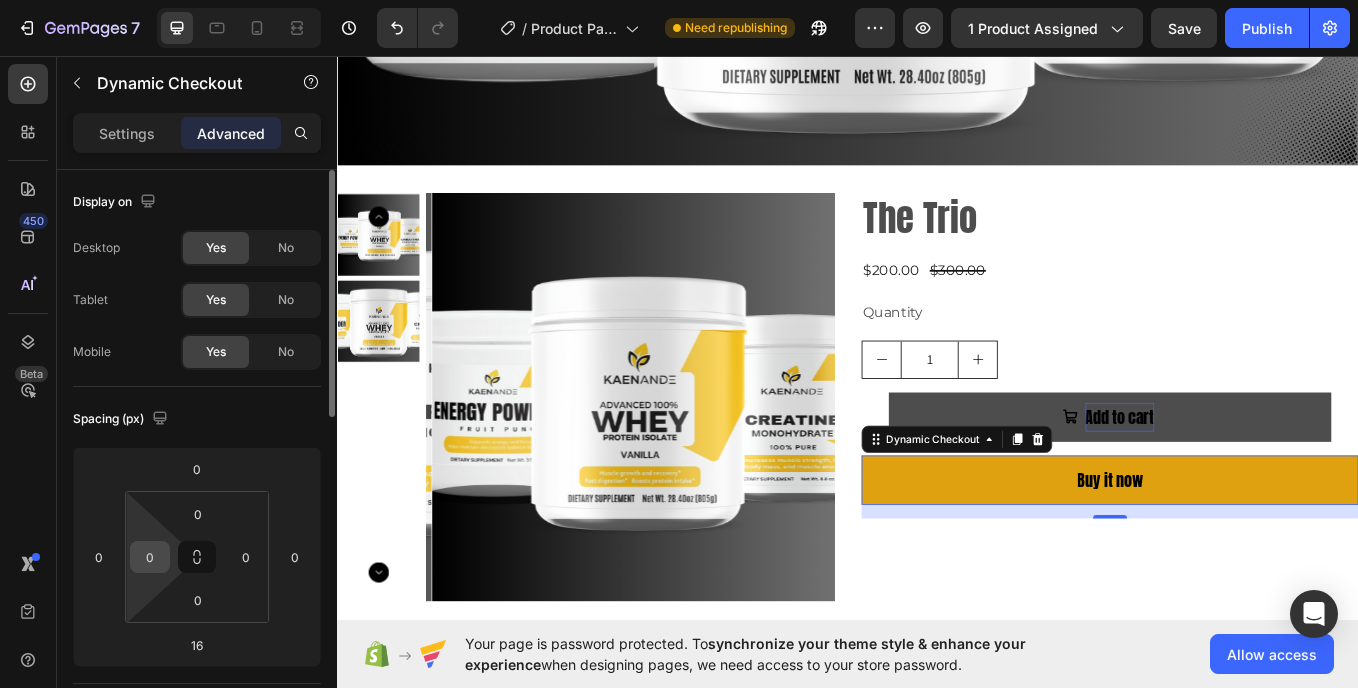 click on "0" at bounding box center [150, 557] 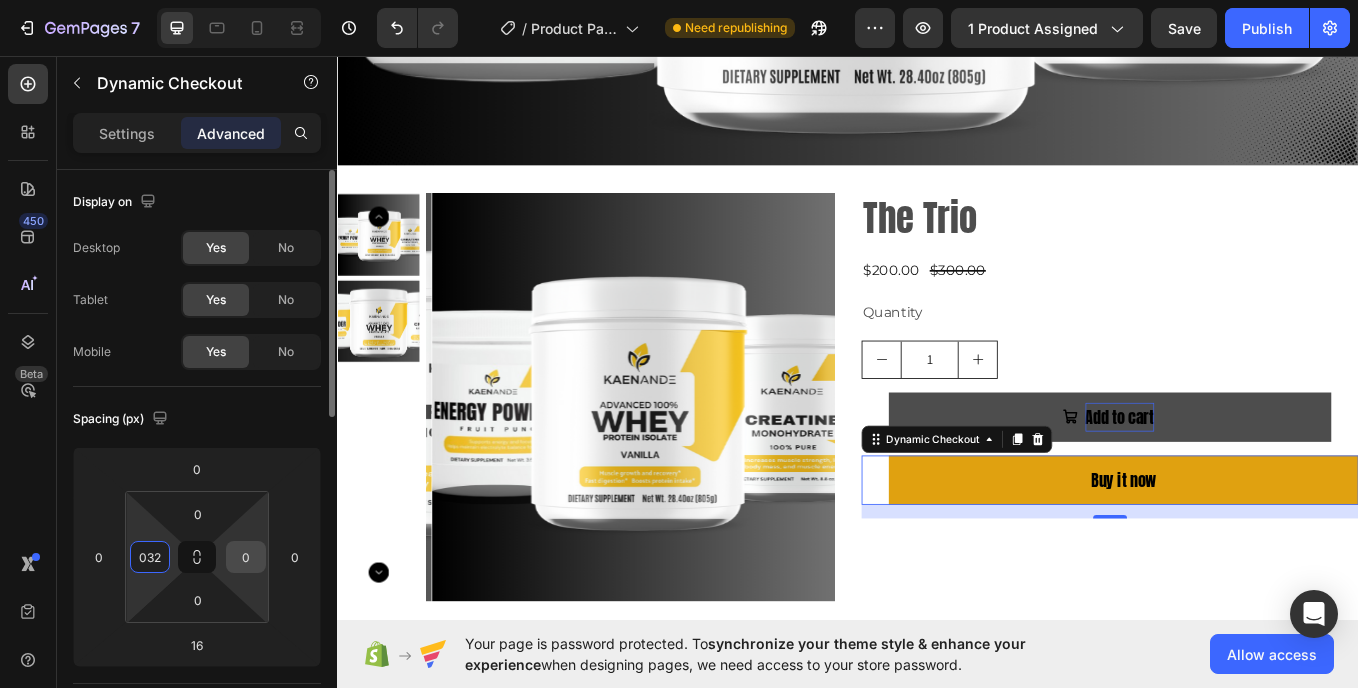 type on "32" 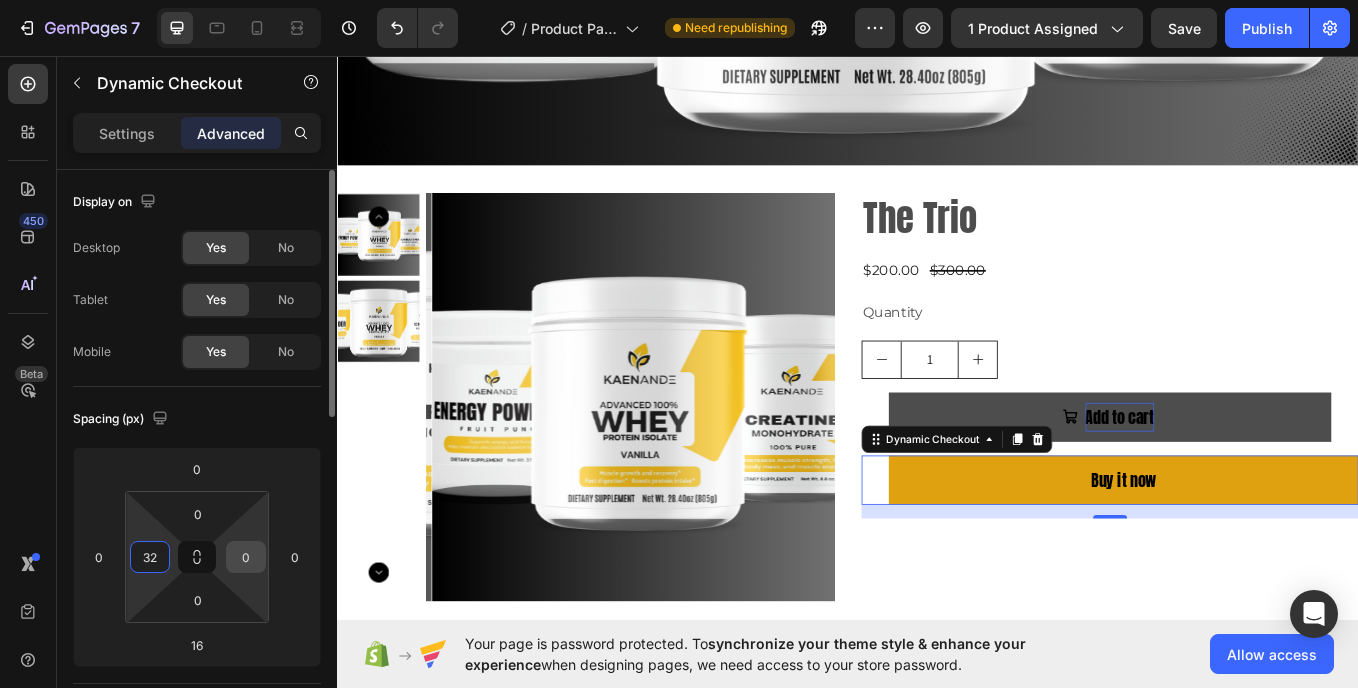 click on "0" at bounding box center [246, 557] 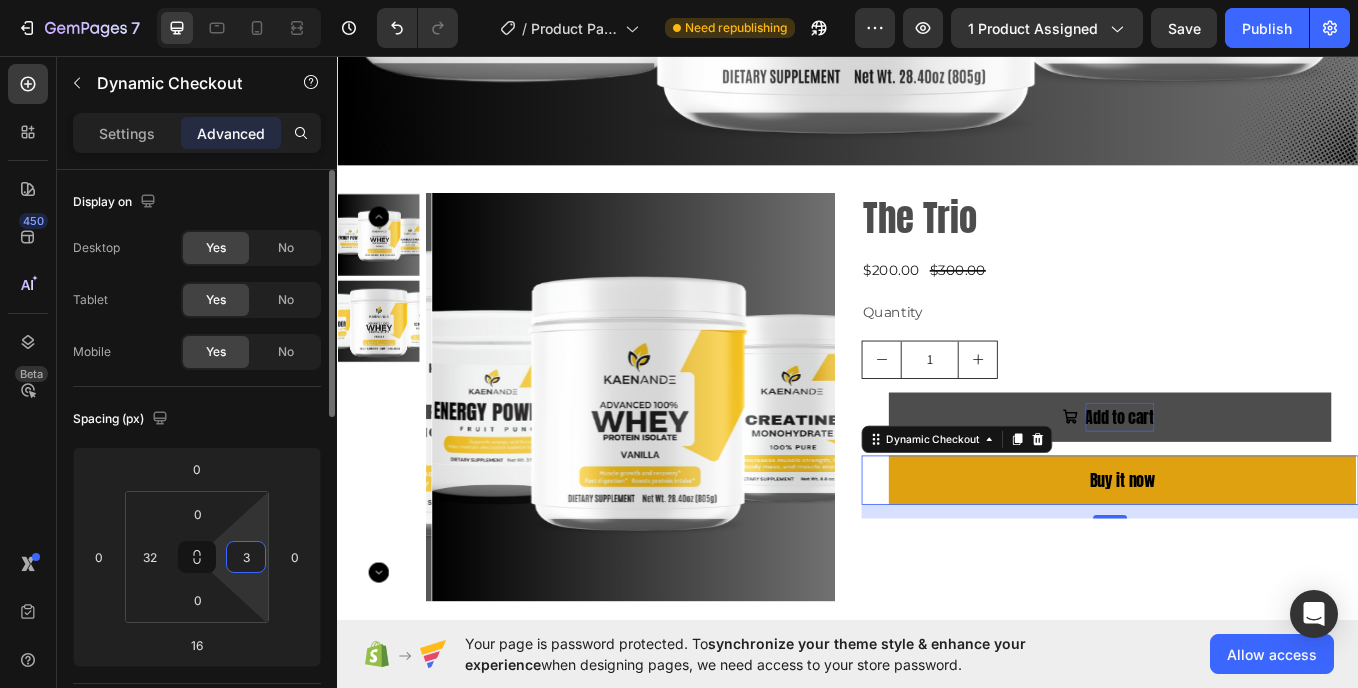 type on "32" 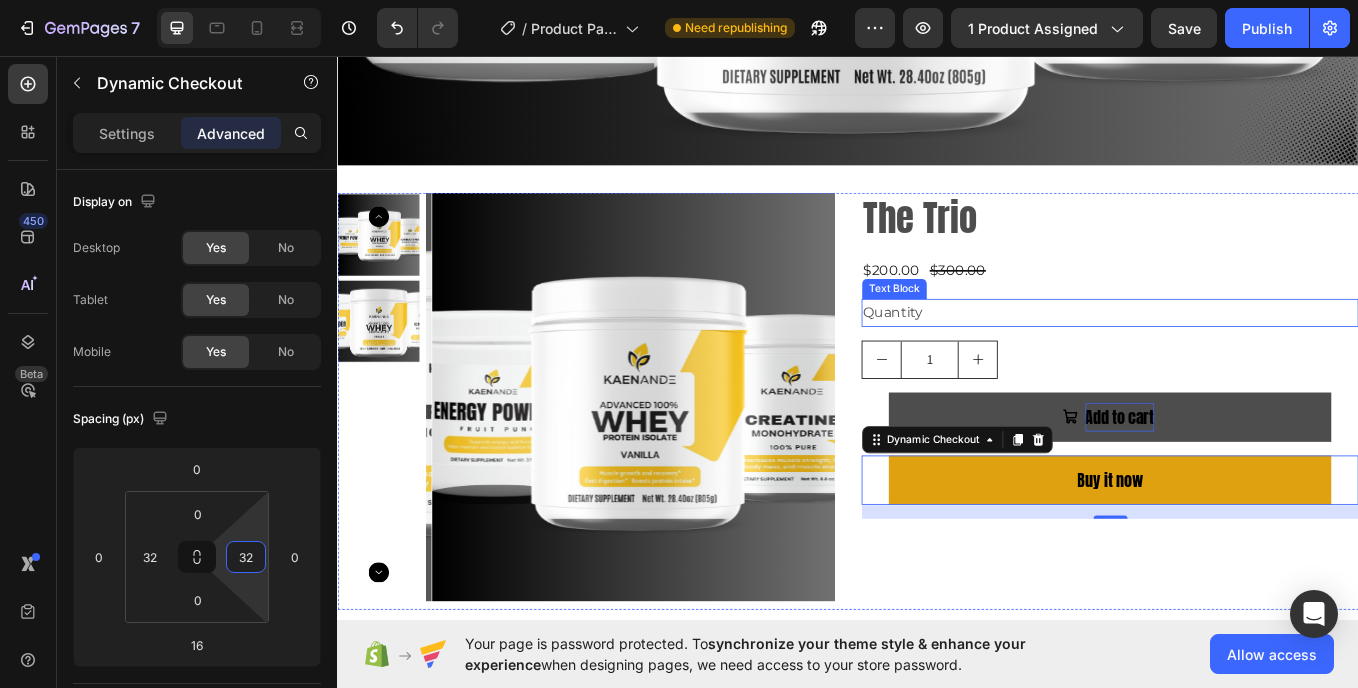 click on "Quantity" at bounding box center (1245, 357) 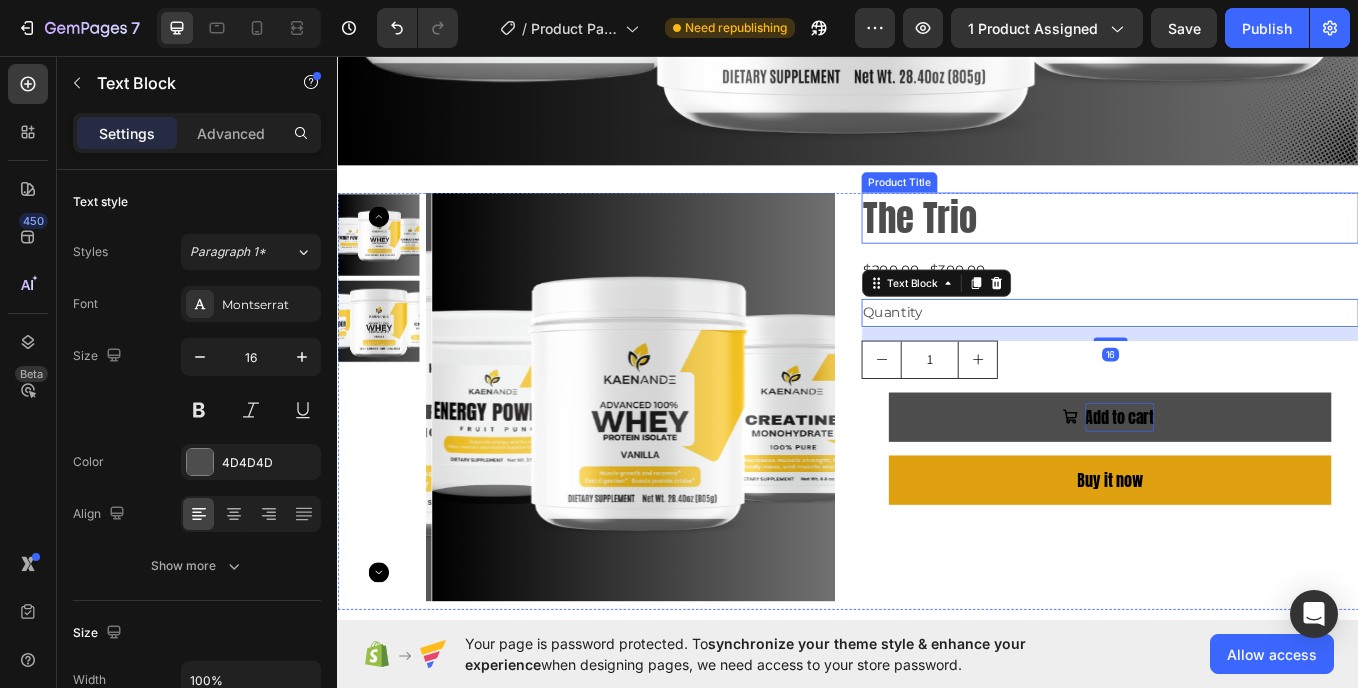 click on "The Trio" at bounding box center (1245, 246) 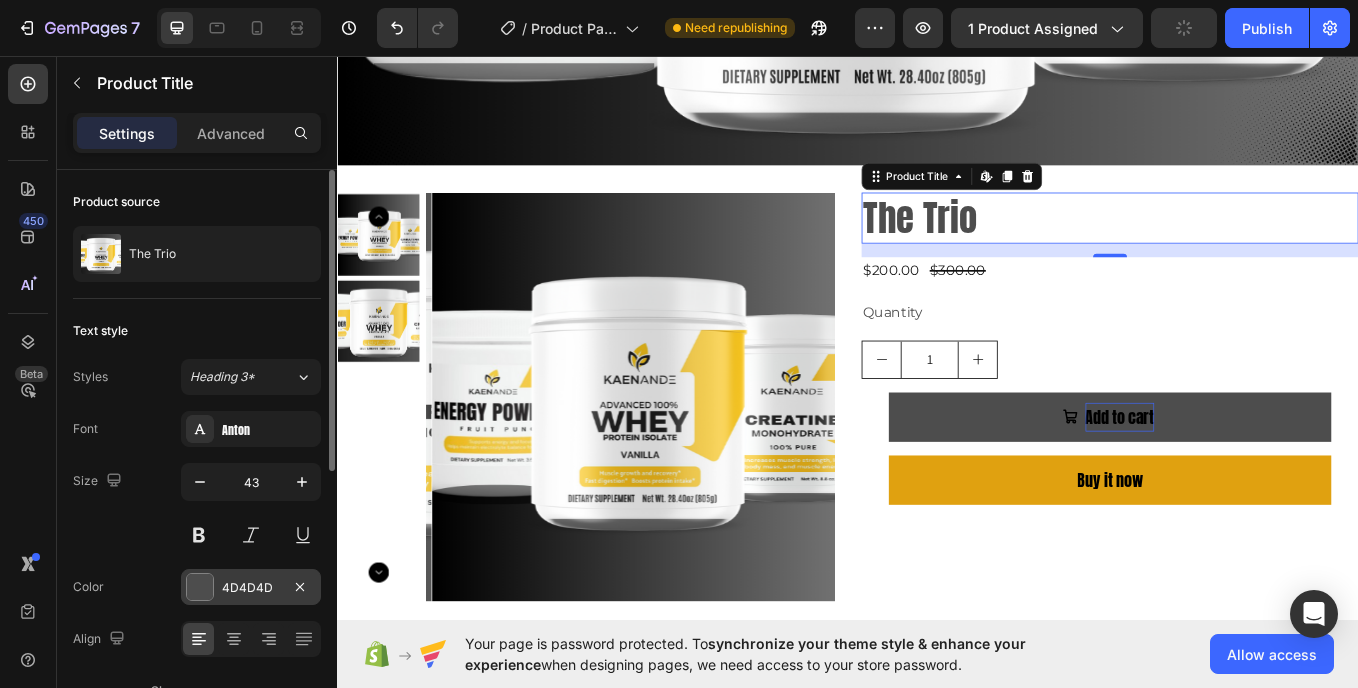 click on "4D4D4D" at bounding box center (251, 587) 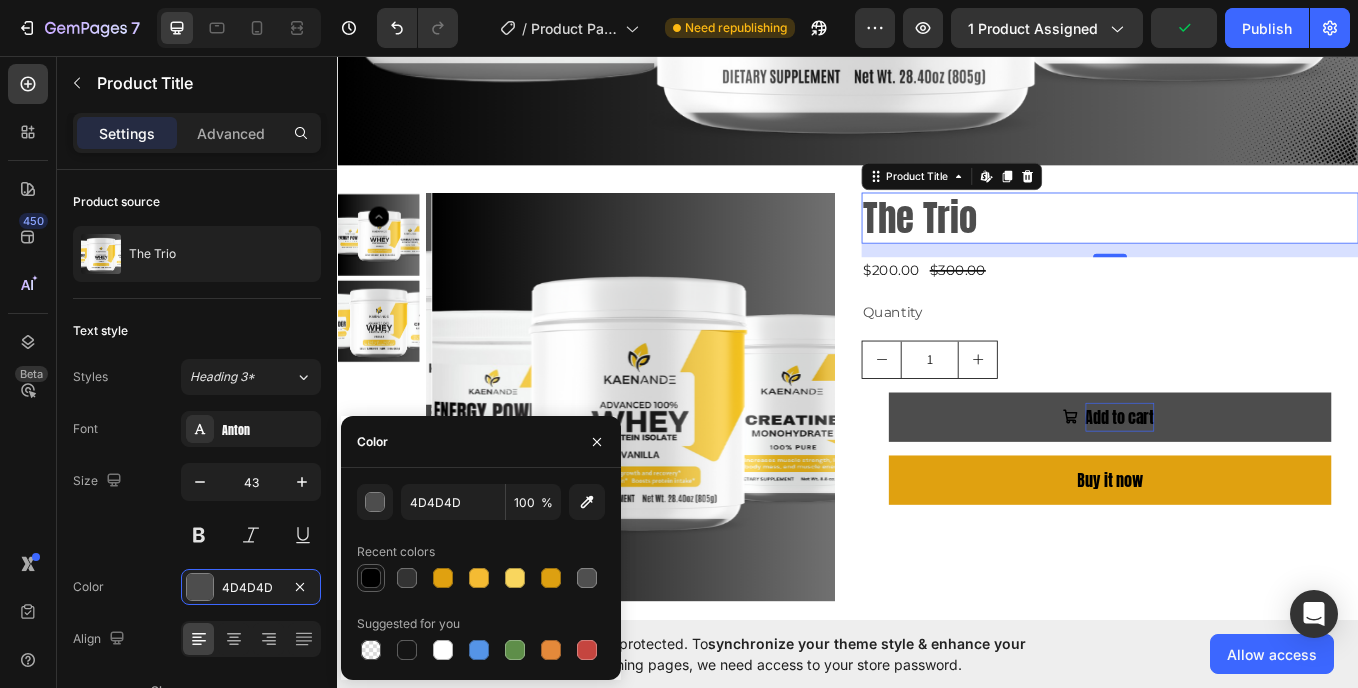 click at bounding box center (371, 578) 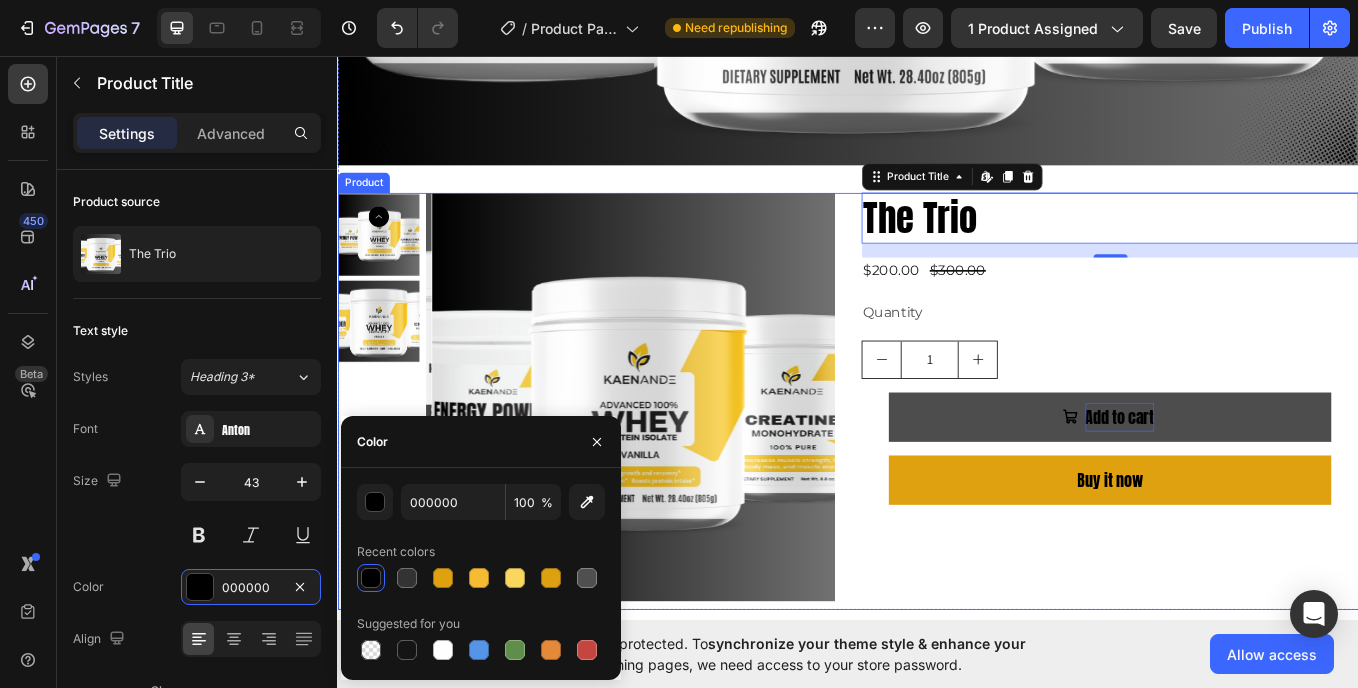click on "The Trio Product Title Edit content in Shopify 16 $200.00 Product Price Product Price $300.00 Product Price Product Price Row Quantity Text Block 1 Product Quantity Add to cart Add to Cart Buy it now Dynamic Checkout" at bounding box center (1245, 461) 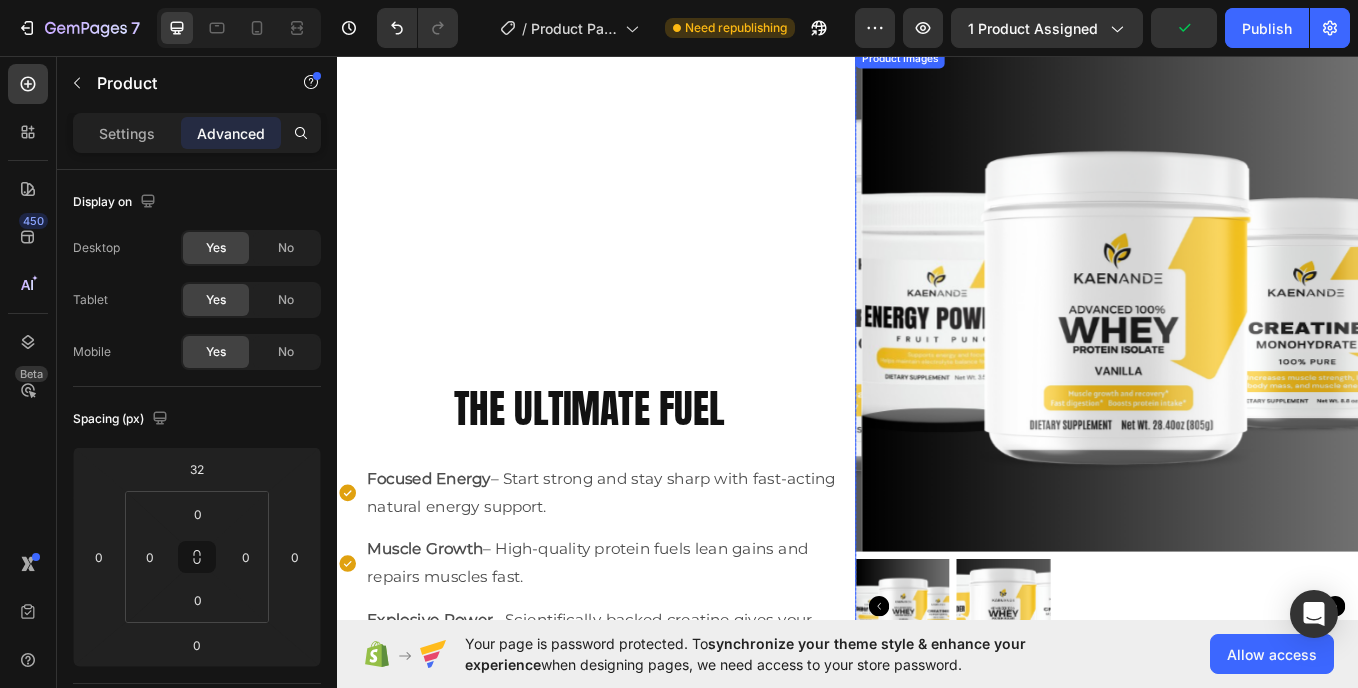 scroll, scrollTop: 1019, scrollLeft: 0, axis: vertical 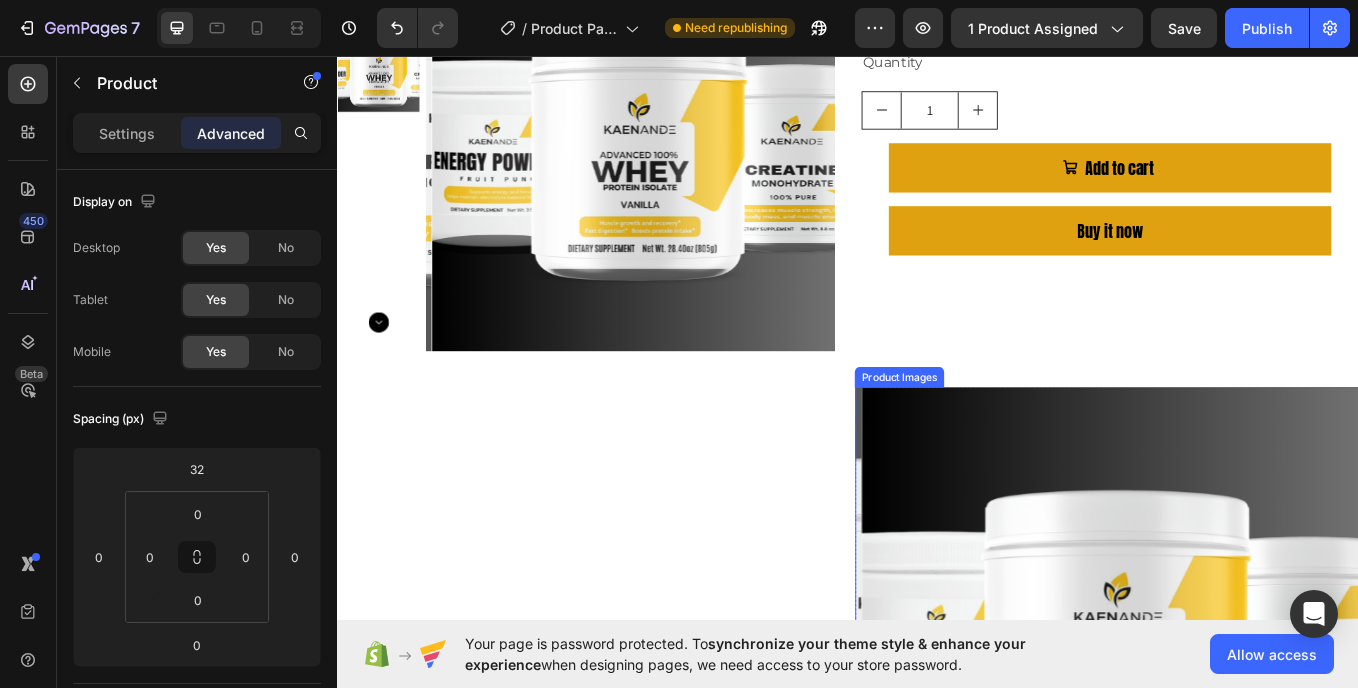drag, startPoint x: 1115, startPoint y: 453, endPoint x: 1158, endPoint y: 399, distance: 69.02898 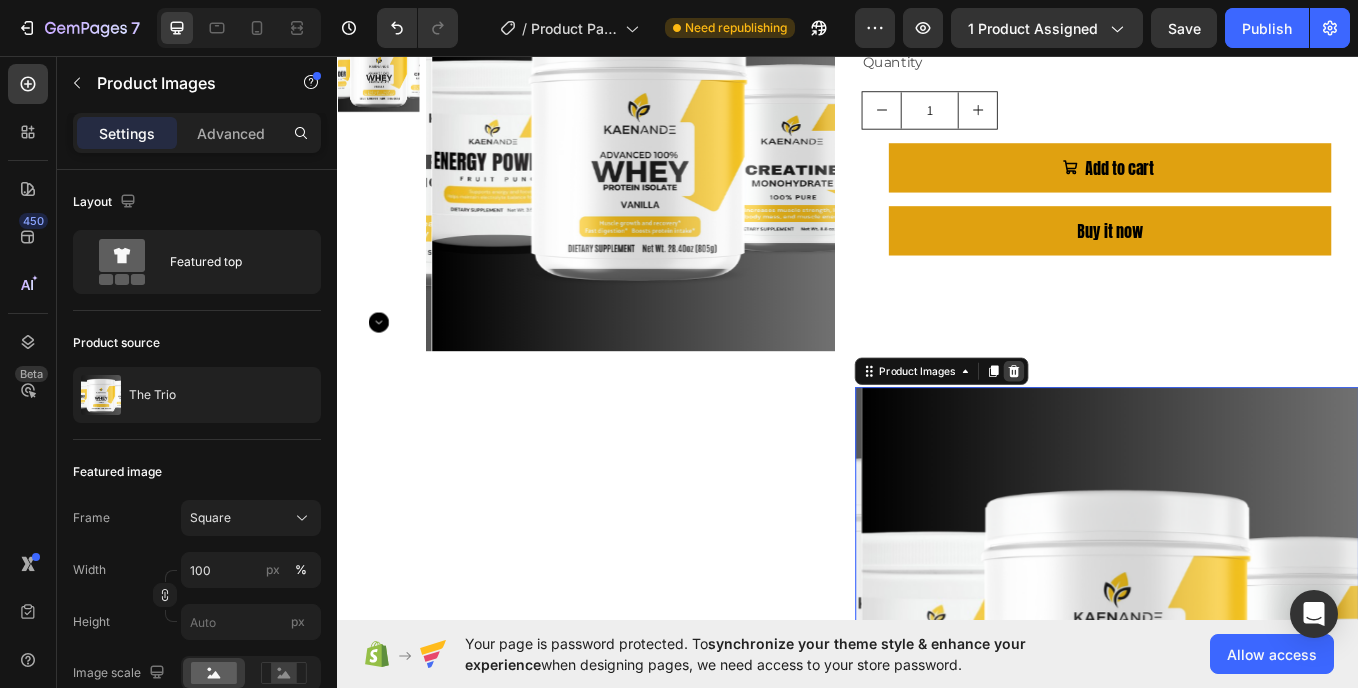 click 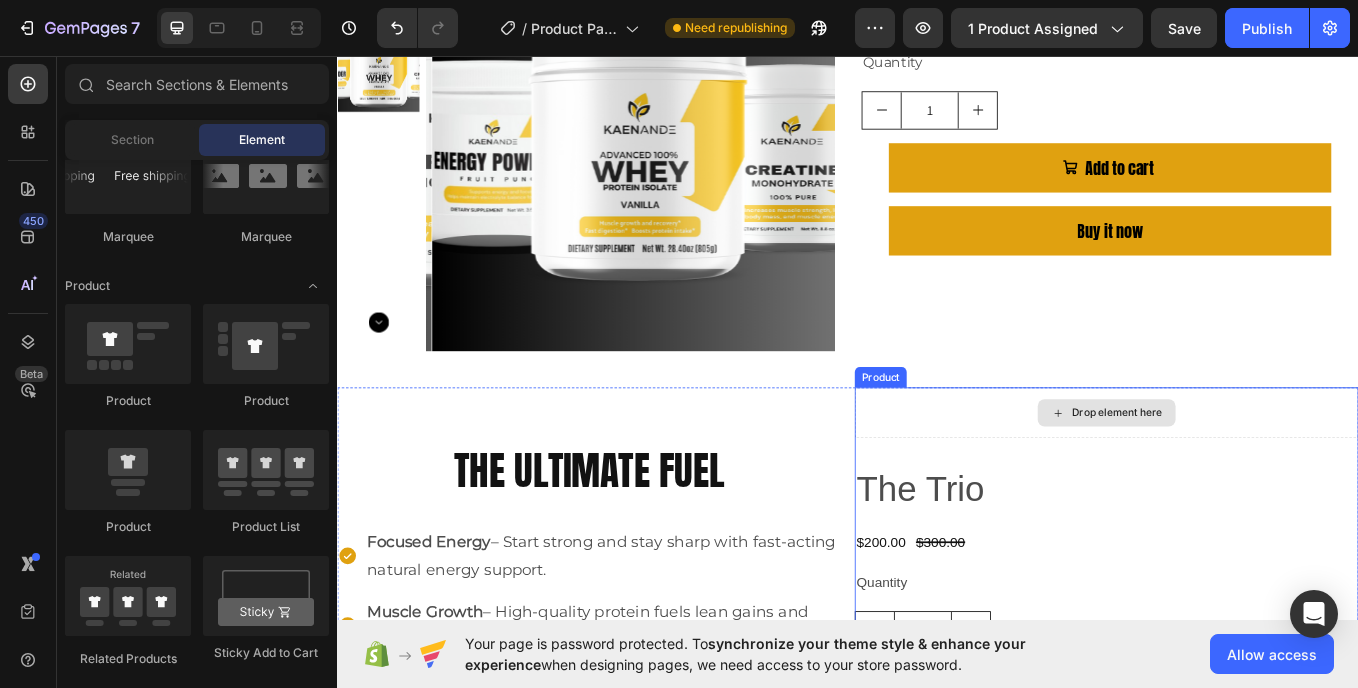click on "Drop element here" at bounding box center (1241, 475) 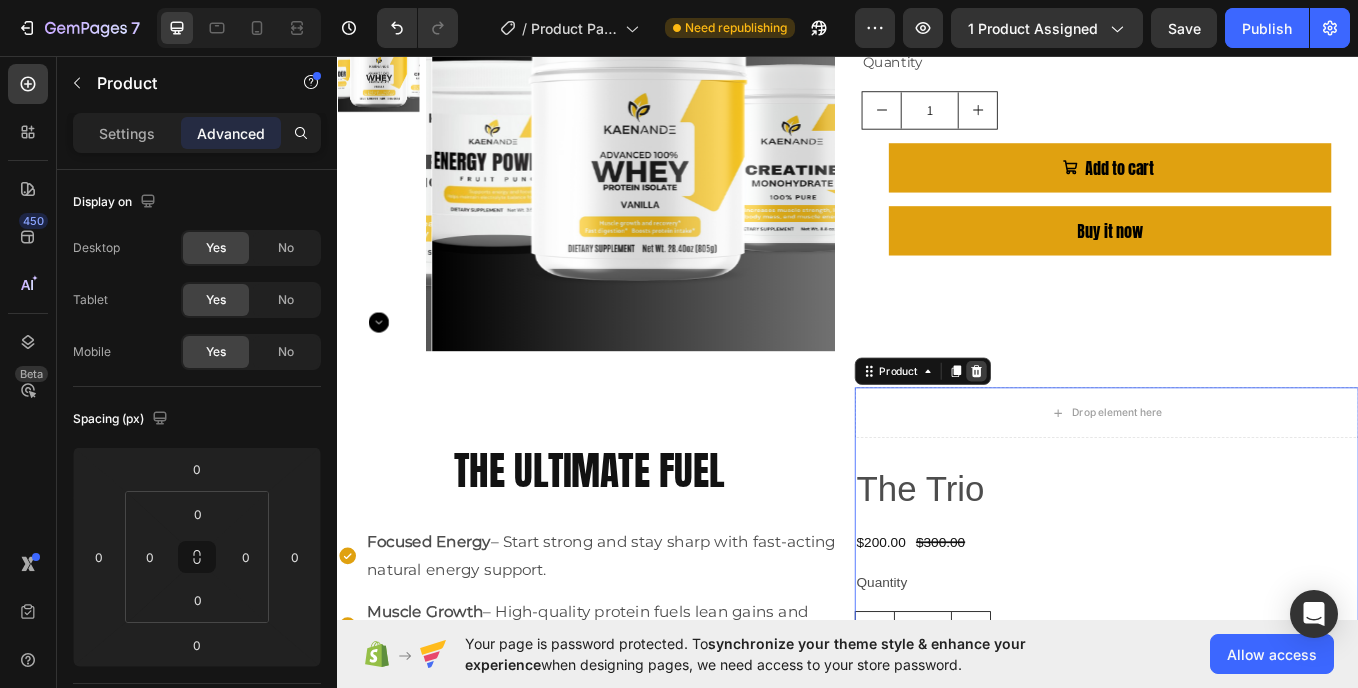 click 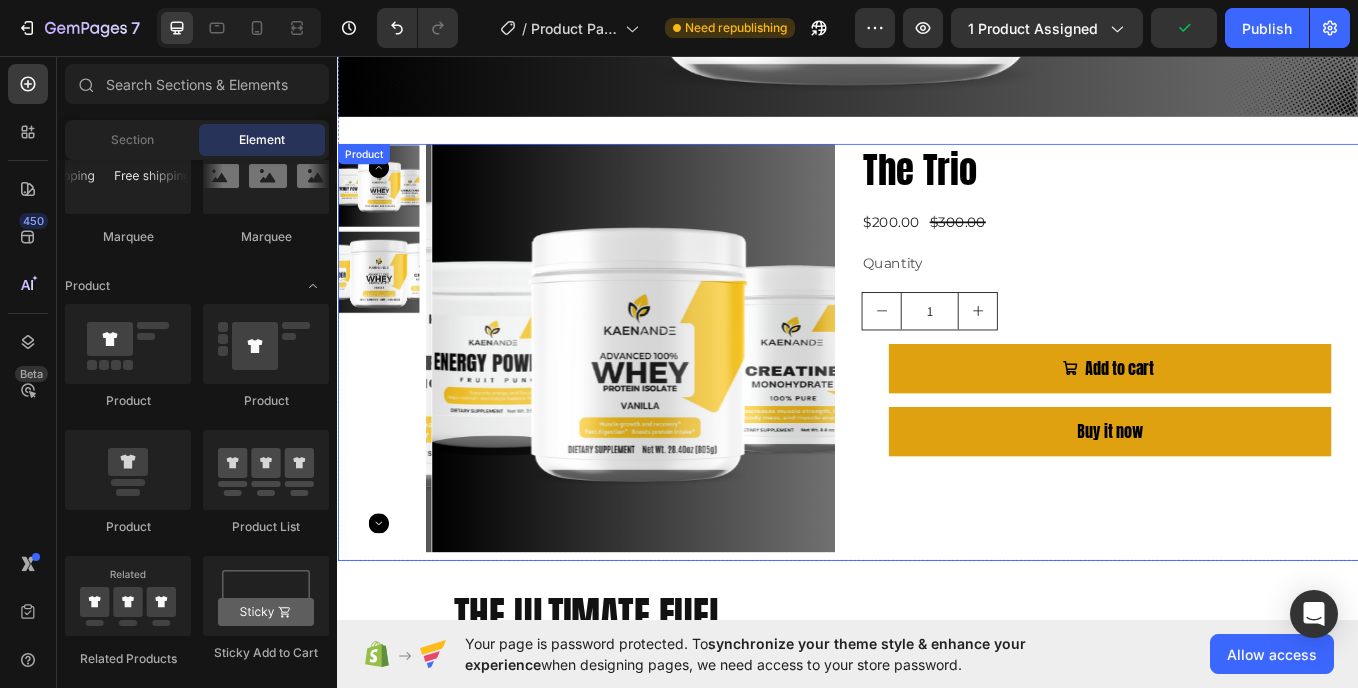 scroll, scrollTop: 780, scrollLeft: 0, axis: vertical 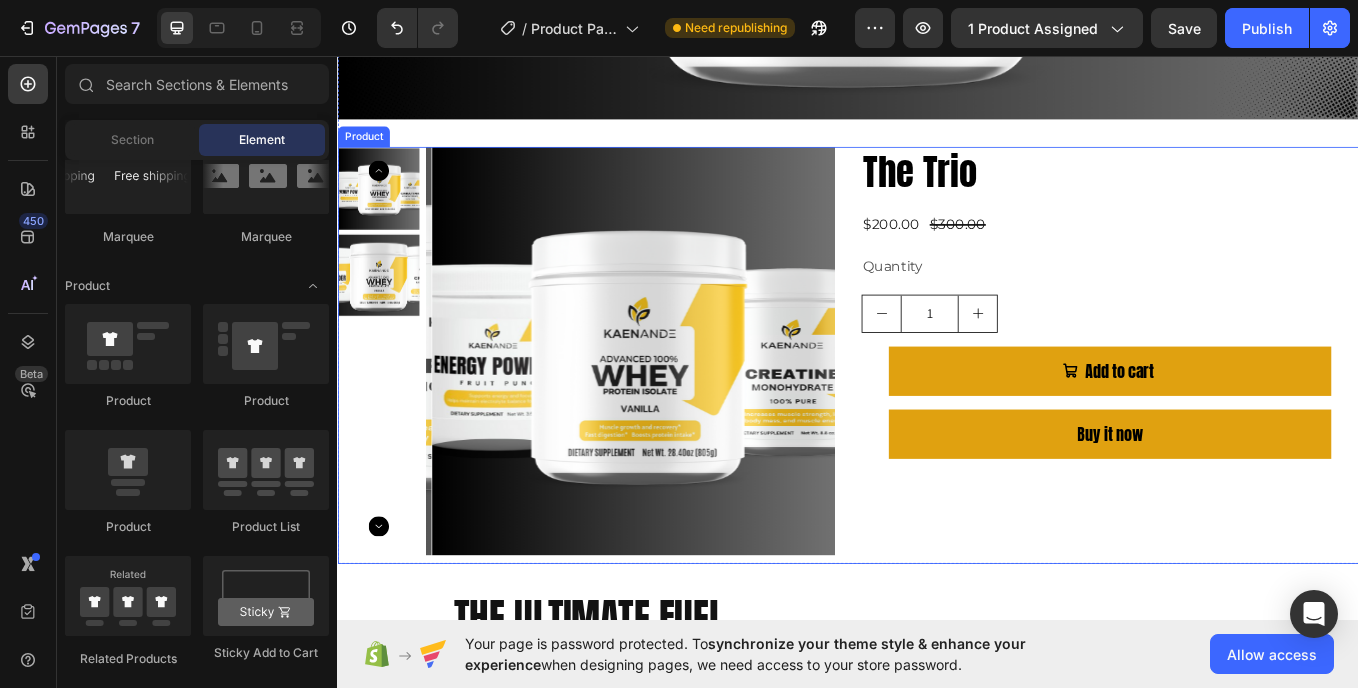 click on "Product Images The Trio Product Title $200.00 Product Price Product Price $300.00 Product Price Product Price Row Quantity Text Block 1 Product Quantity Add to cart Add to Cart Buy it now Dynamic Checkout Product" at bounding box center (937, 407) 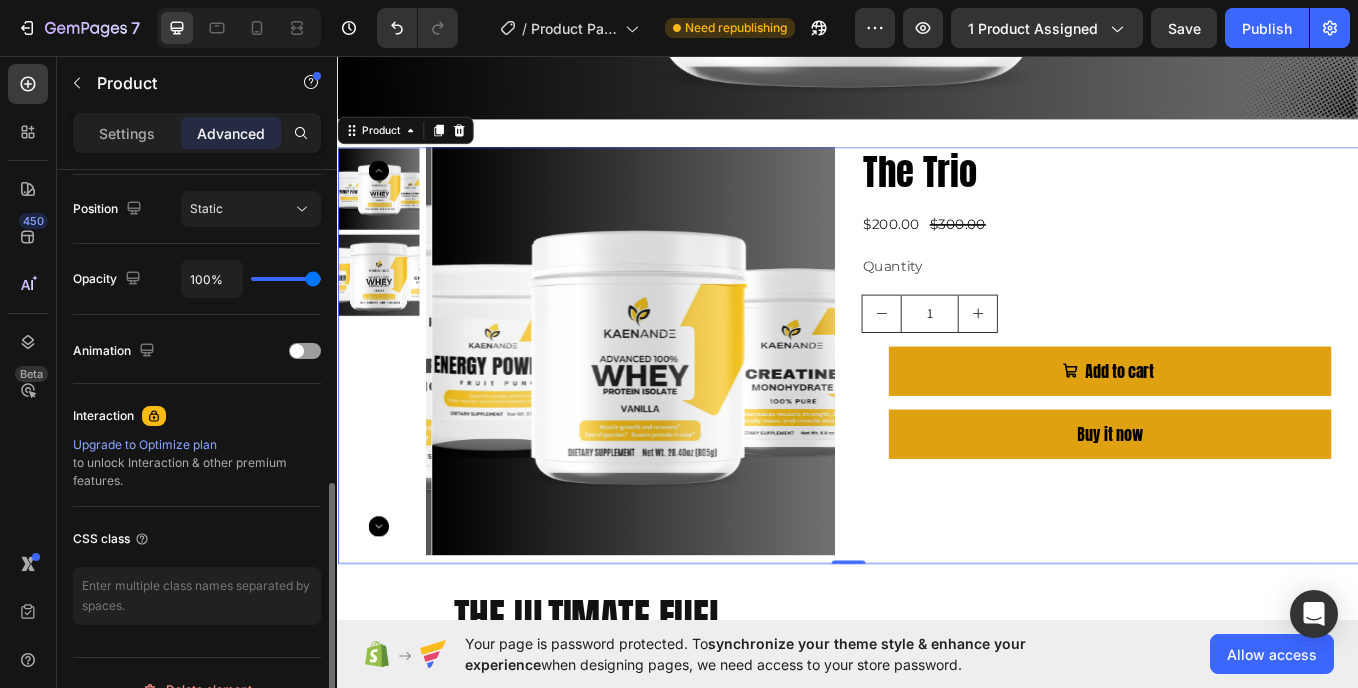scroll, scrollTop: 727, scrollLeft: 0, axis: vertical 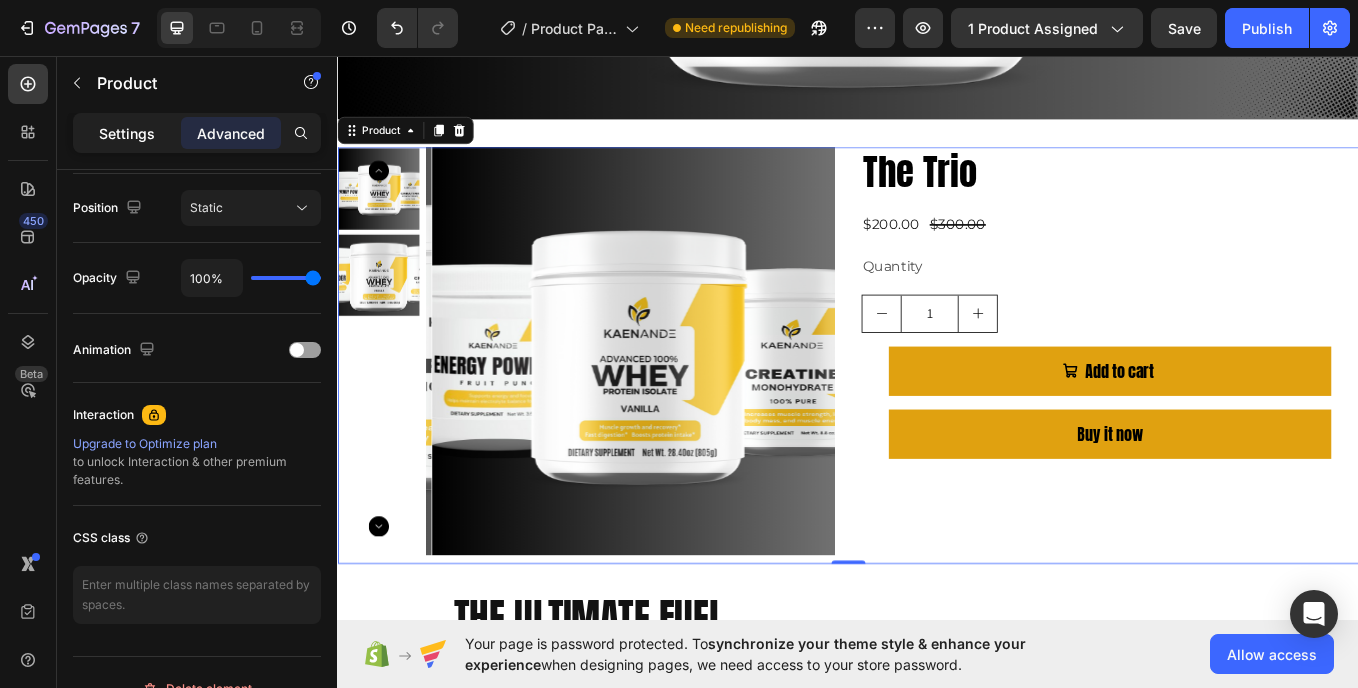click on "Settings" at bounding box center [127, 133] 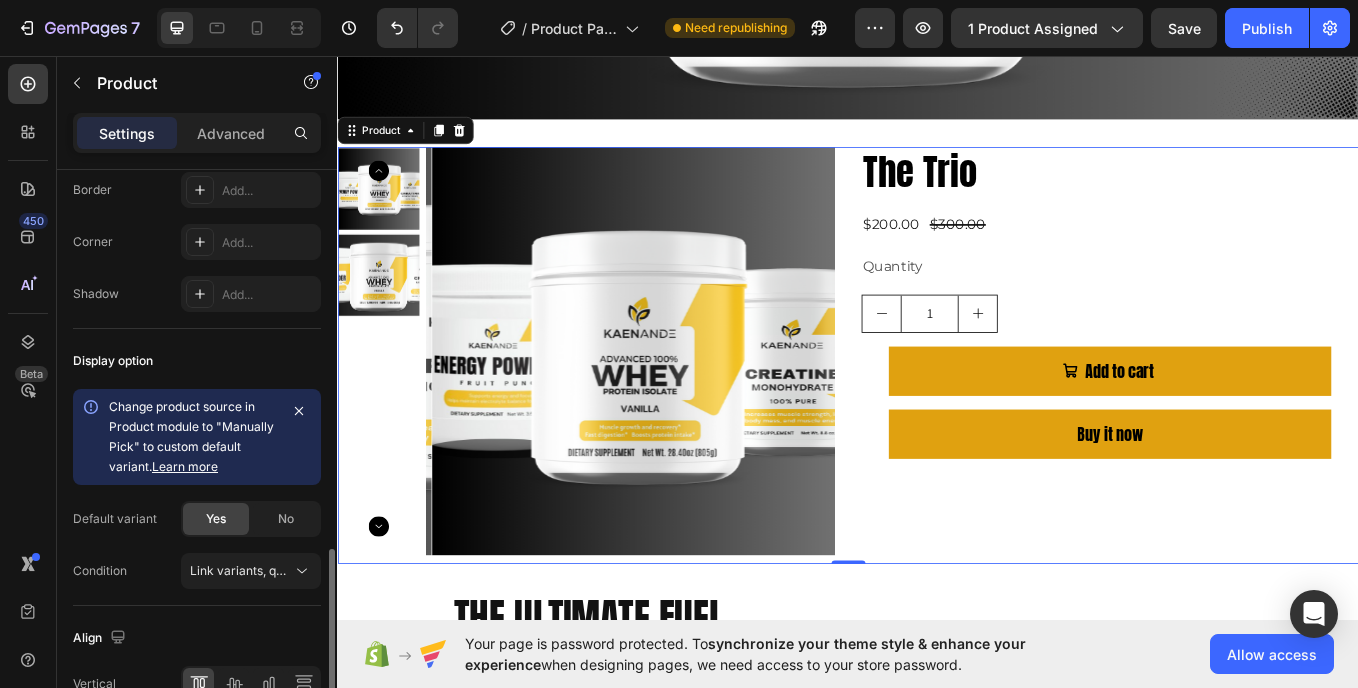 scroll, scrollTop: 837, scrollLeft: 0, axis: vertical 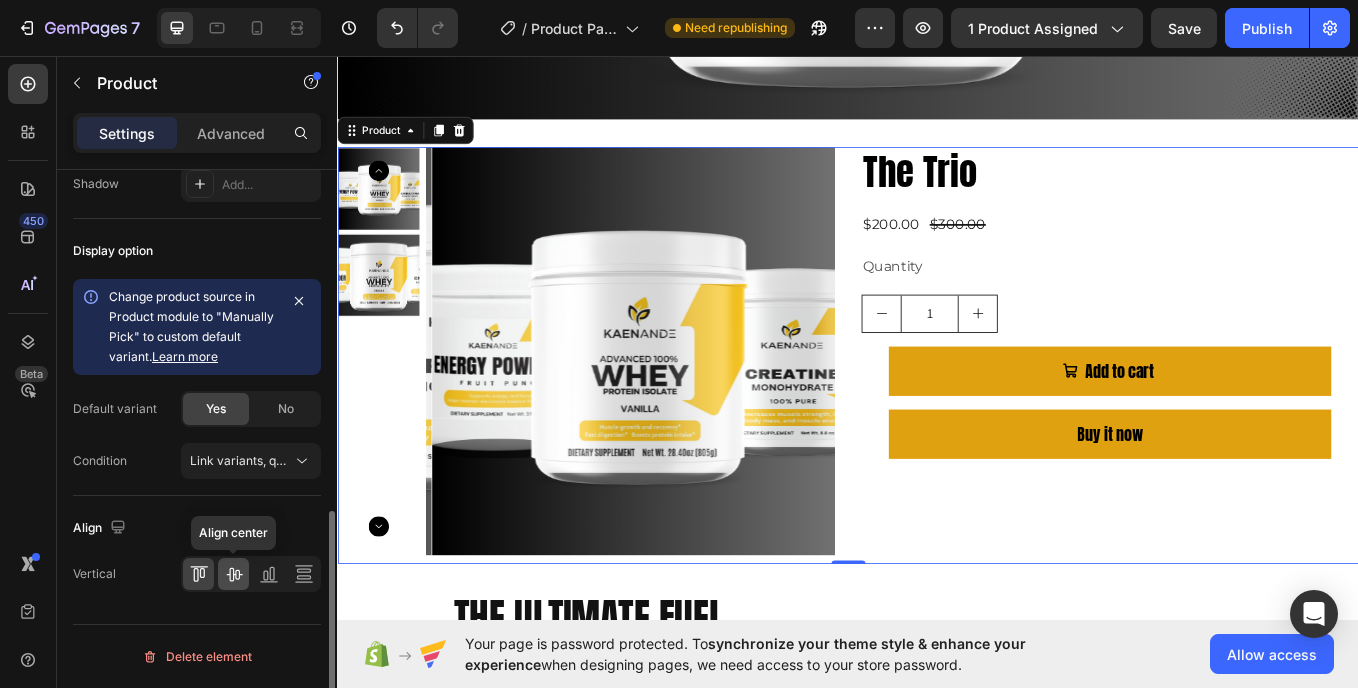 click 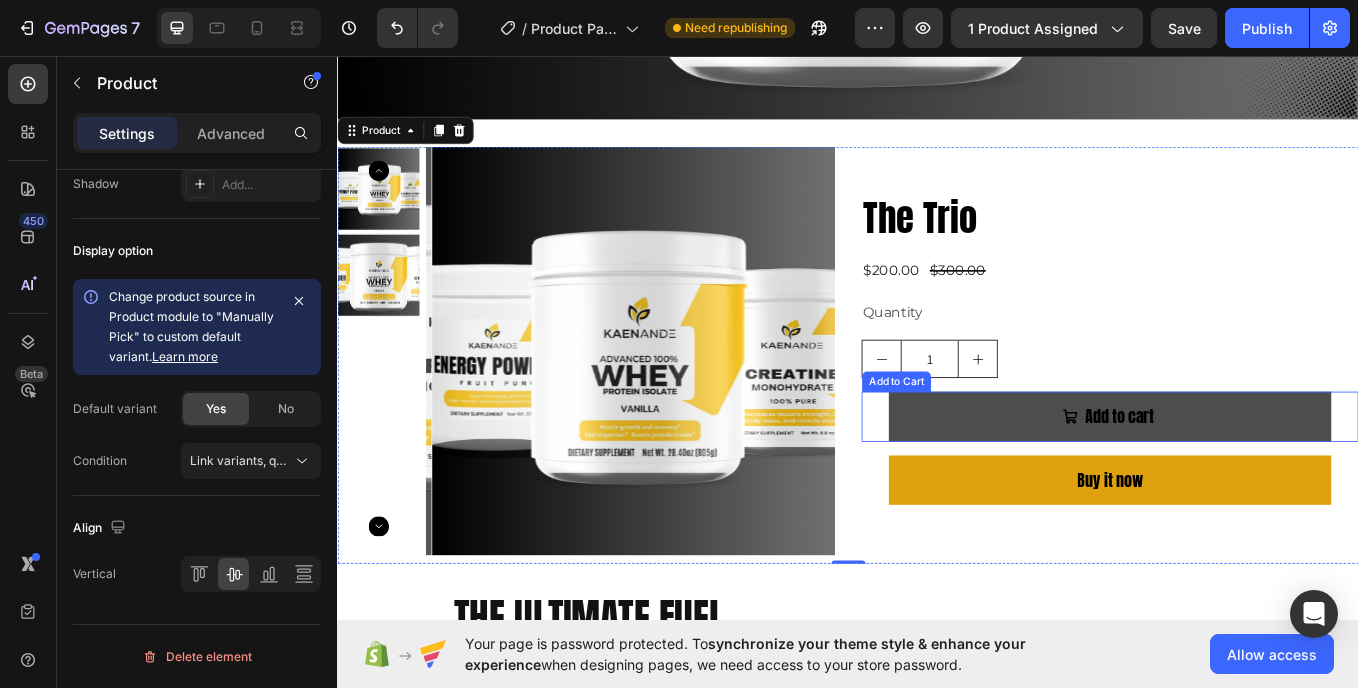 click on "Add to cart" at bounding box center [1245, 479] 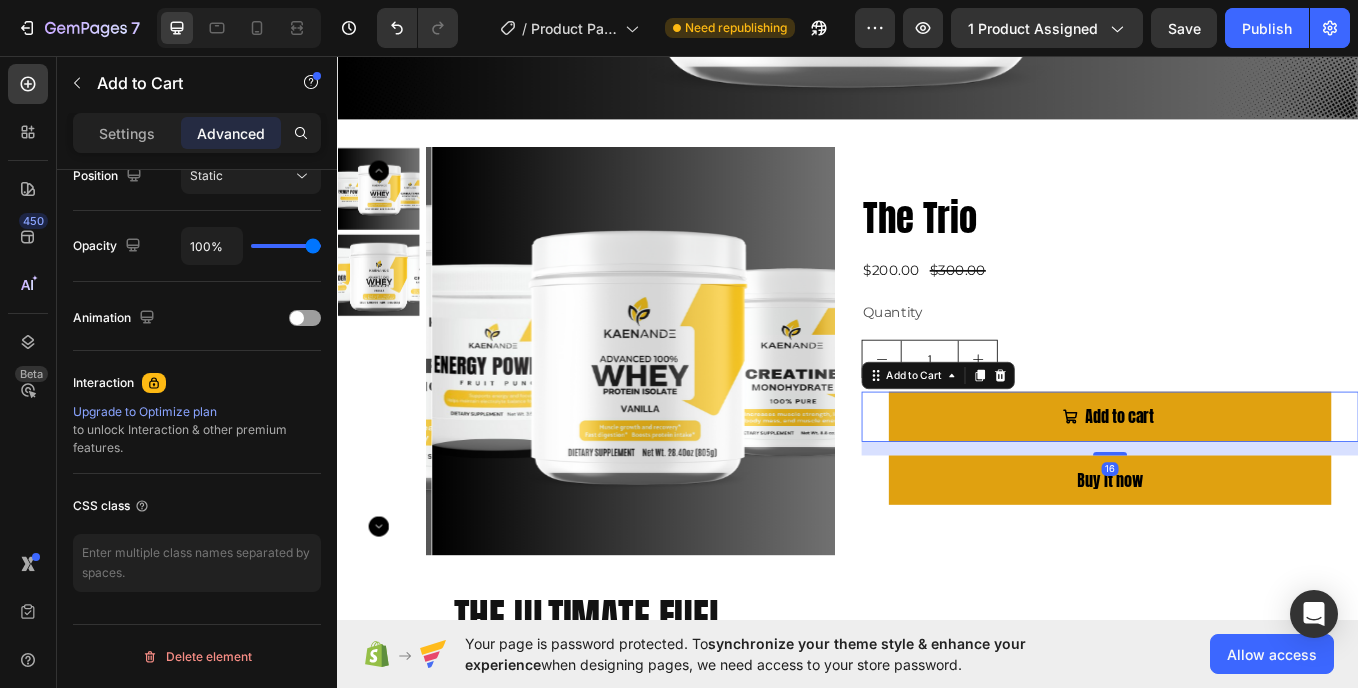 scroll, scrollTop: 0, scrollLeft: 0, axis: both 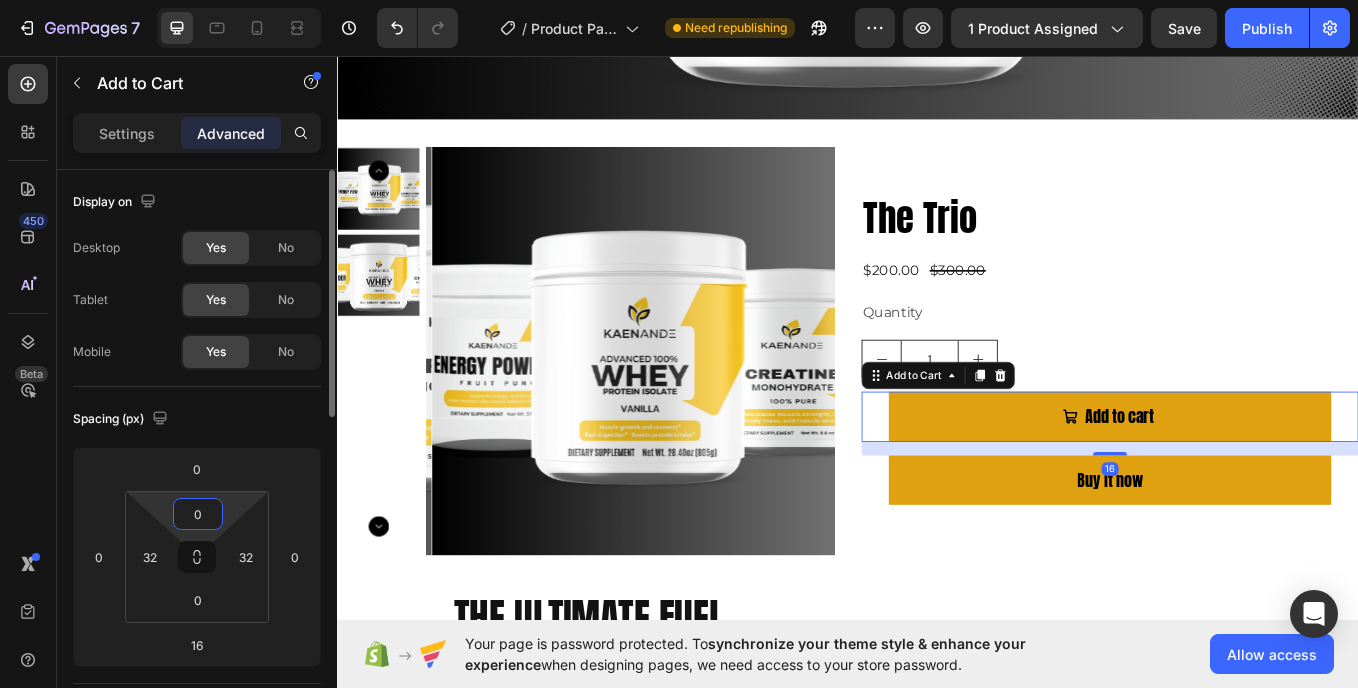 click on "0" at bounding box center [198, 514] 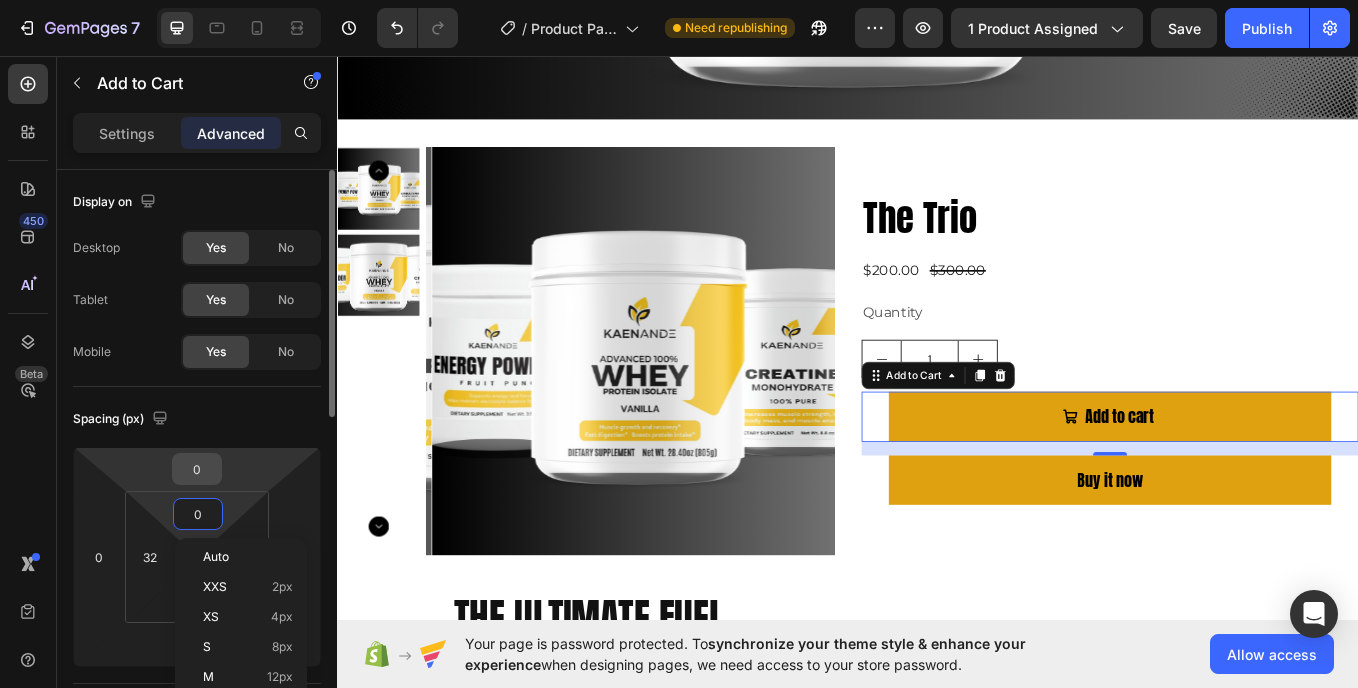click on "0" at bounding box center (197, 469) 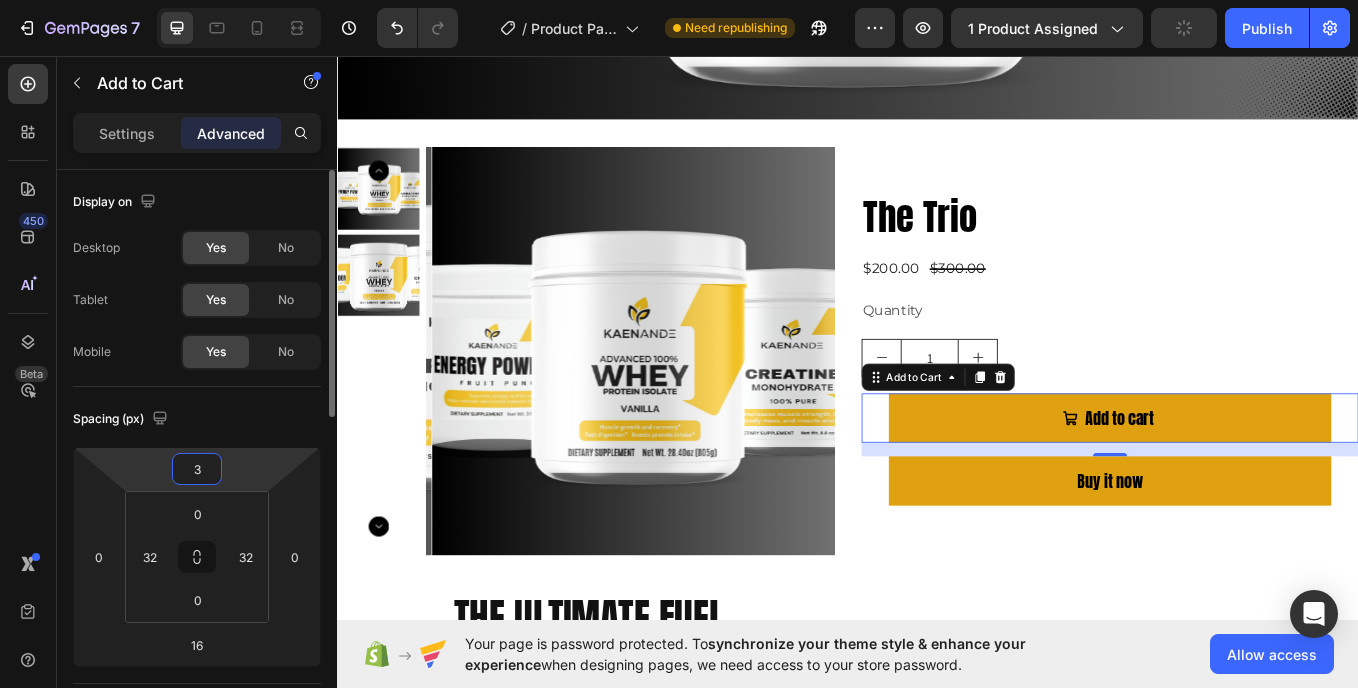 type on "32" 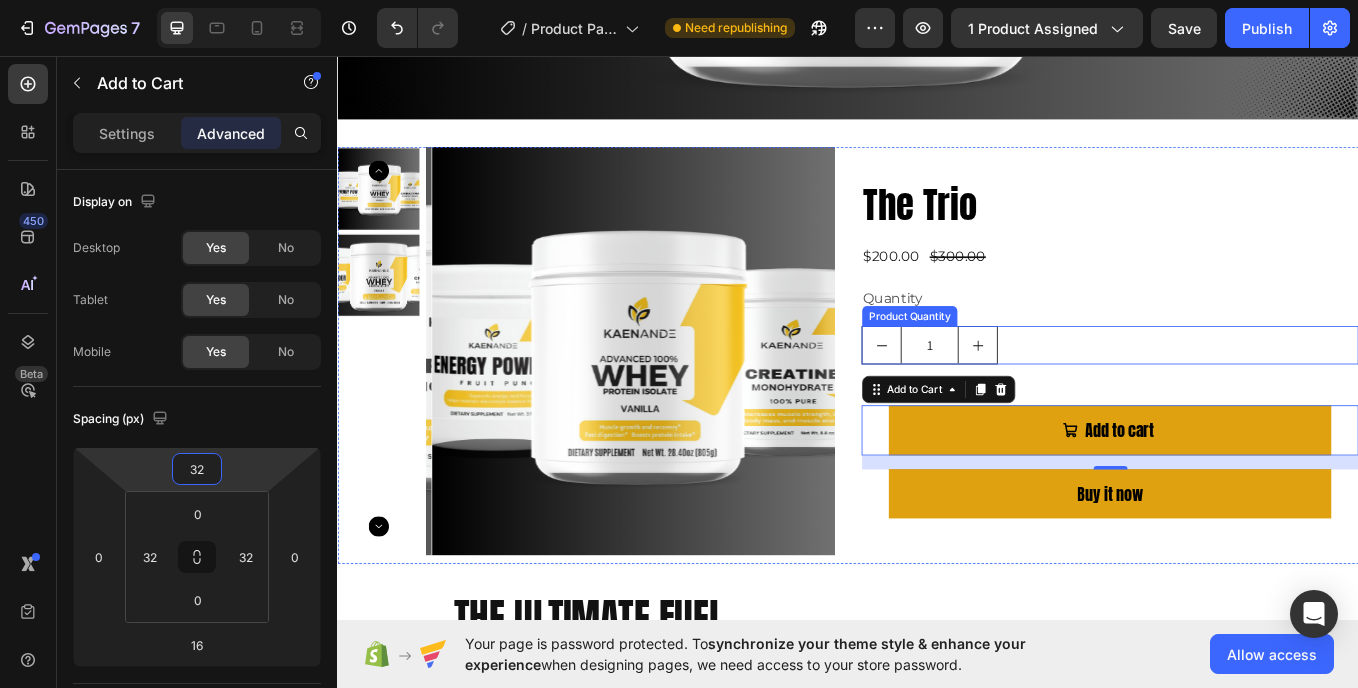 click on "1" at bounding box center [1245, 395] 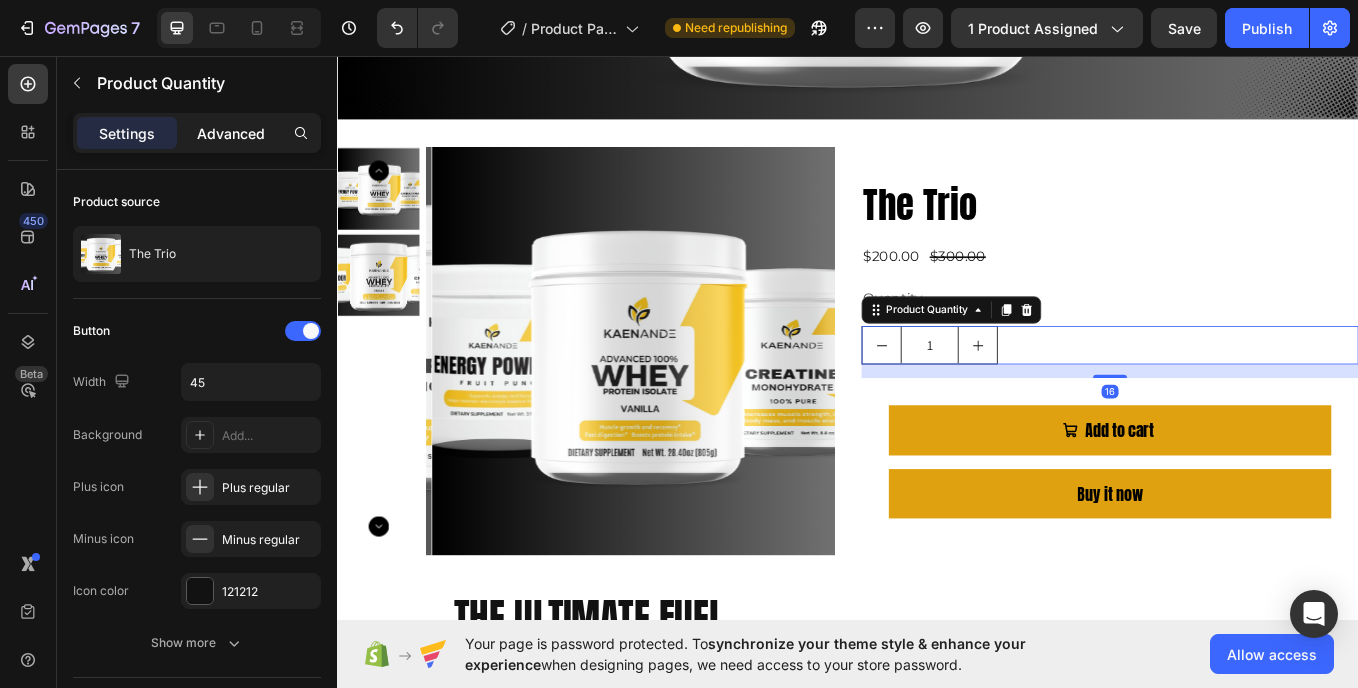 click on "Advanced" at bounding box center [231, 133] 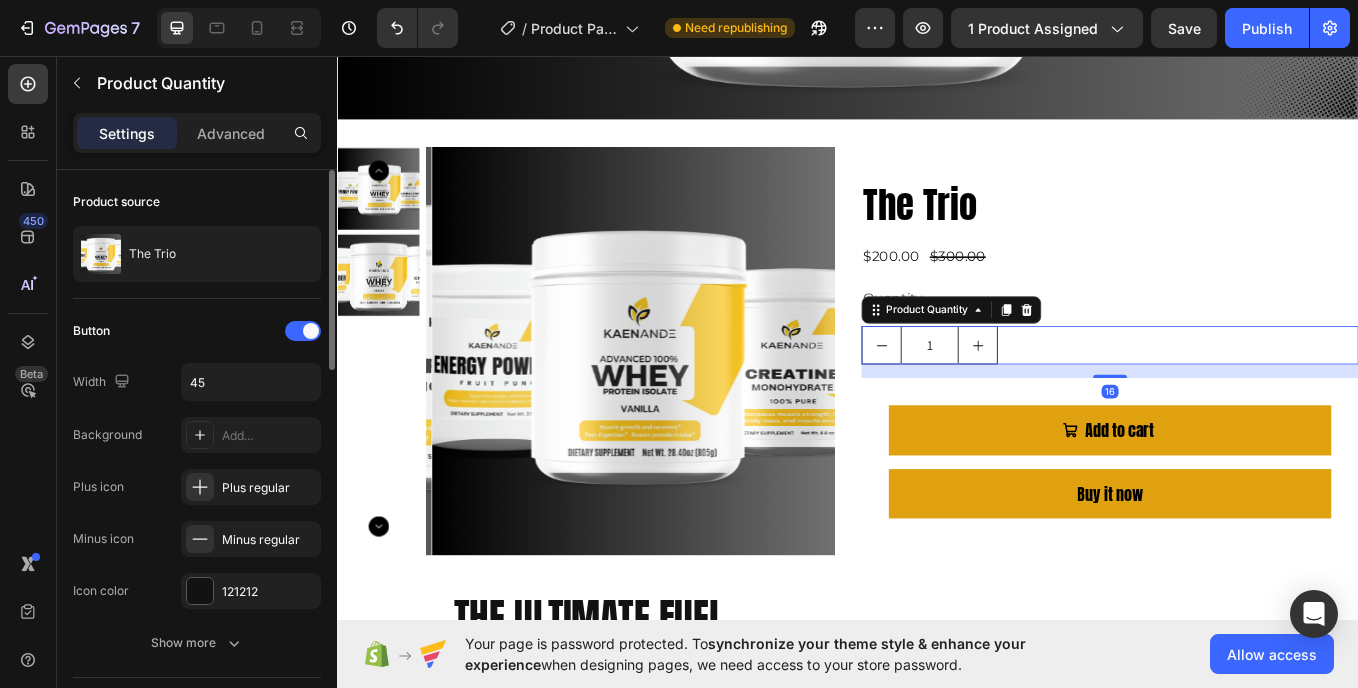 click on "Advanced" at bounding box center [231, 133] 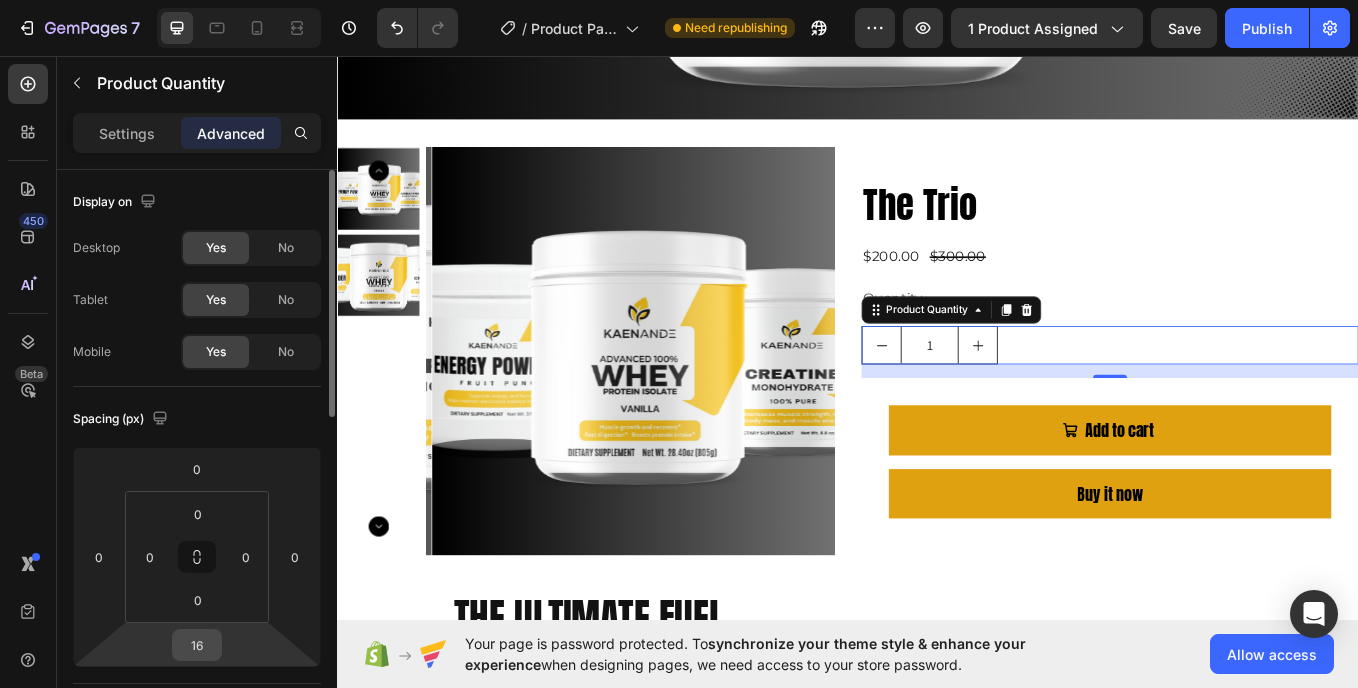 click on "16" at bounding box center (197, 645) 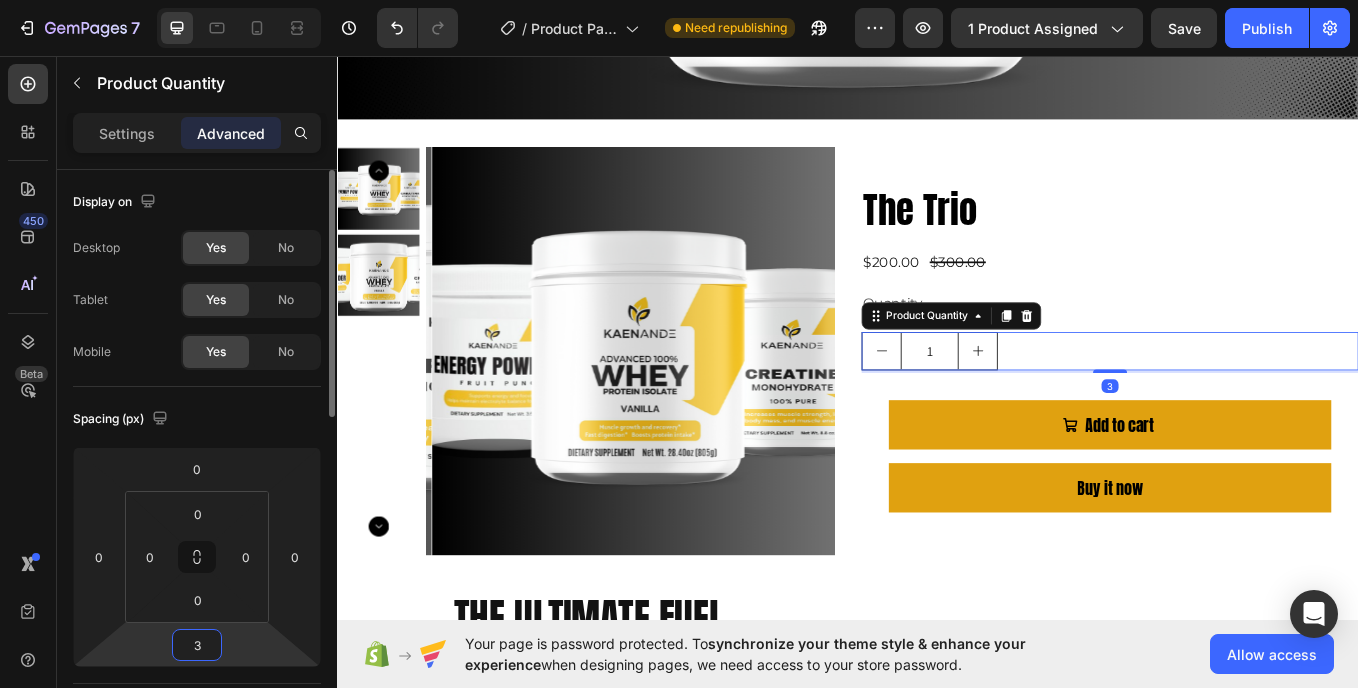 type on "32" 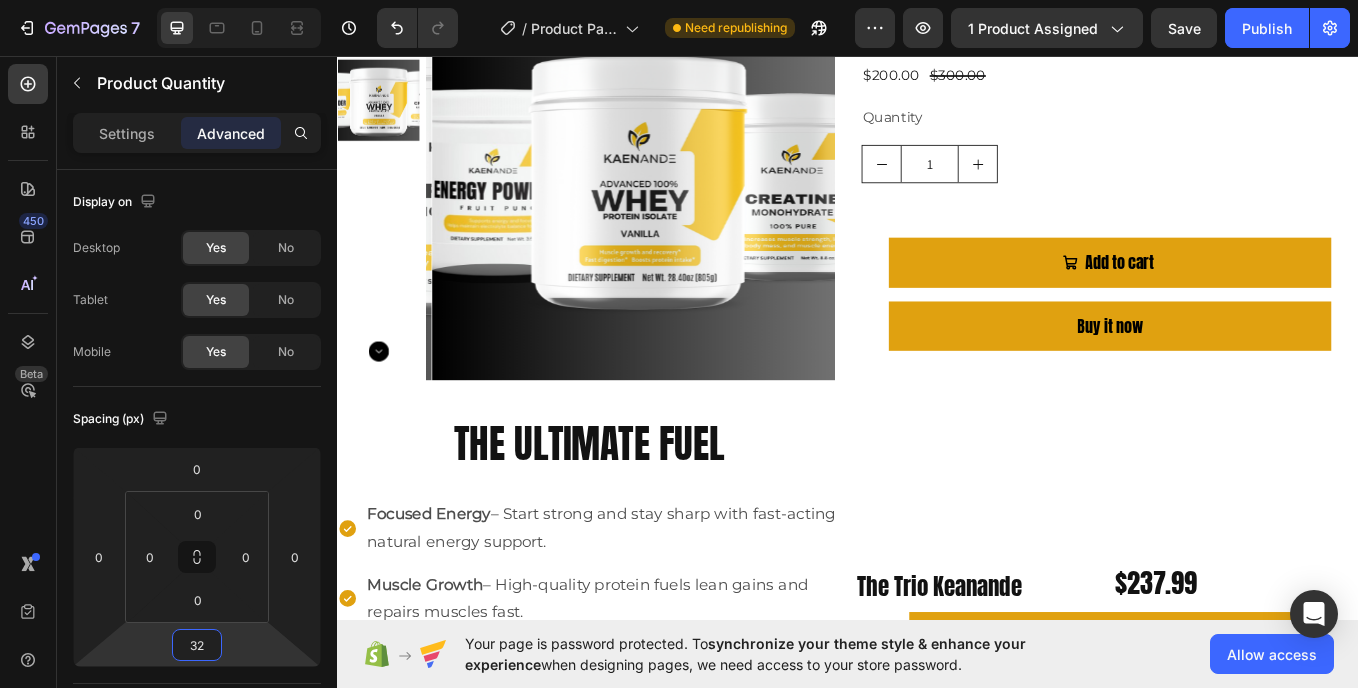 scroll, scrollTop: 986, scrollLeft: 0, axis: vertical 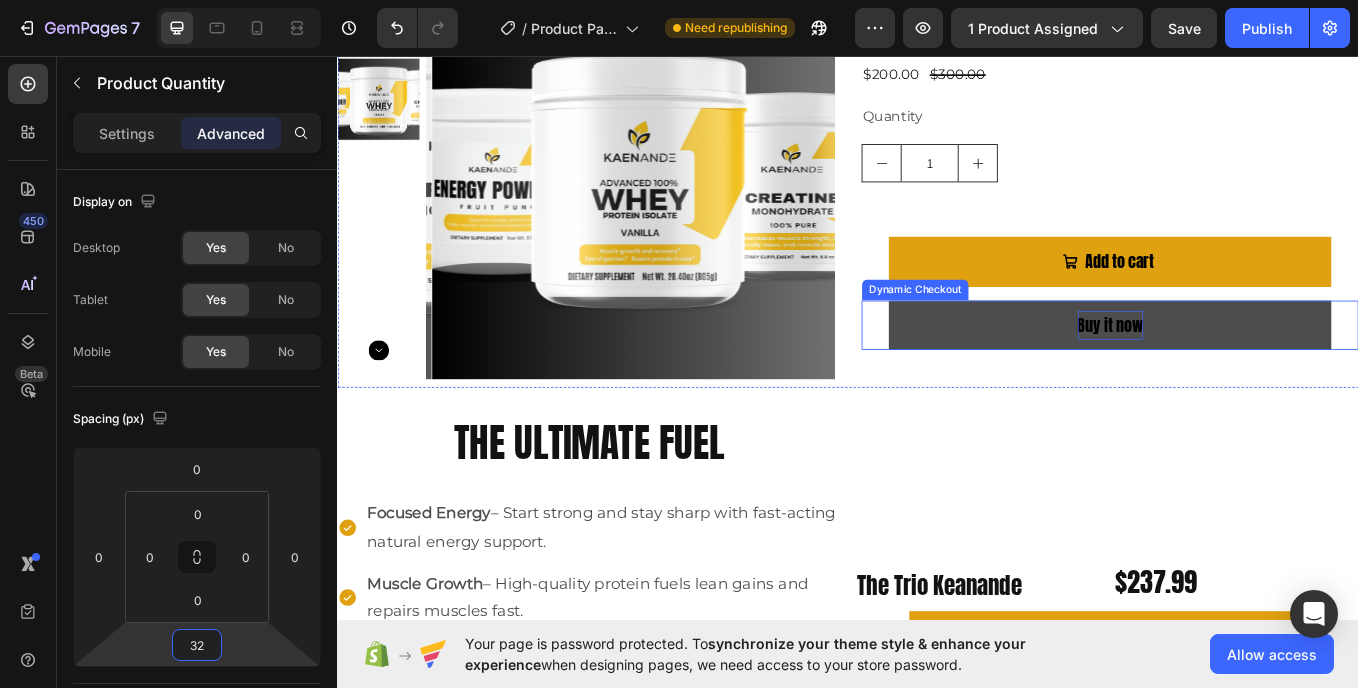 click on "Buy it now" at bounding box center [1245, 372] 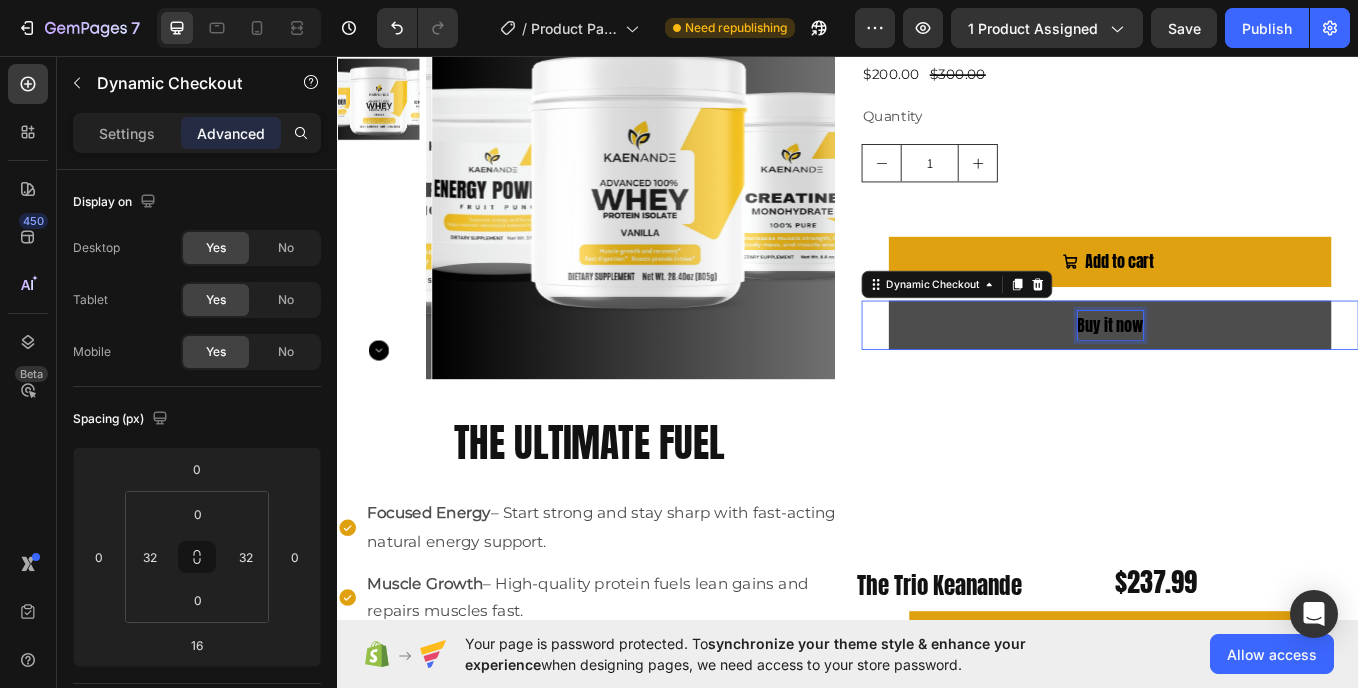 click on "Buy it now" at bounding box center (1245, 372) 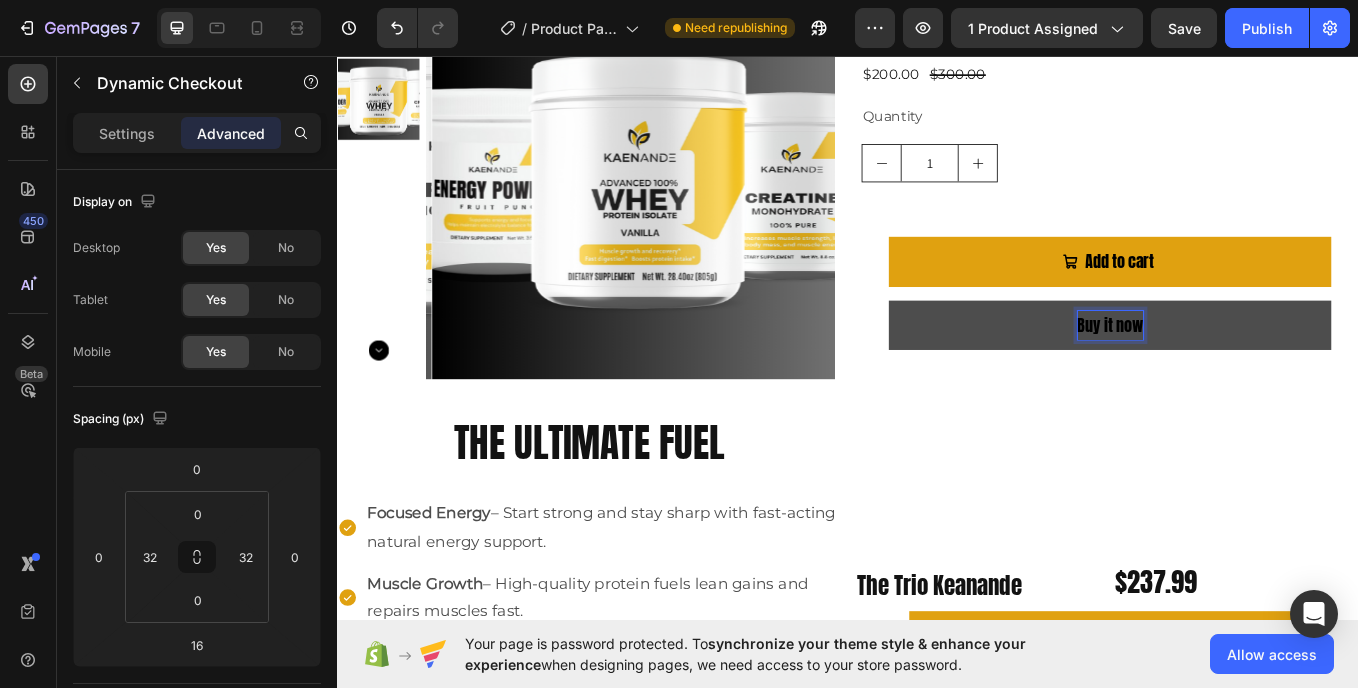 click on "Buy it now" at bounding box center [1245, 372] 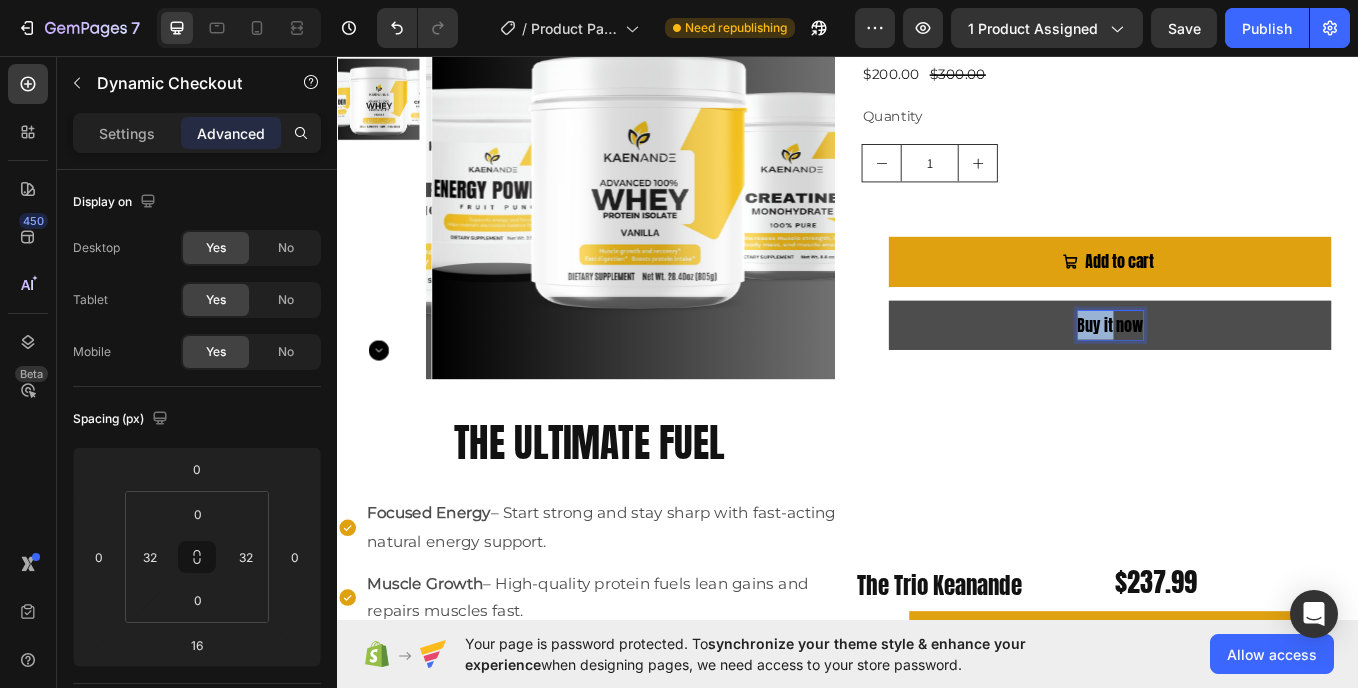 drag, startPoint x: 1237, startPoint y: 363, endPoint x: 1167, endPoint y: 376, distance: 71.19691 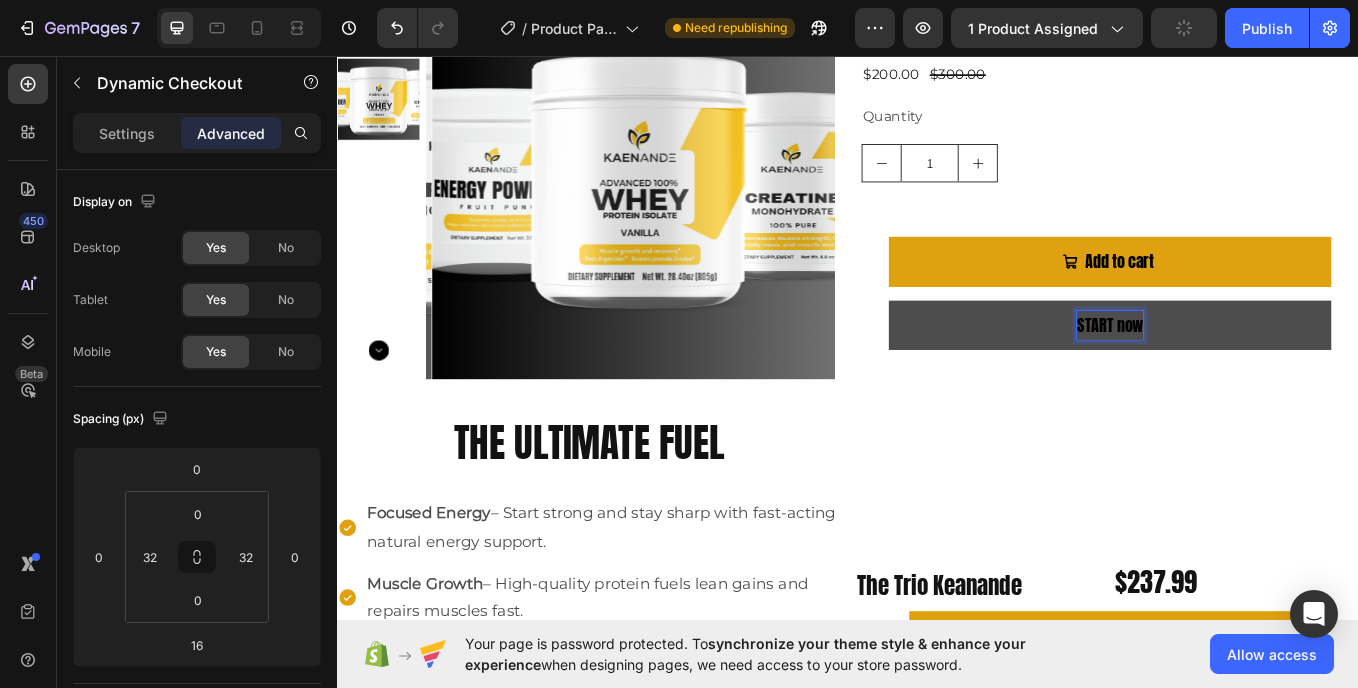 click on "START now" at bounding box center (1245, 372) 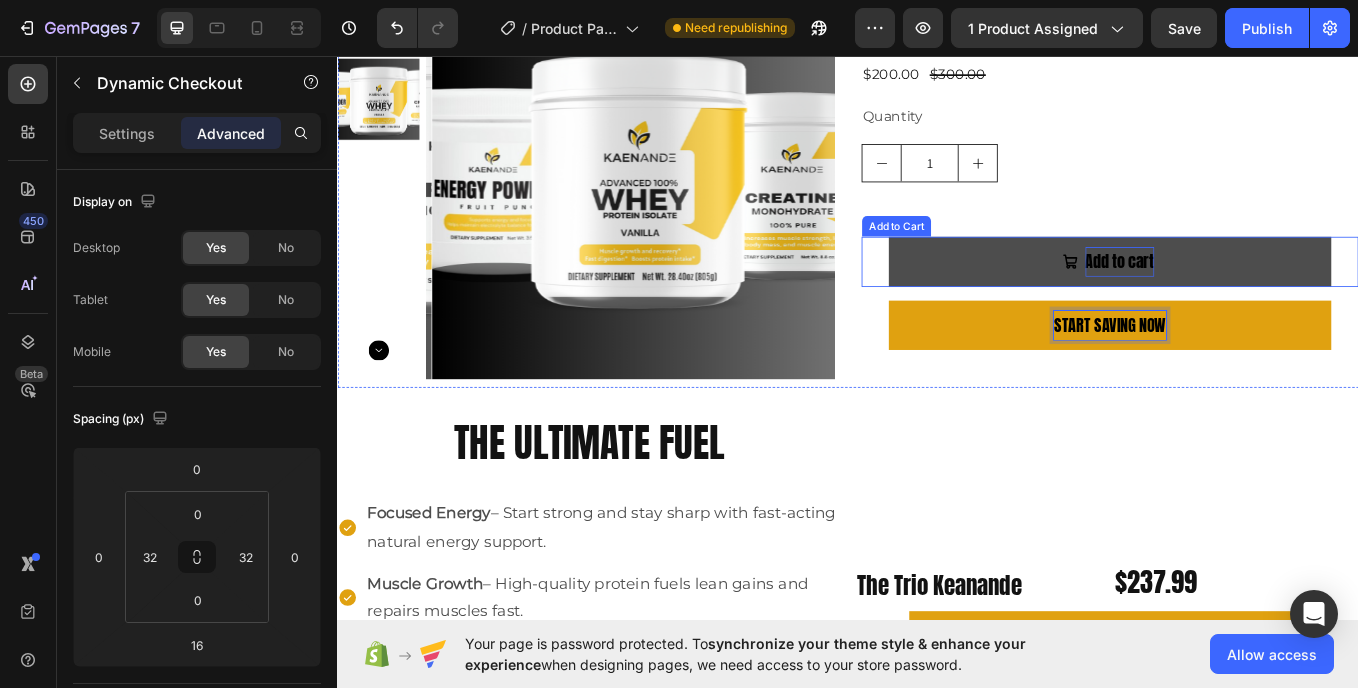 click on "Add to cart" at bounding box center [1256, 297] 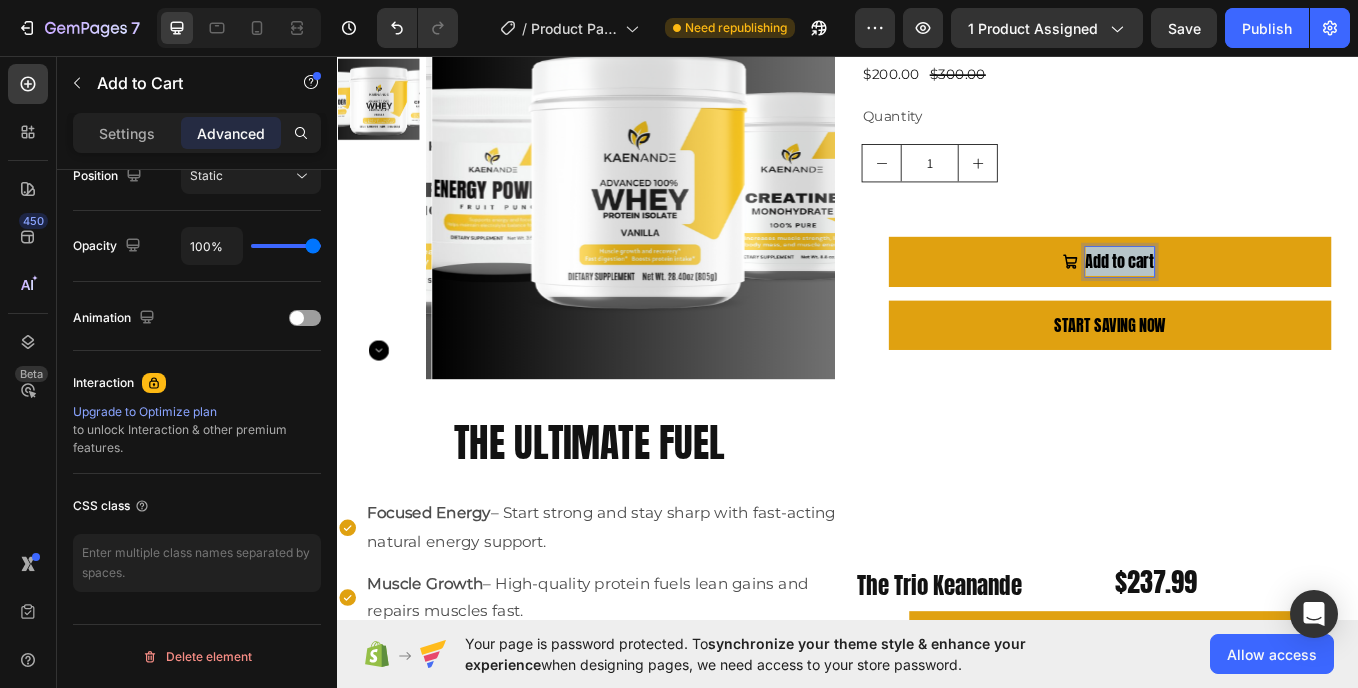 scroll, scrollTop: 0, scrollLeft: 0, axis: both 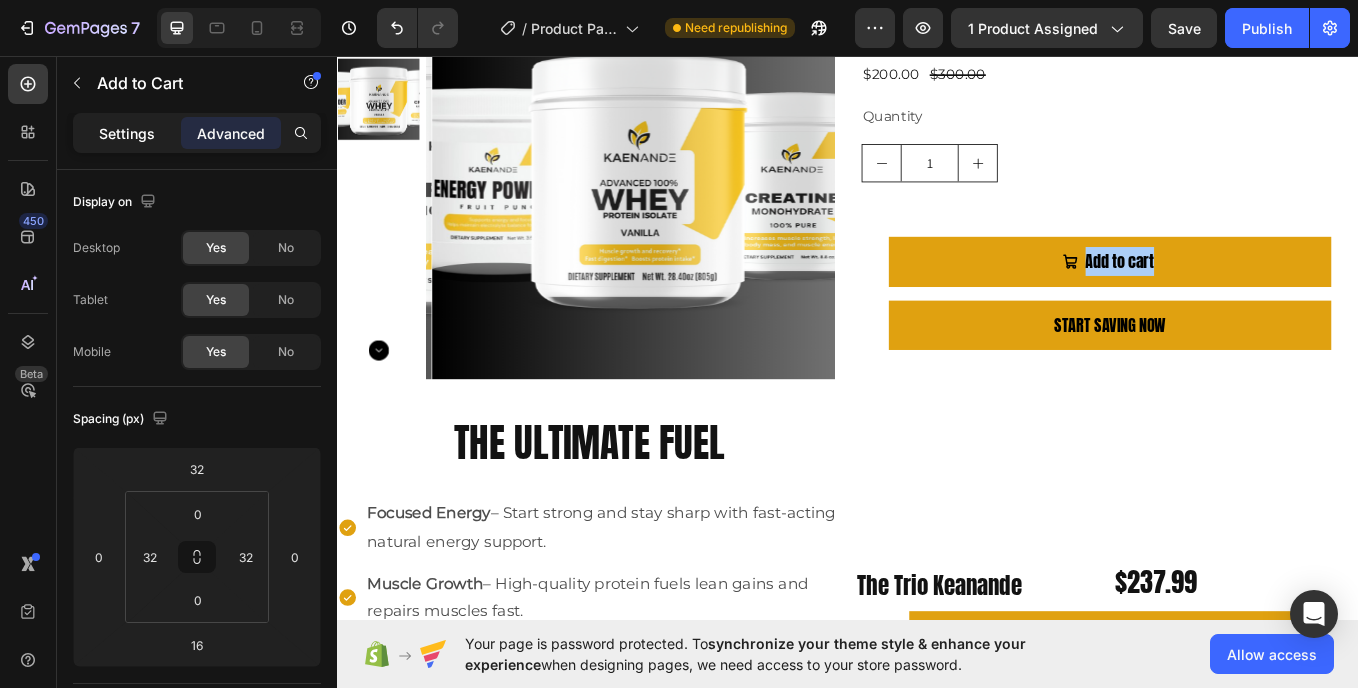 click on "Settings" at bounding box center (127, 133) 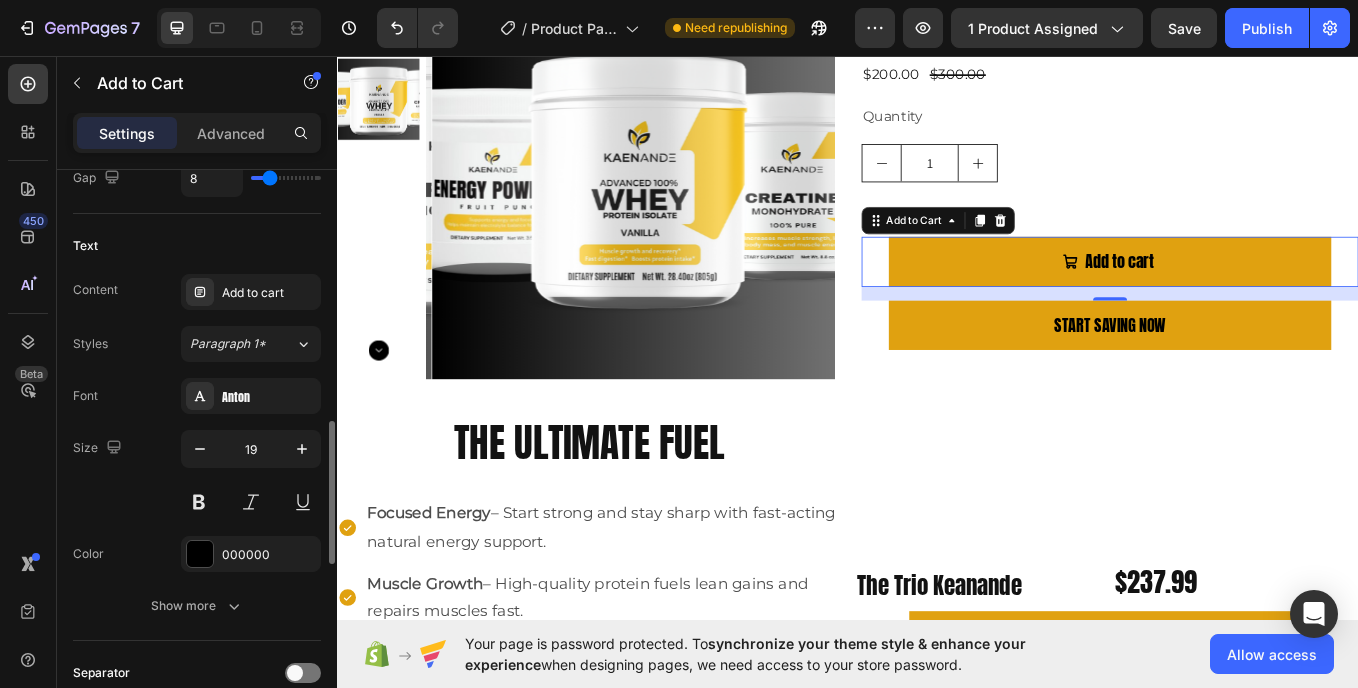 scroll, scrollTop: 1002, scrollLeft: 0, axis: vertical 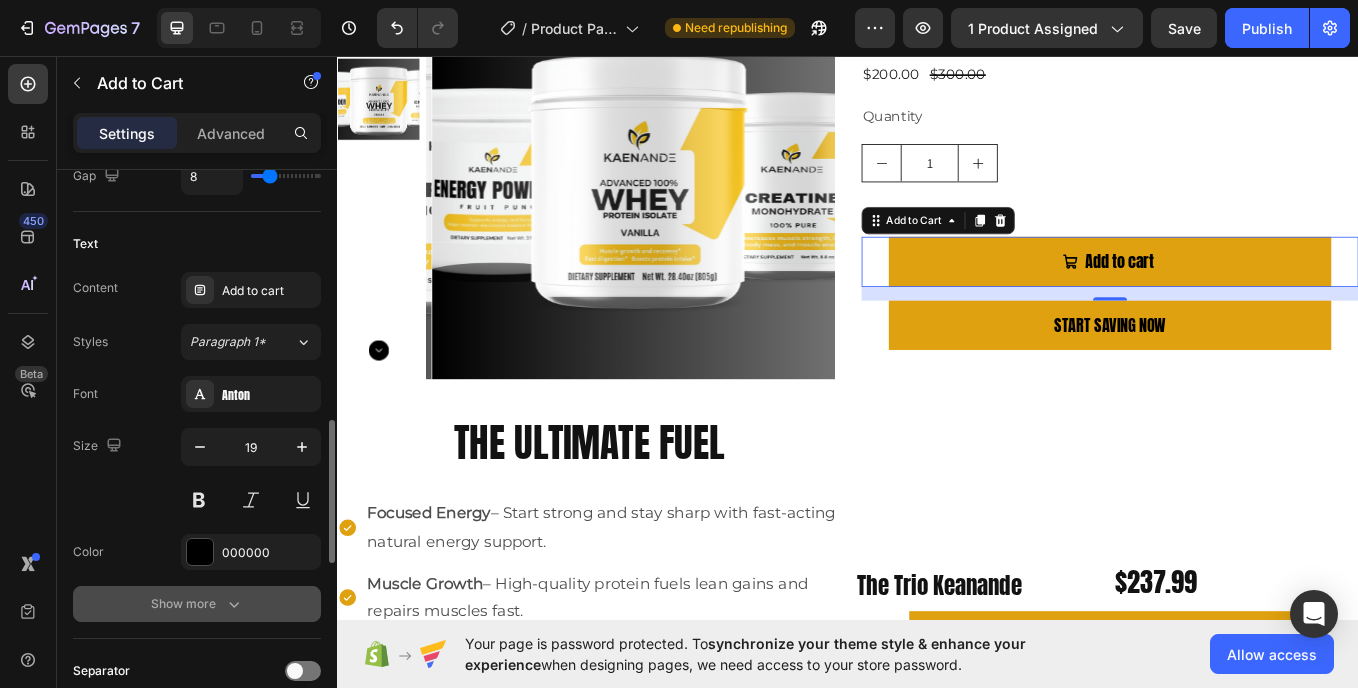 click on "Show more" at bounding box center [197, 604] 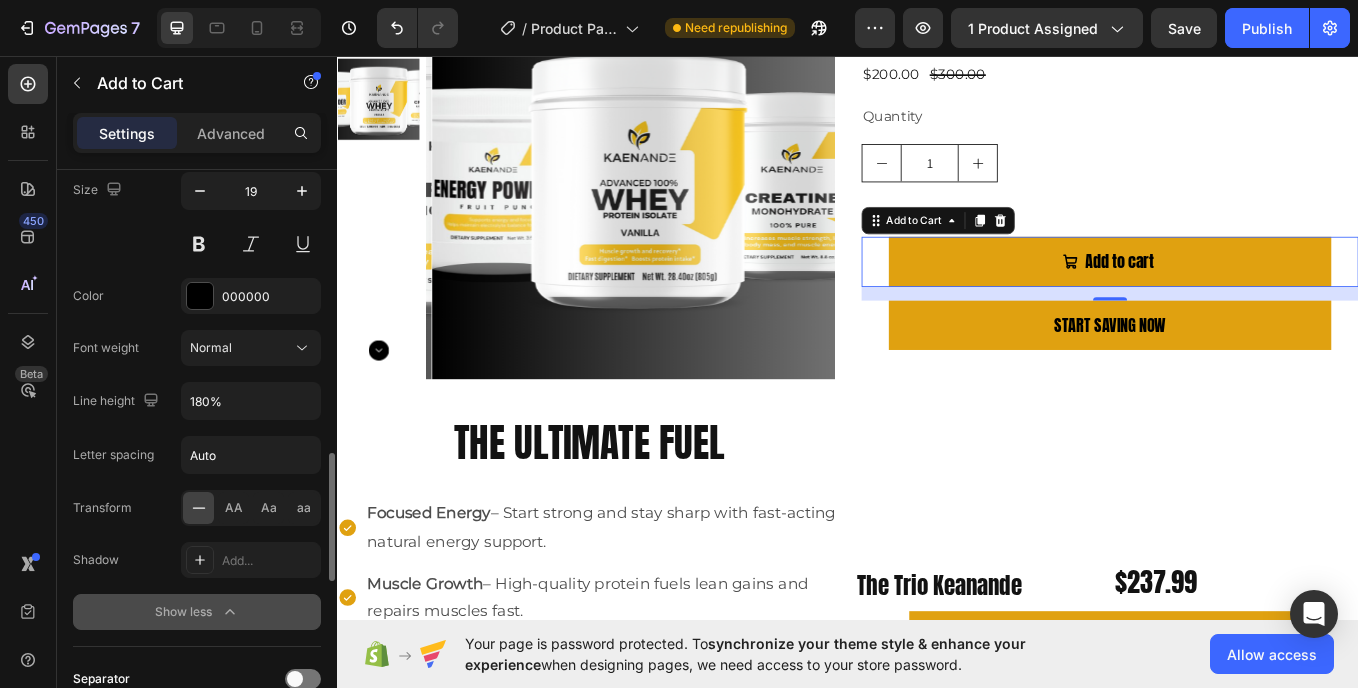 scroll, scrollTop: 1259, scrollLeft: 0, axis: vertical 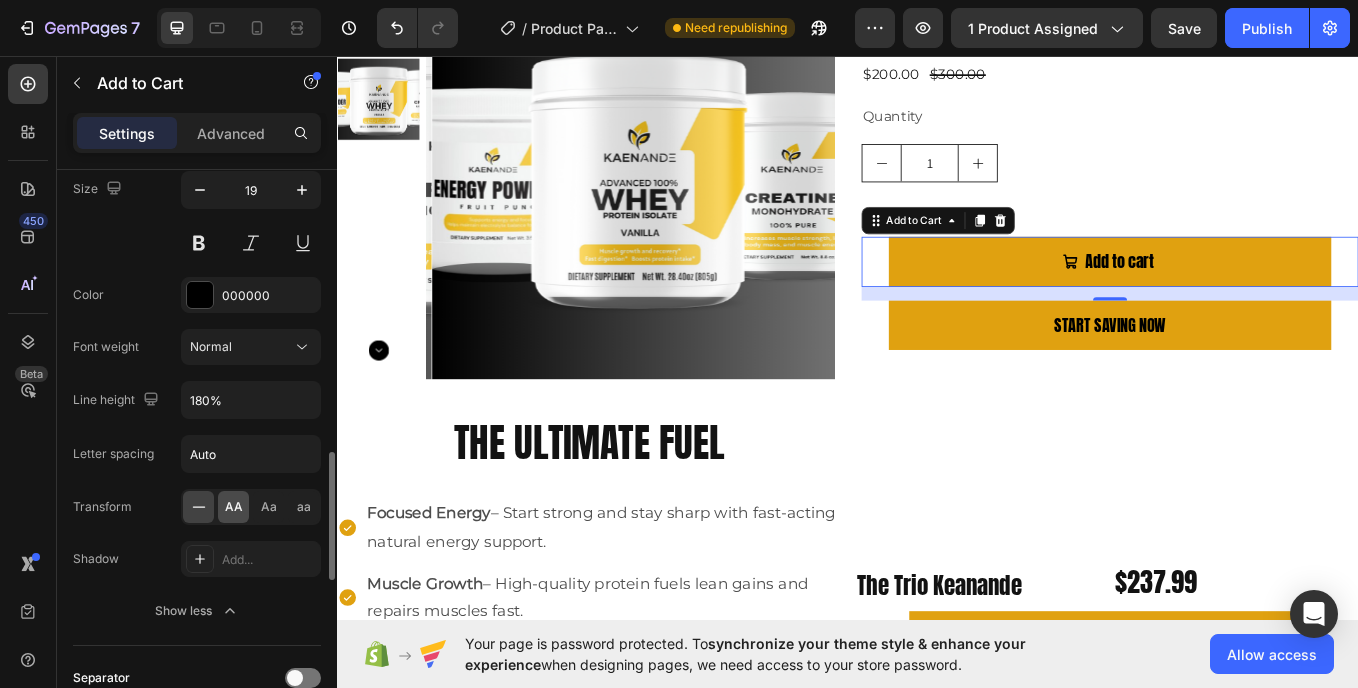 click on "AA" 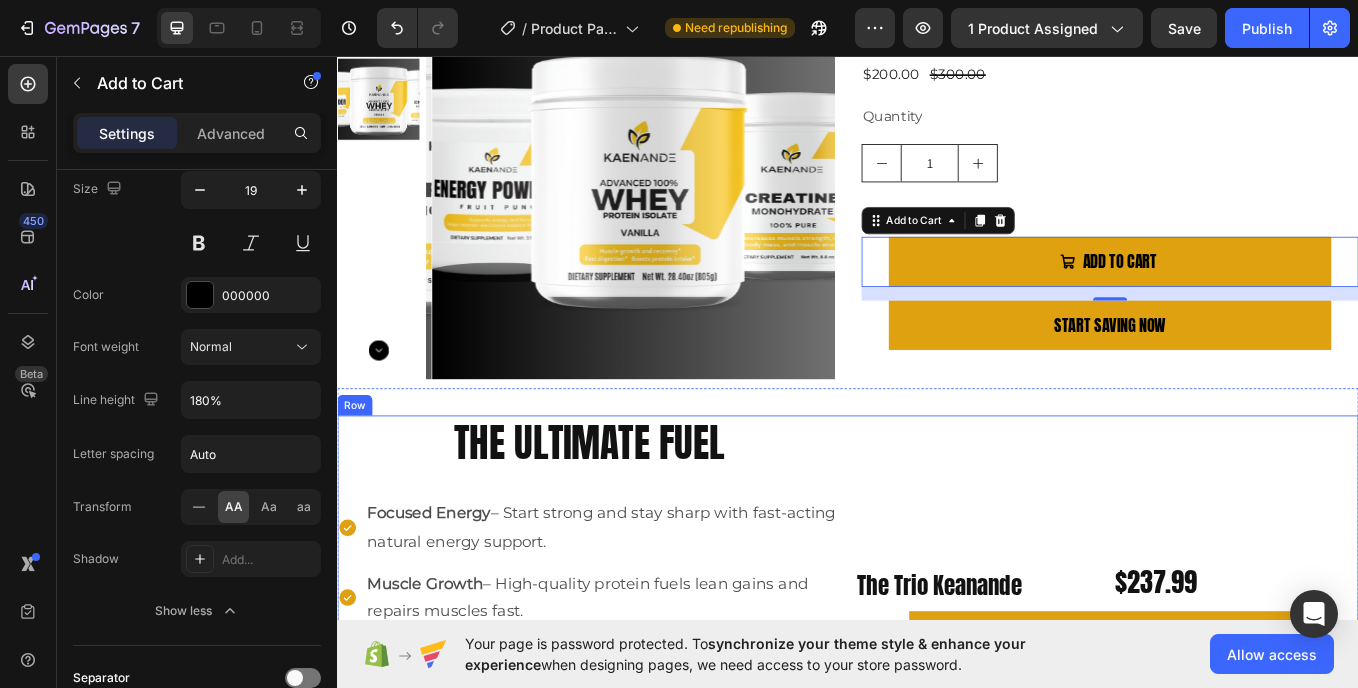 click on "The Trio Keanande Heading $237.99 Heading Row Button Button" at bounding box center (1241, 701) 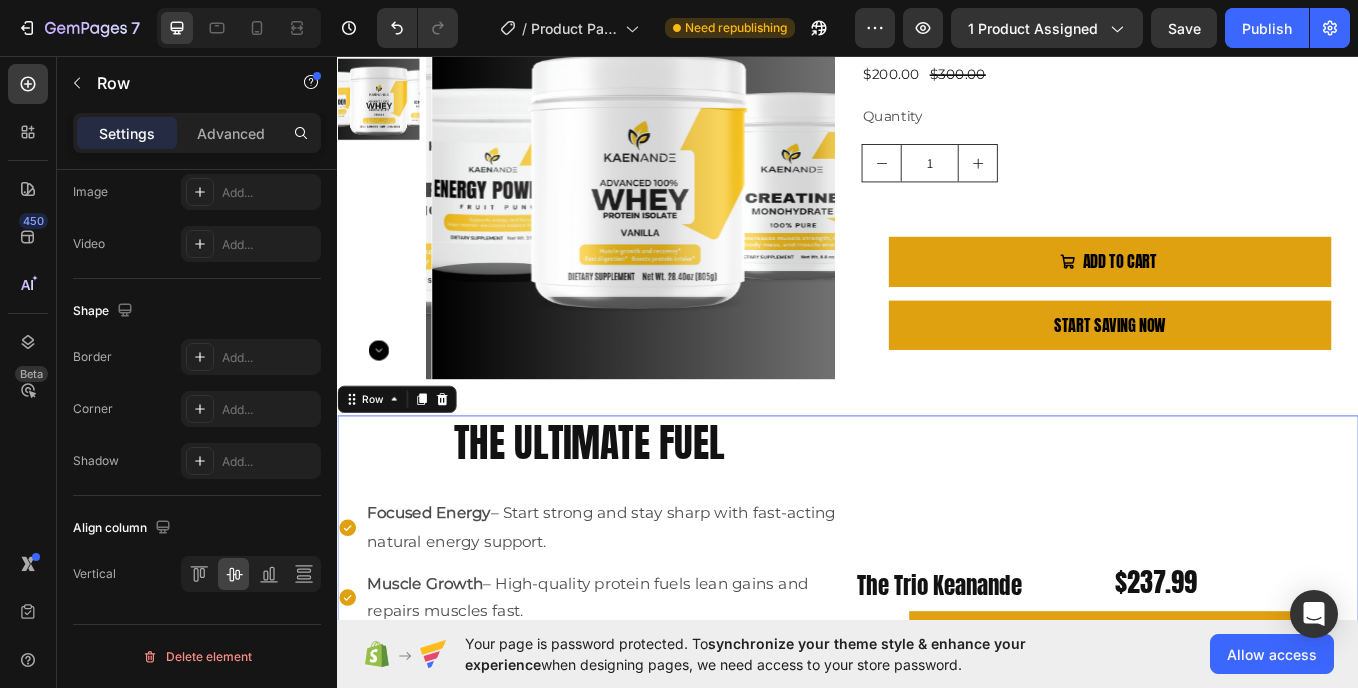 scroll, scrollTop: 0, scrollLeft: 0, axis: both 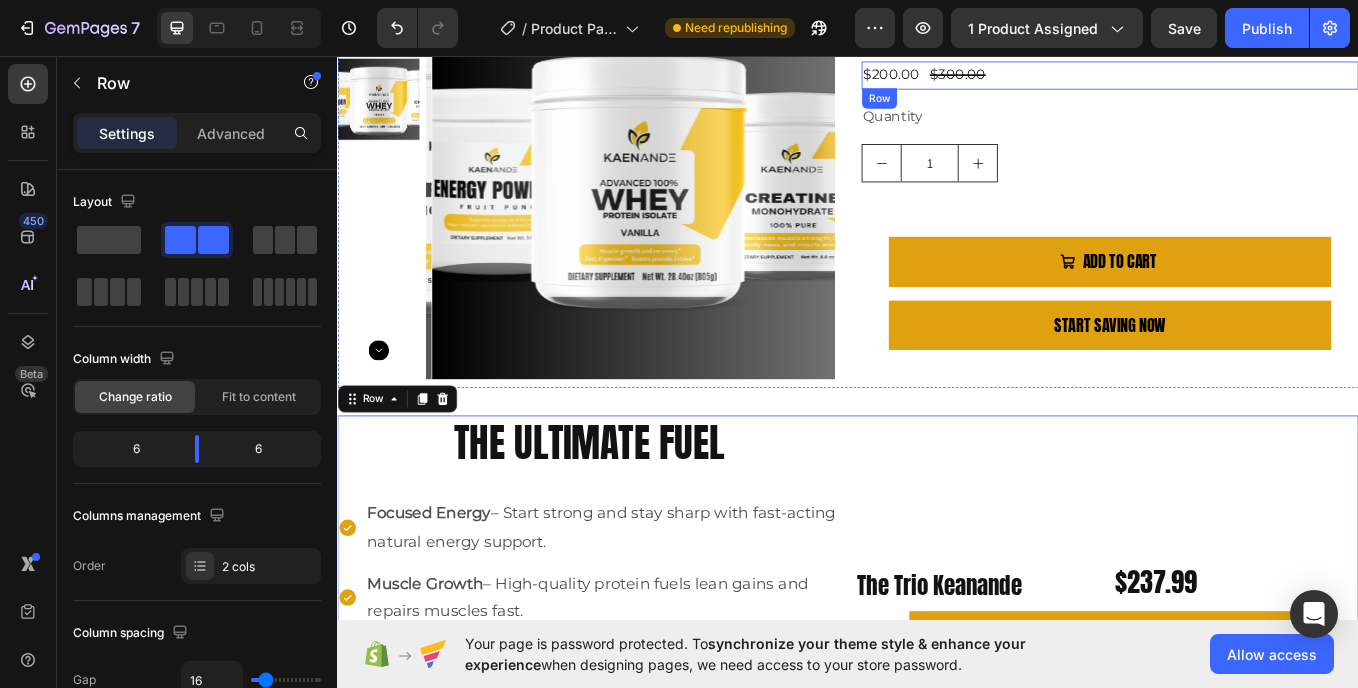 click on "$200.00 Product Price Product Price $300.00 Product Price Product Price Row" at bounding box center [1245, 78] 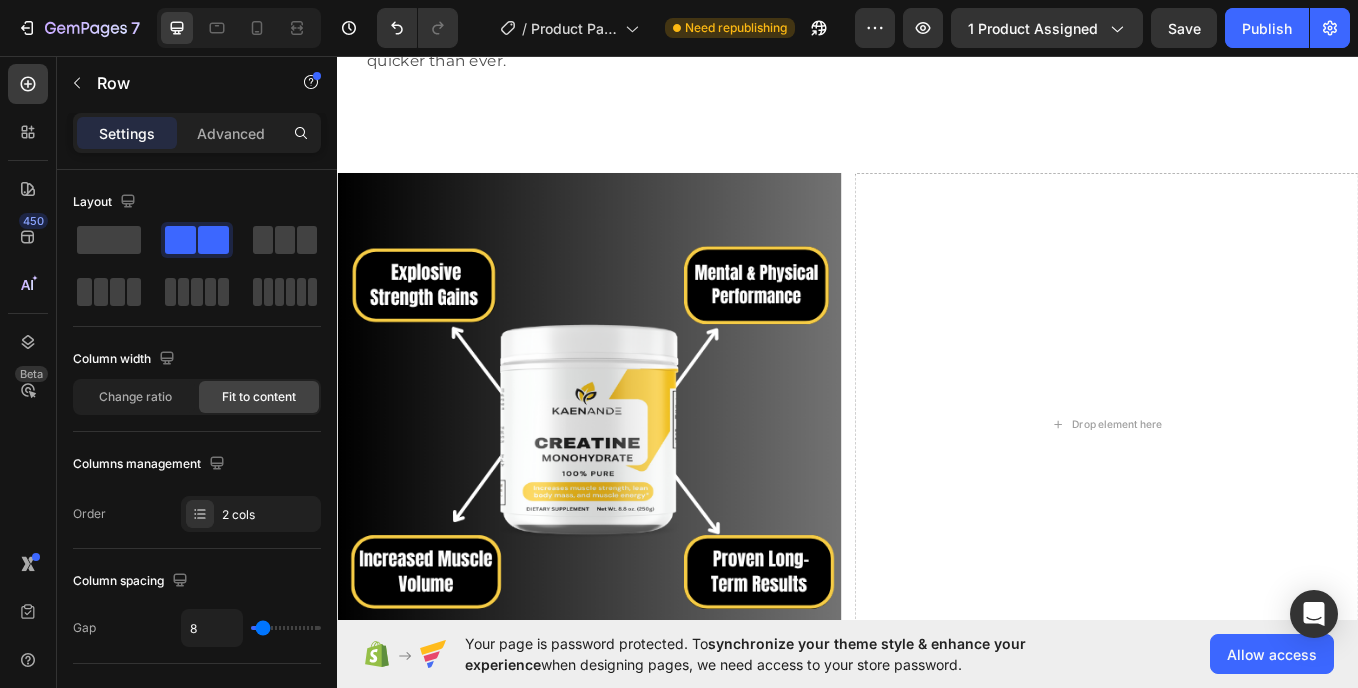 scroll, scrollTop: 1794, scrollLeft: 0, axis: vertical 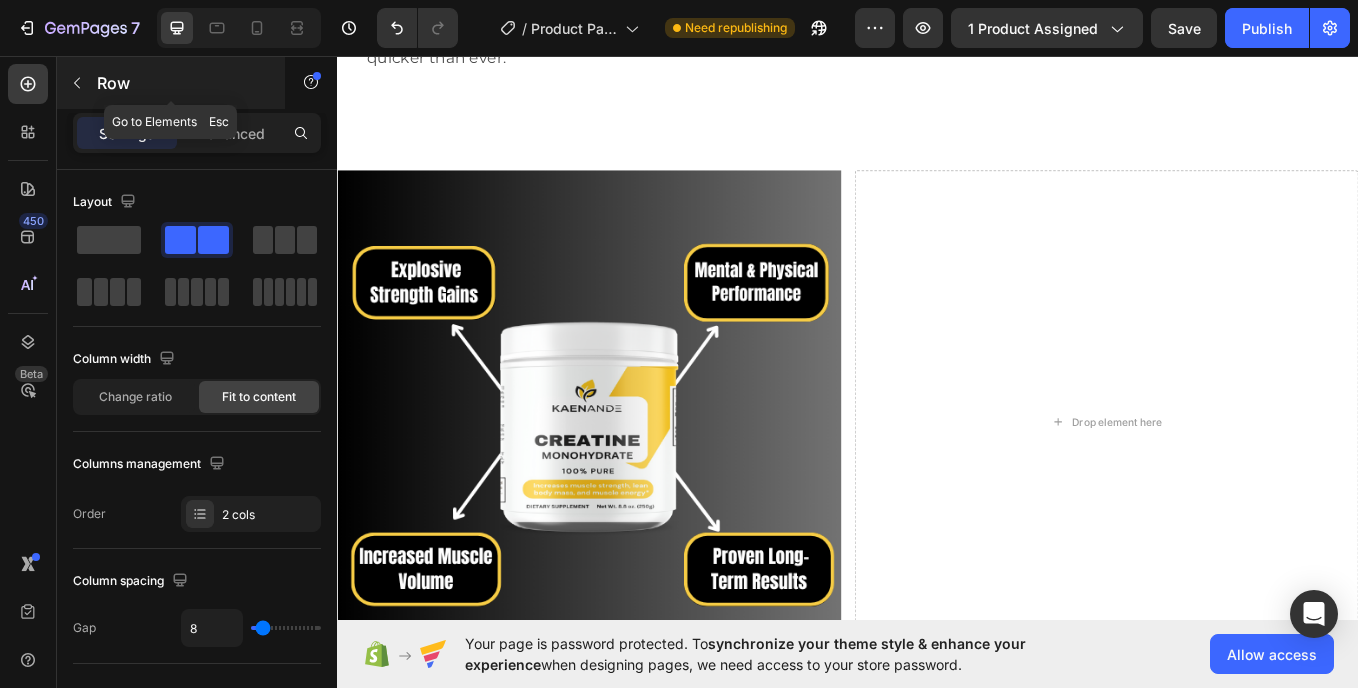 click 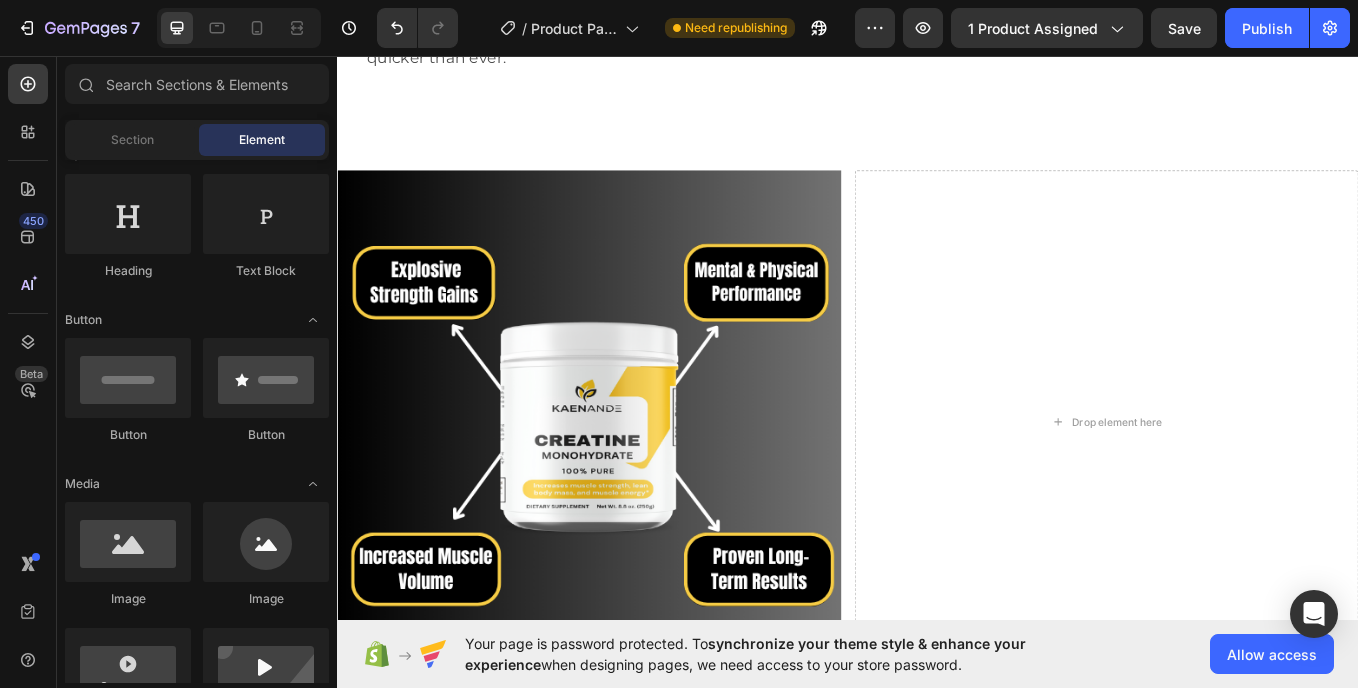 scroll, scrollTop: 0, scrollLeft: 0, axis: both 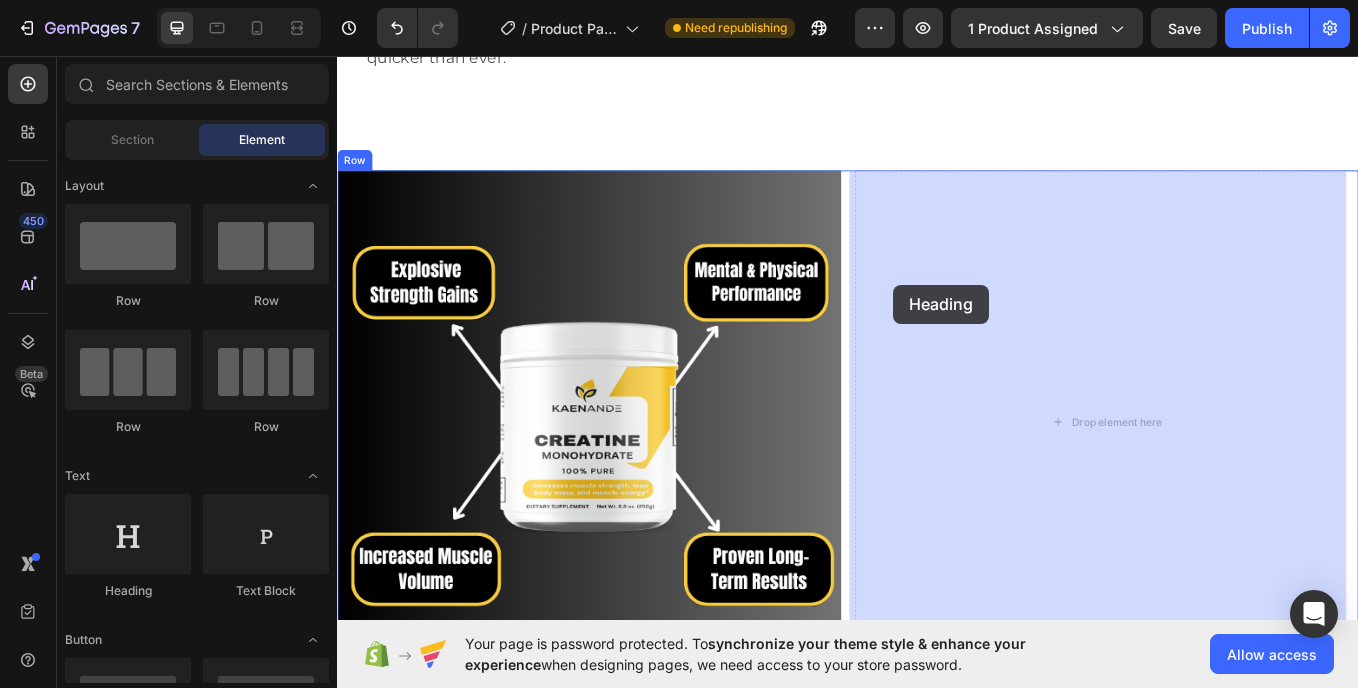drag, startPoint x: 459, startPoint y: 572, endPoint x: 381, endPoint y: 158, distance: 421.28375 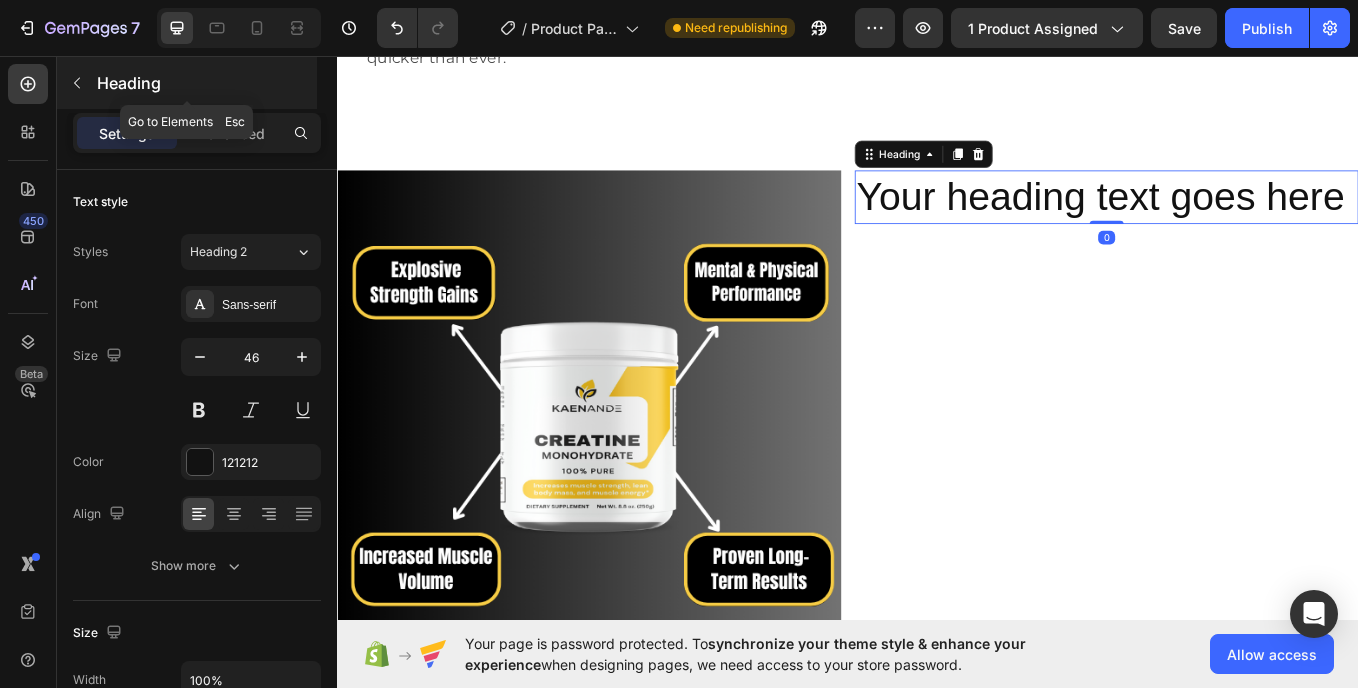 click 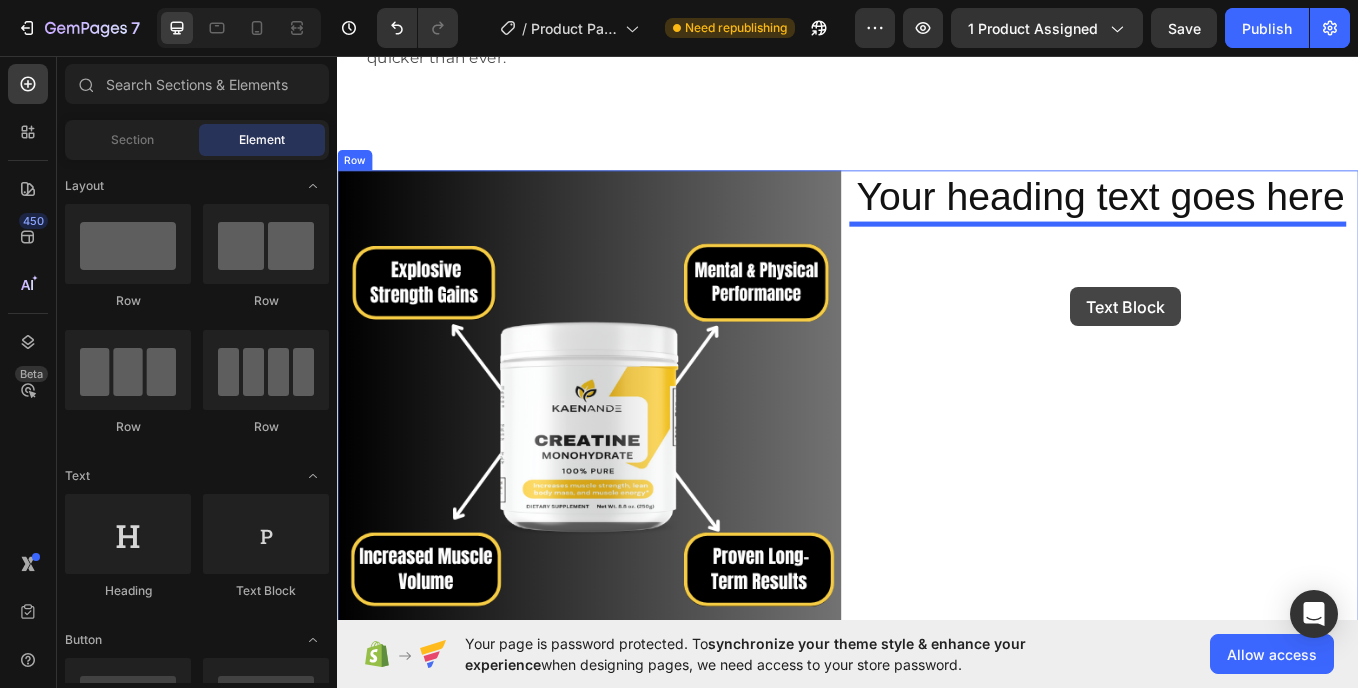 drag, startPoint x: 586, startPoint y: 595, endPoint x: 1198, endPoint y: 328, distance: 667.7073 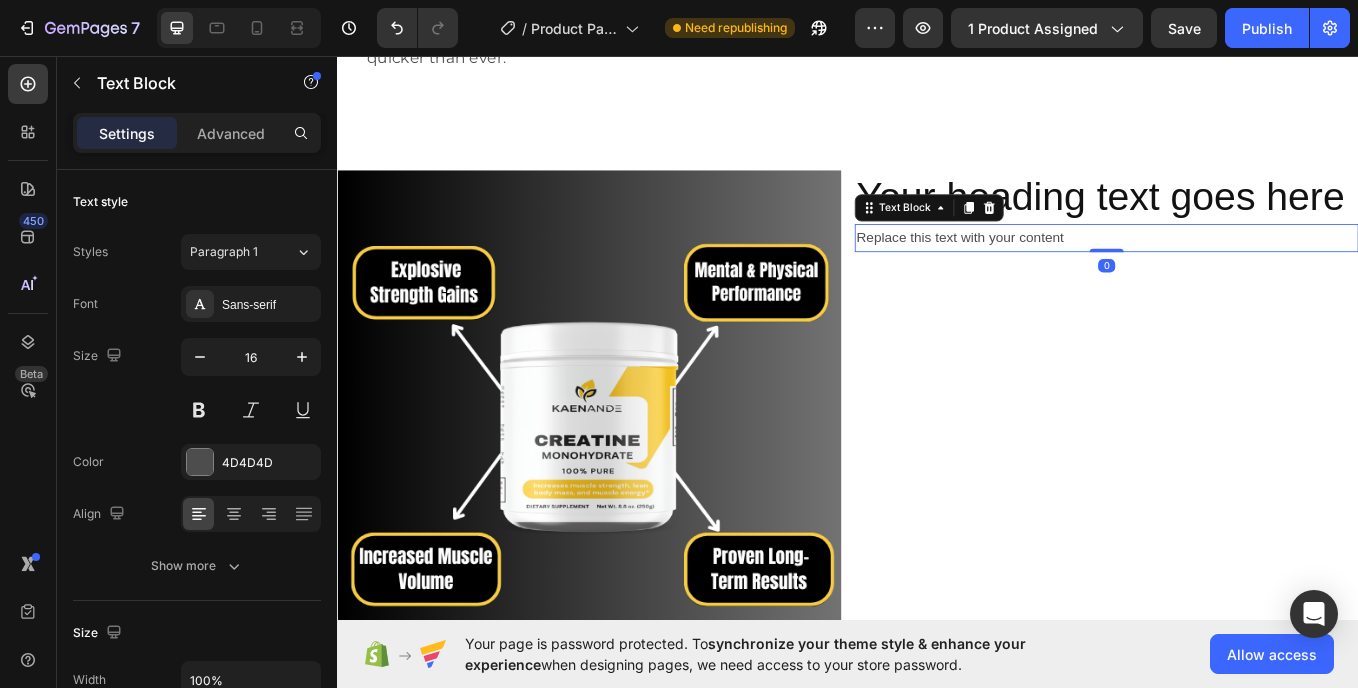click on "Replace this text with your content" at bounding box center [1241, 269] 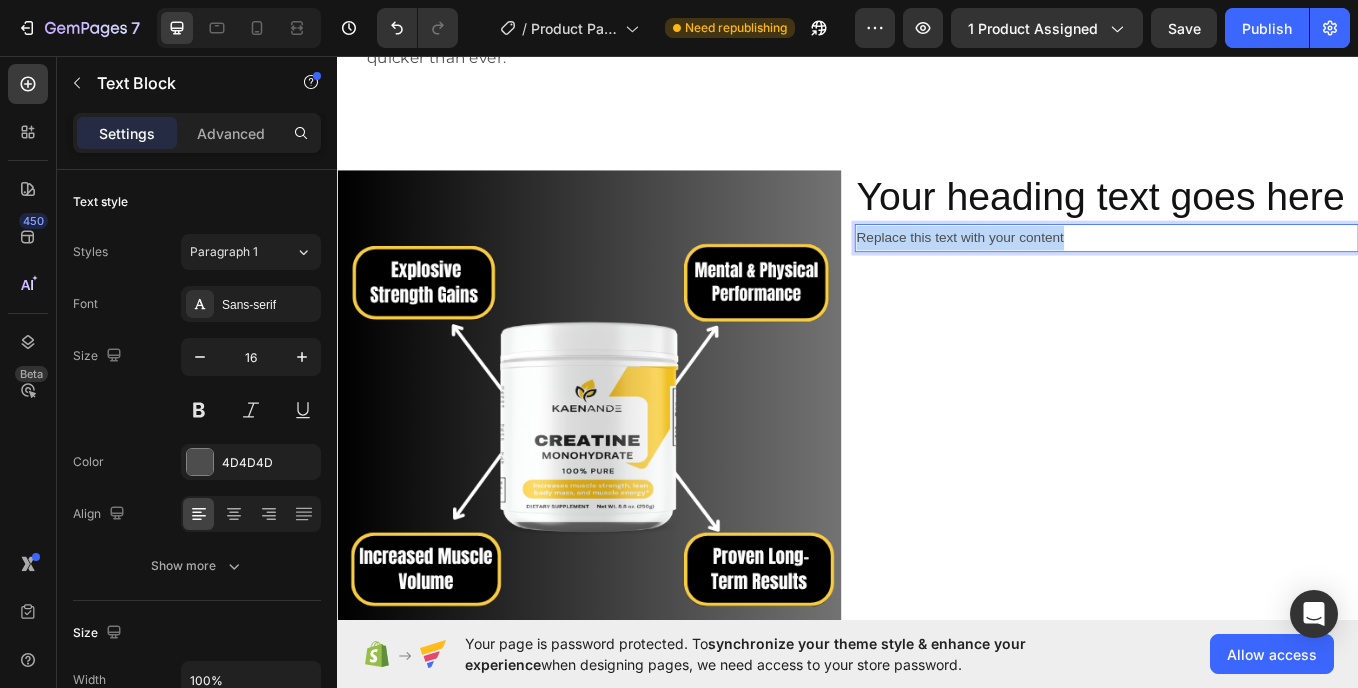 click on "Replace this text with your content" at bounding box center (1241, 269) 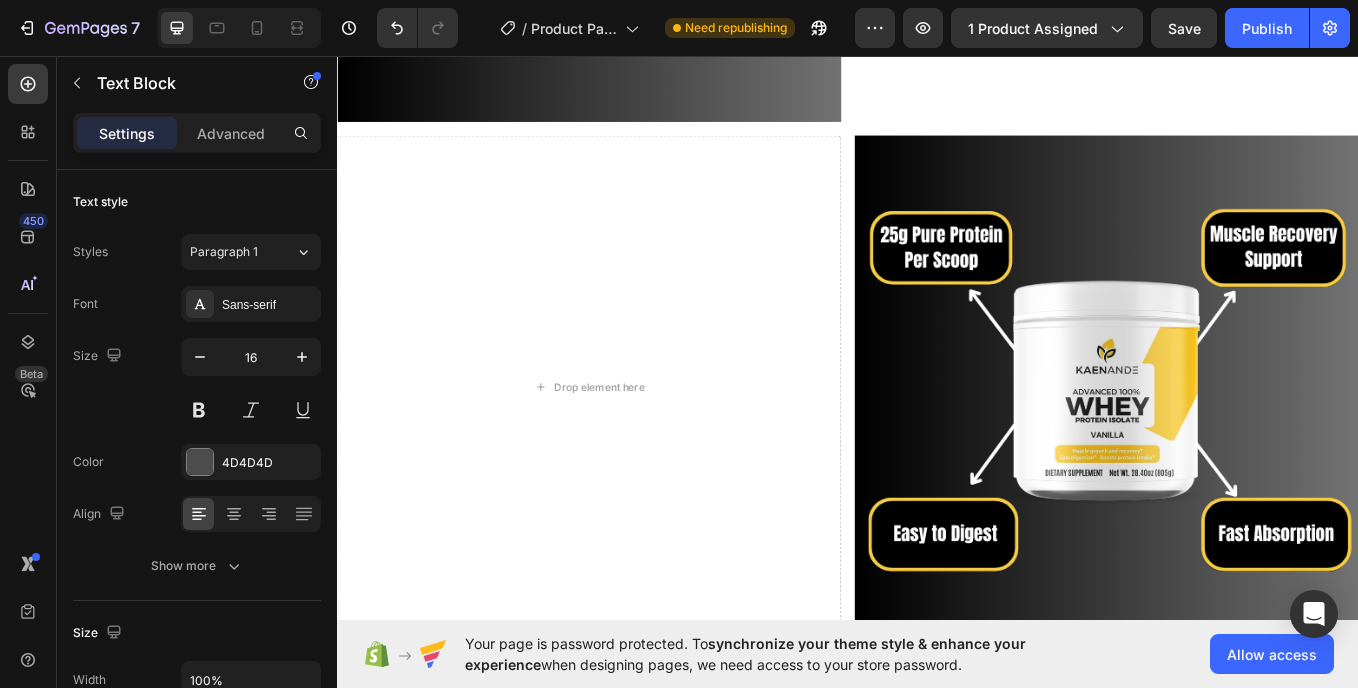 scroll, scrollTop: 2446, scrollLeft: 0, axis: vertical 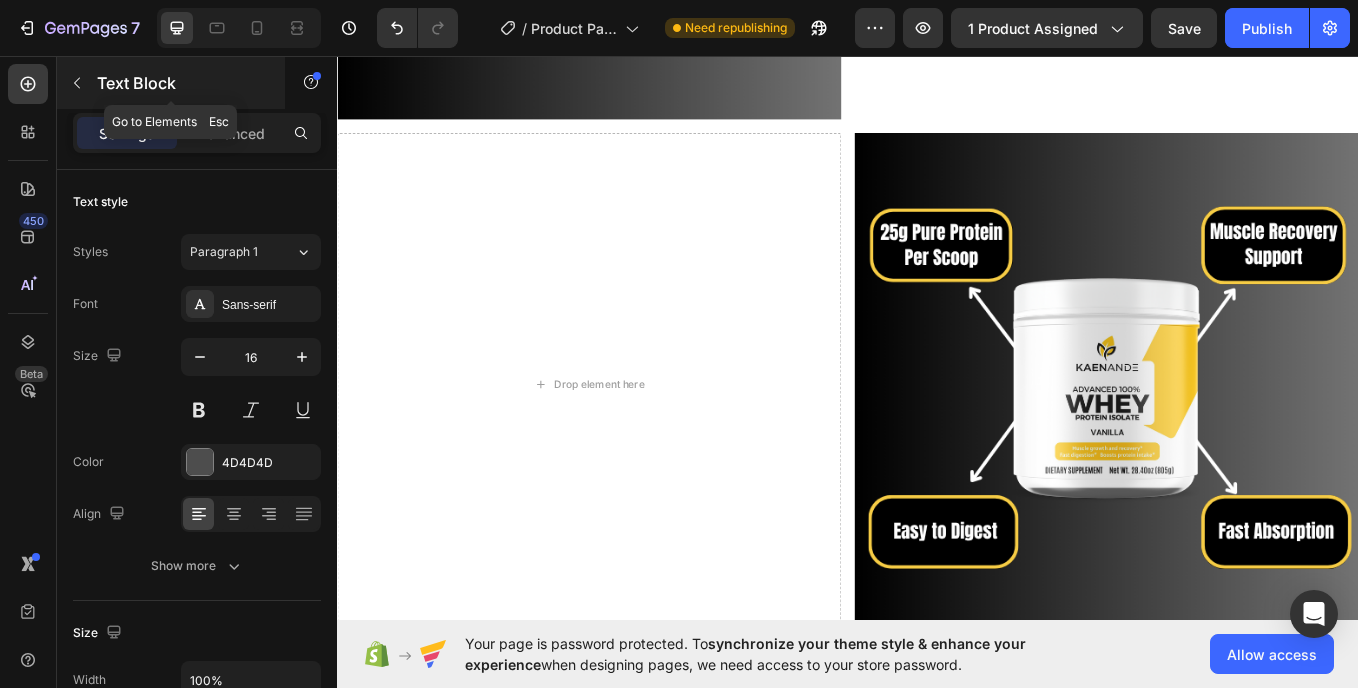 click at bounding box center [77, 83] 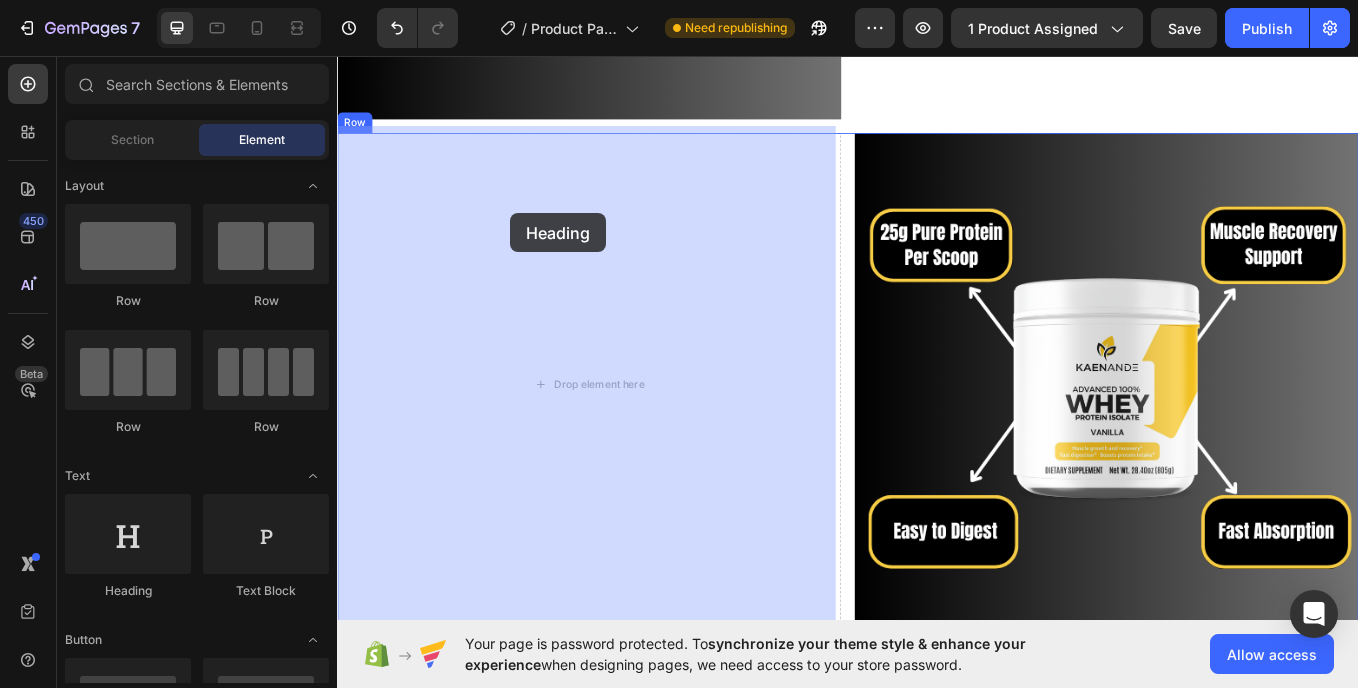 drag, startPoint x: 490, startPoint y: 598, endPoint x: 540, endPoint y: 241, distance: 360.4844 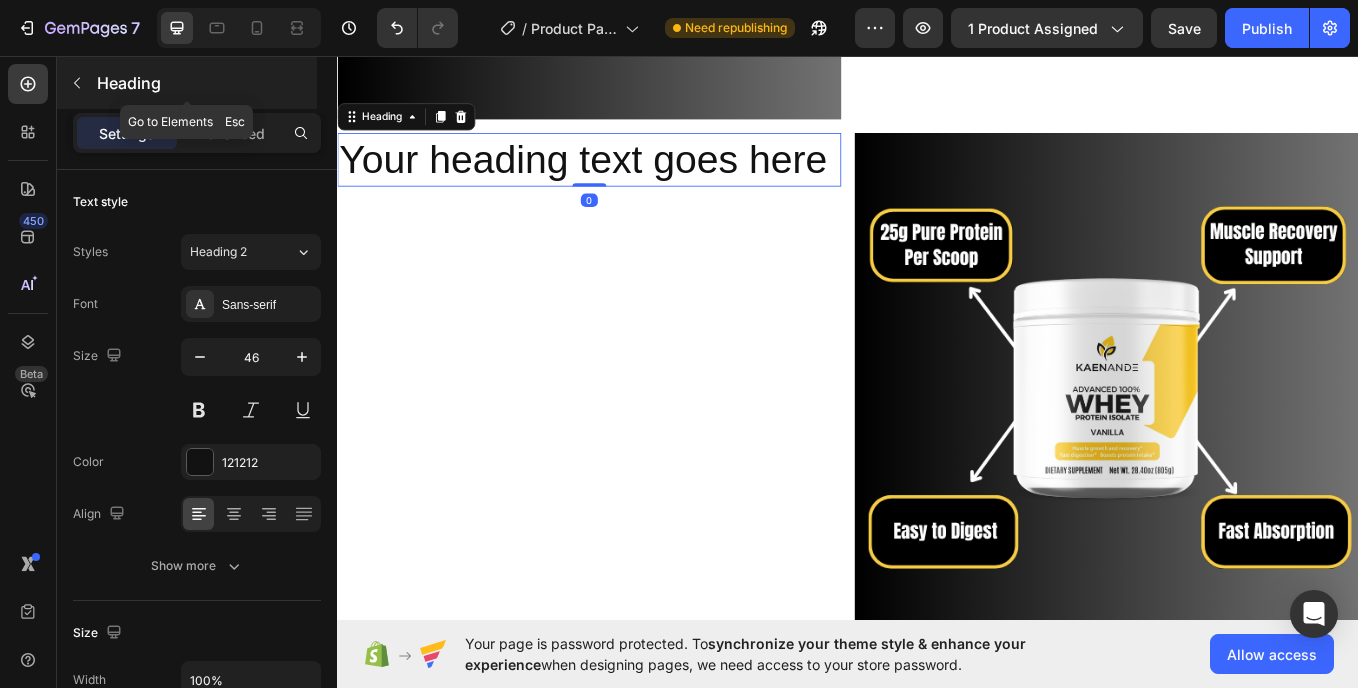 click at bounding box center [77, 83] 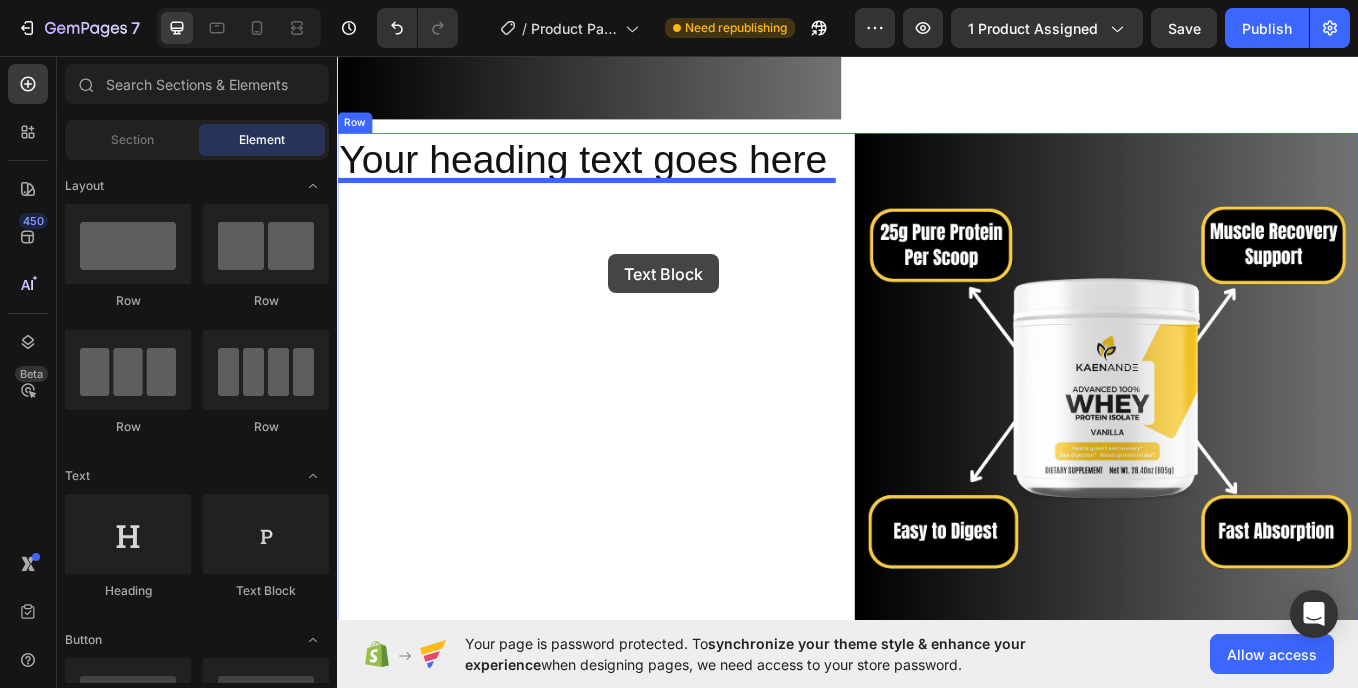 drag, startPoint x: 598, startPoint y: 612, endPoint x: 656, endPoint y: 289, distance: 328.1661 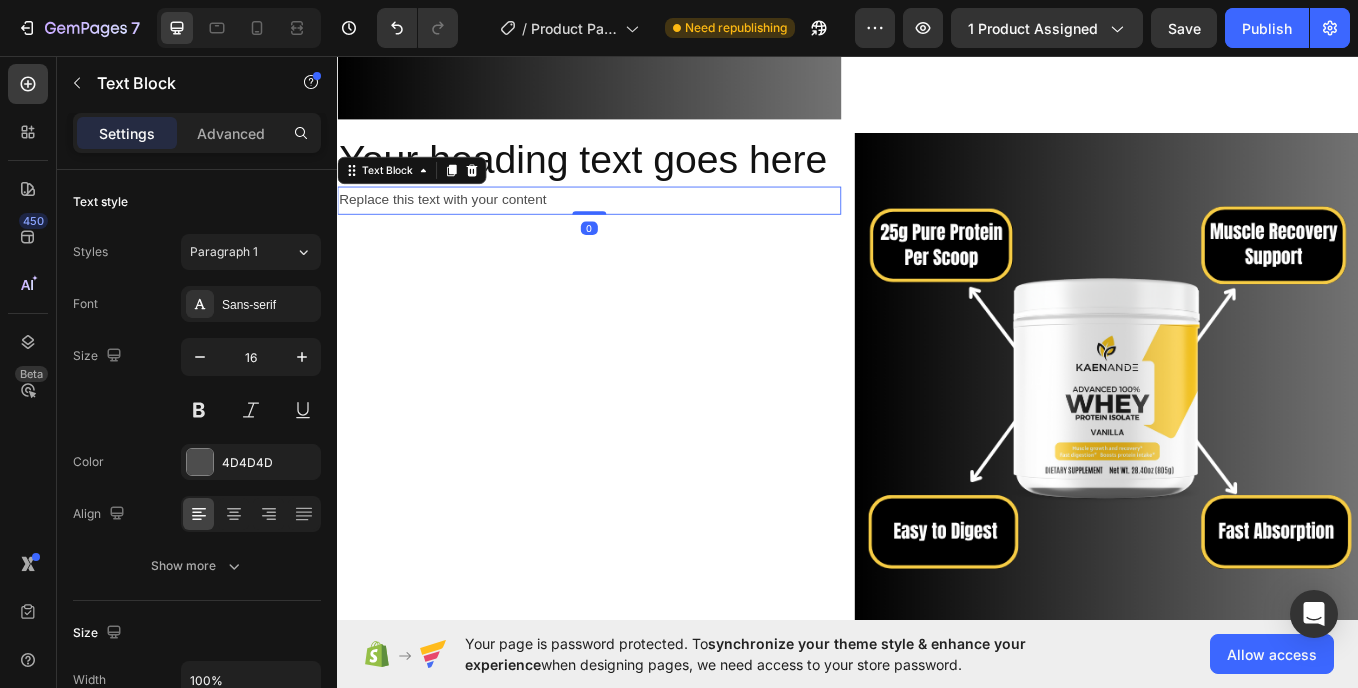 click on "Replace this text with your content" at bounding box center [633, 225] 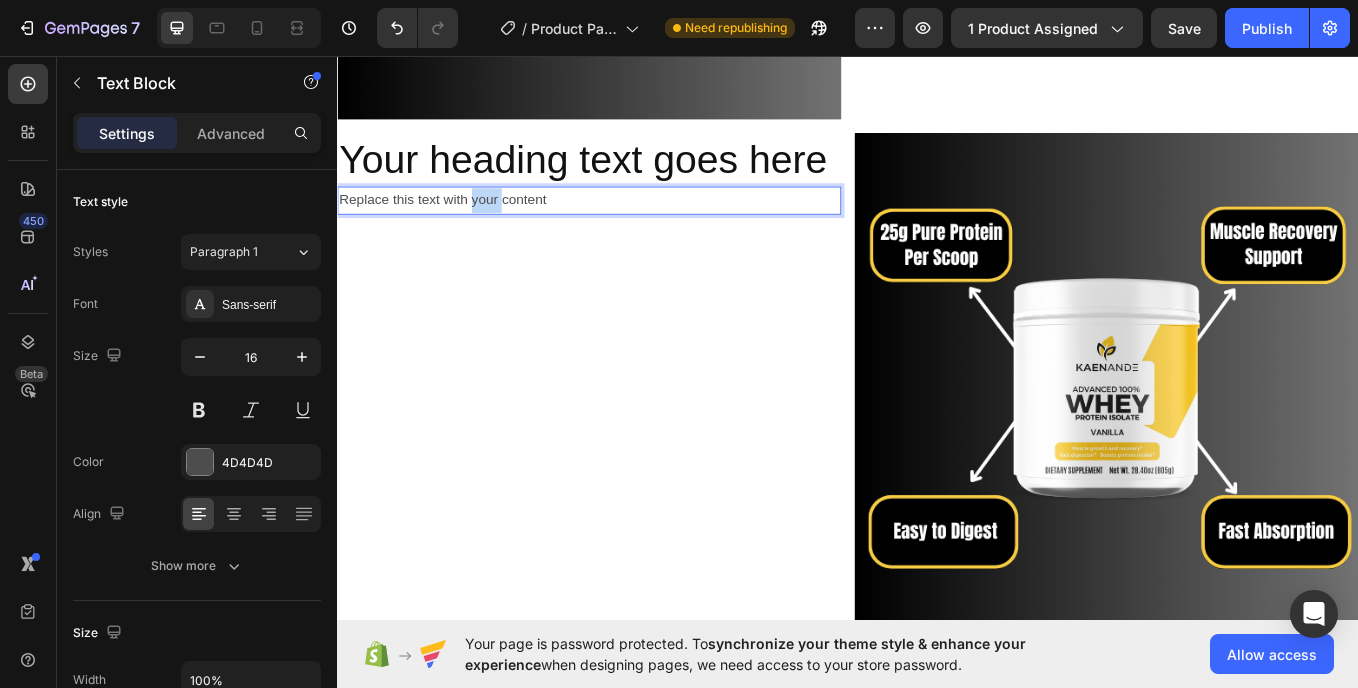 click on "Replace this text with your content" at bounding box center [633, 225] 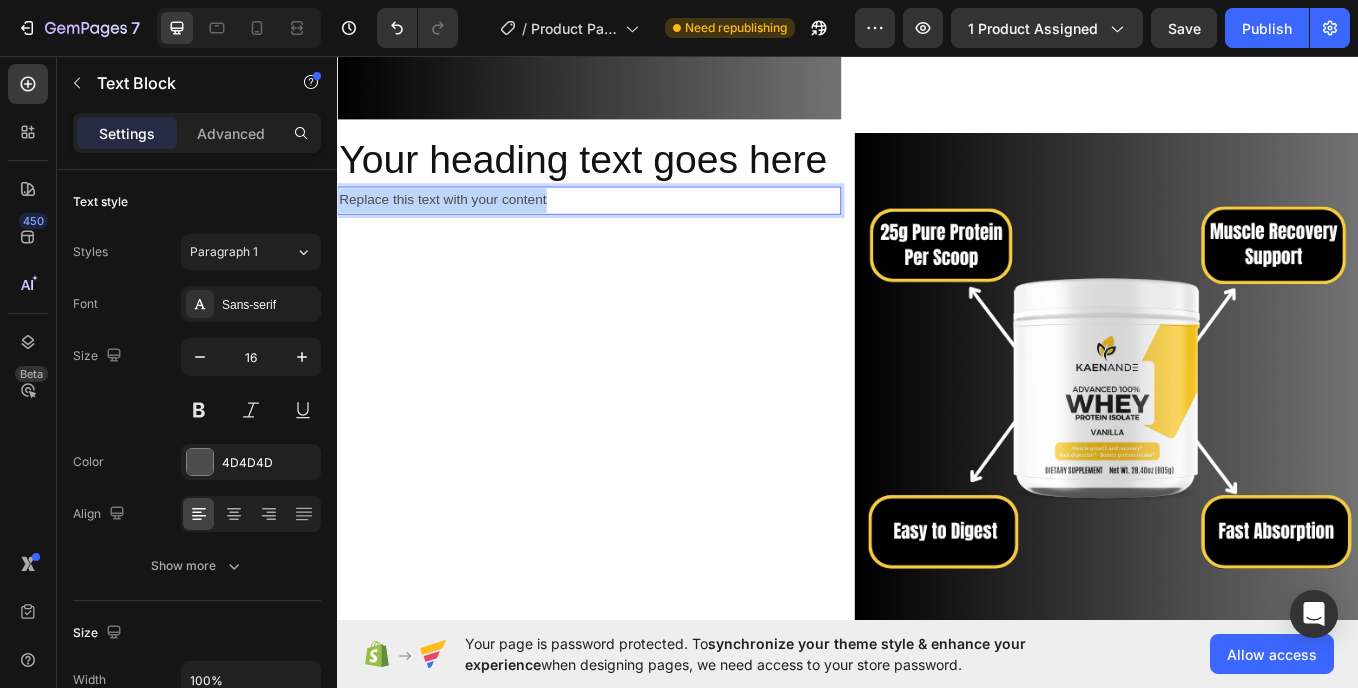 click on "Replace this text with your content" at bounding box center [633, 225] 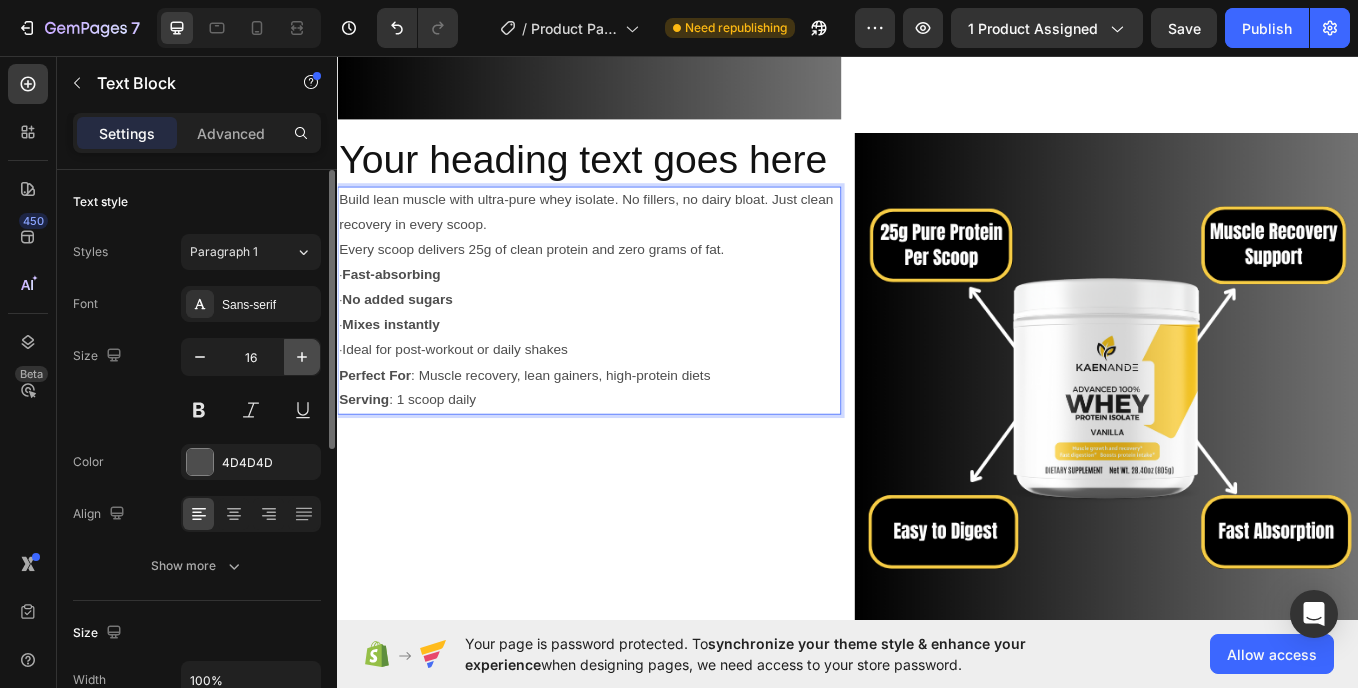 click 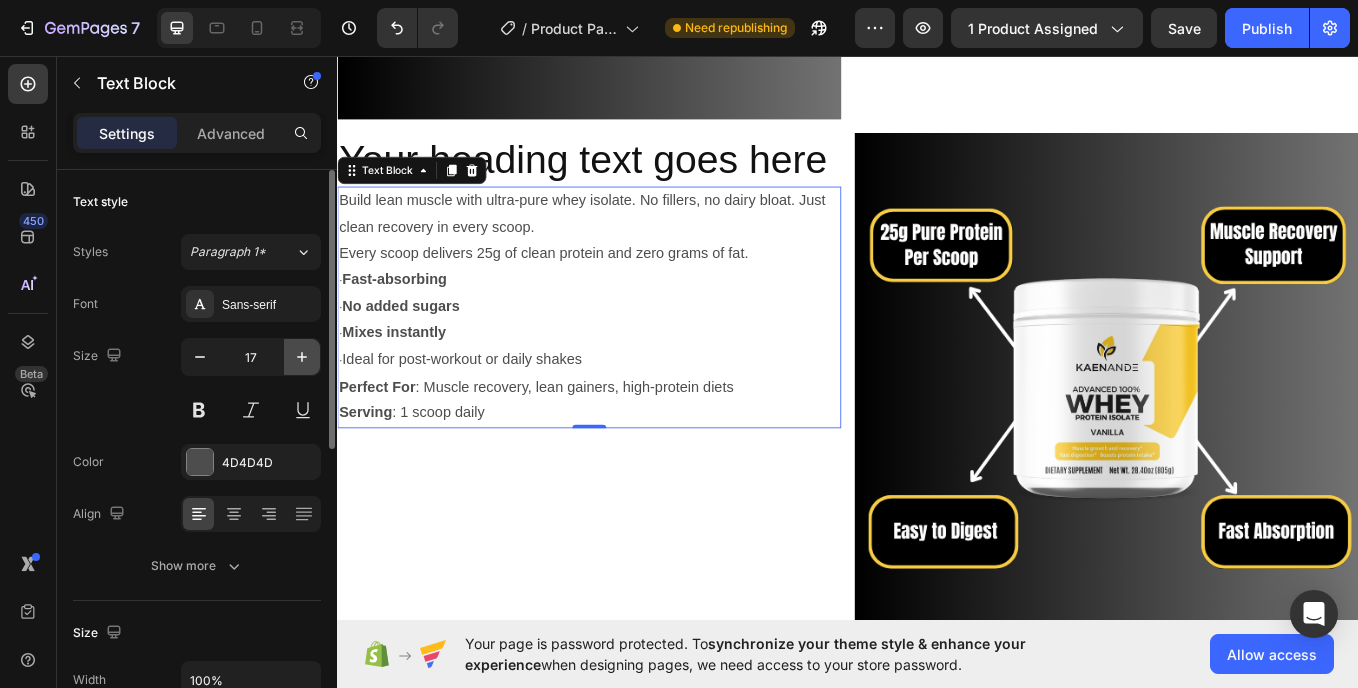 click 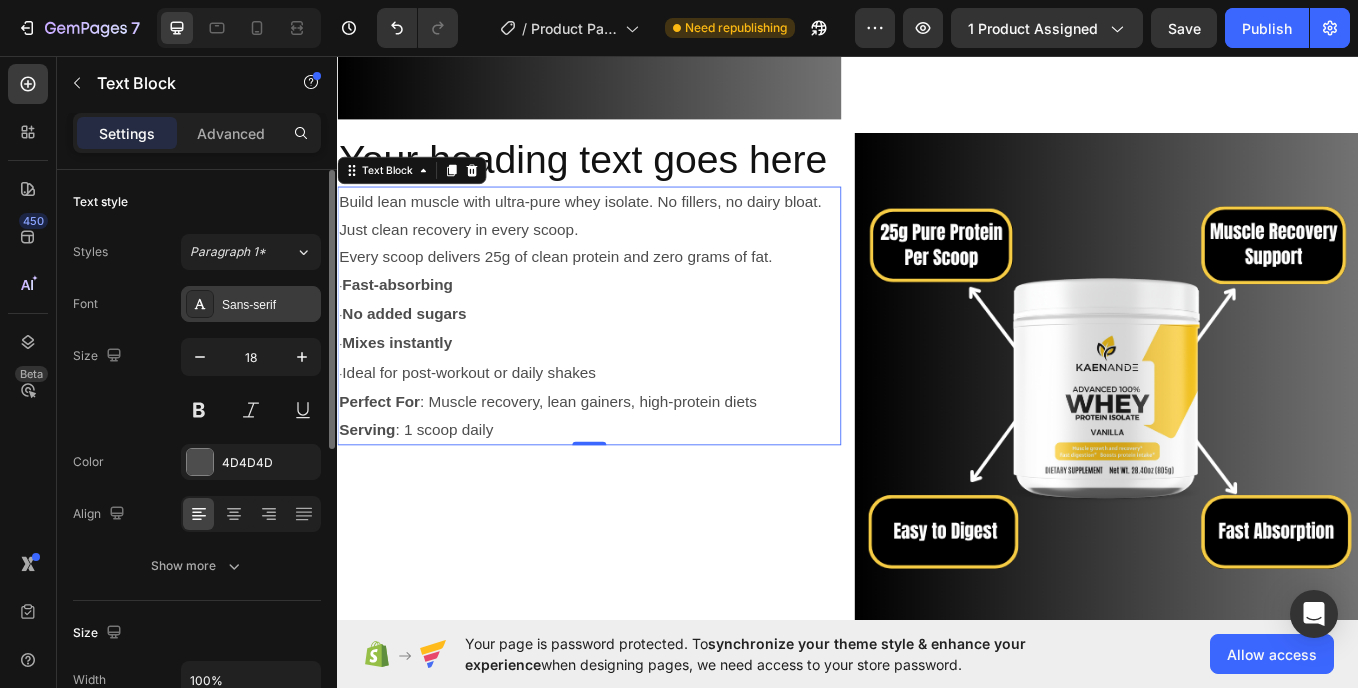 click on "Sans-serif" at bounding box center (269, 305) 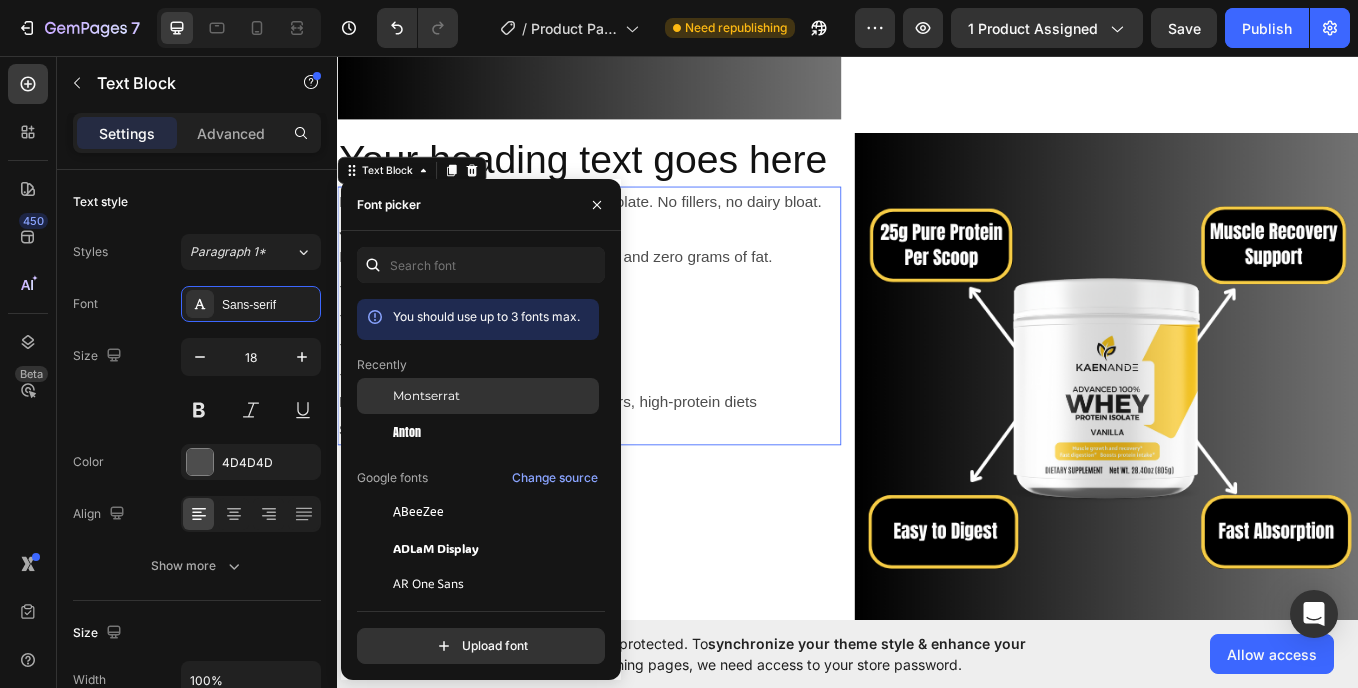 click on "Montserrat" at bounding box center (426, 396) 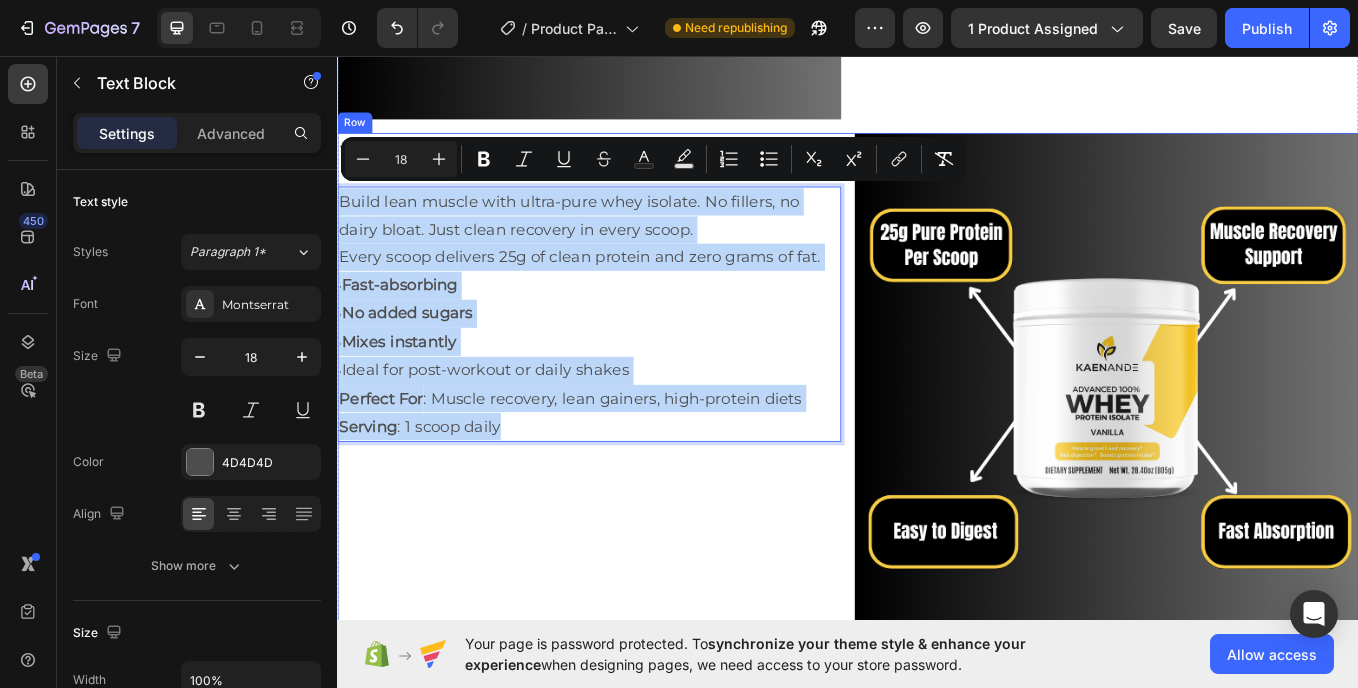 drag, startPoint x: 340, startPoint y: 216, endPoint x: 634, endPoint y: 502, distance: 410.16095 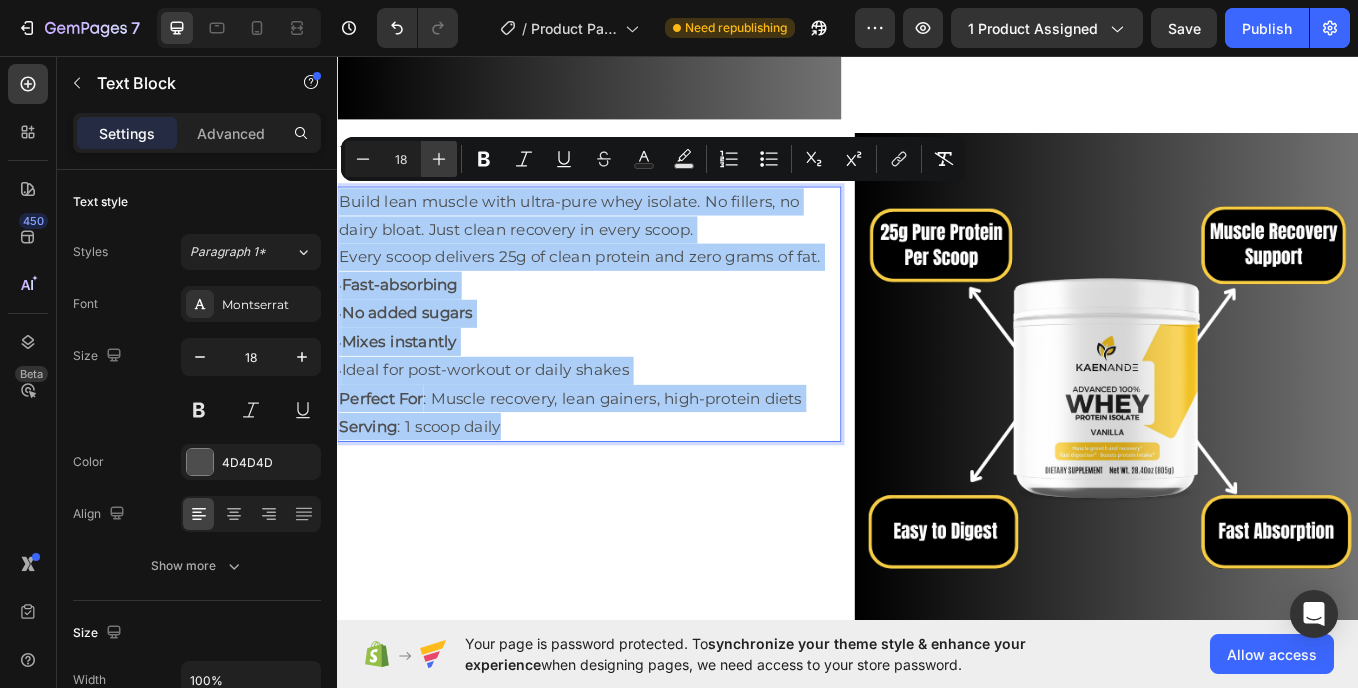 click 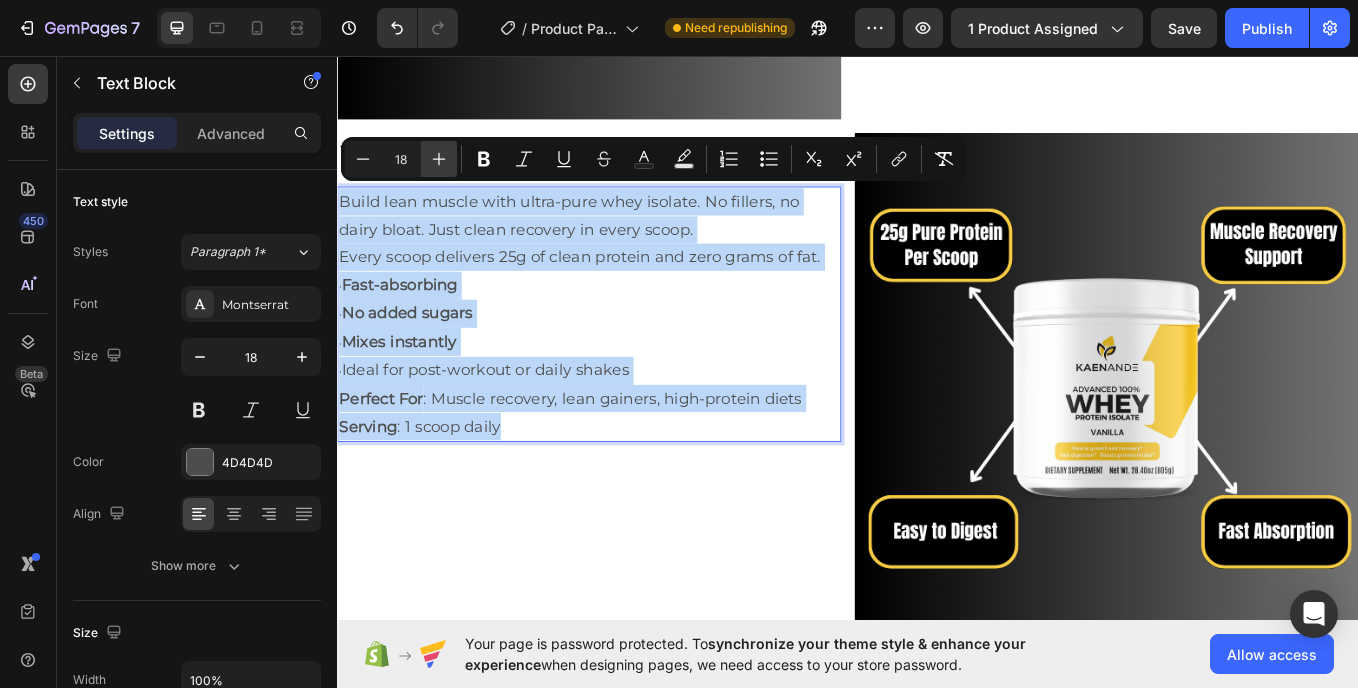 type on "19" 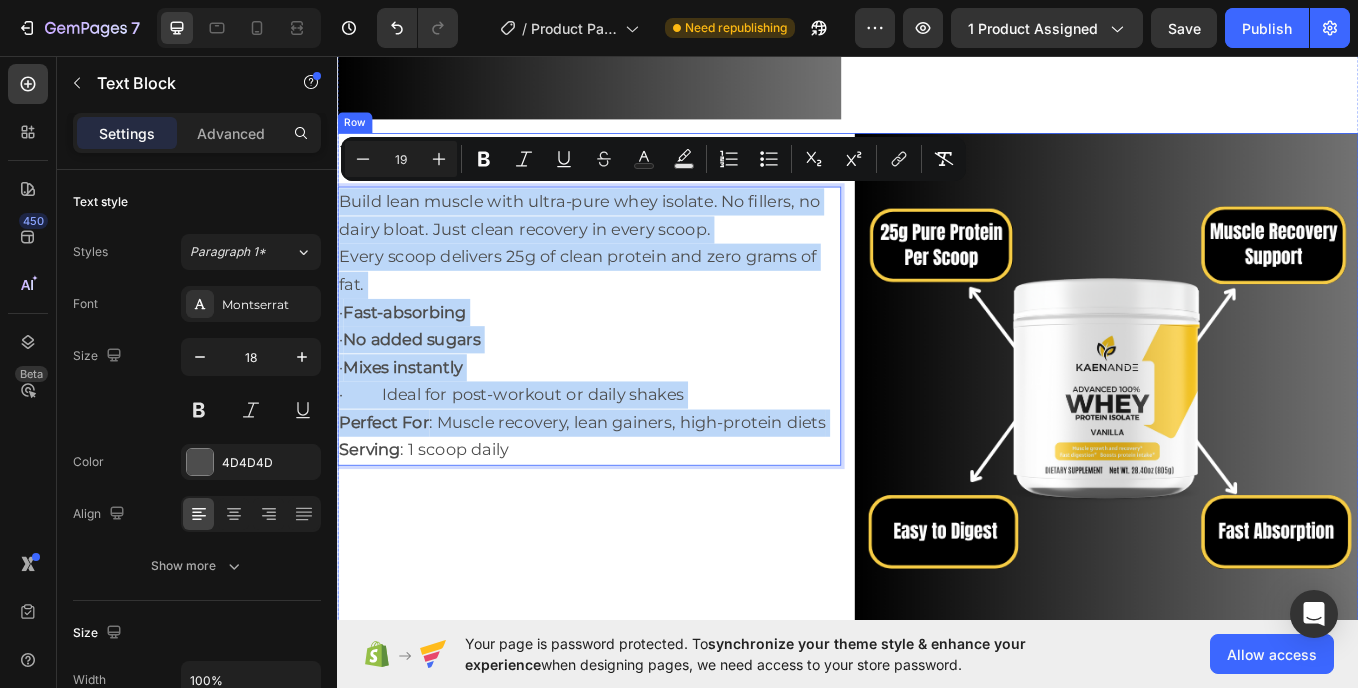 click on "Your heading text goes here Heading Build lean muscle with ultra-pure whey isolate. No fillers, no dairy bloat. Just clean recovery in every scoop. Every scoop delivers 25g of clean protein and zero grams of fat. · Fast-absorbing · No added sugars · Mixes instantly · Ideal for post-workout or daily shakes Perfect For : Muscle recovery, lean gainers, high-protein diets Serving : 1 scoop daily Text Block 0" at bounding box center (633, 442) 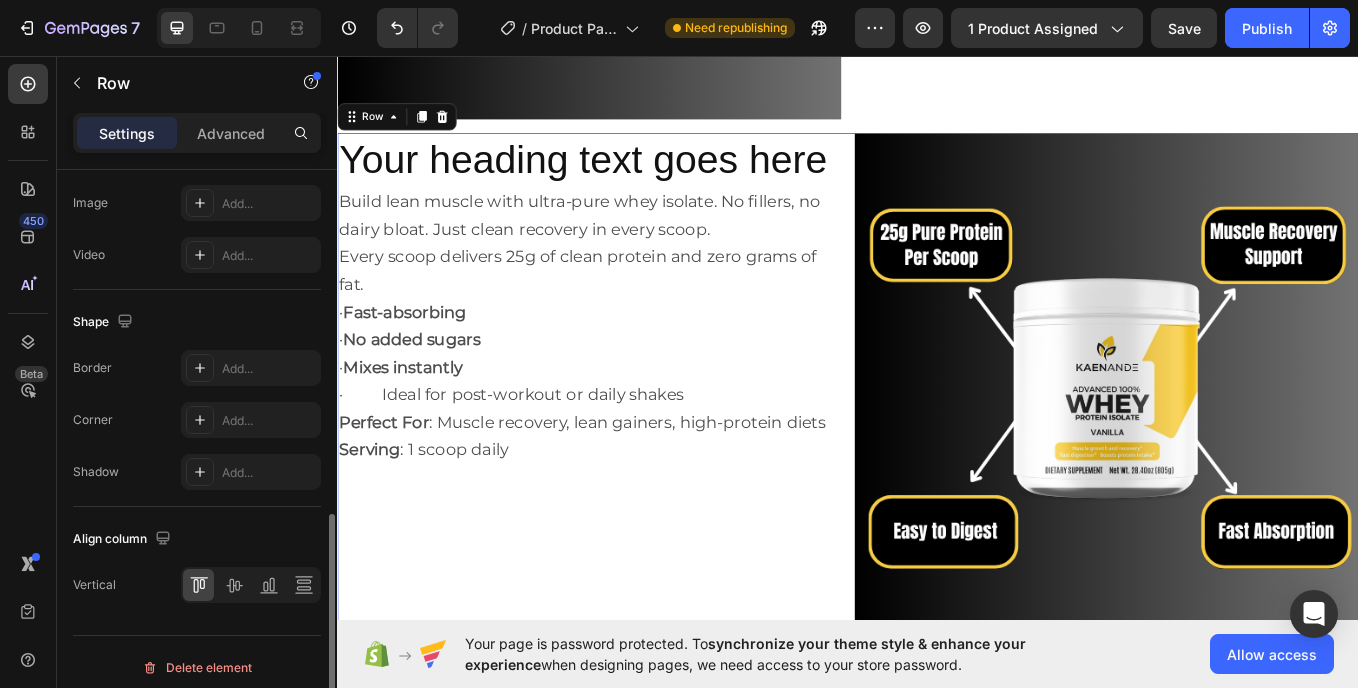 scroll, scrollTop: 863, scrollLeft: 0, axis: vertical 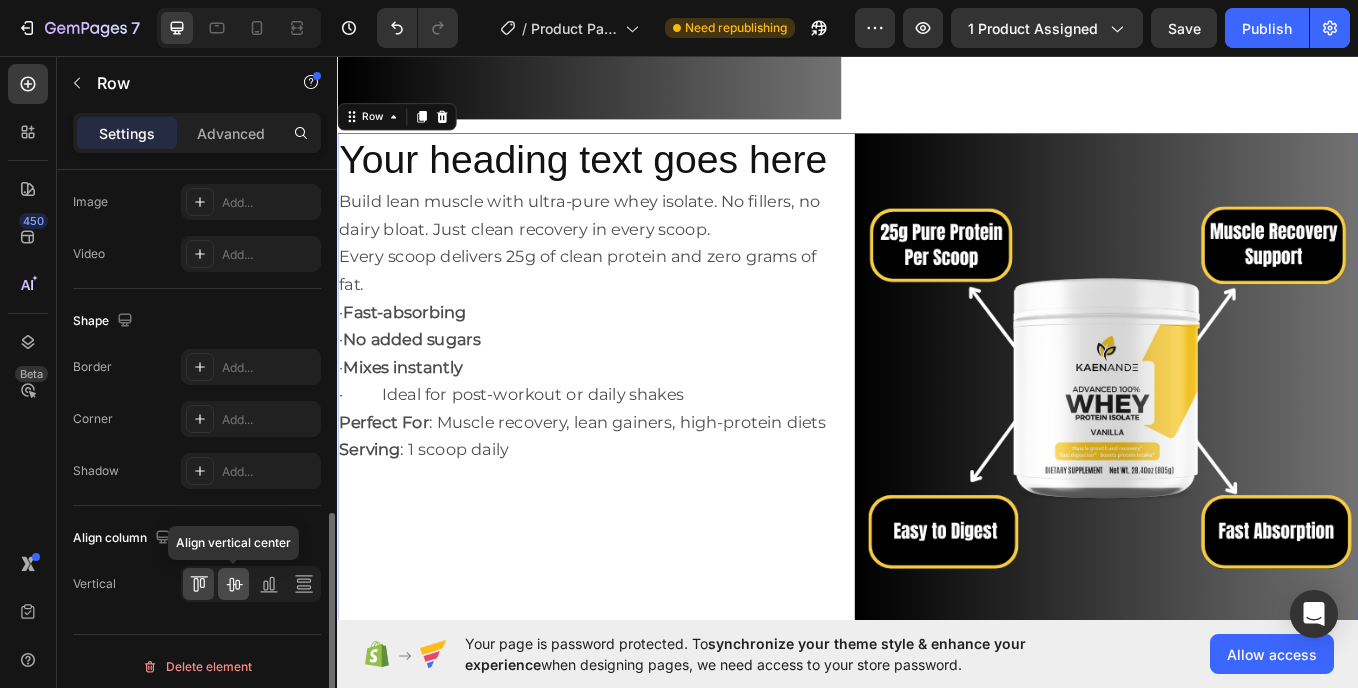 click 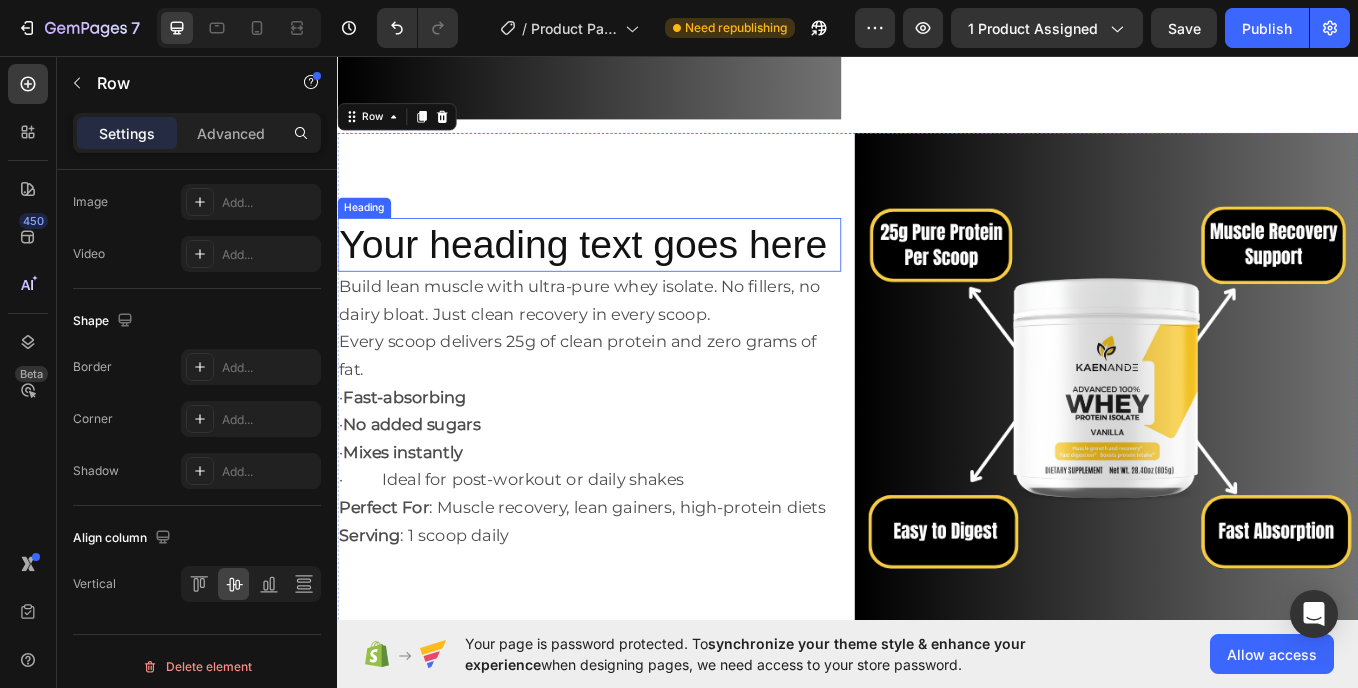 click on "Your heading text goes here" at bounding box center [633, 278] 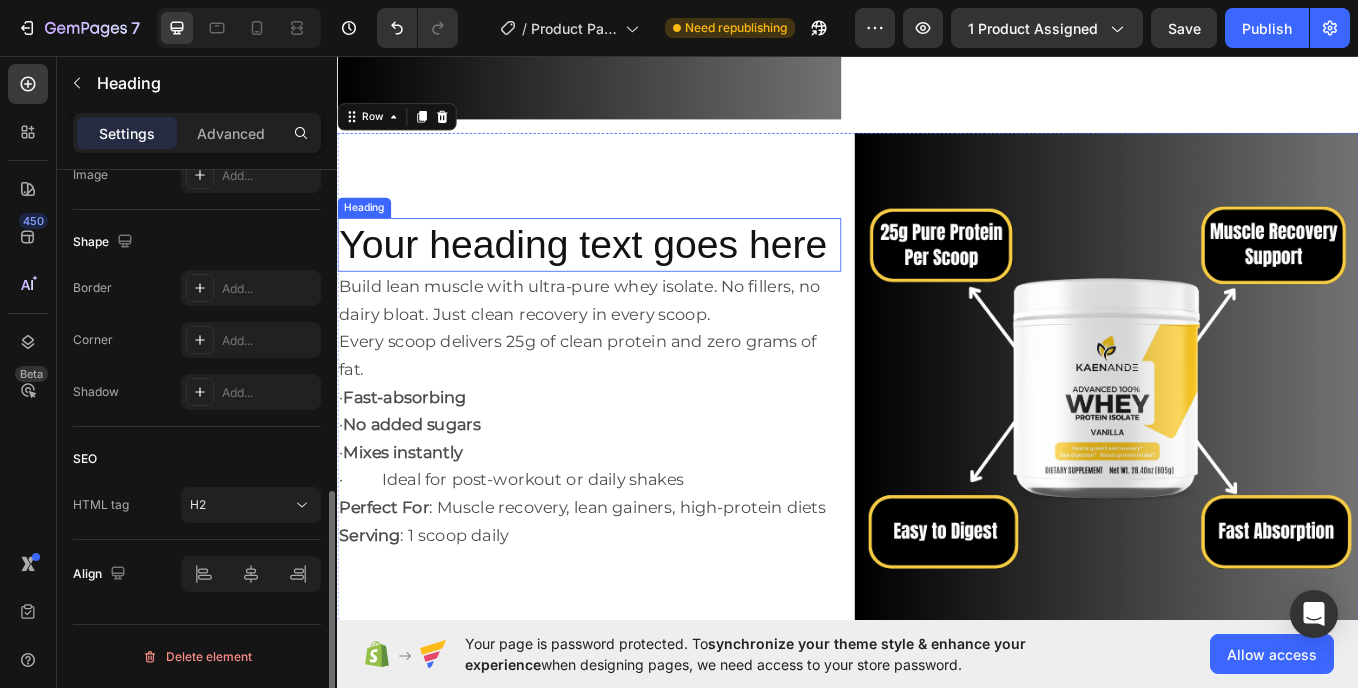 click on "Your heading text goes here" at bounding box center [633, 278] 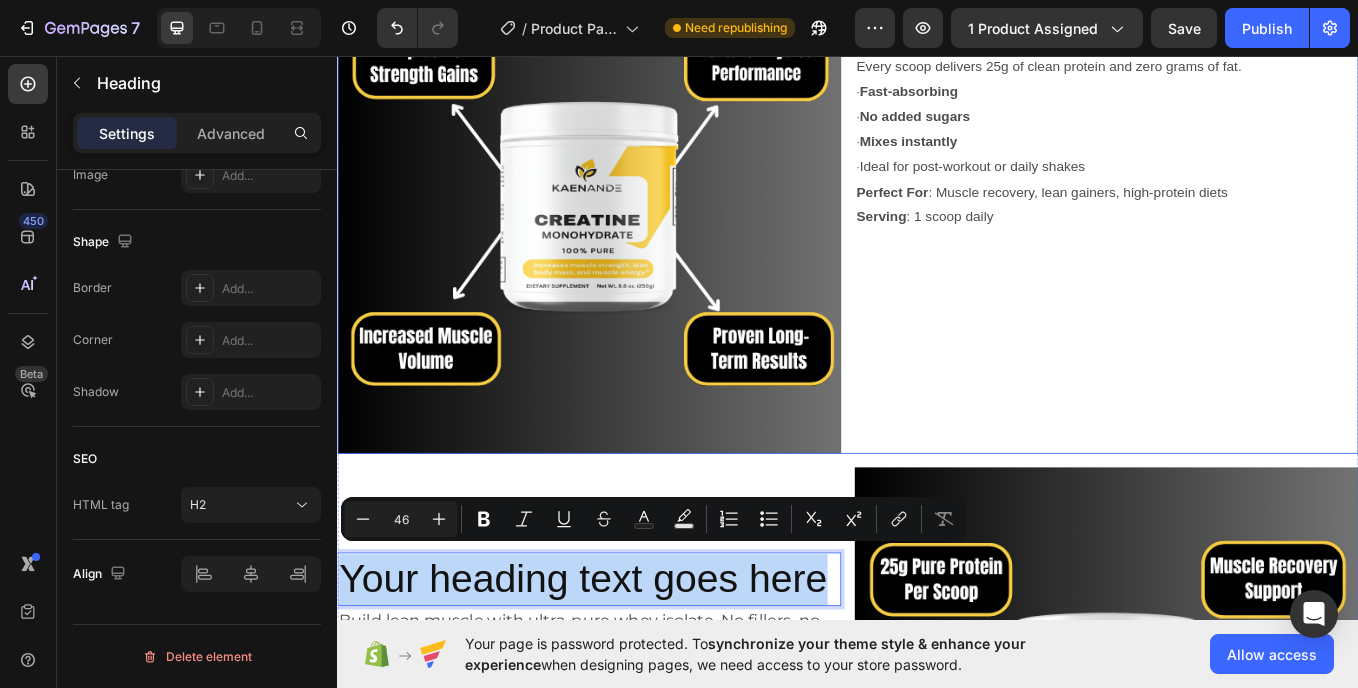 scroll, scrollTop: 0, scrollLeft: 0, axis: both 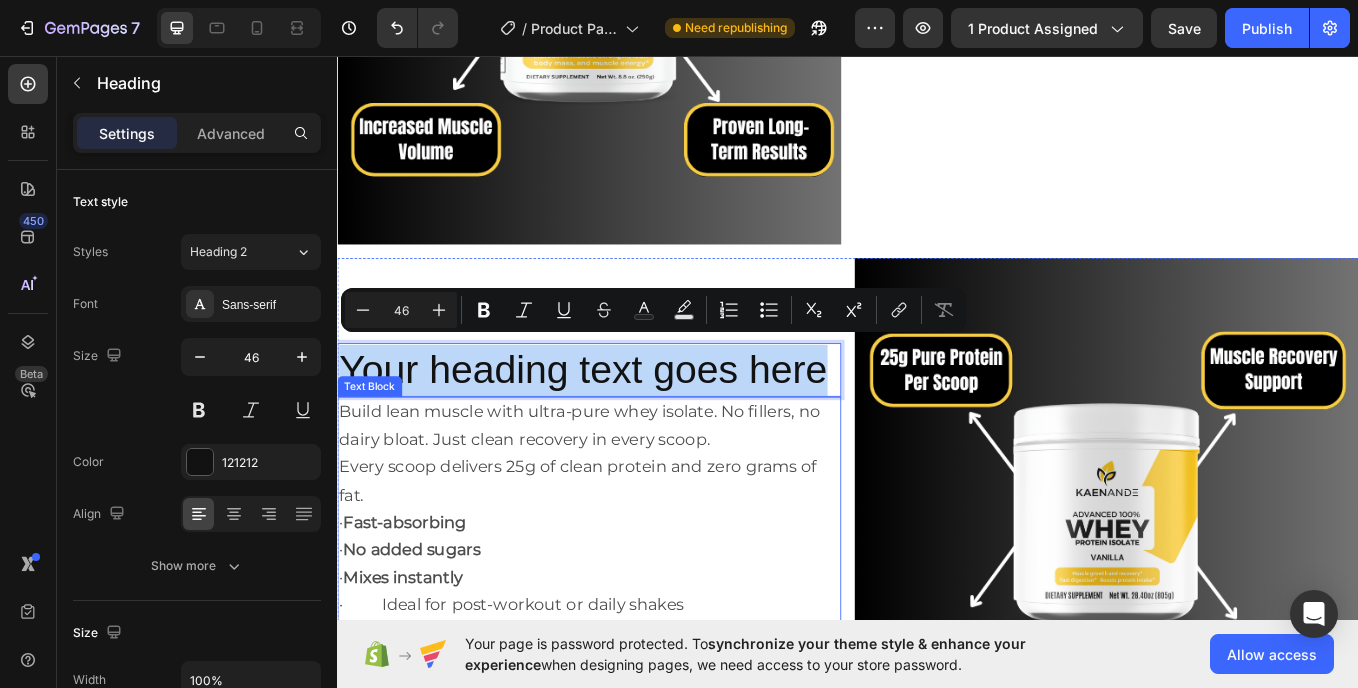 click on "Build lean muscle with ultra-pure whey isolate. No fillers, no dairy bloat. Just clean recovery in every scoop." at bounding box center (621, 489) 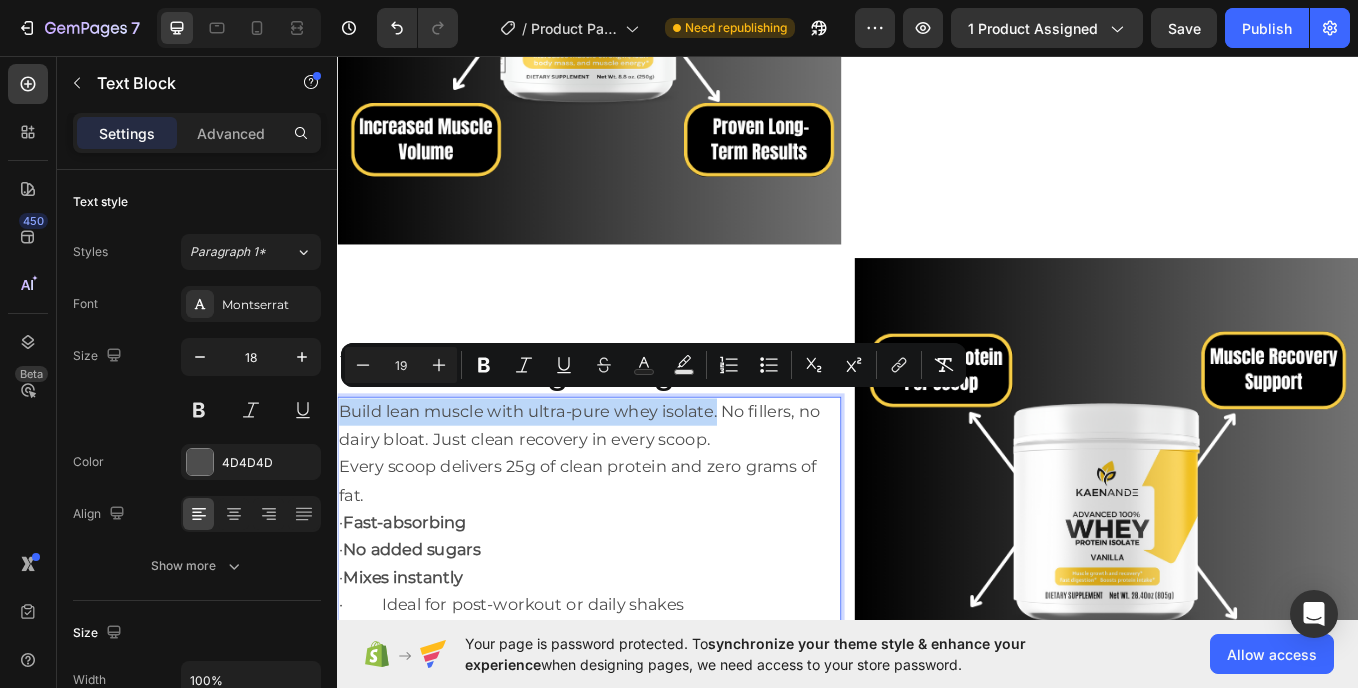 drag, startPoint x: 783, startPoint y: 470, endPoint x: 329, endPoint y: 469, distance: 454.0011 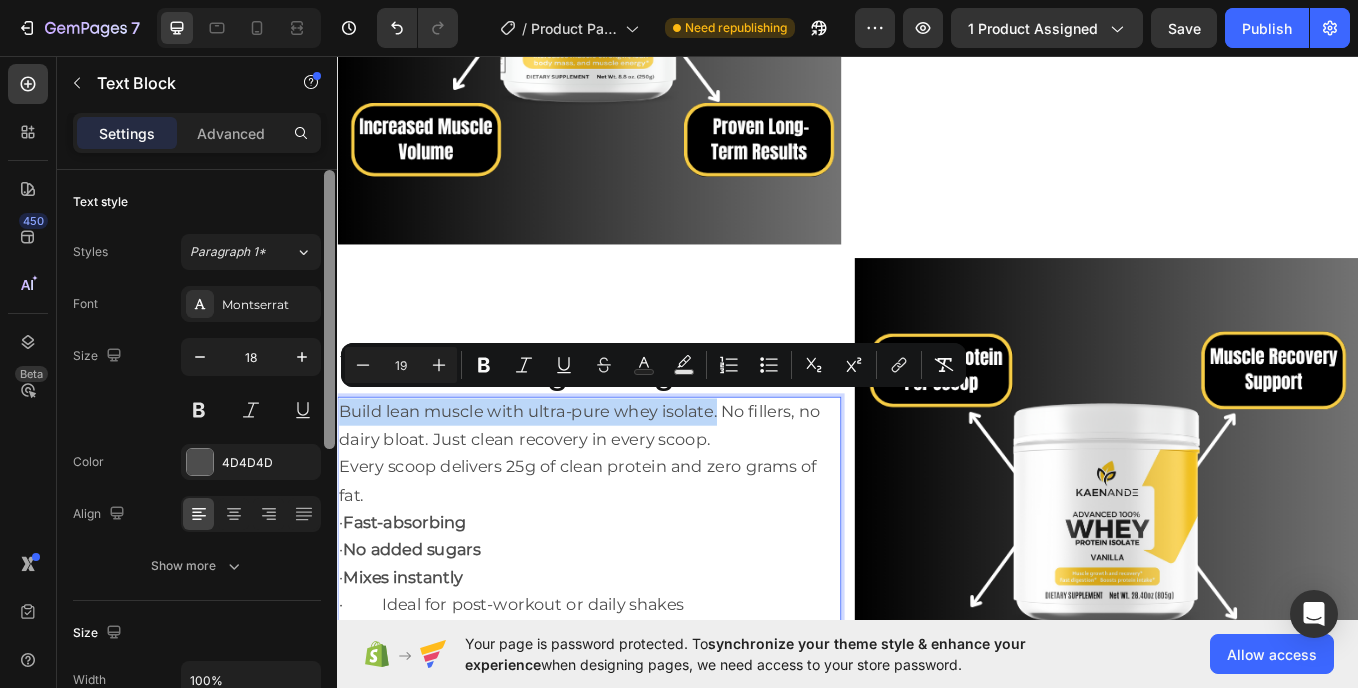 copy on "Build lean muscle with ultra-pure whey isolate." 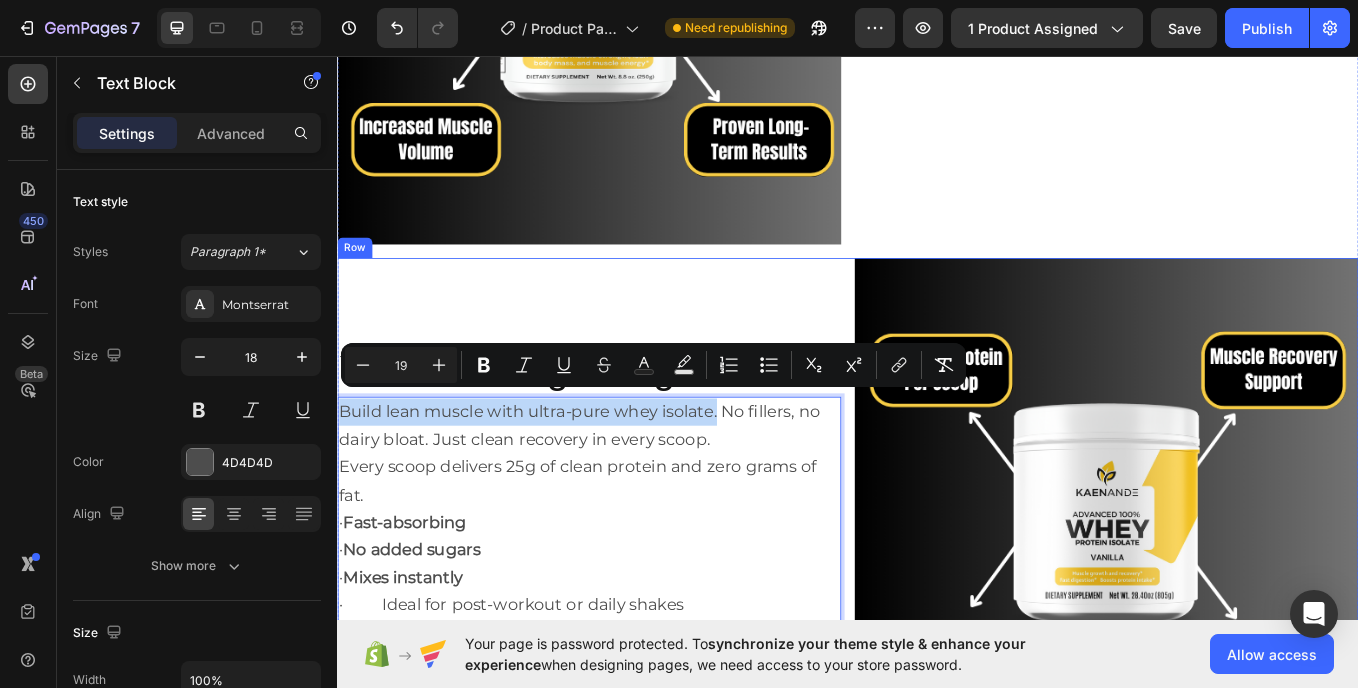 click on "Your heading text goes here Heading Build lean muscle with ultra-pure whey isolate. No fillers, no dairy bloat. Just clean recovery in every scoop. Every scoop delivers 25g of clean protein and zero grams of fat. · Fast-absorbing · No added sugars · Mixes instantly · Ideal for post-workout or daily shakes Perfect For : Muscle recovery, lean gainers, high-protein diets Serving : 1 scoop daily Text Block 0" at bounding box center [633, 589] 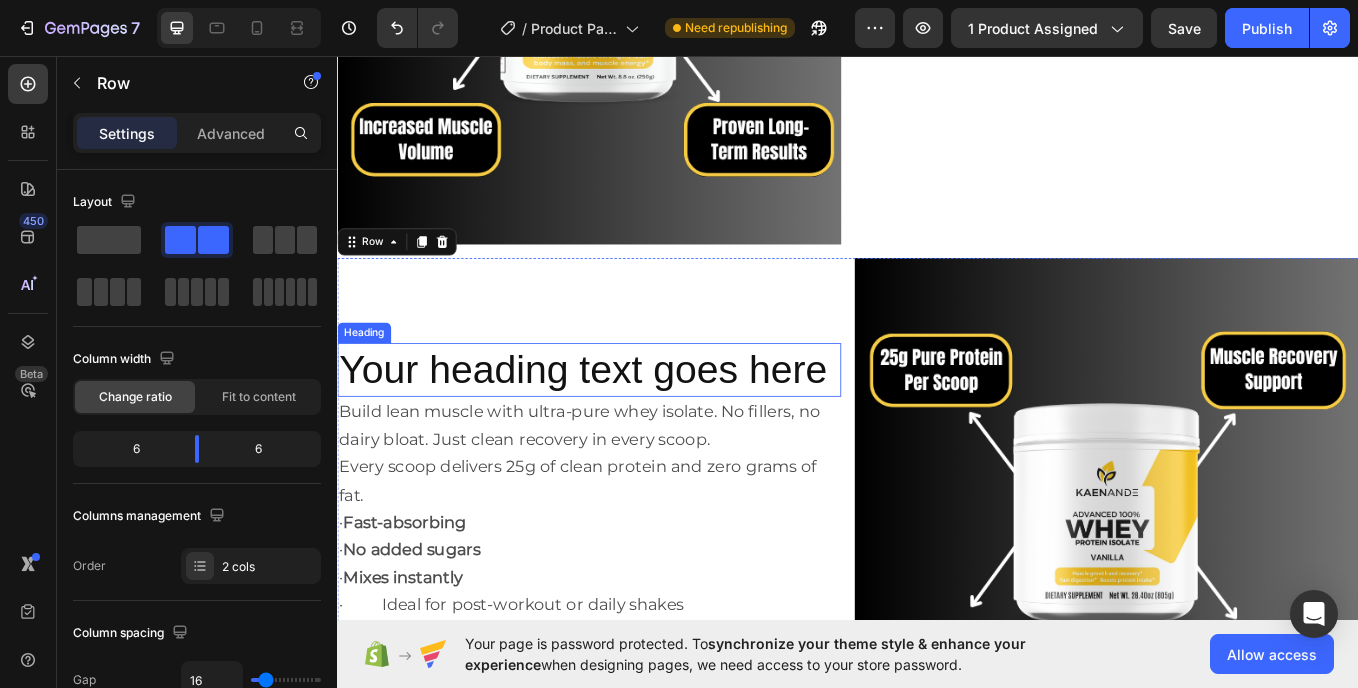 click on "Your heading text goes here" at bounding box center (633, 425) 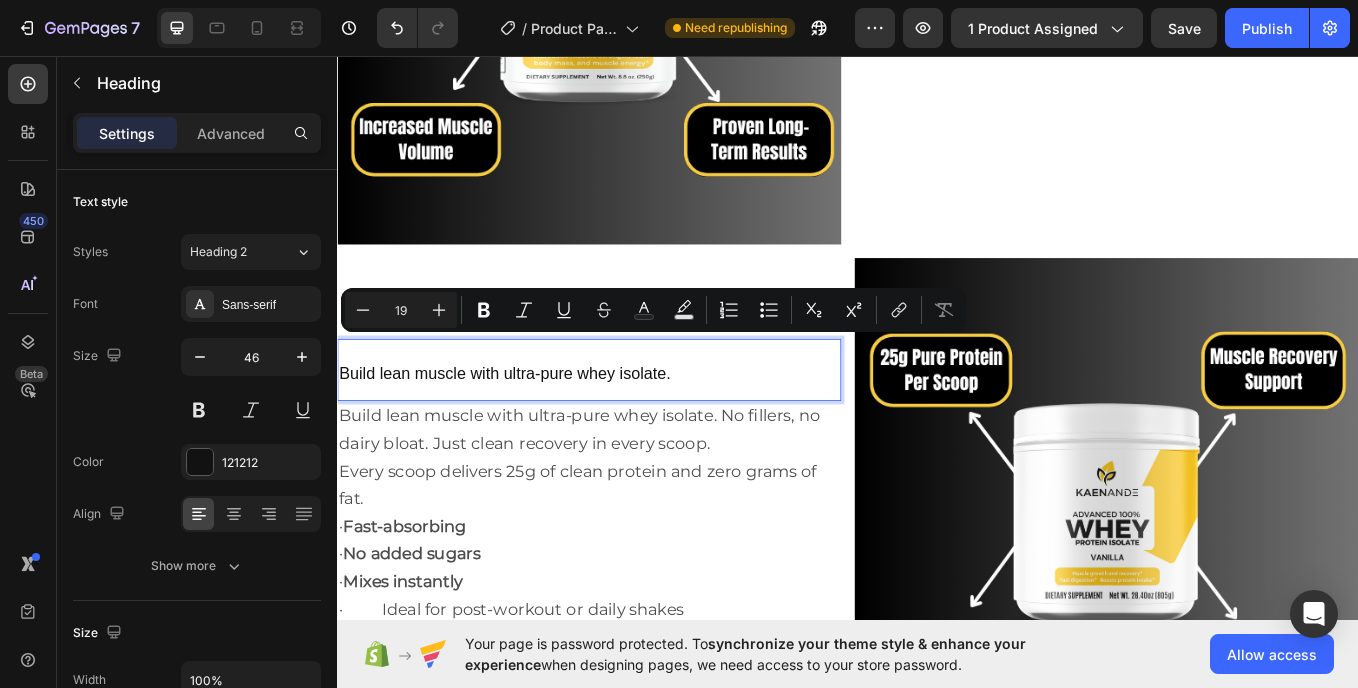 scroll, scrollTop: 2295, scrollLeft: 0, axis: vertical 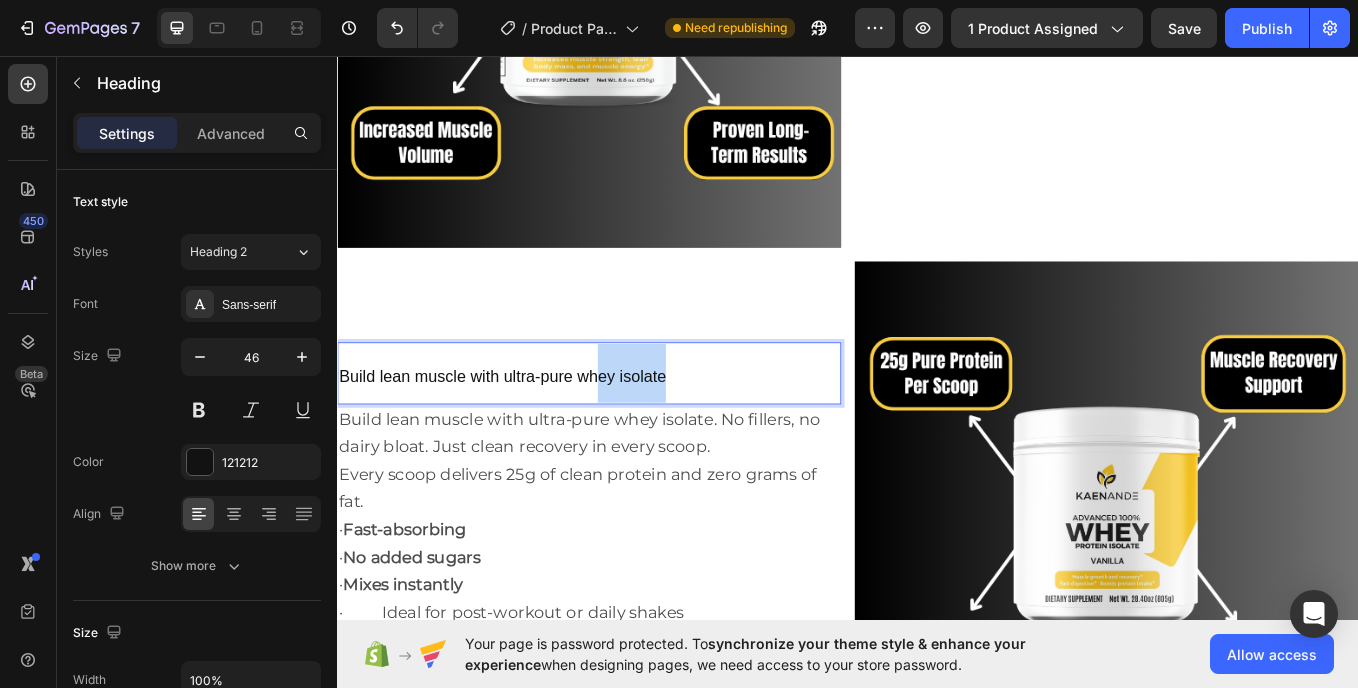 drag, startPoint x: 757, startPoint y: 413, endPoint x: 639, endPoint y: 428, distance: 118.94957 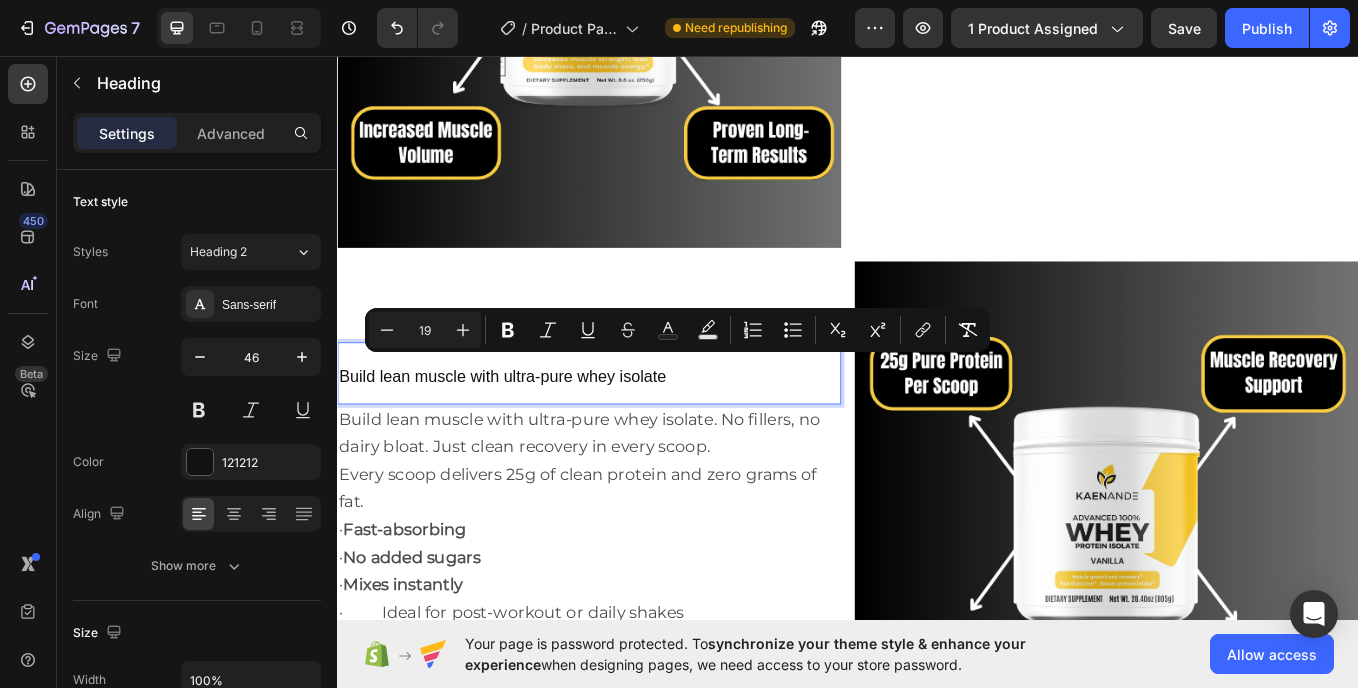 click on "Build lean muscle with ultra-pure whey isolate" at bounding box center (531, 432) 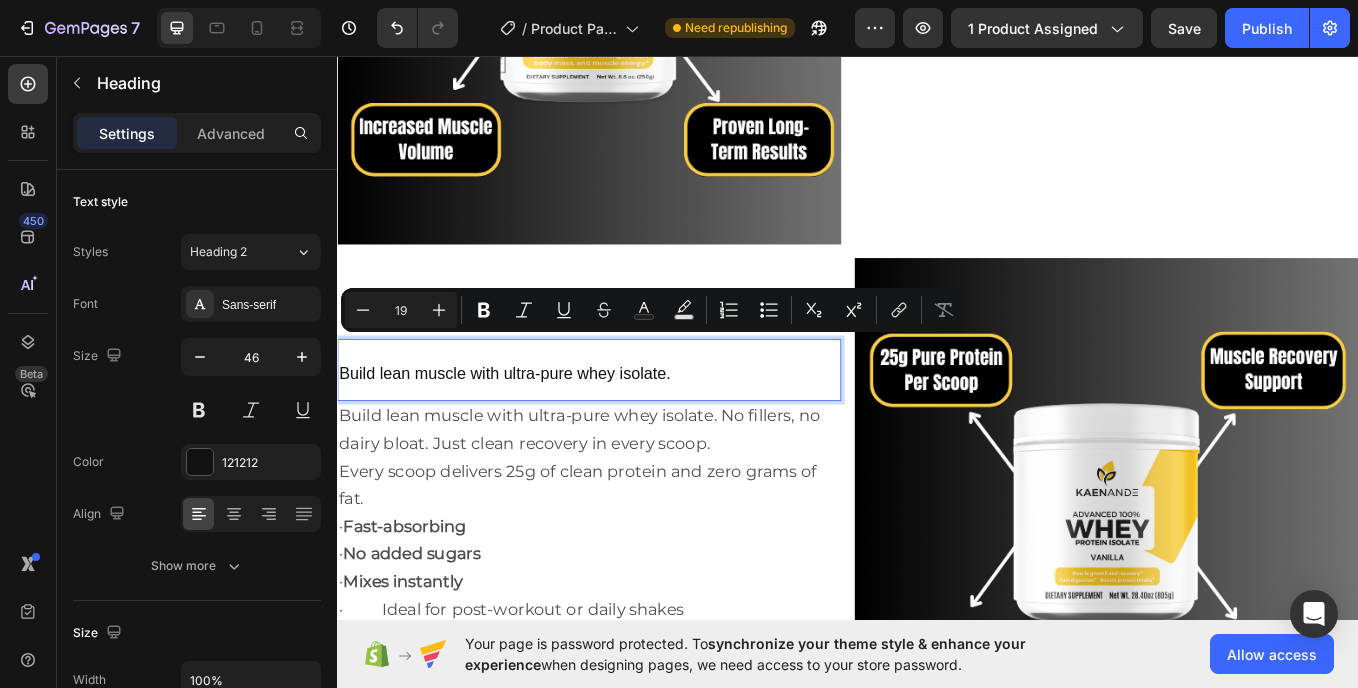 scroll, scrollTop: 2295, scrollLeft: 0, axis: vertical 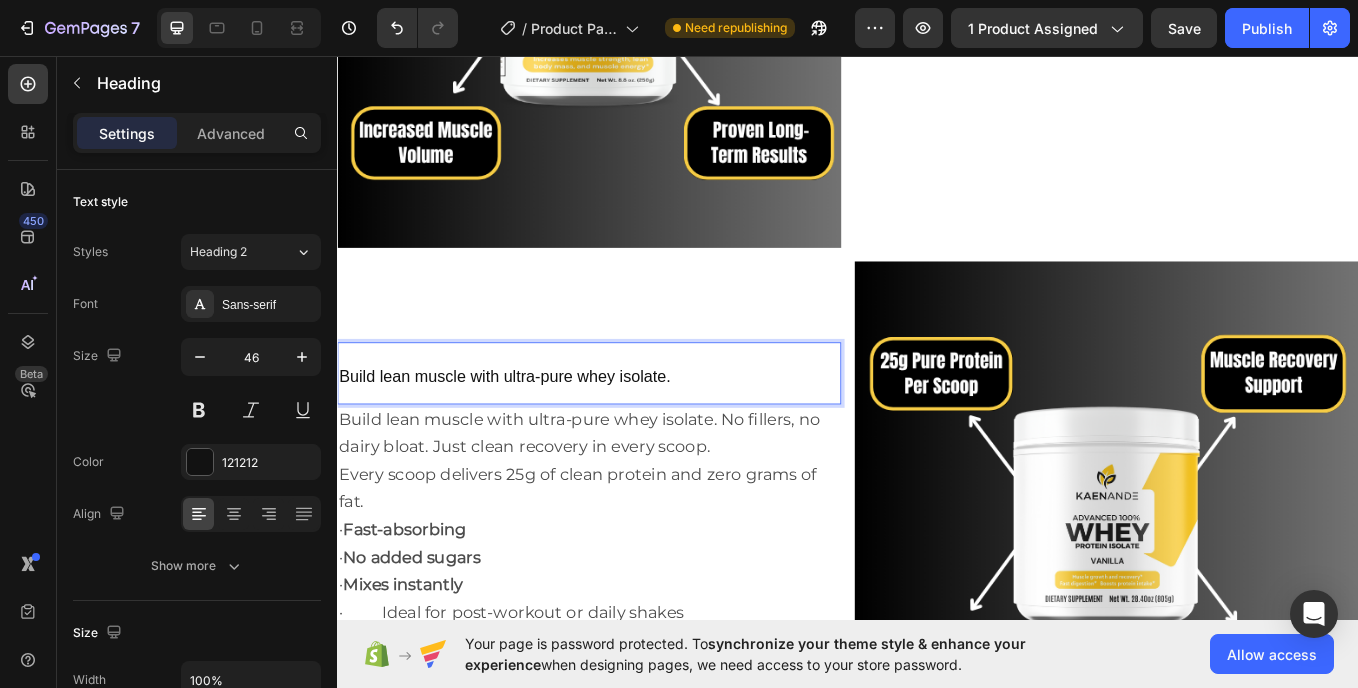 click on "Build lean muscle with ultra-pure whey isolate." at bounding box center [633, 428] 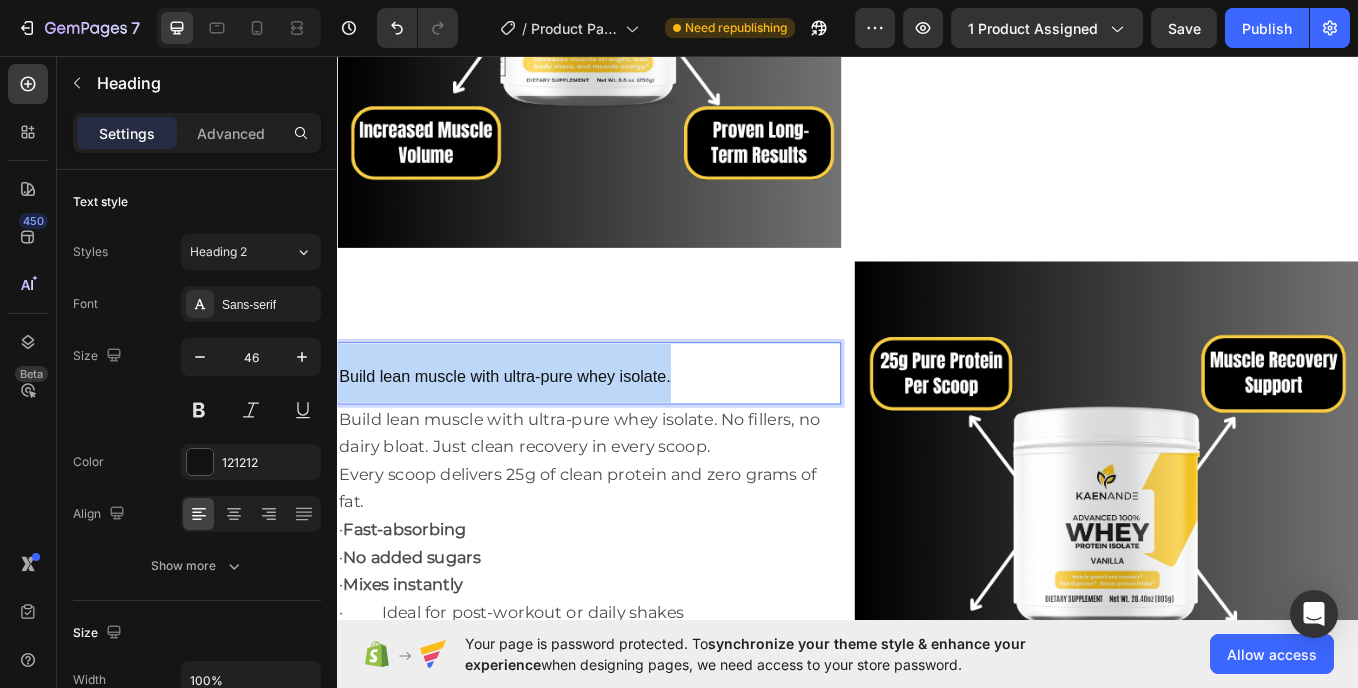 drag, startPoint x: 729, startPoint y: 422, endPoint x: 220, endPoint y: 440, distance: 509.31818 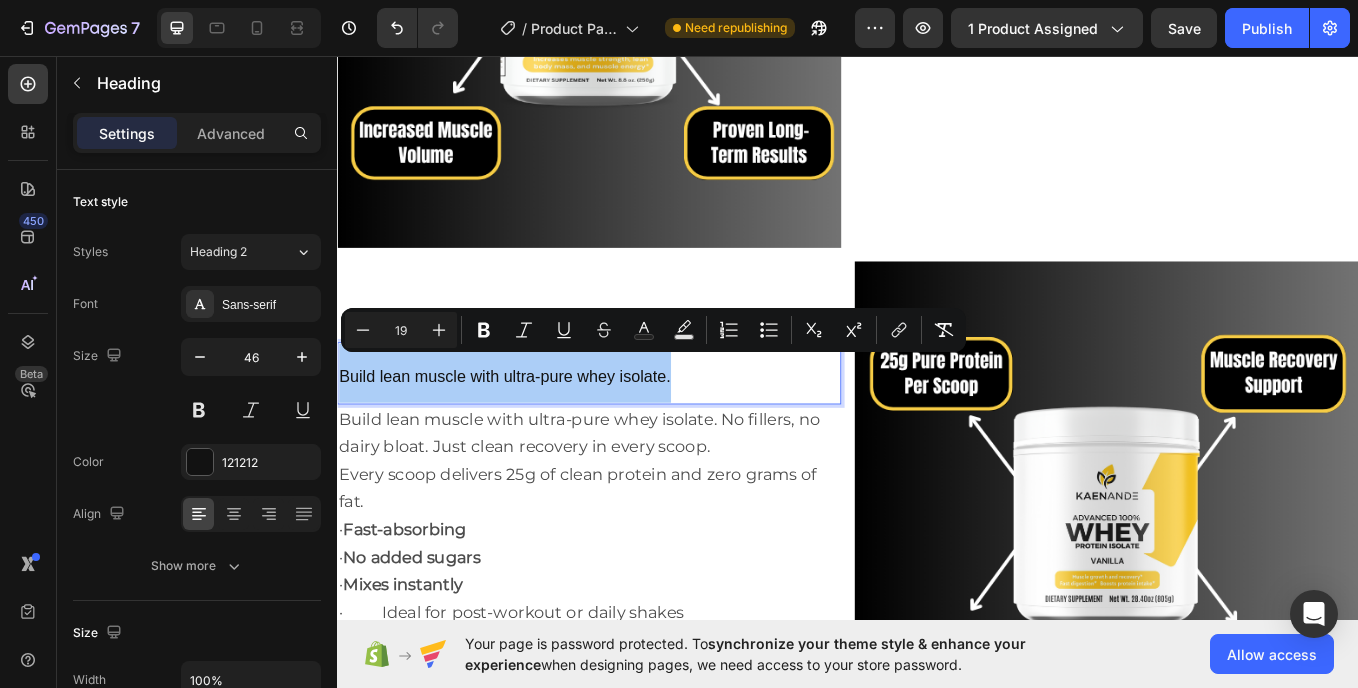 click on "19" at bounding box center [401, 330] 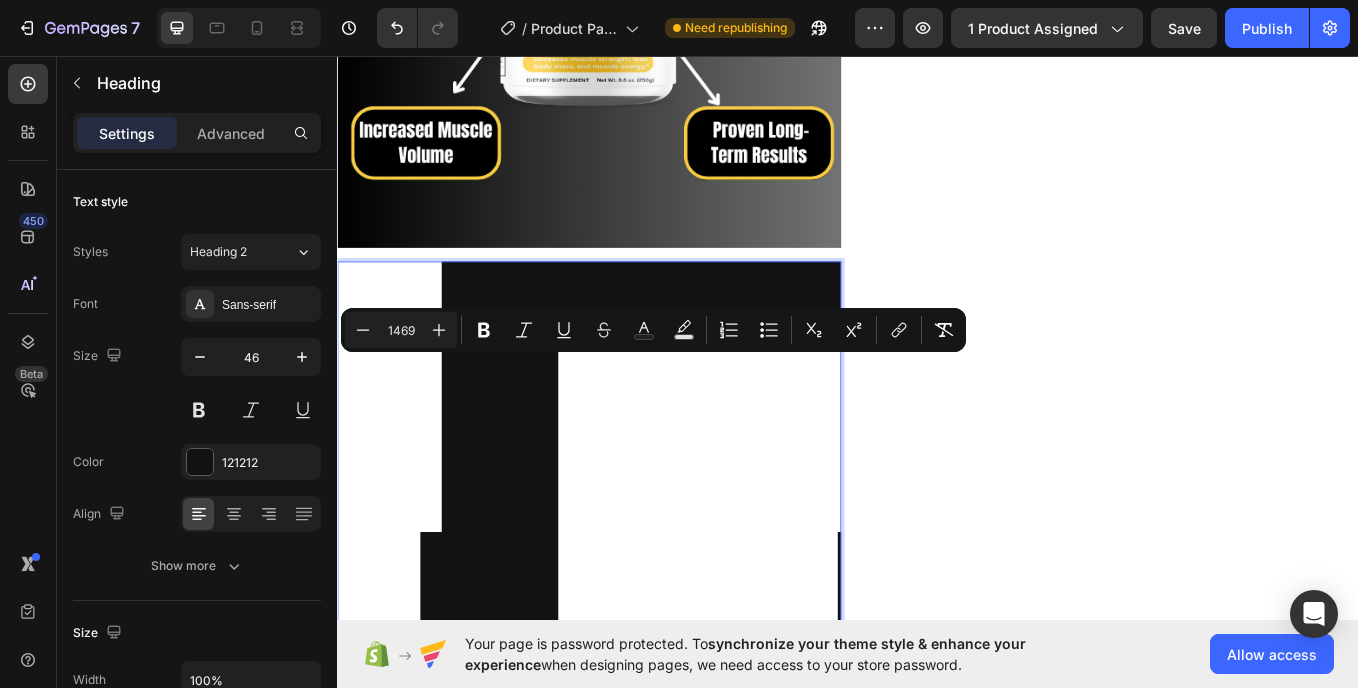 type on "149" 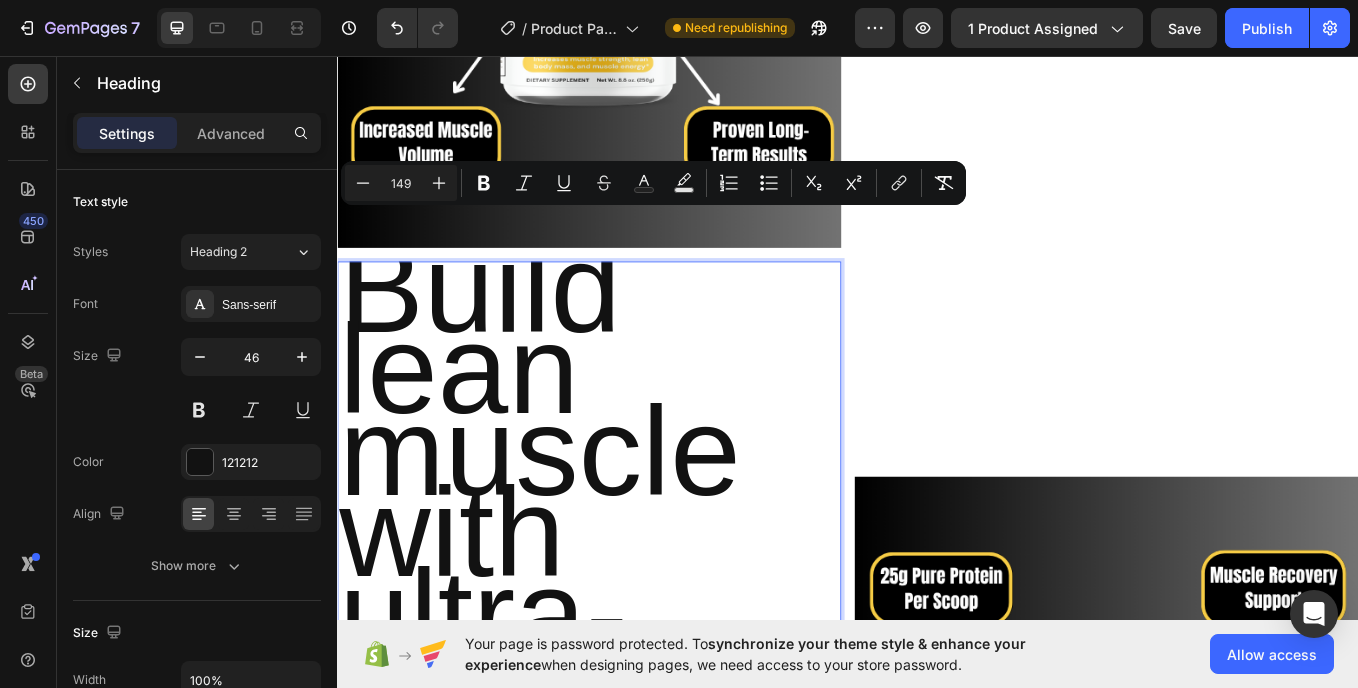 click on "149" at bounding box center (401, 183) 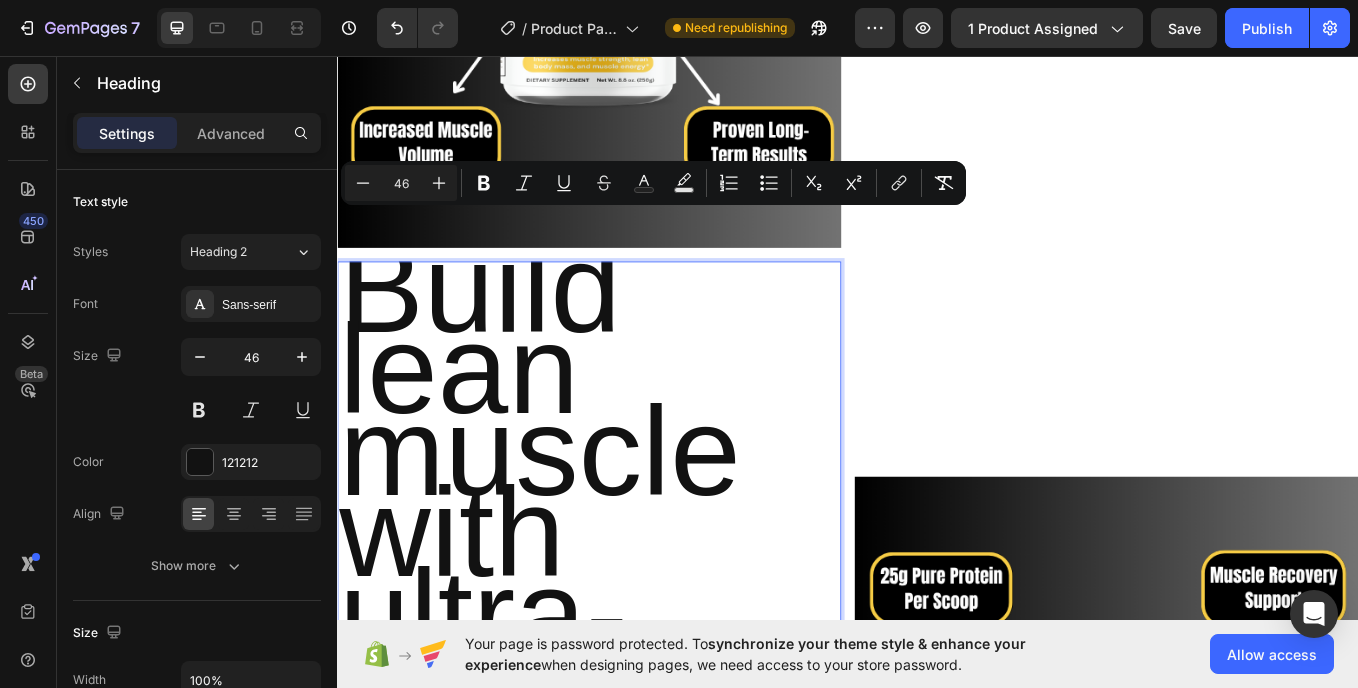type on "46" 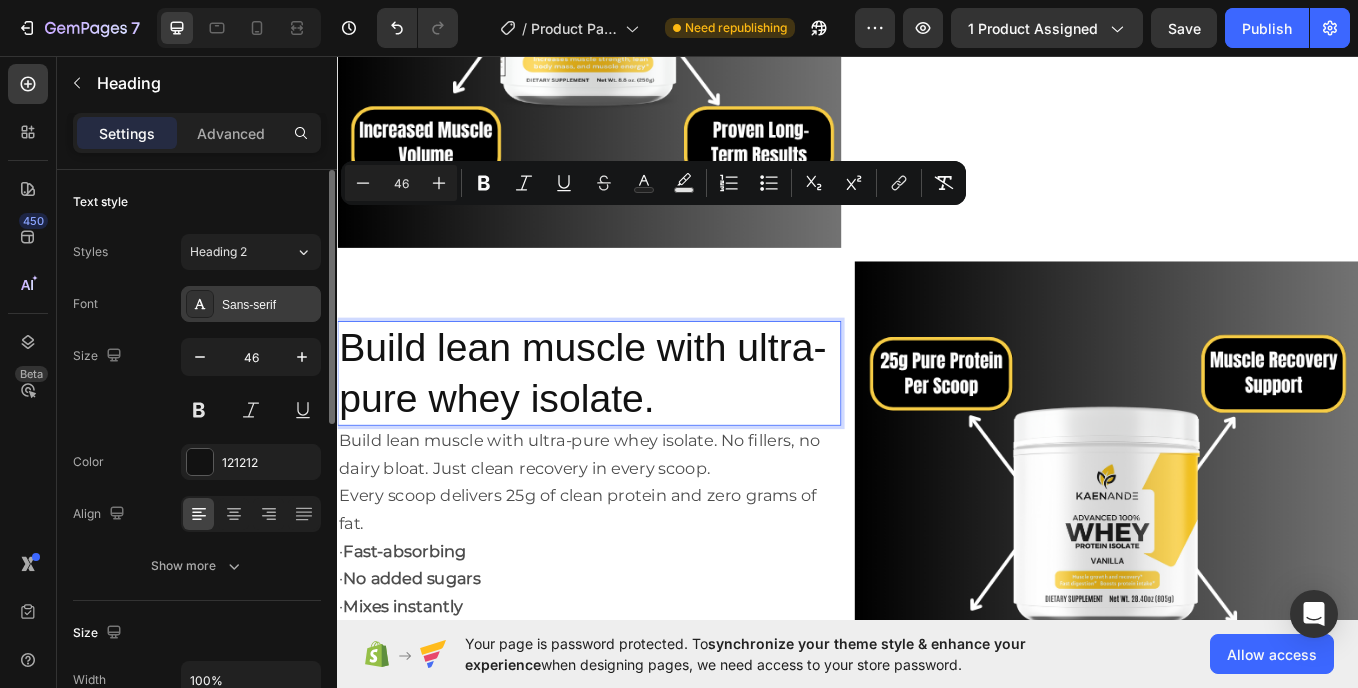click on "Sans-serif" at bounding box center [269, 305] 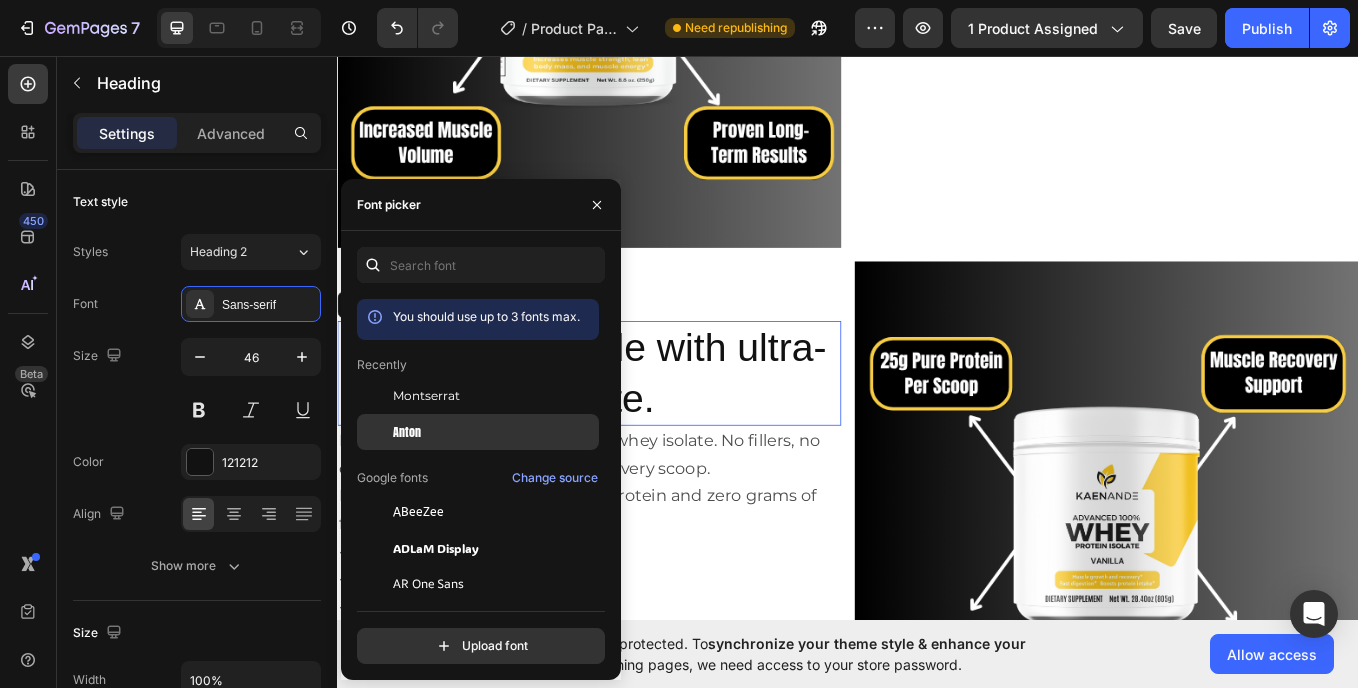 click on "Anton" at bounding box center (494, 432) 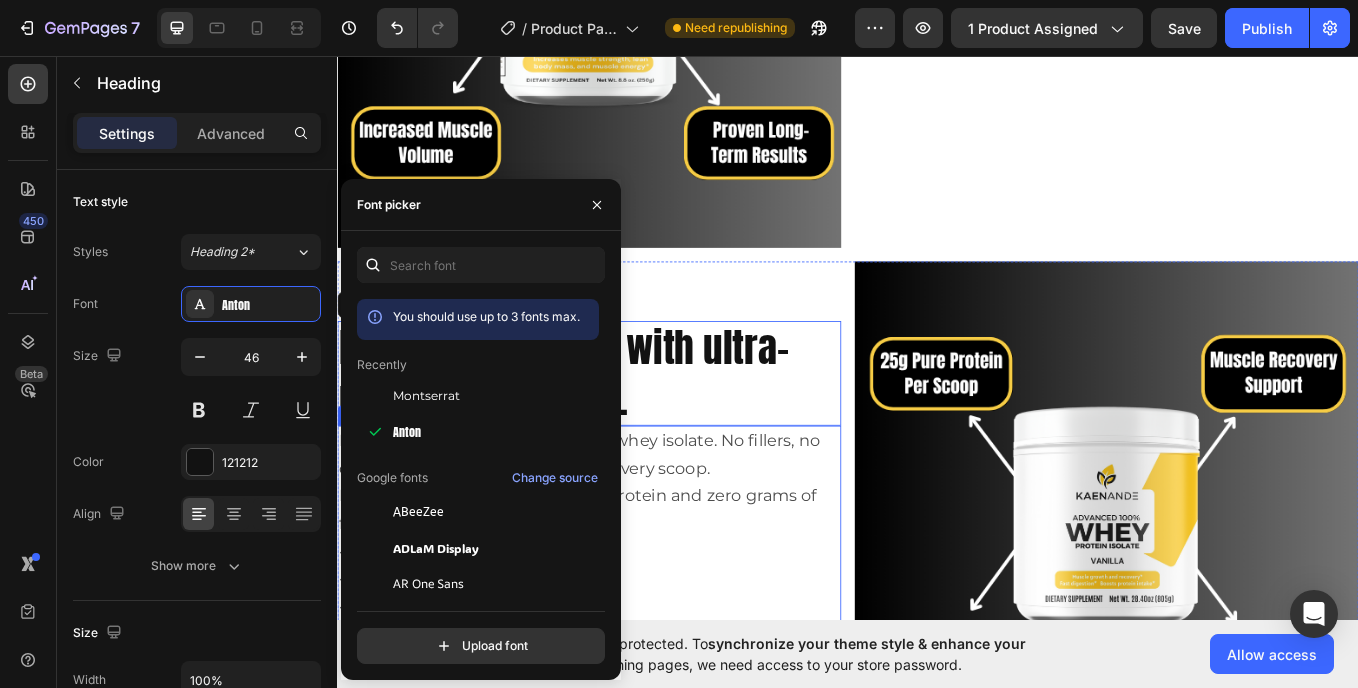 click on "Every scoop delivers 25g of clean protein and zero grams of fat." at bounding box center [633, 589] 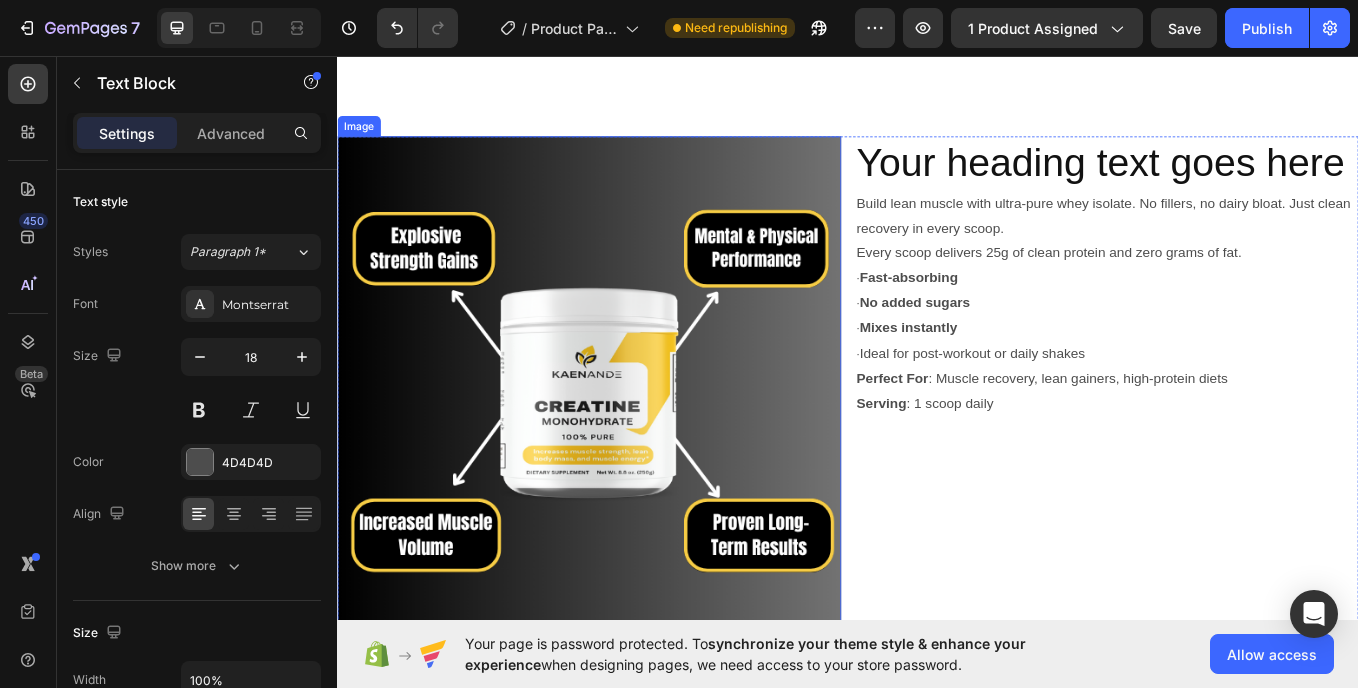 scroll, scrollTop: 1835, scrollLeft: 0, axis: vertical 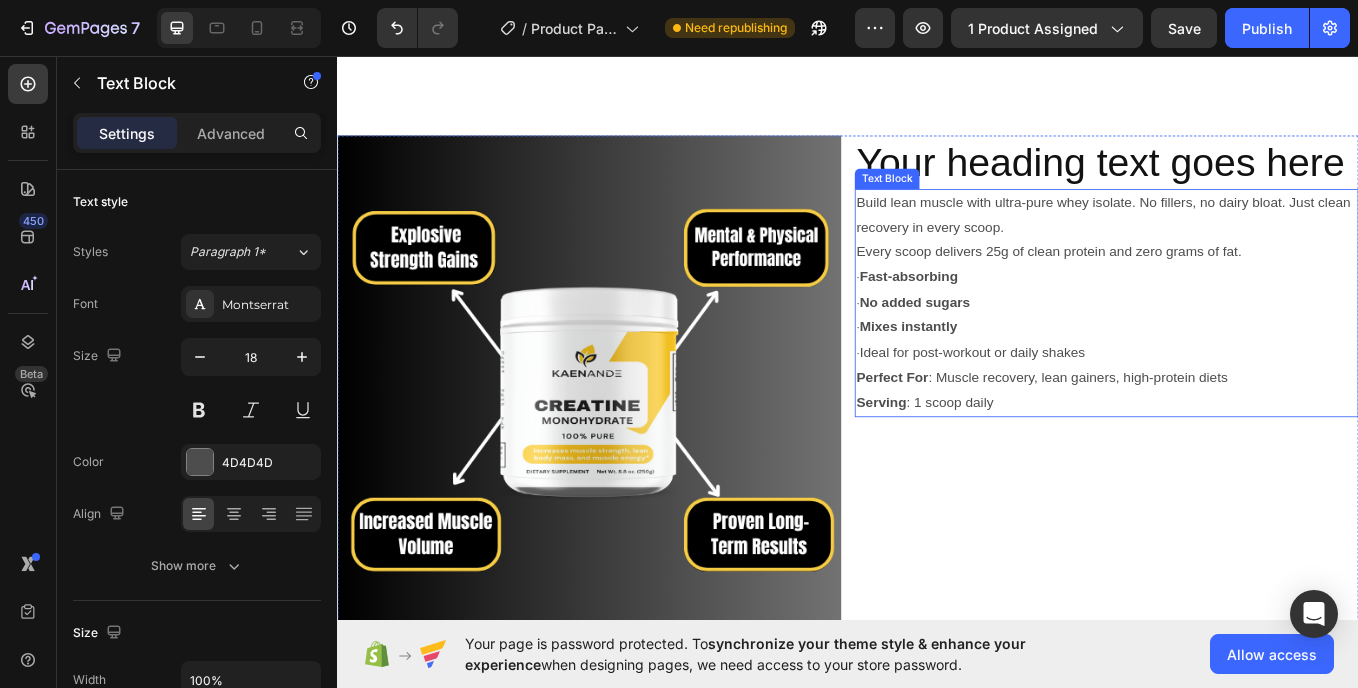 click on "Build lean muscle with ultra-pure whey isolate. No fillers, no dairy bloat. Just clean recovery in every scoop." at bounding box center (1241, 243) 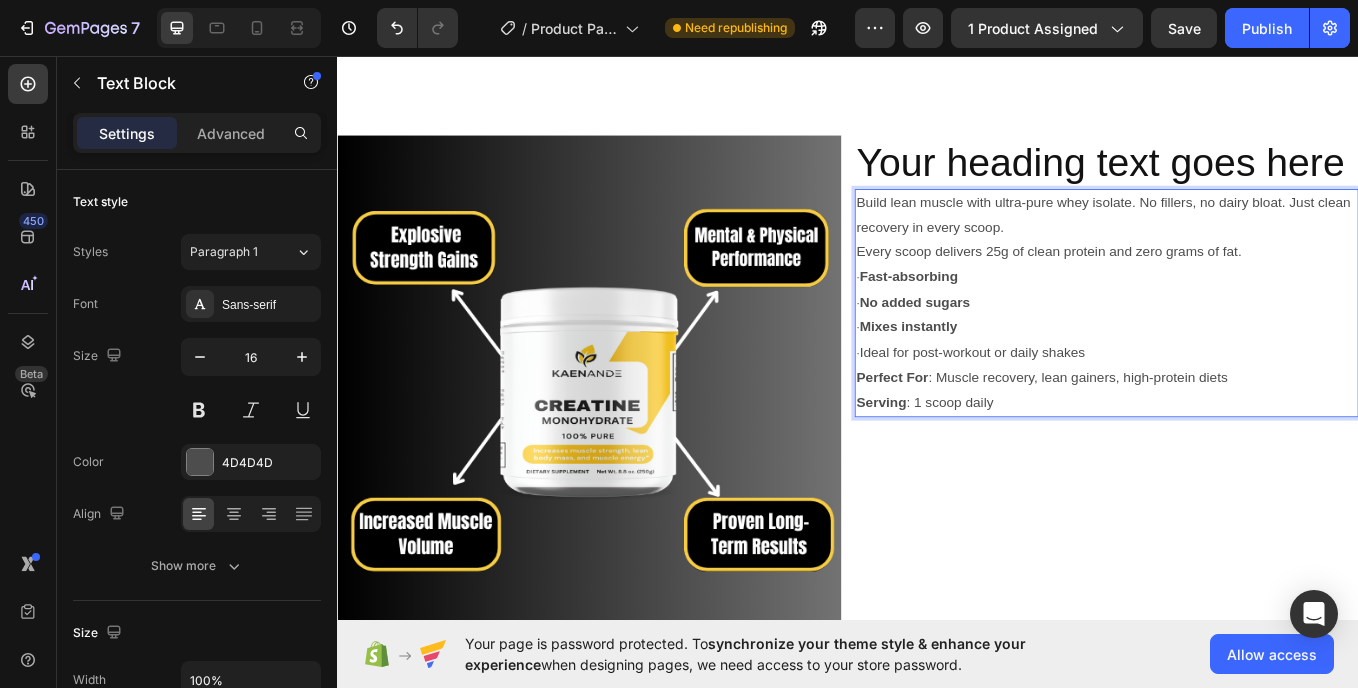 click on "Build lean muscle with ultra-pure whey isolate. No fillers, no dairy bloat. Just clean recovery in every scoop." at bounding box center (1241, 243) 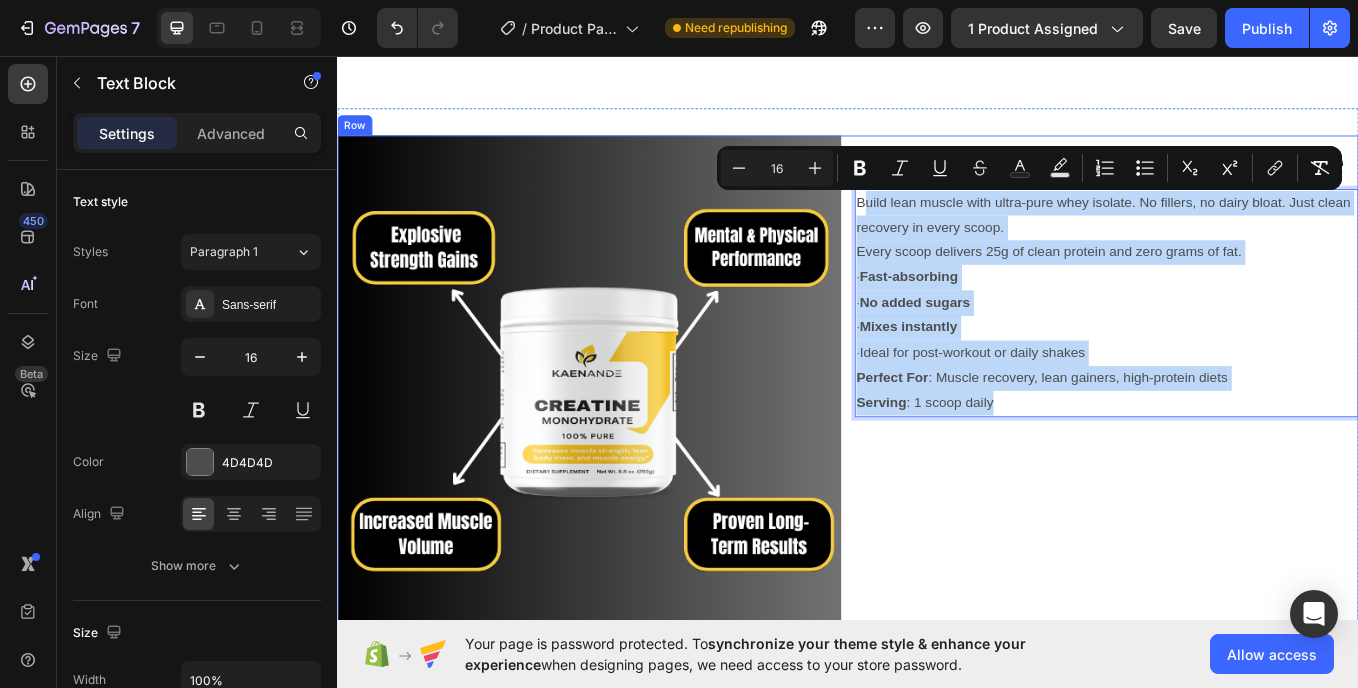 drag, startPoint x: 944, startPoint y: 229, endPoint x: 1129, endPoint y: 491, distance: 320.73196 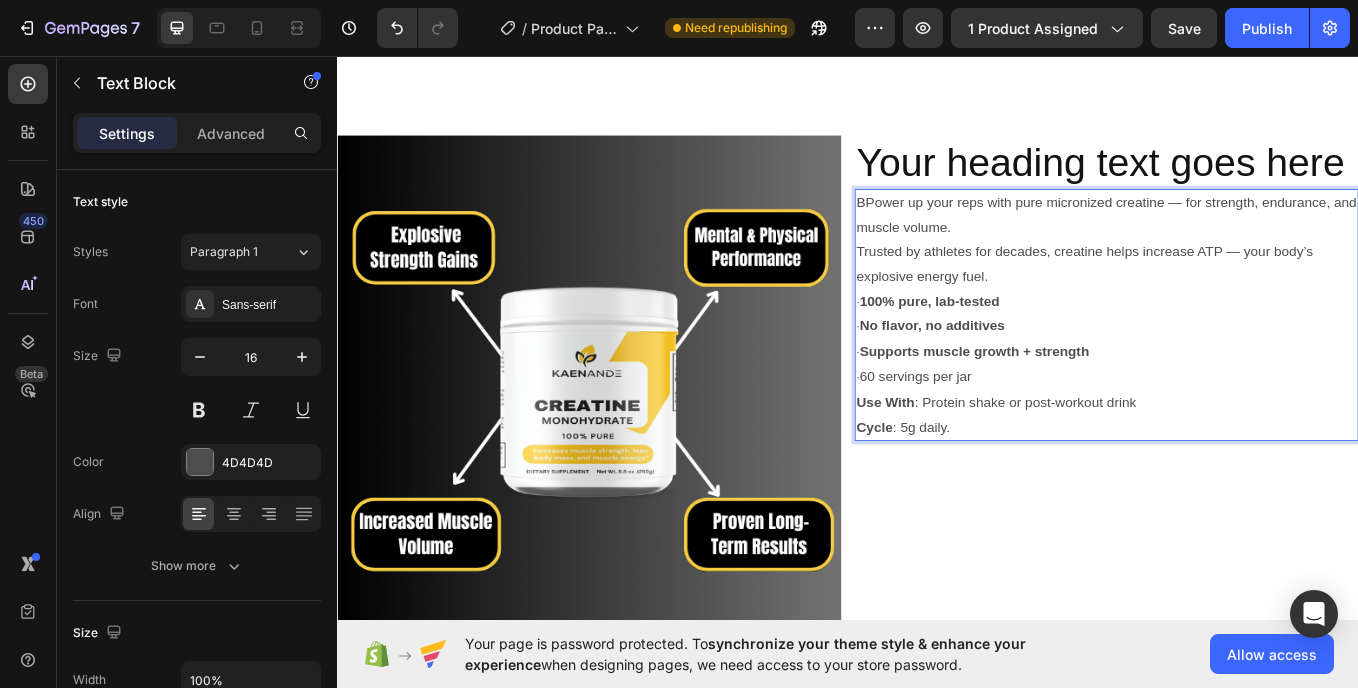 click on "BPower up your reps with pure micronized creatine — for strength, endurance, and muscle volume." at bounding box center (1241, 243) 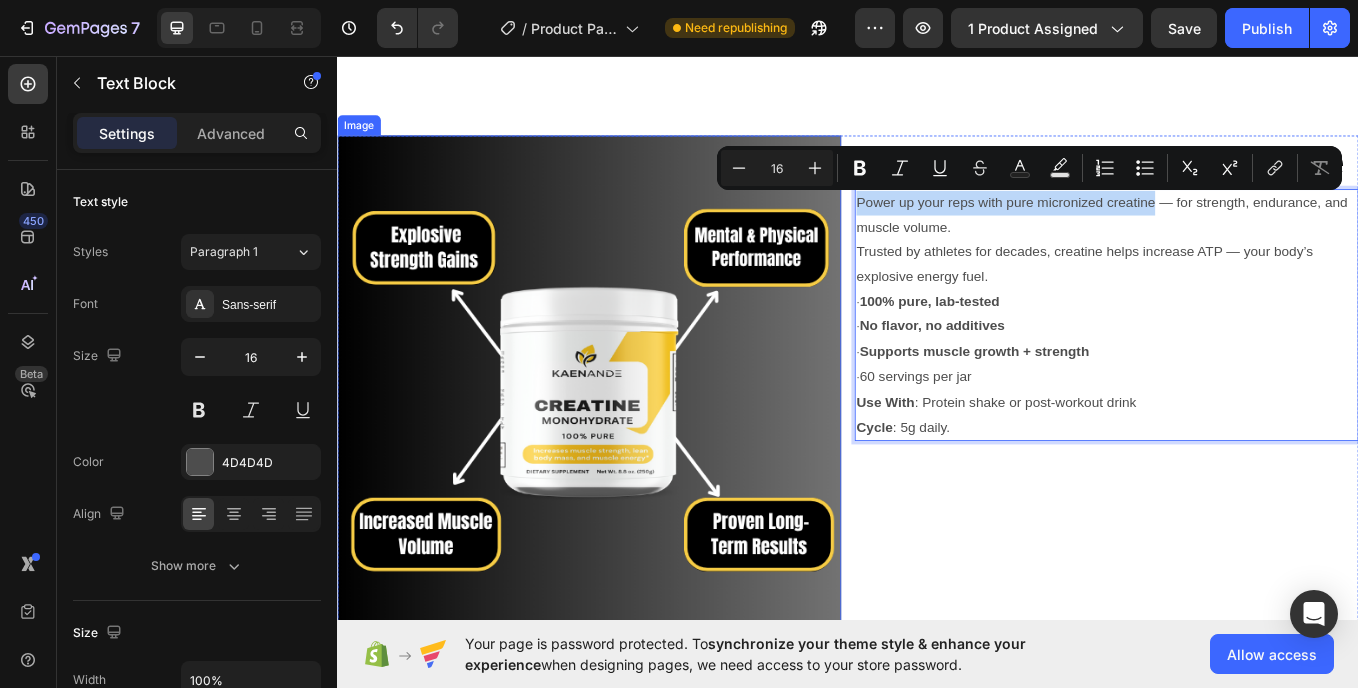 drag, startPoint x: 1291, startPoint y: 231, endPoint x: 909, endPoint y: 242, distance: 382.15836 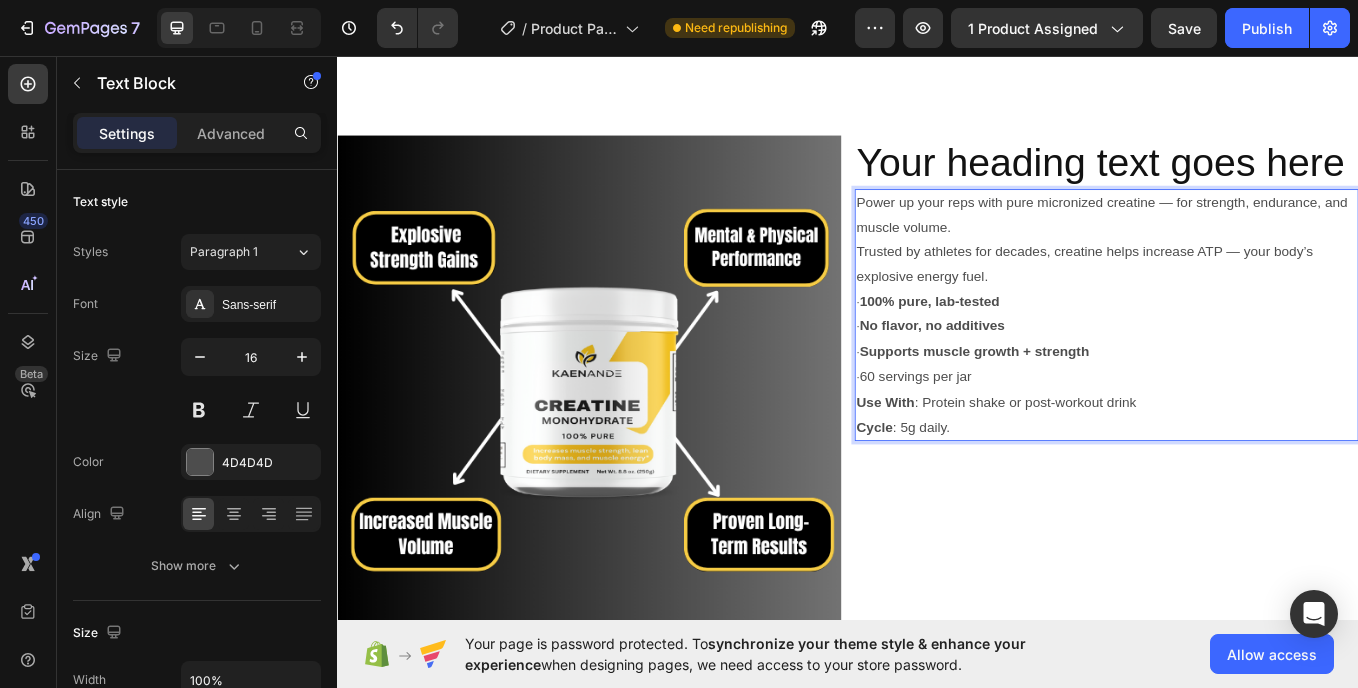 click on "Trusted by athletes for decades, creatine helps increase ATP — your body’s explosive energy fuel." at bounding box center [1241, 301] 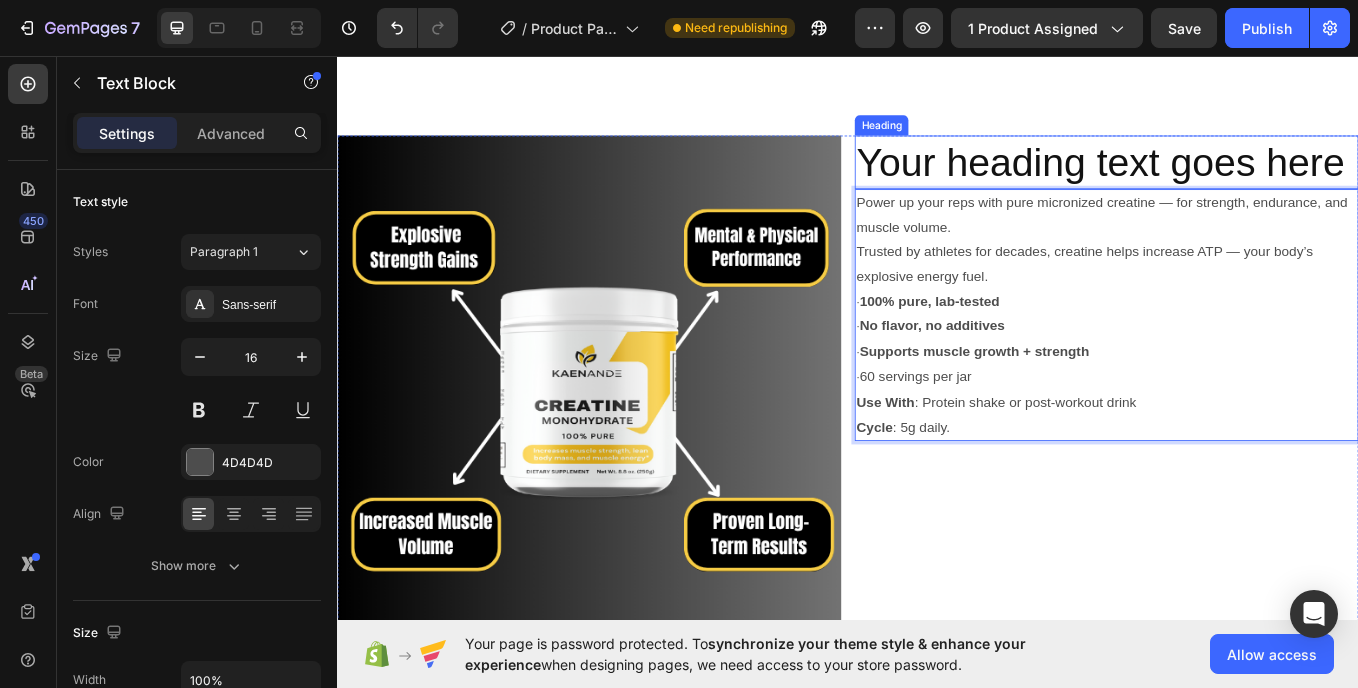 click on "Your heading text goes here" at bounding box center [1241, 181] 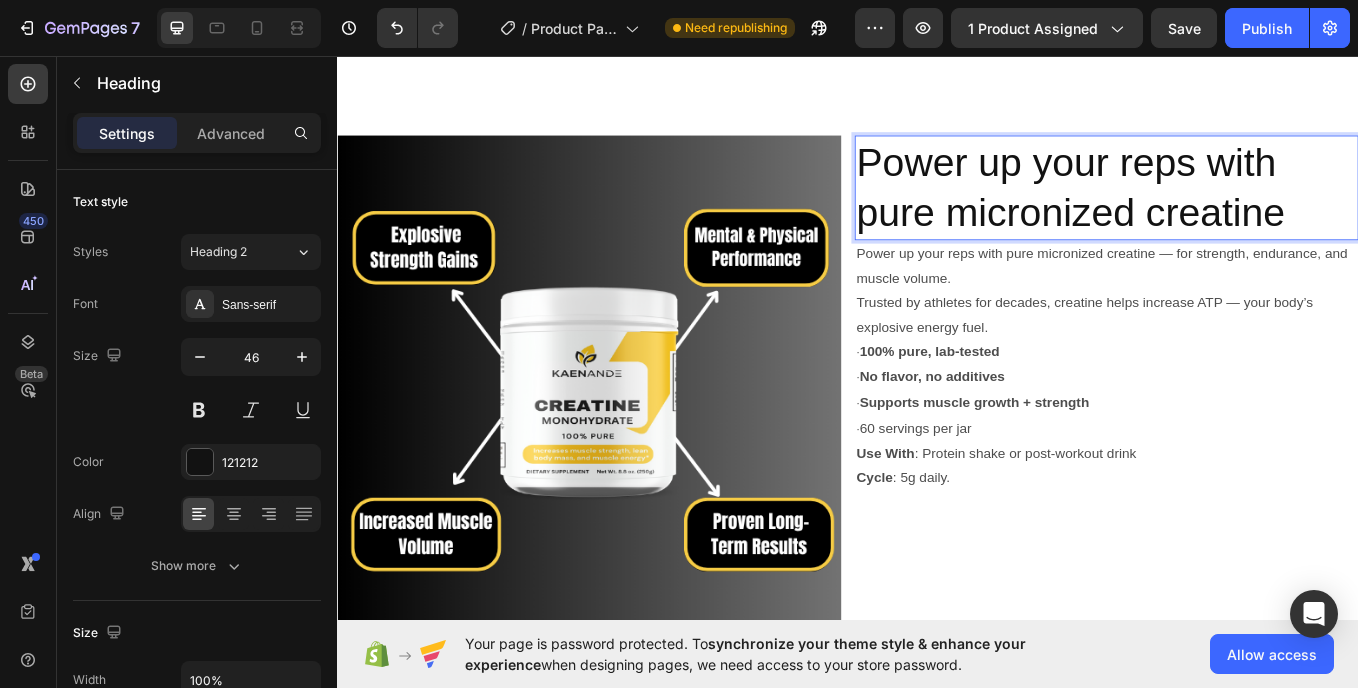 click on "Power up your reps with pure micronized creatine" at bounding box center [1241, 211] 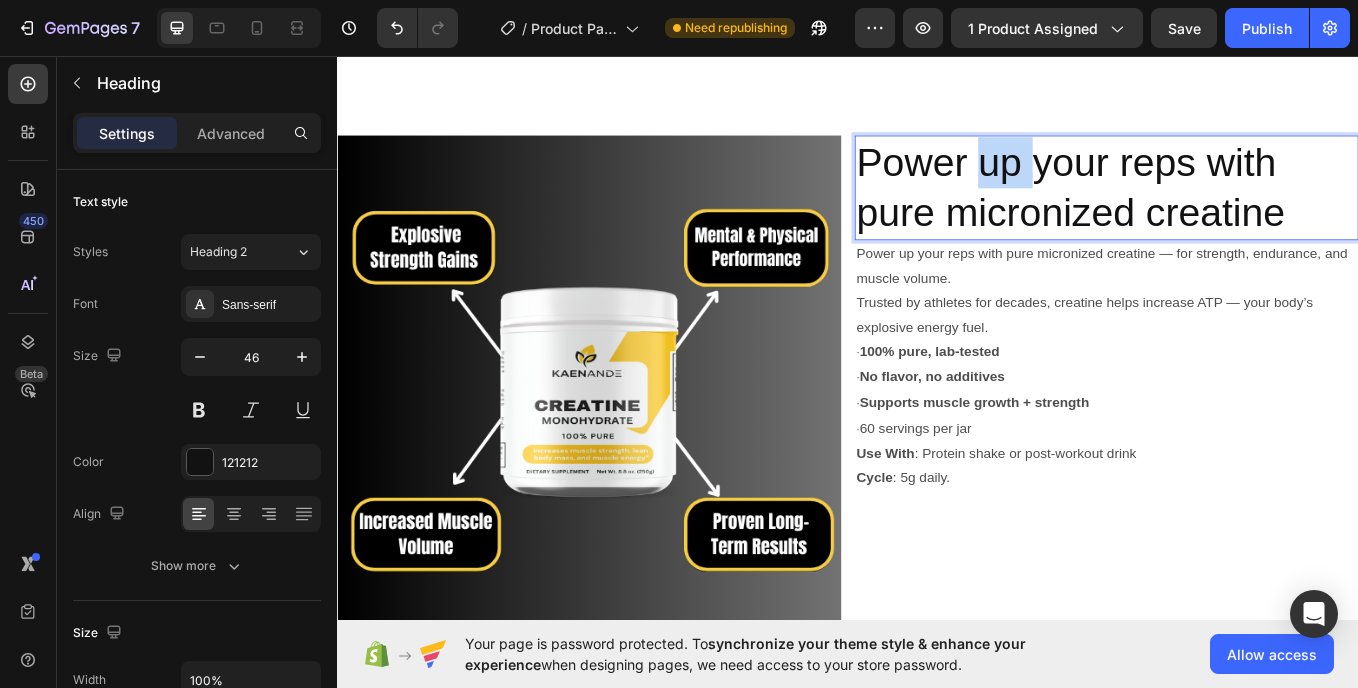 click on "Power up your reps with pure micronized creatine" at bounding box center (1241, 211) 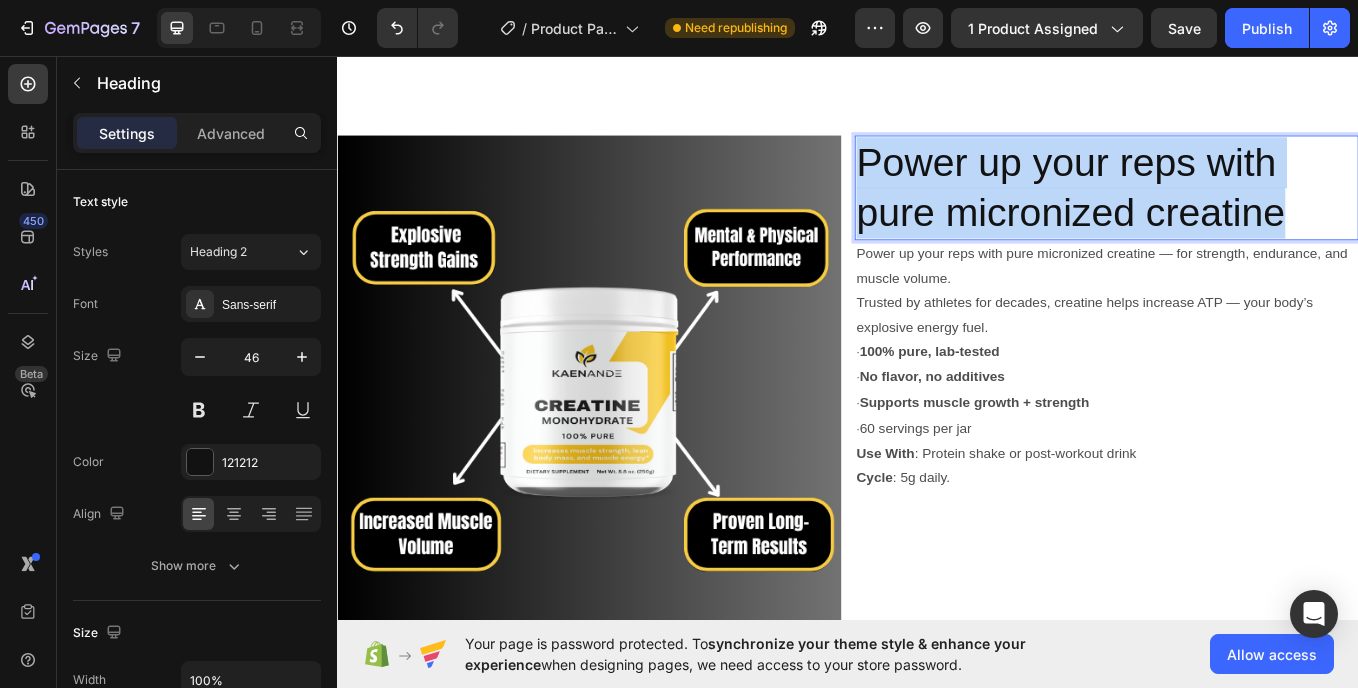 click on "Power up your reps with pure micronized creatine" at bounding box center [1241, 211] 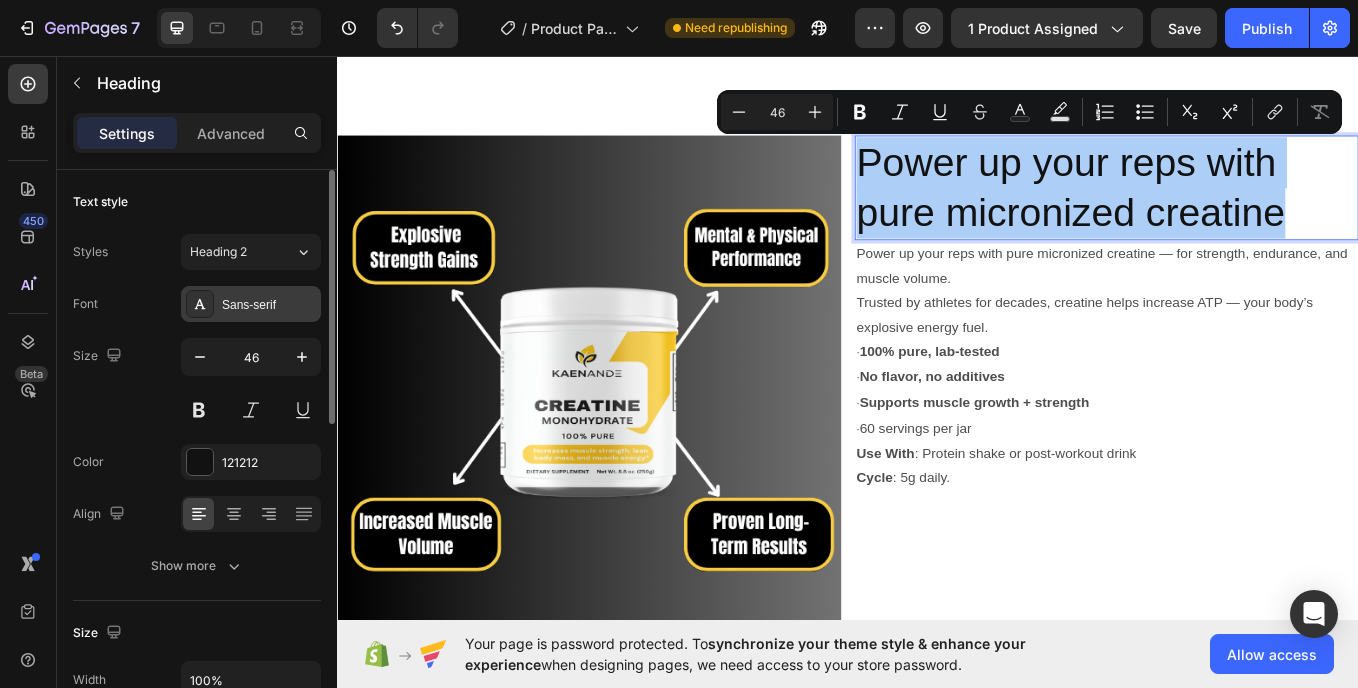 click on "Sans-serif" at bounding box center [251, 304] 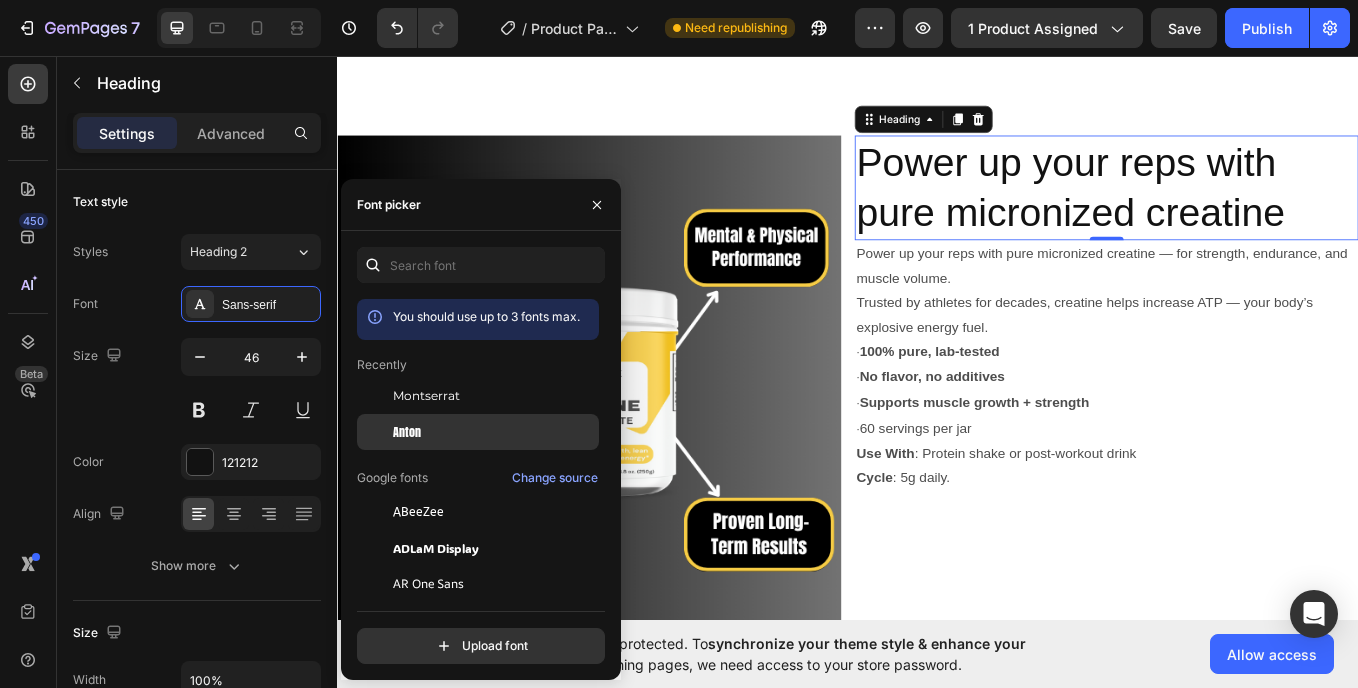 click on "Anton" 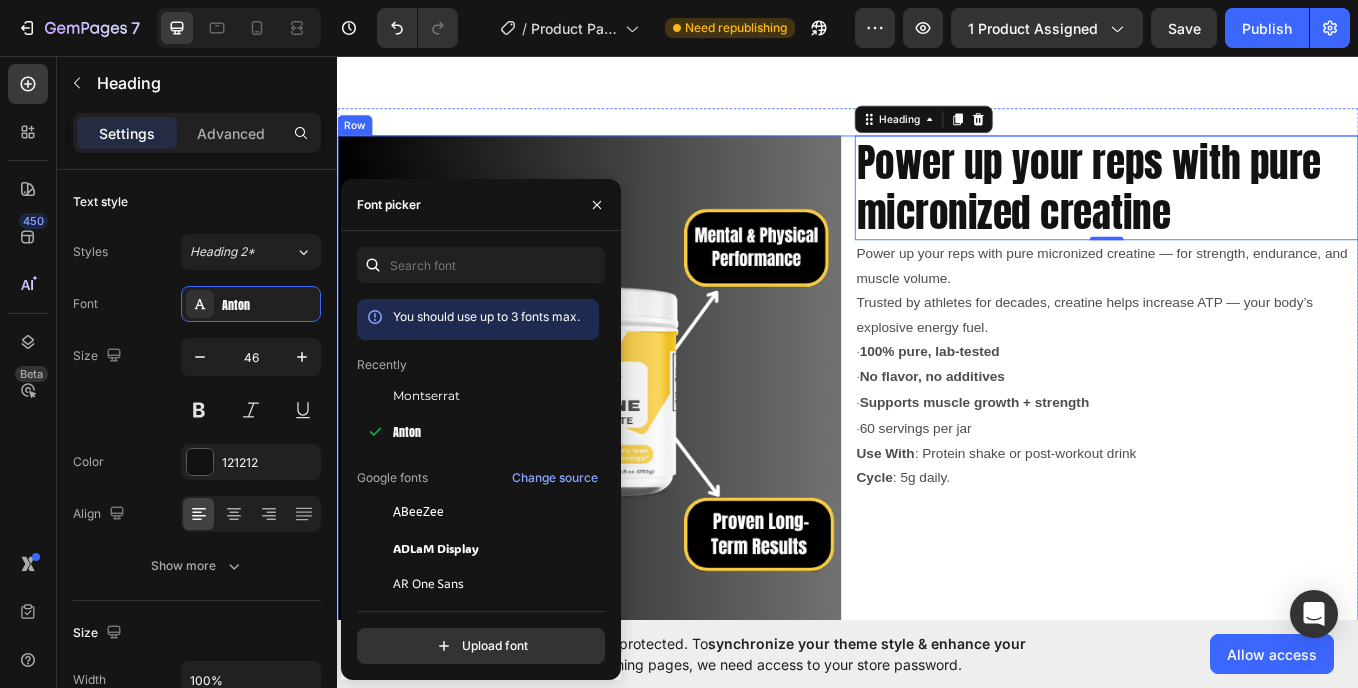 click on "Image Power up your reps with pure micronized creatine Heading 0 Power up your reps with pure micronized creatine — for strength, endurance, and muscle volume. Trusted by athletes for decades, creatine helps increase ATP — your body’s explosive energy fuel. · 100% pure, lab-tested · No flavor, no additives · Supports muscle growth + strength · 60 servings per jar Use With : Protein shake or post-workout drink Cycle : 5g daily. Text Block Row" at bounding box center [937, 445] 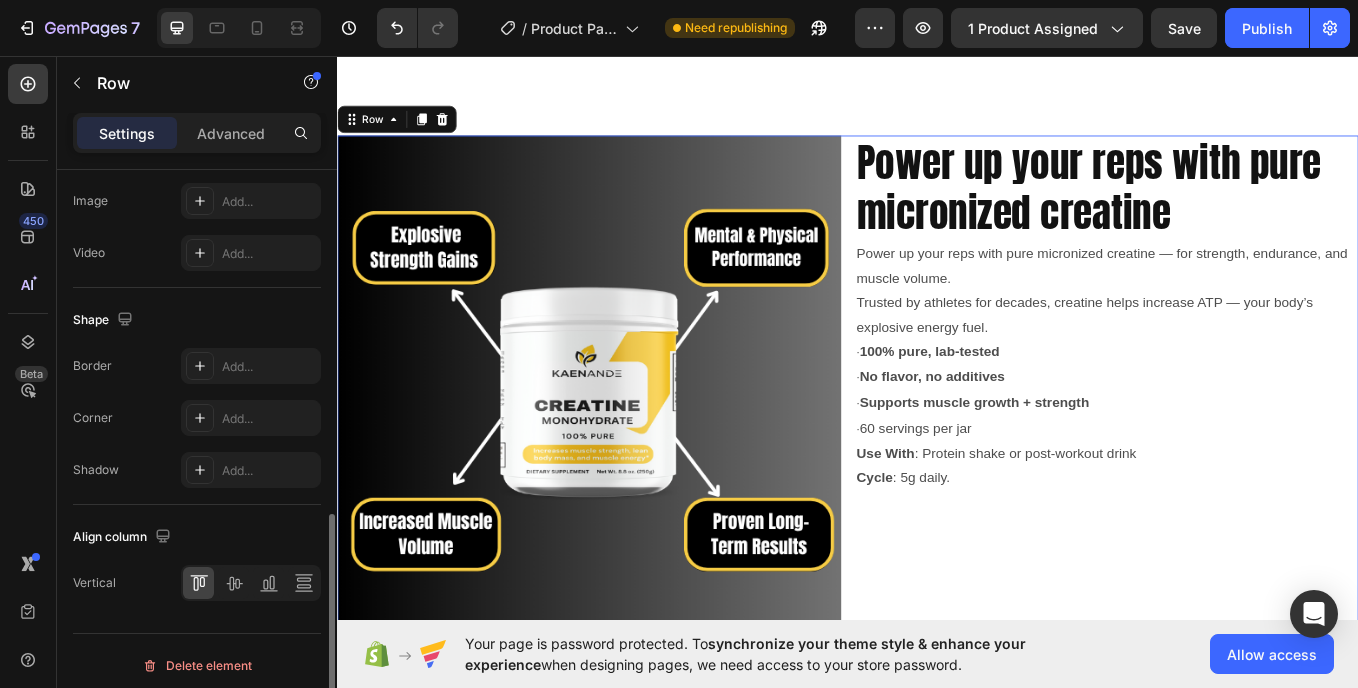 scroll, scrollTop: 868, scrollLeft: 0, axis: vertical 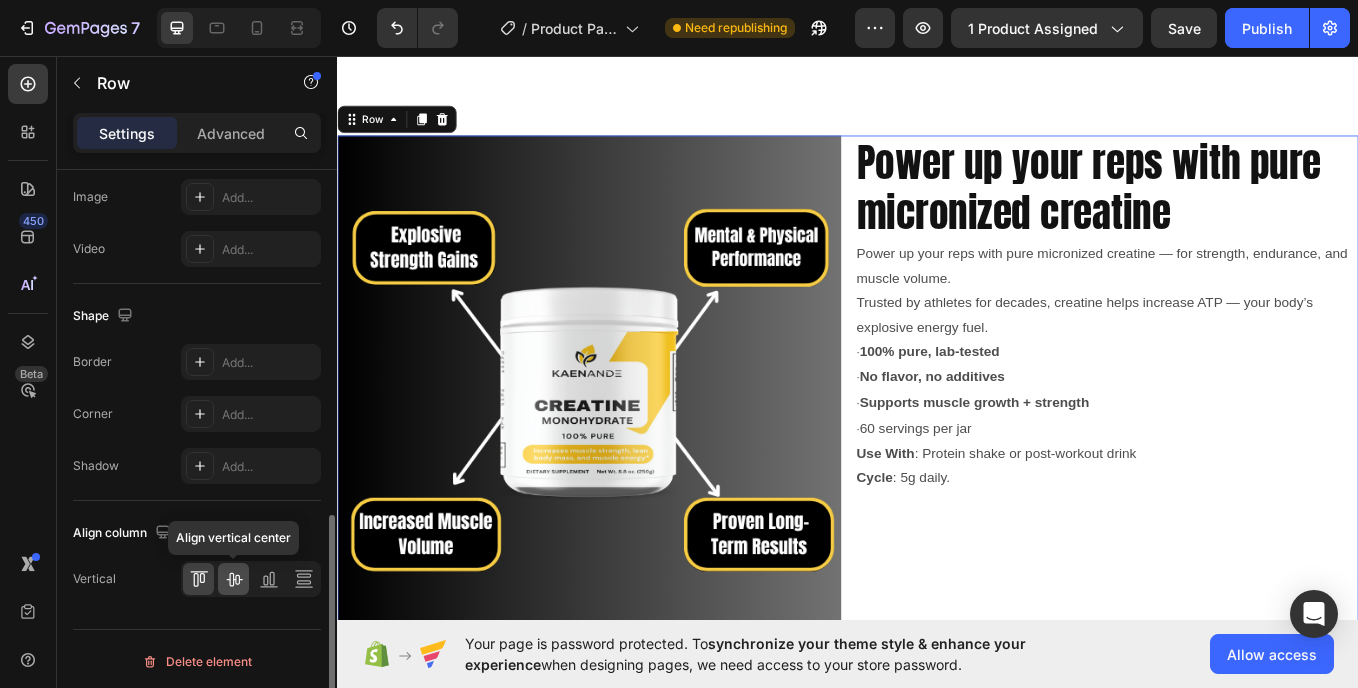 click 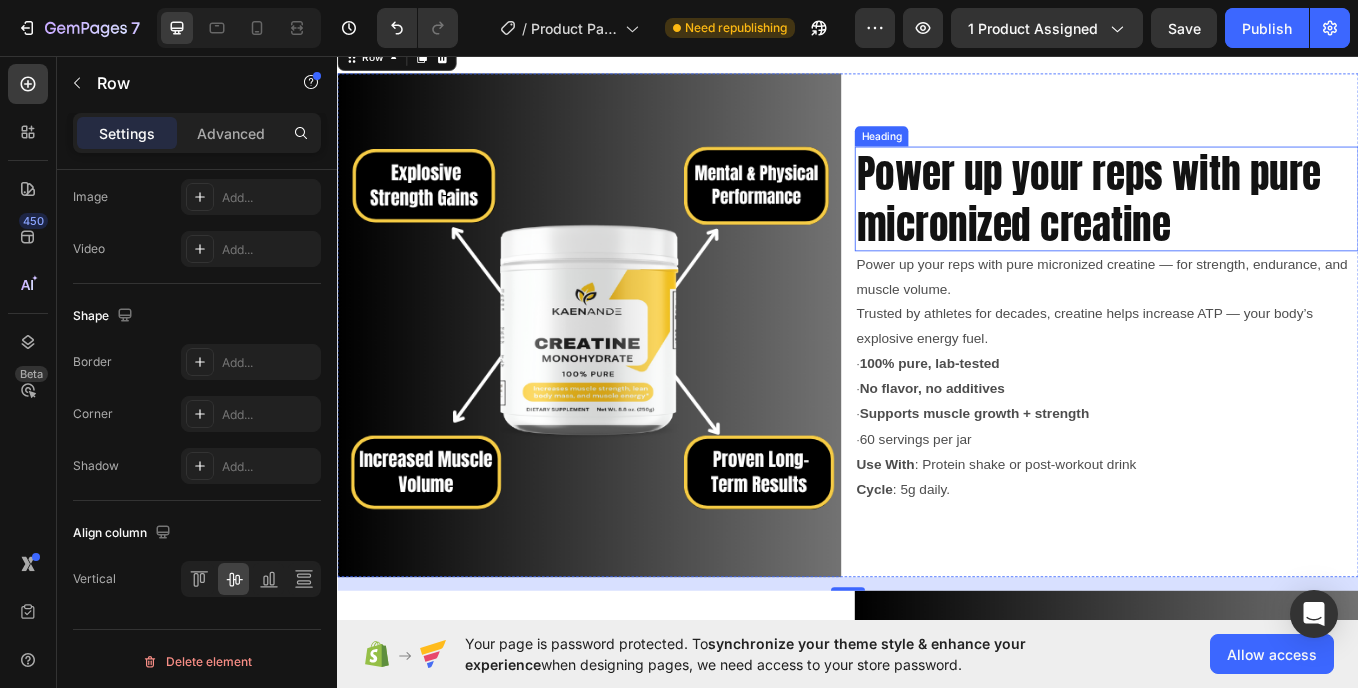 scroll, scrollTop: 1890, scrollLeft: 0, axis: vertical 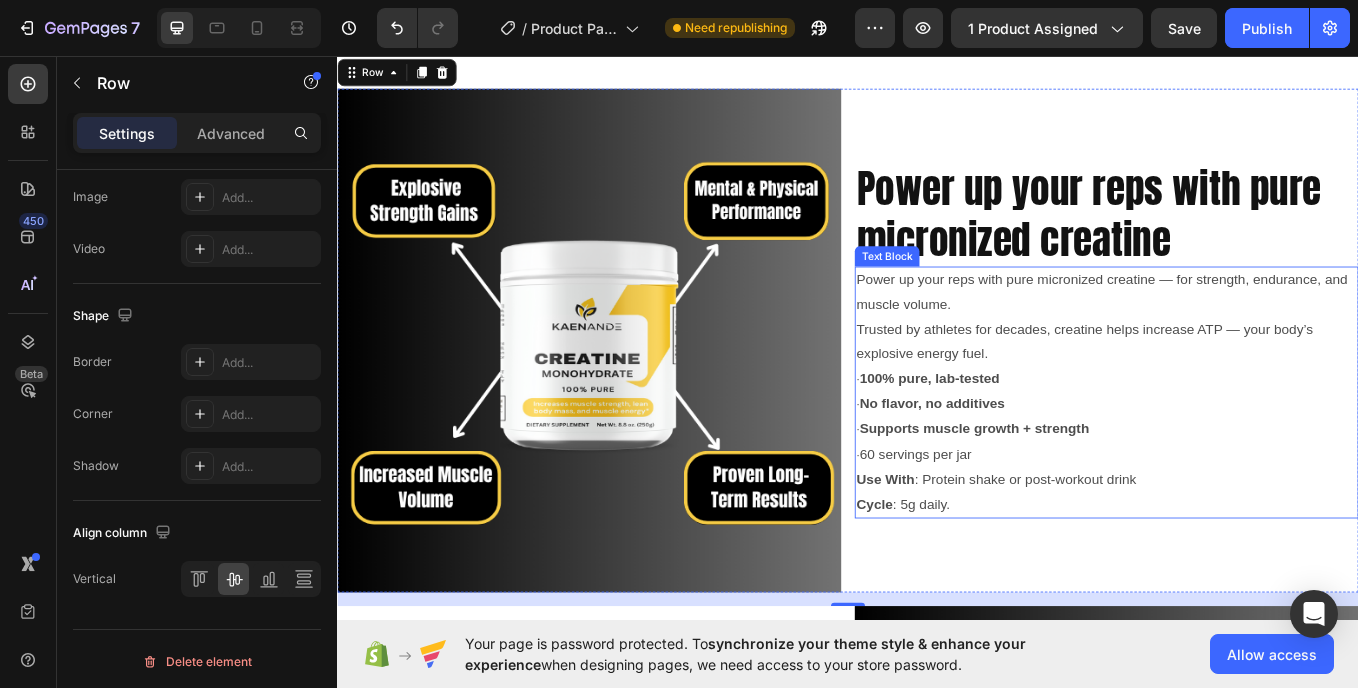 click on "Trusted by athletes for decades, creatine helps increase ATP — your body’s explosive energy fuel." at bounding box center [1241, 392] 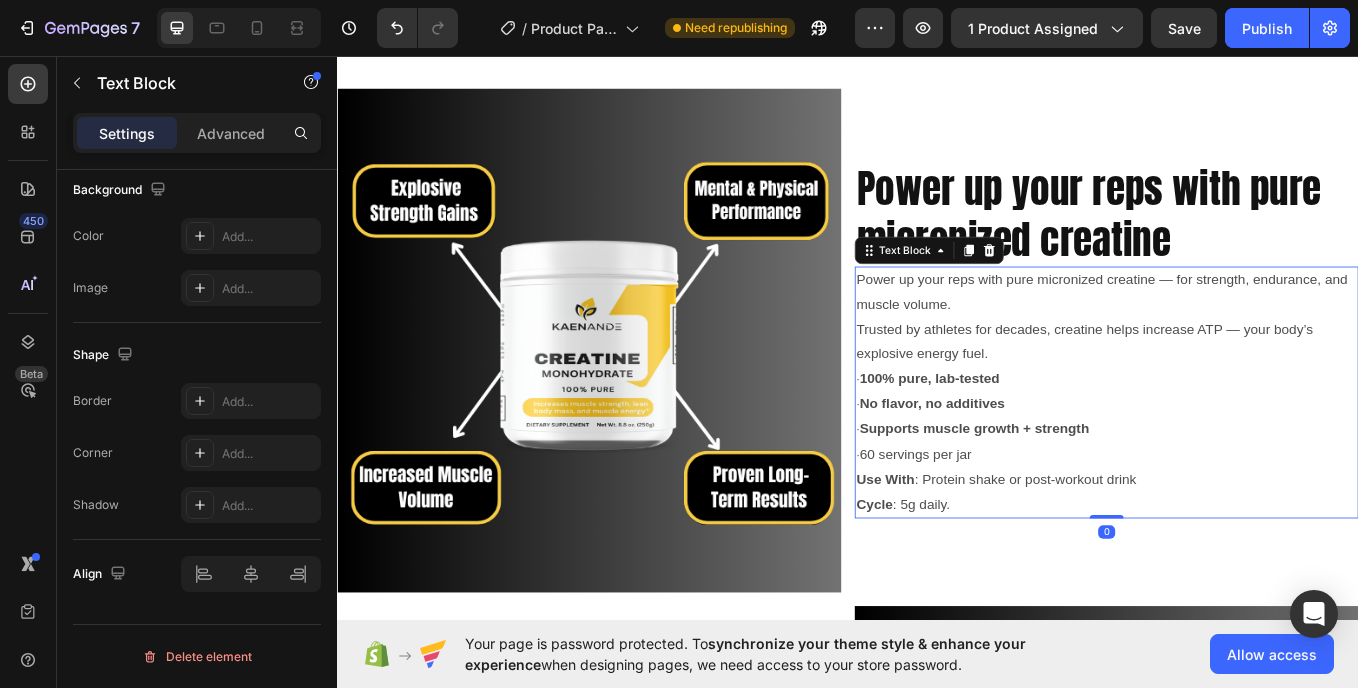 scroll, scrollTop: 0, scrollLeft: 0, axis: both 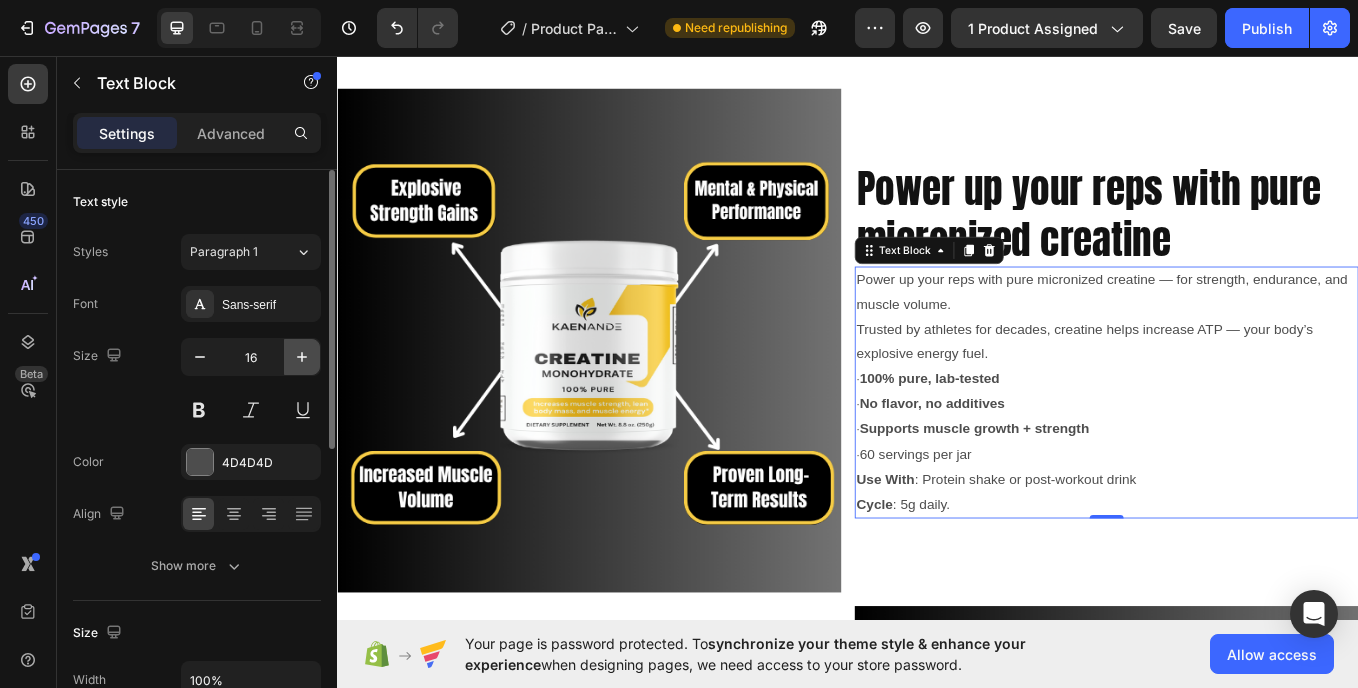 click 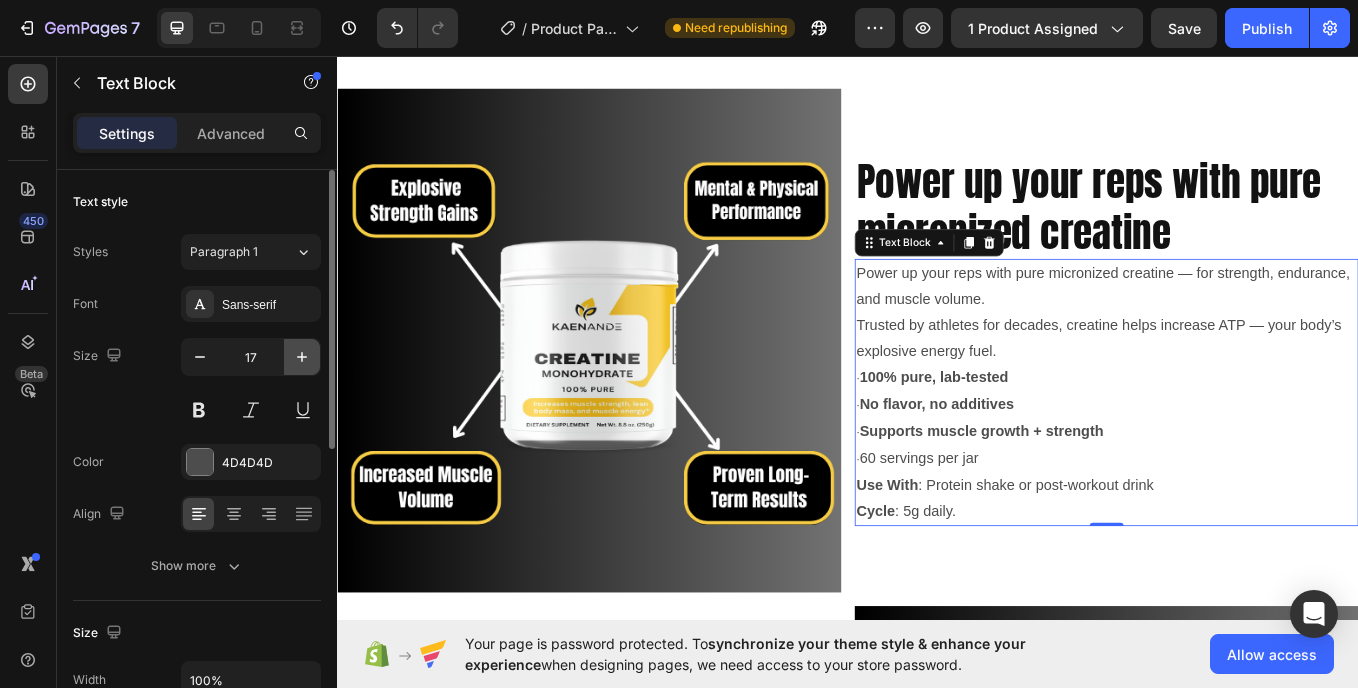 click 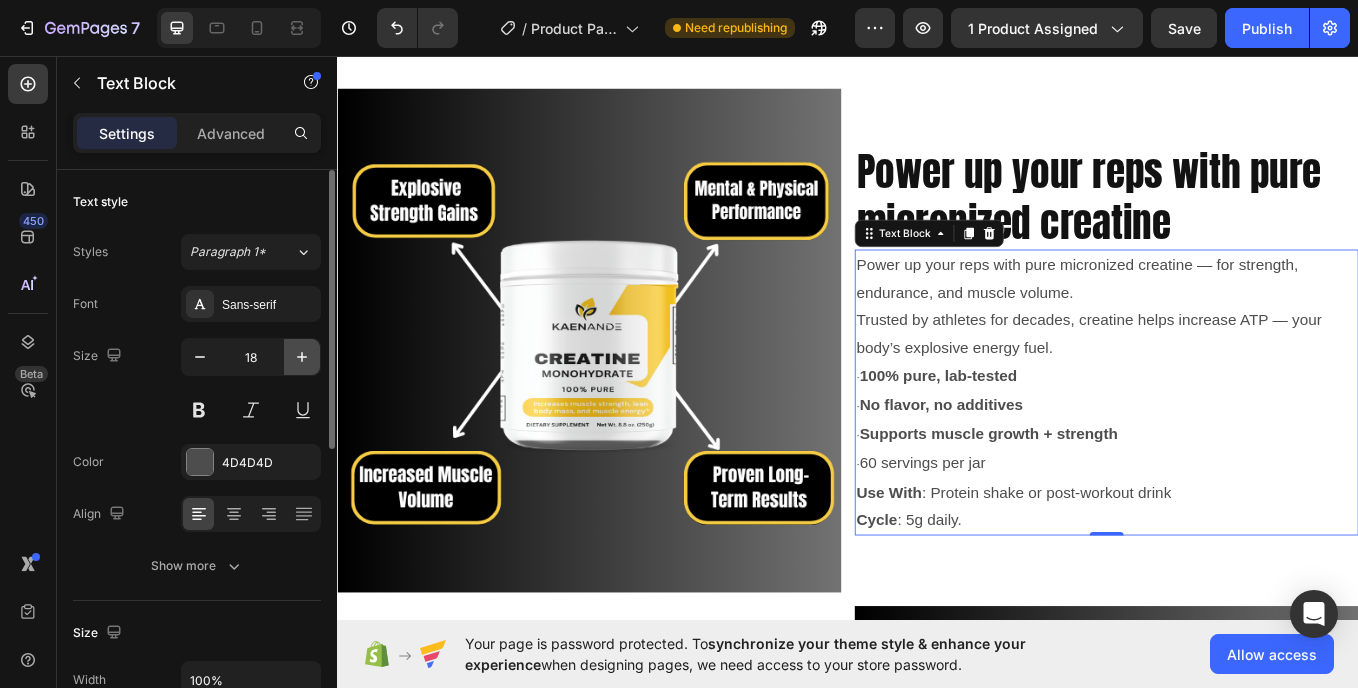 click 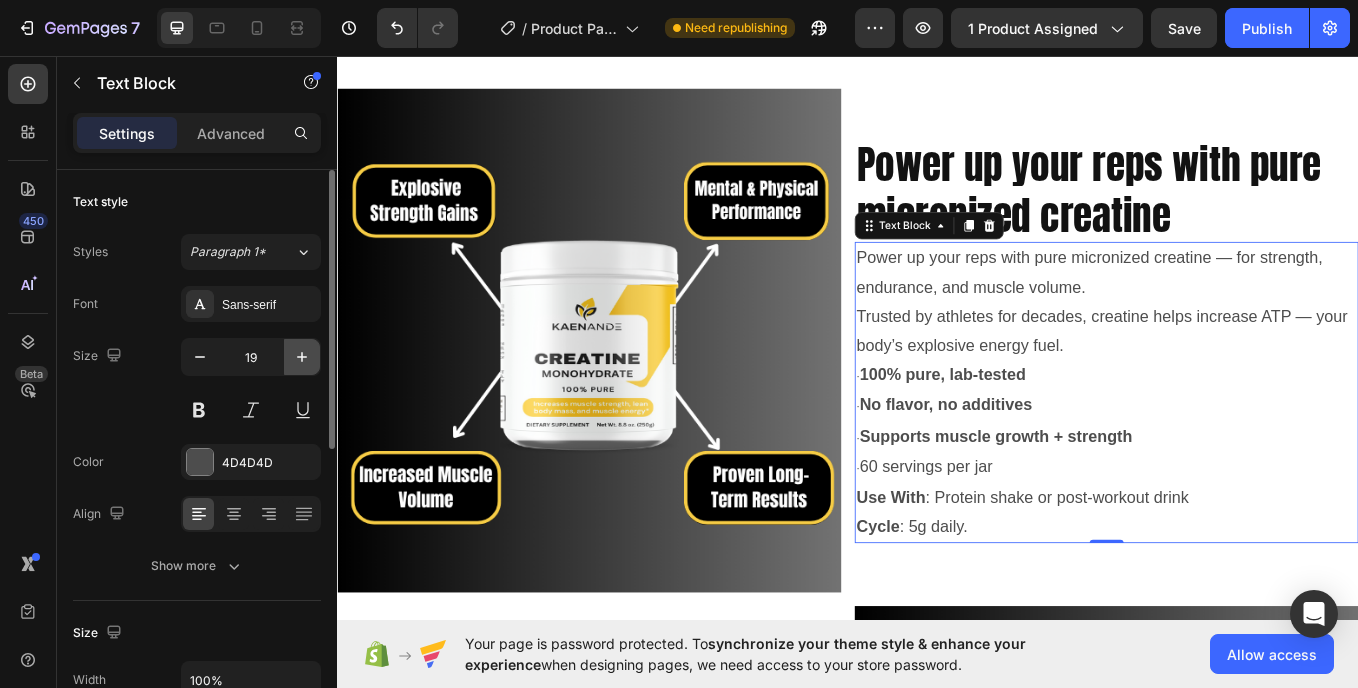 click 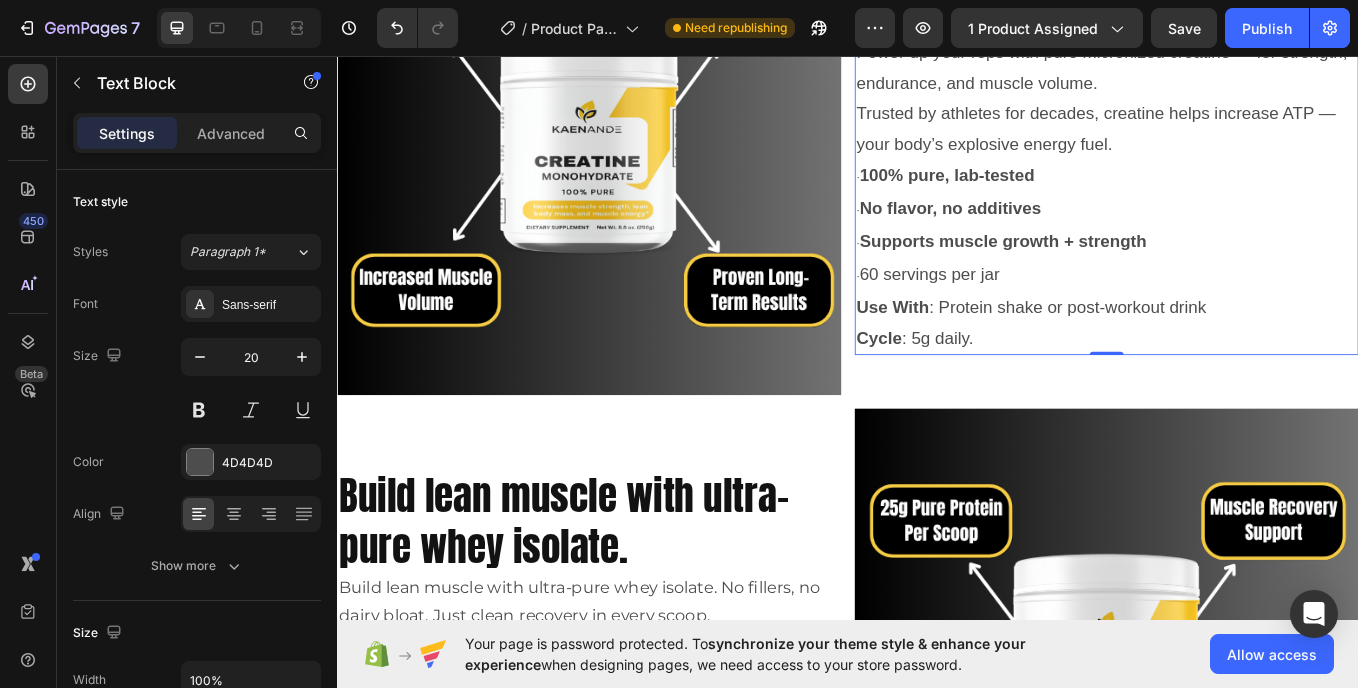 scroll, scrollTop: 2123, scrollLeft: 0, axis: vertical 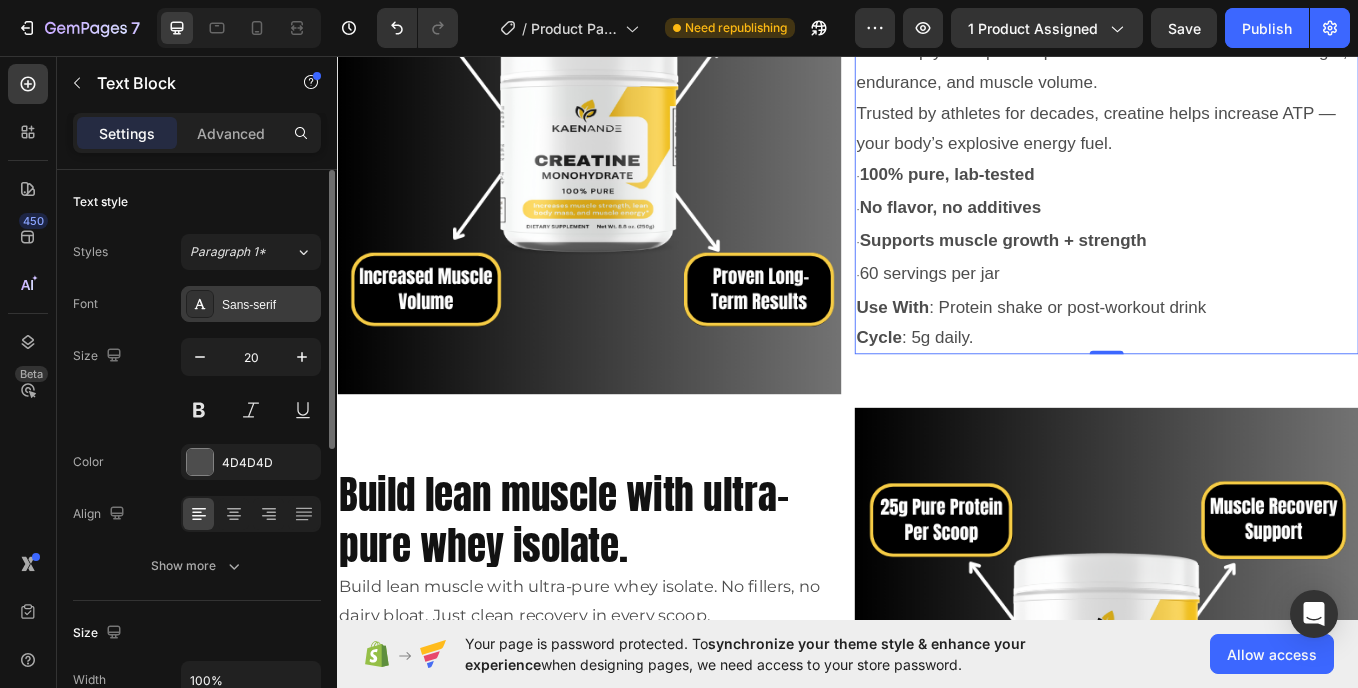 click on "Sans-serif" at bounding box center [251, 304] 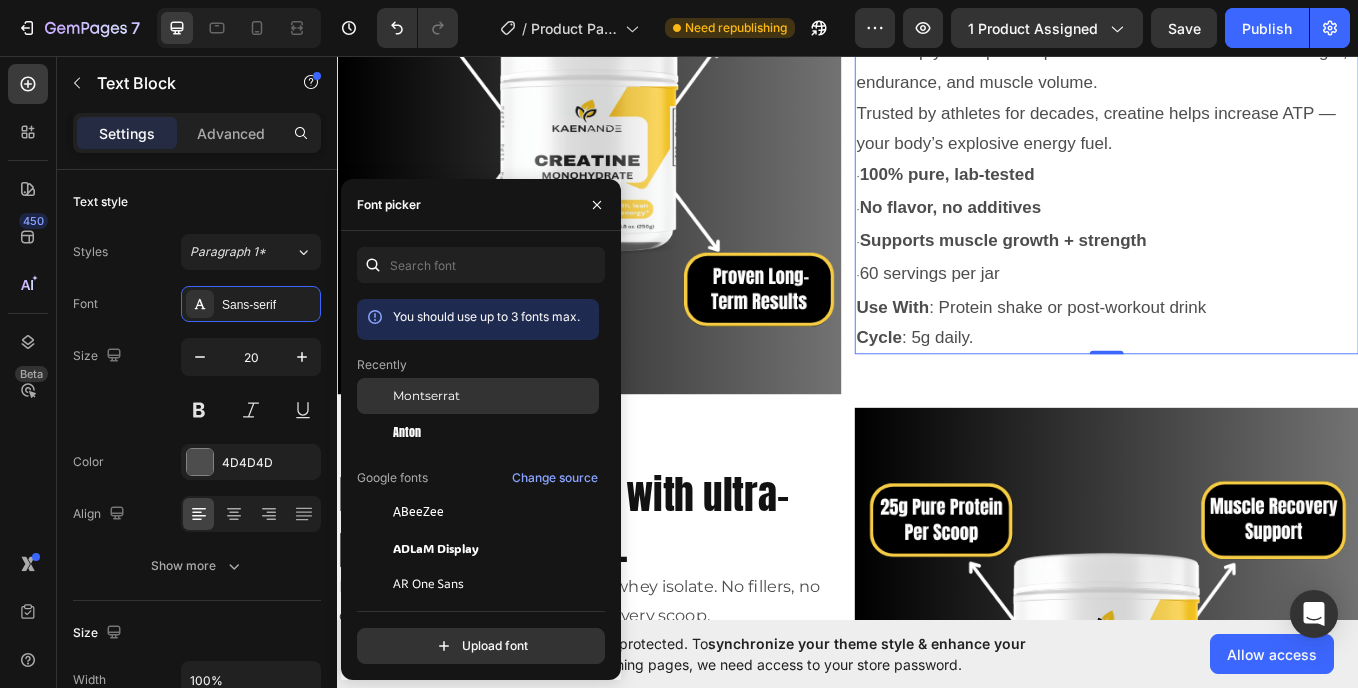 click on "Montserrat" at bounding box center [426, 396] 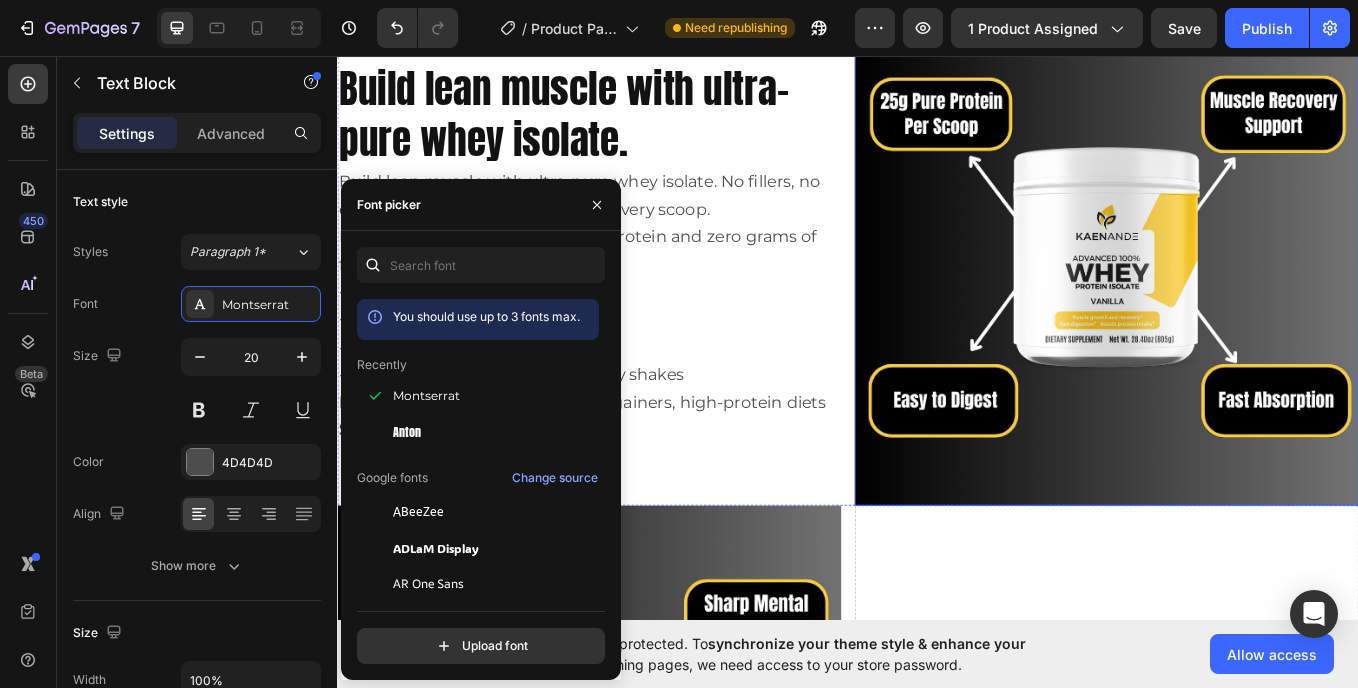 scroll, scrollTop: 2796, scrollLeft: 0, axis: vertical 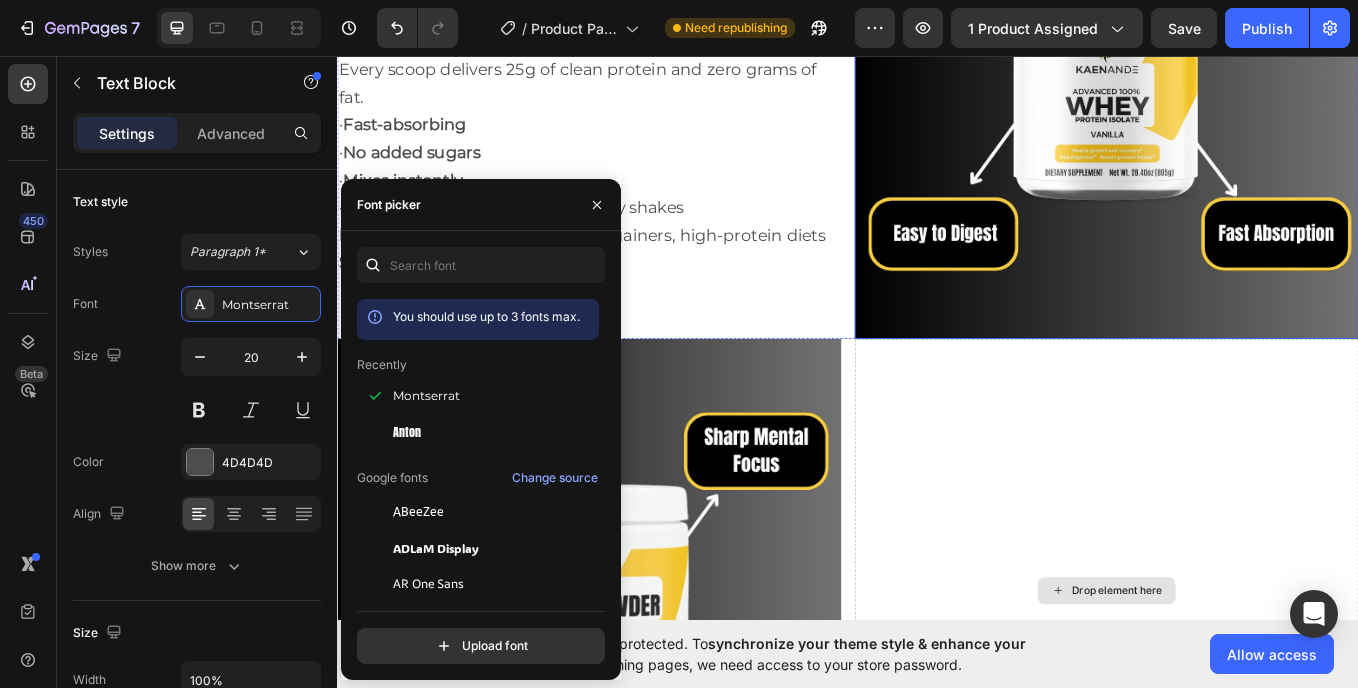 click on "Drop element here" at bounding box center (1241, 684) 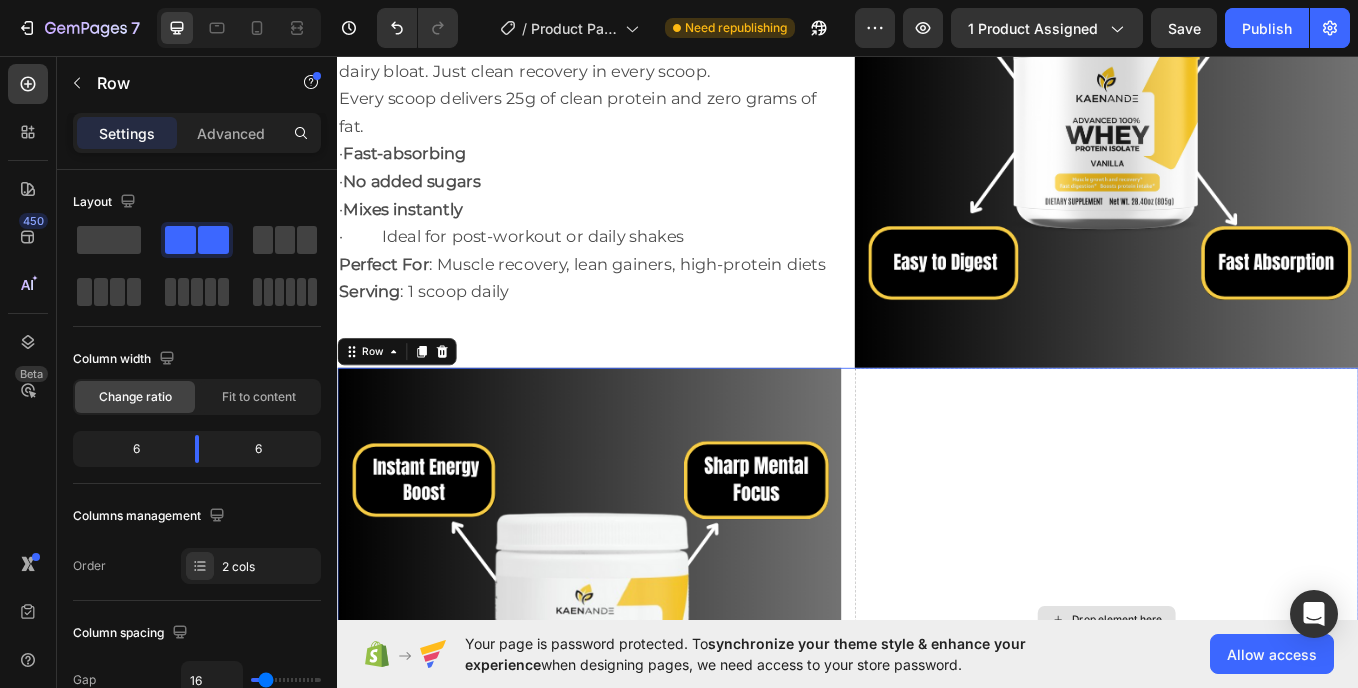scroll, scrollTop: 2888, scrollLeft: 0, axis: vertical 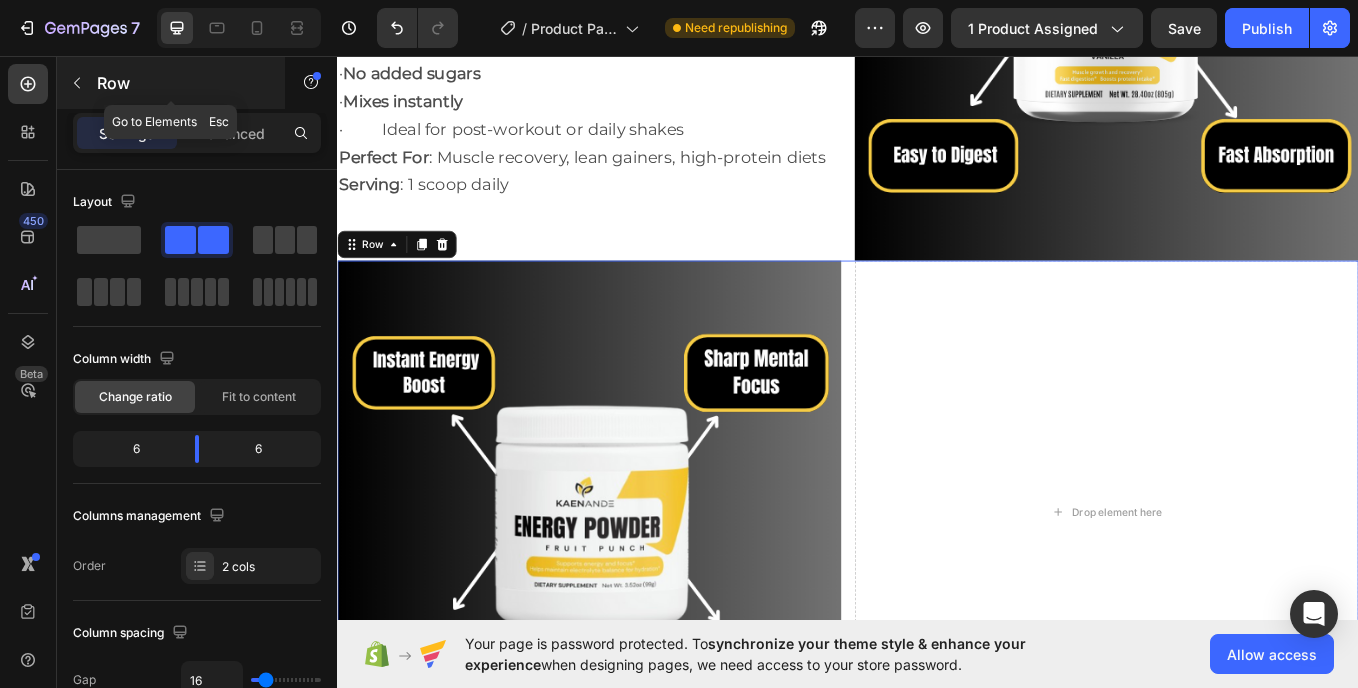 click 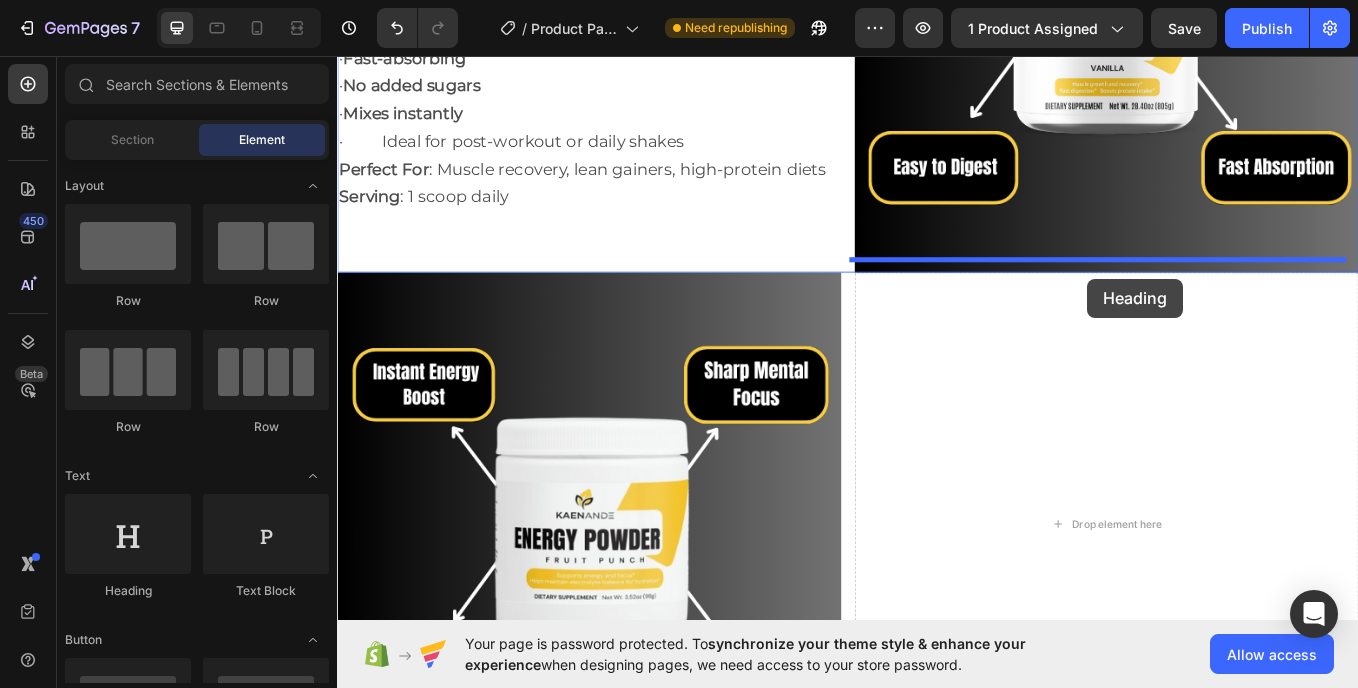 scroll, scrollTop: 2846, scrollLeft: 0, axis: vertical 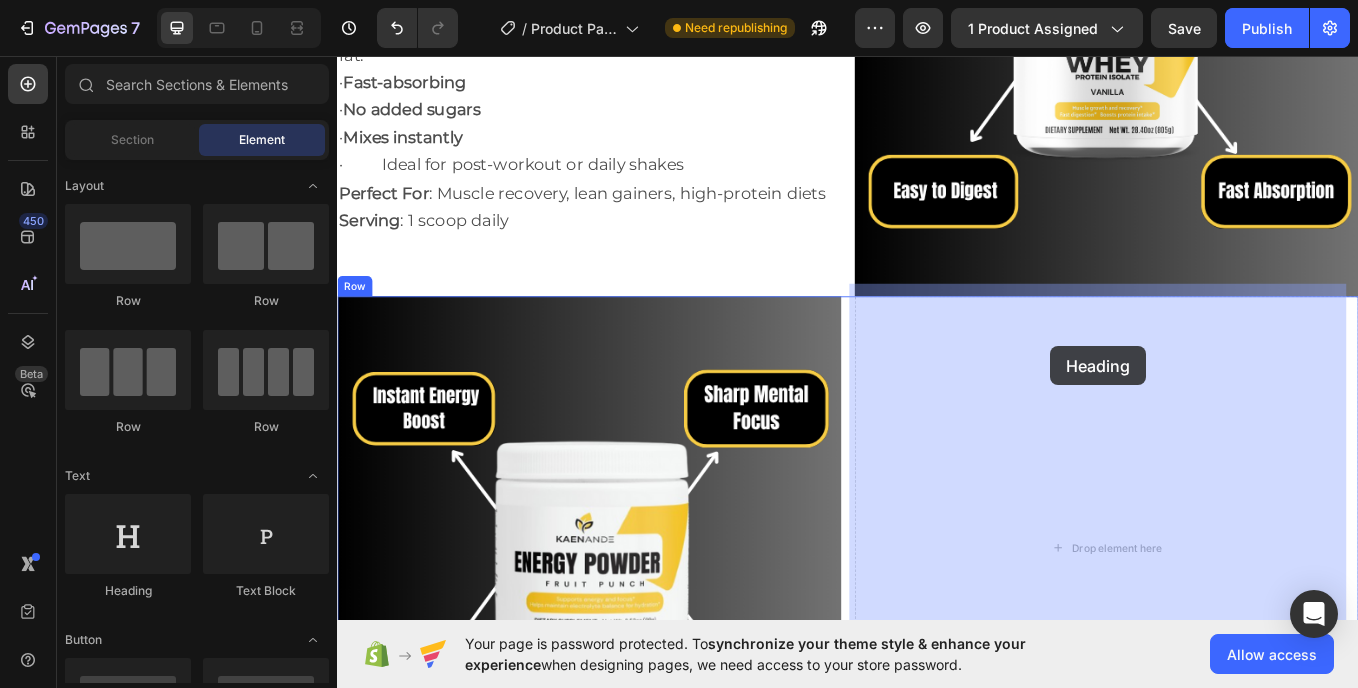 drag, startPoint x: 489, startPoint y: 581, endPoint x: 1175, endPoint y: 397, distance: 710.24786 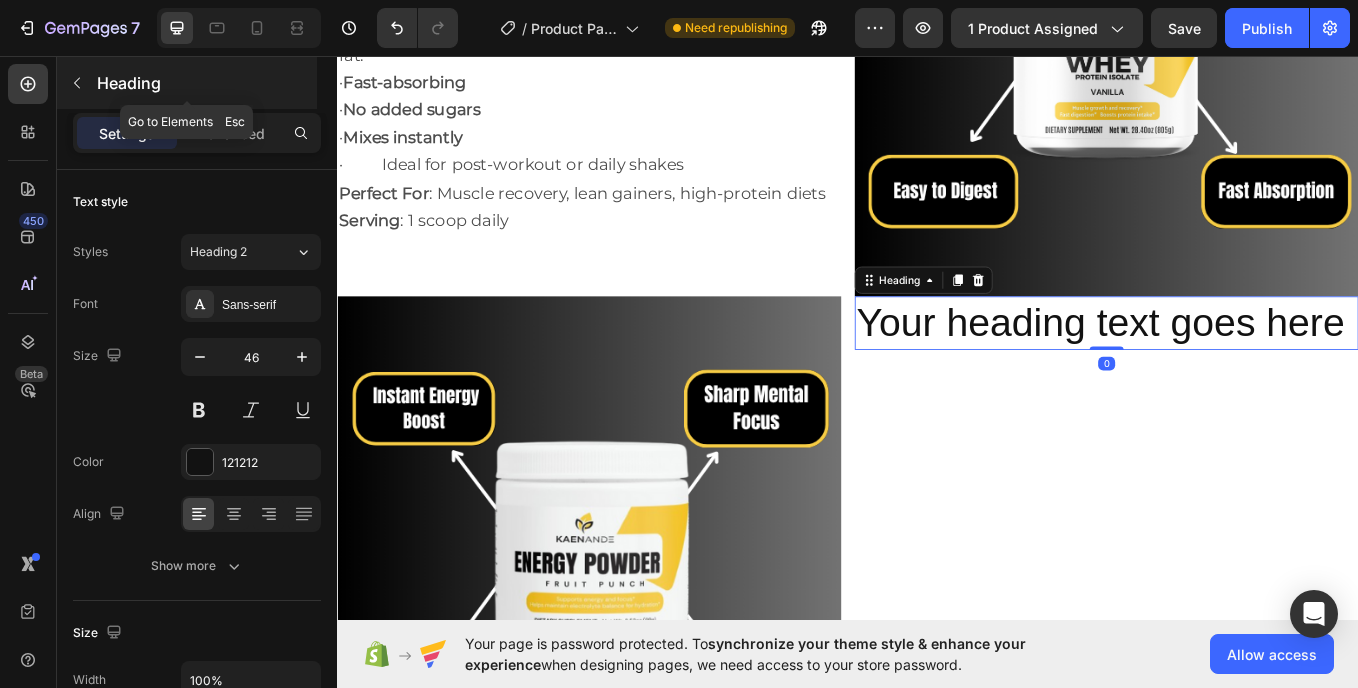 click 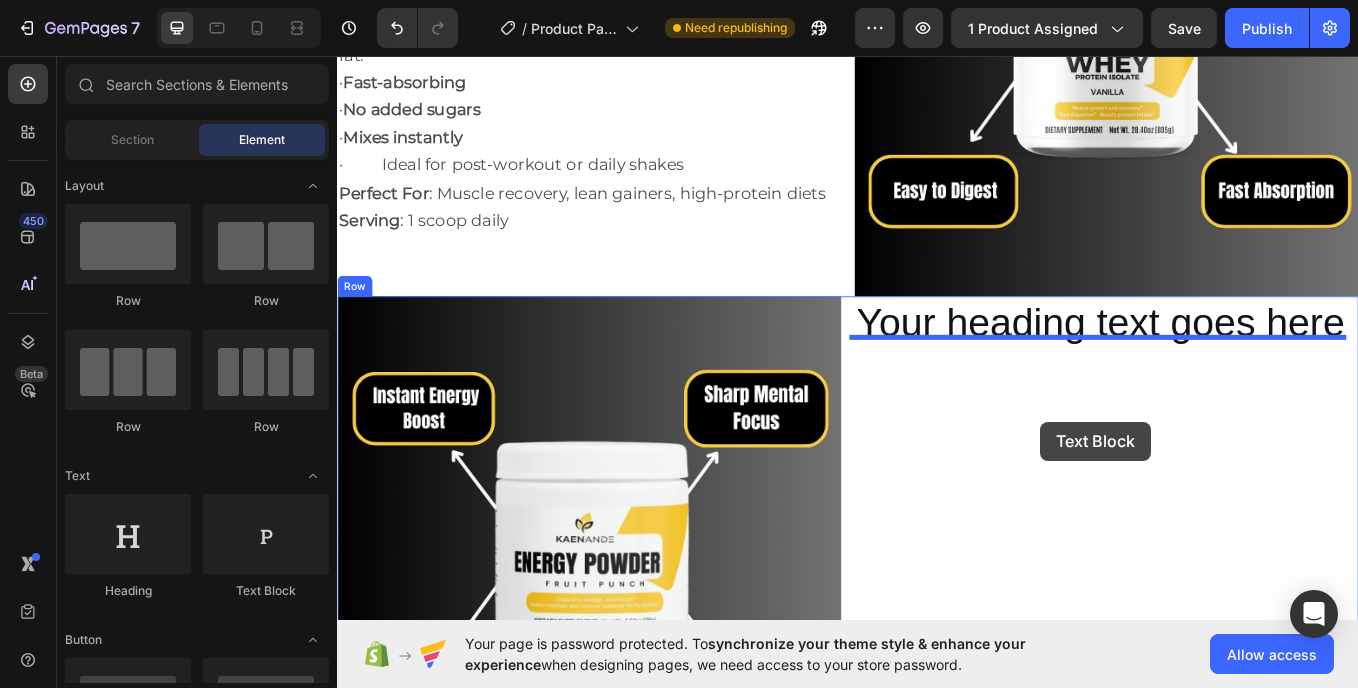 scroll, scrollTop: 2855, scrollLeft: 0, axis: vertical 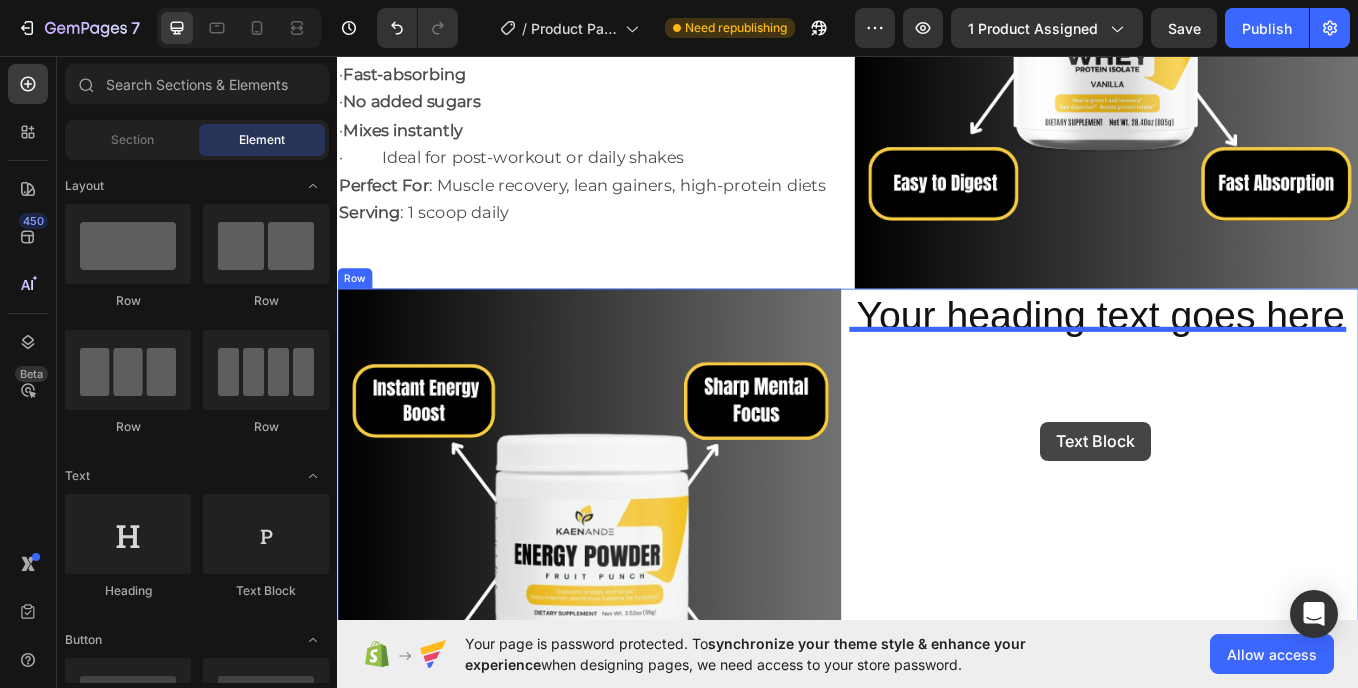 drag, startPoint x: 588, startPoint y: 605, endPoint x: 1163, endPoint y: 486, distance: 587.1848 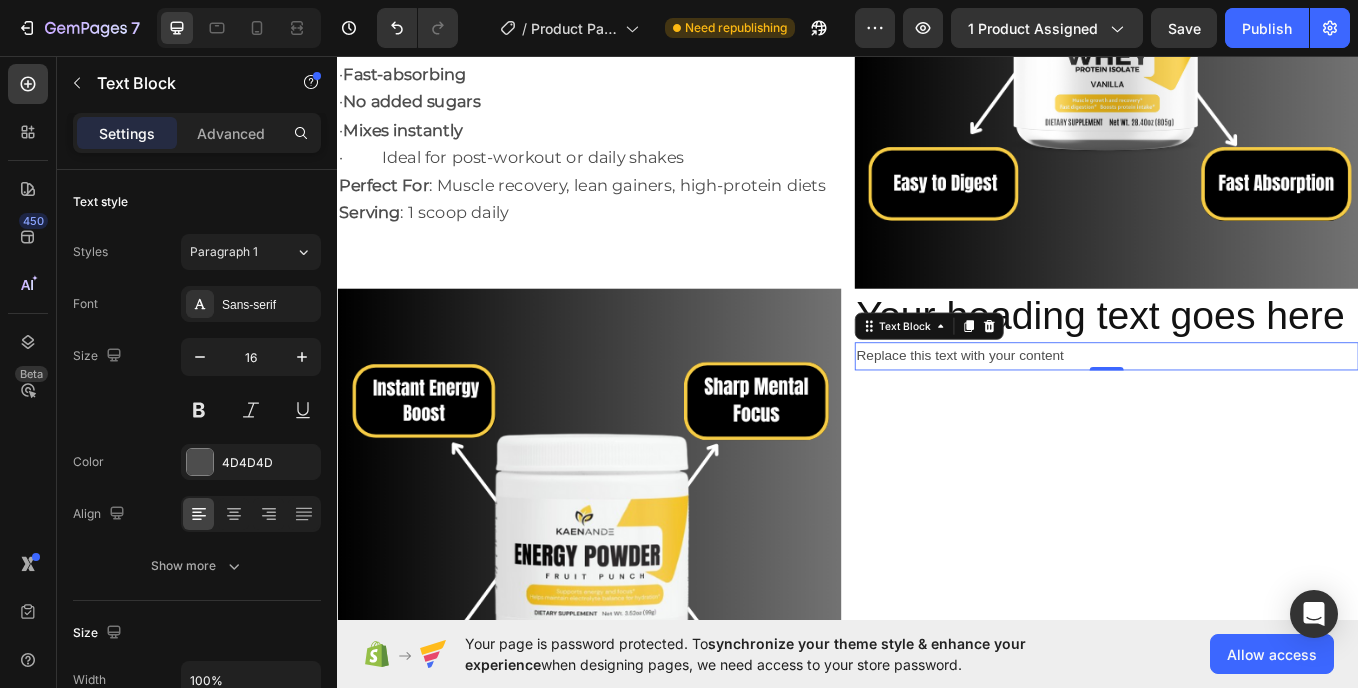 click on "Replace this text with your content" at bounding box center (1241, 408) 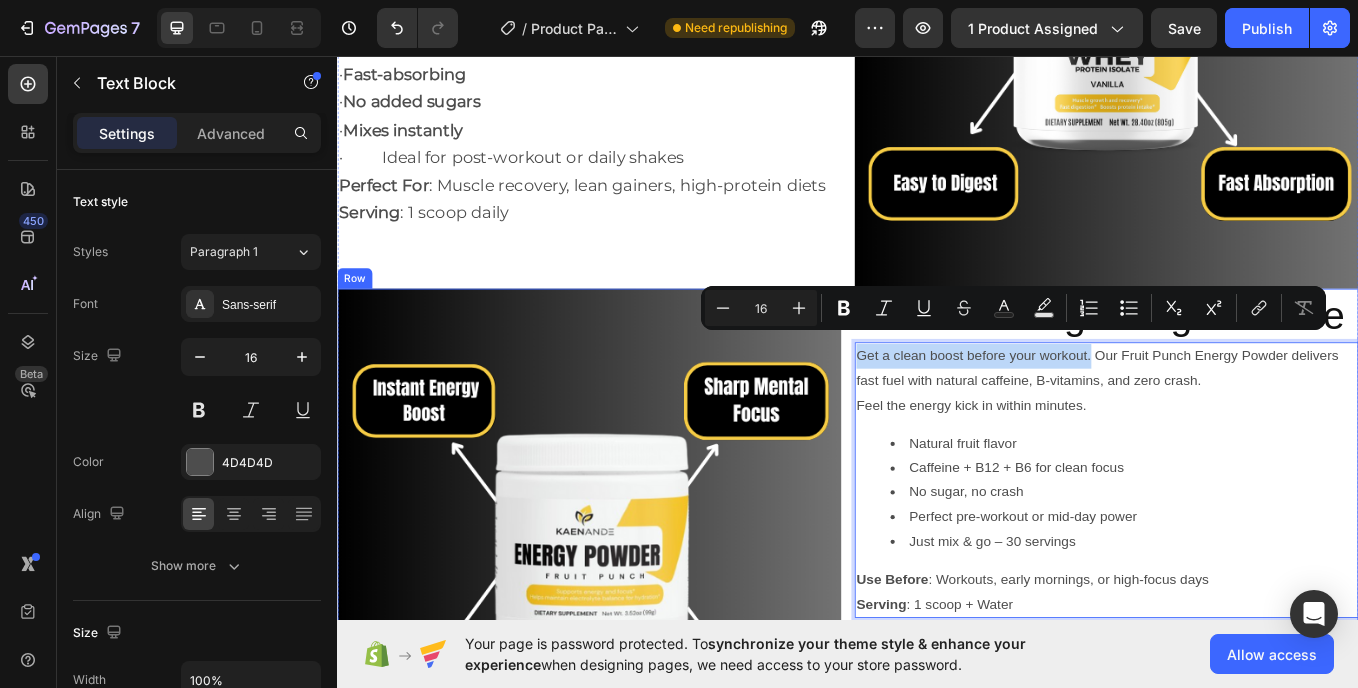 drag, startPoint x: 1213, startPoint y: 397, endPoint x: 934, endPoint y: 399, distance: 279.00717 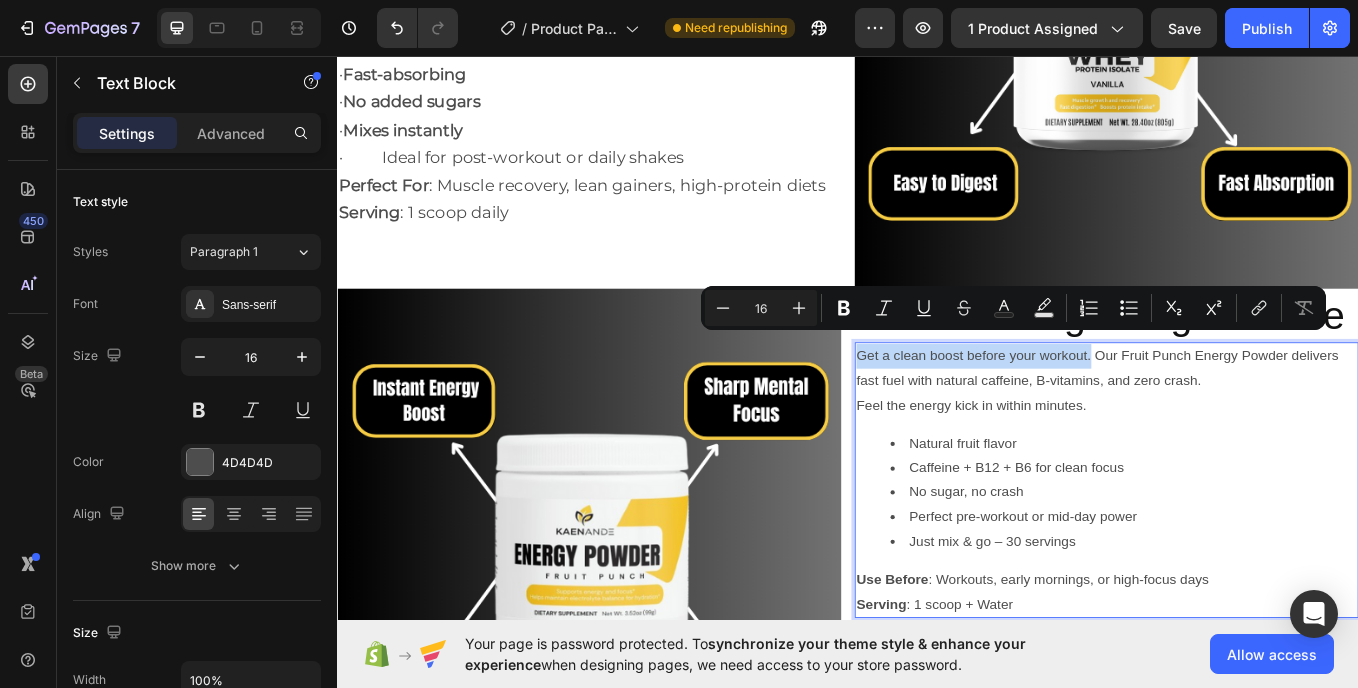 click on "Get a clean boost before your workout. Our Fruit Punch Energy Powder delivers fast fuel with natural caffeine, B-vitamins, and zero crash." at bounding box center (1241, 423) 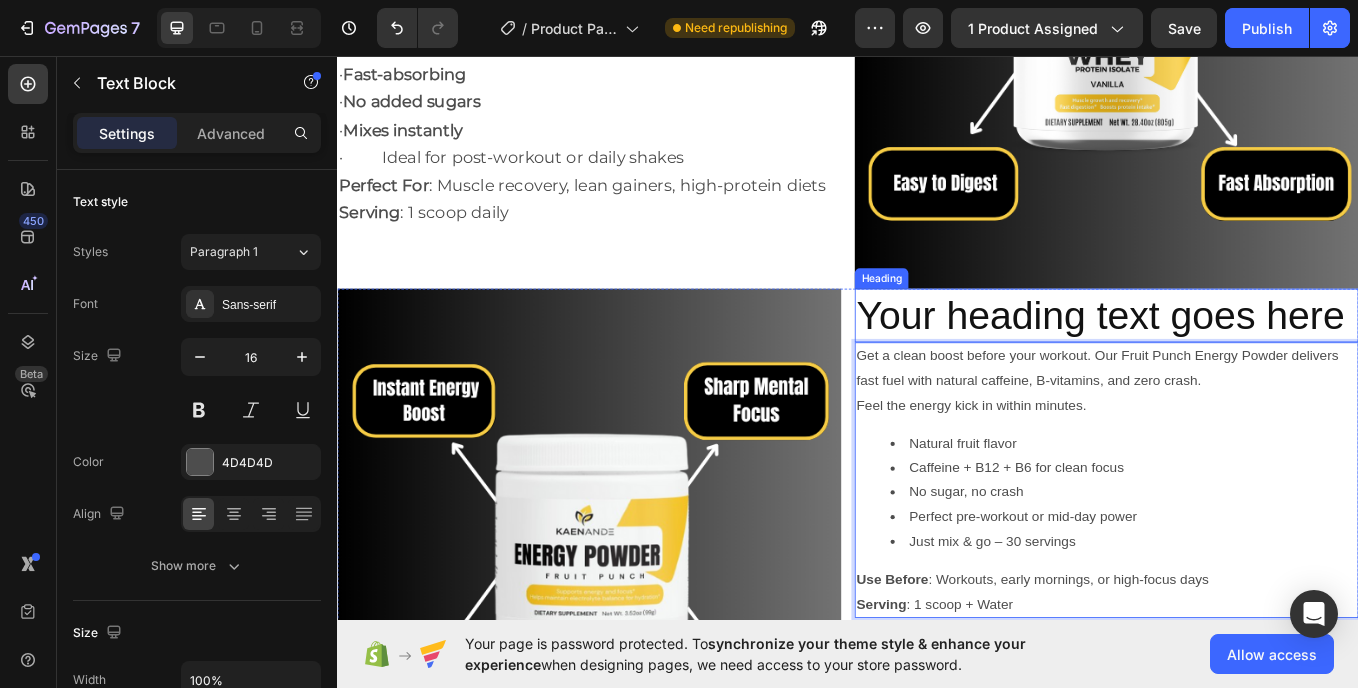 click on "Your heading text goes here" at bounding box center (1241, 361) 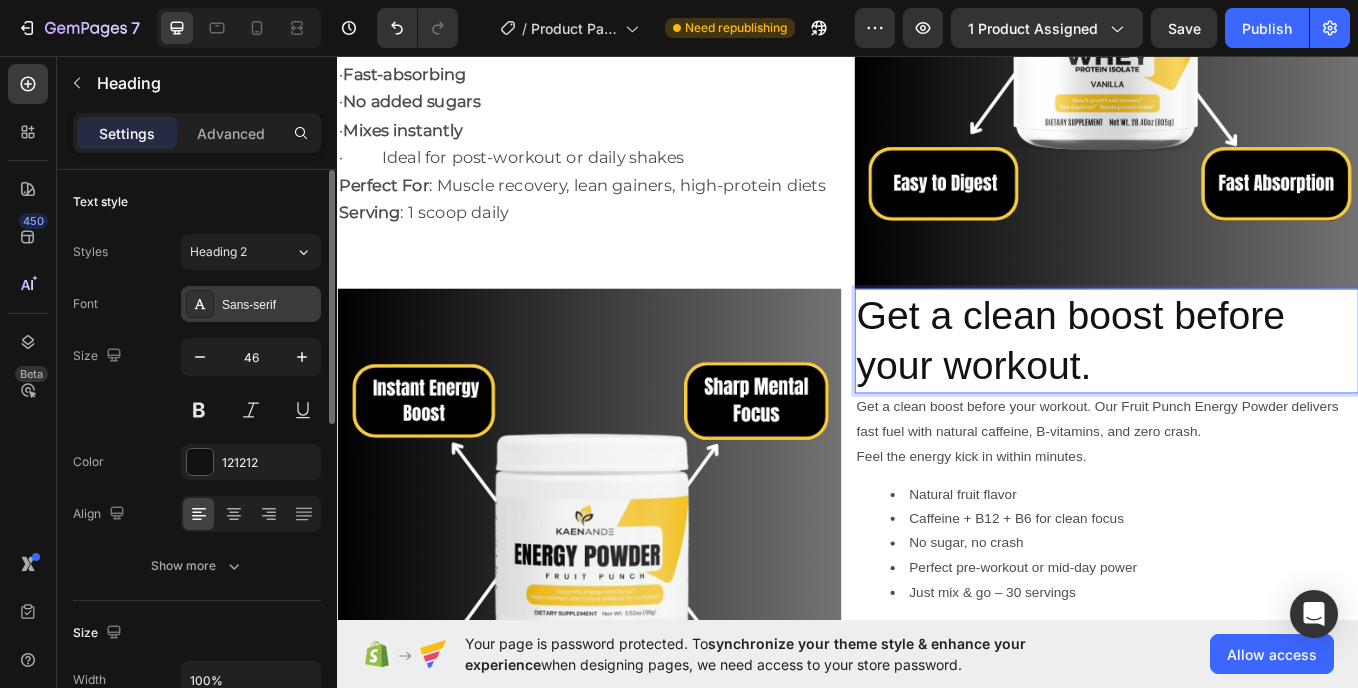 click on "Sans-serif" at bounding box center [269, 305] 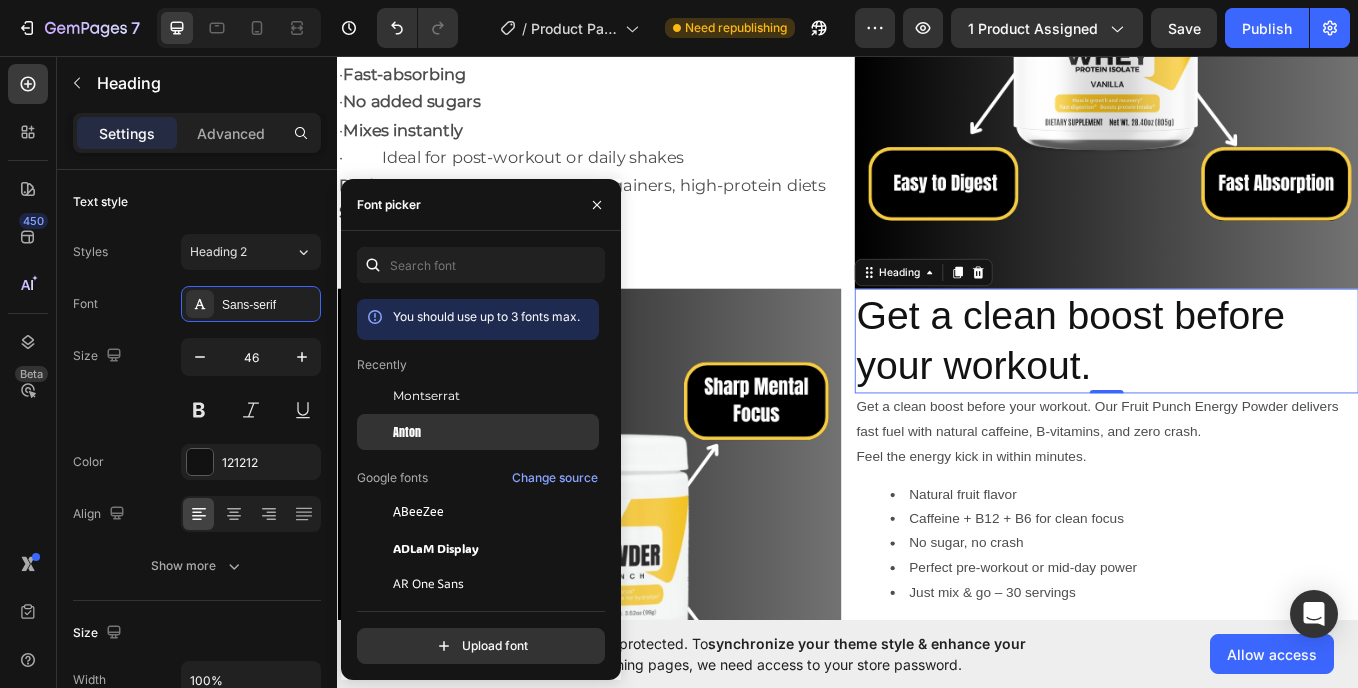 click on "Anton" at bounding box center [494, 432] 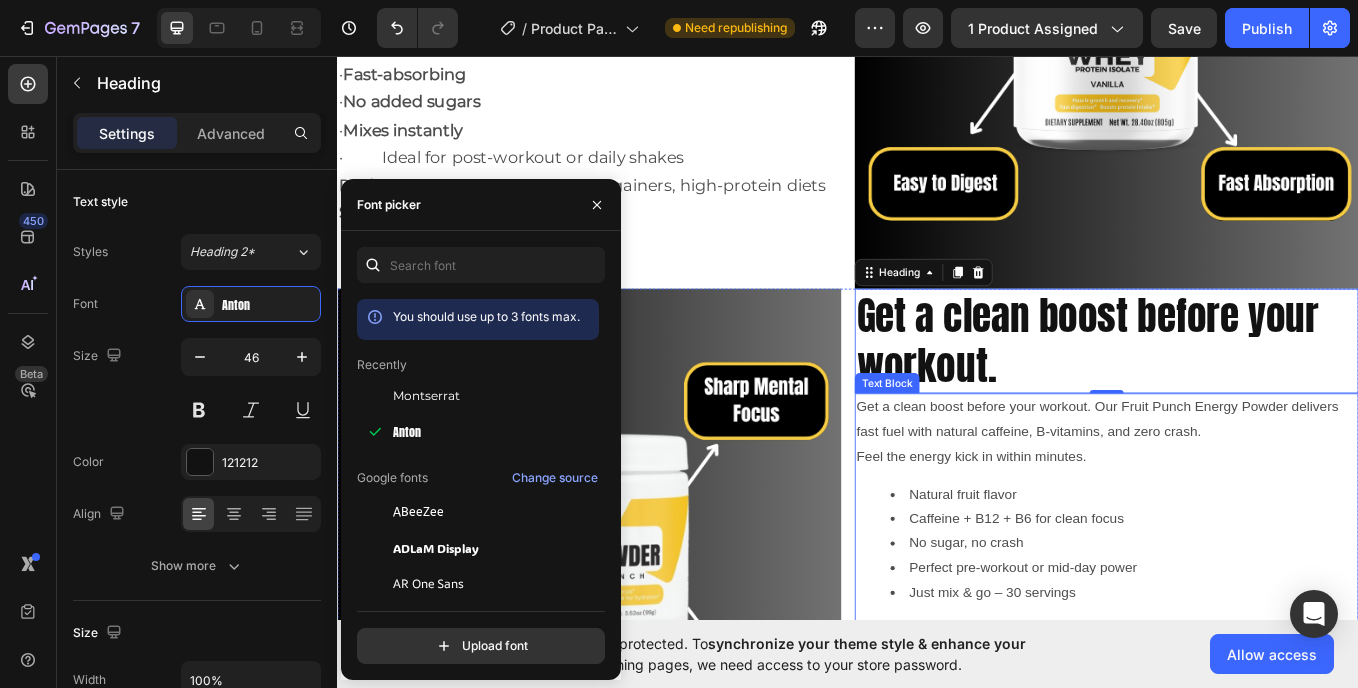 click on "Get a clean boost before your workout. Our Fruit Punch Energy Powder delivers fast fuel with natural caffeine, B-vitamins, and zero crash." at bounding box center (1241, 483) 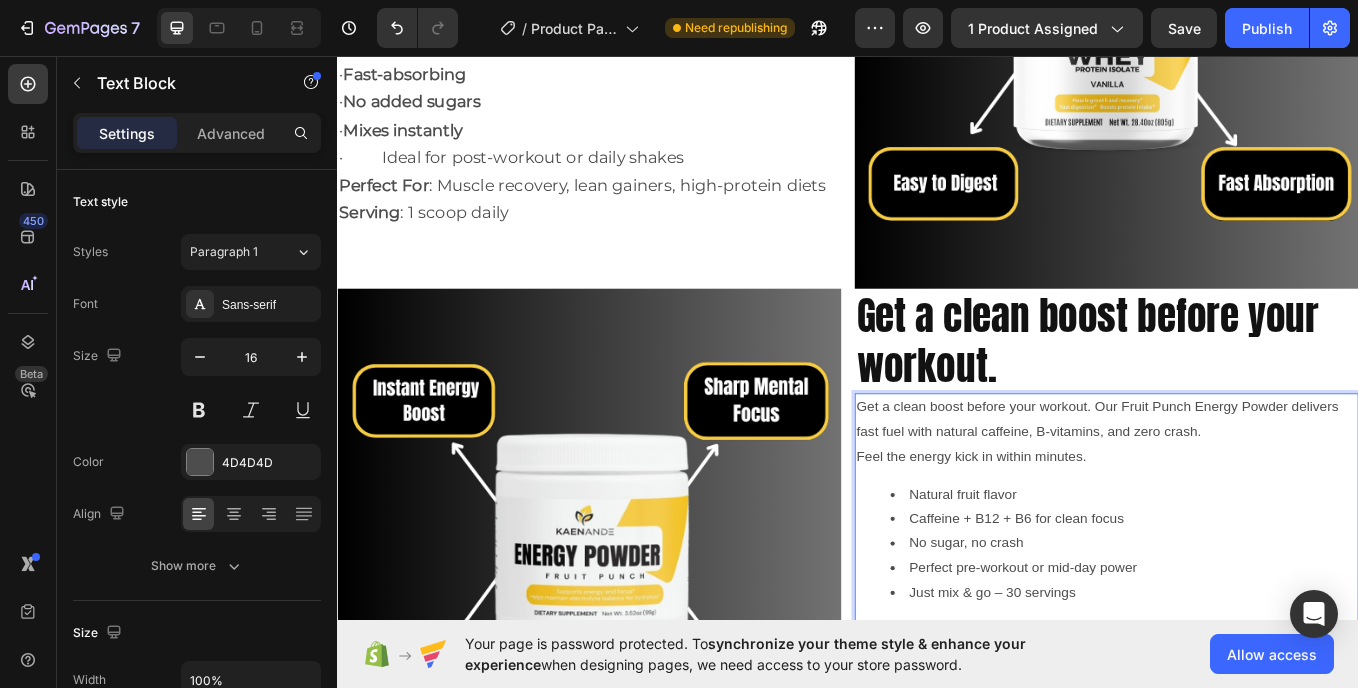click on "Get a clean boost before your workout. Our Fruit Punch Energy Powder delivers fast fuel with natural caffeine, B-vitamins, and zero crash." at bounding box center [1241, 483] 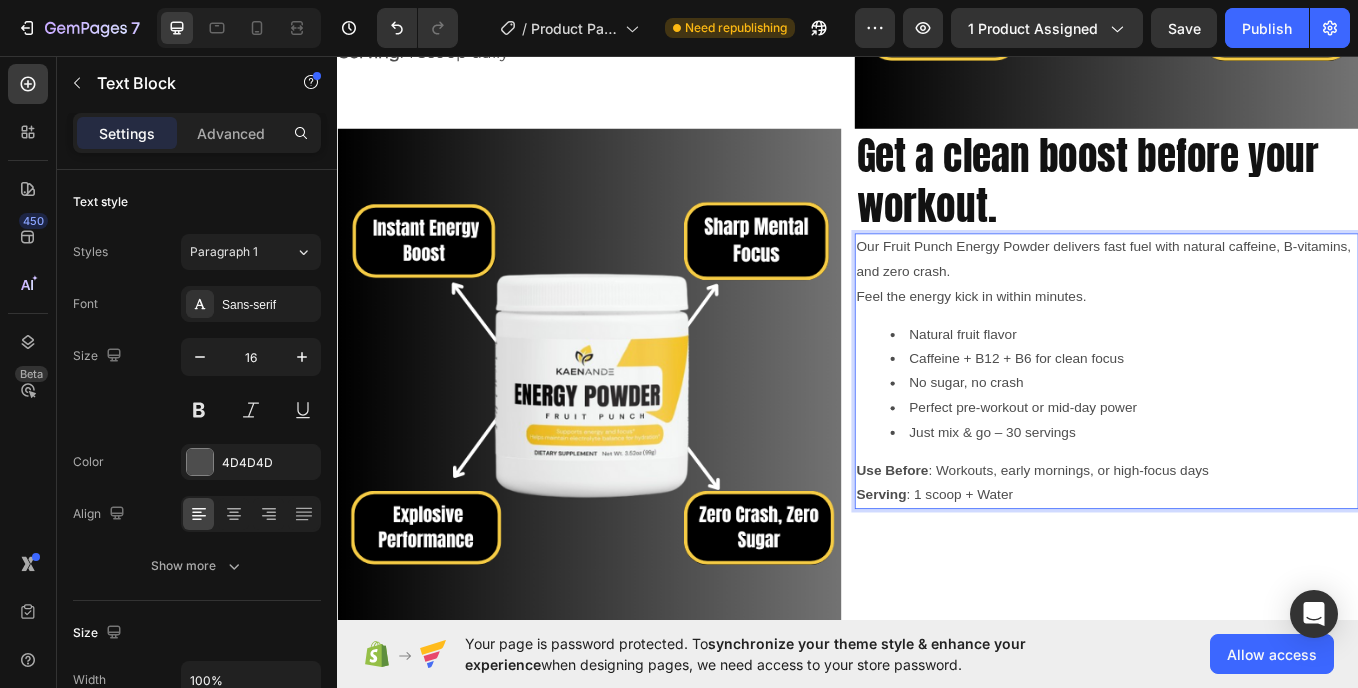 scroll, scrollTop: 3044, scrollLeft: 0, axis: vertical 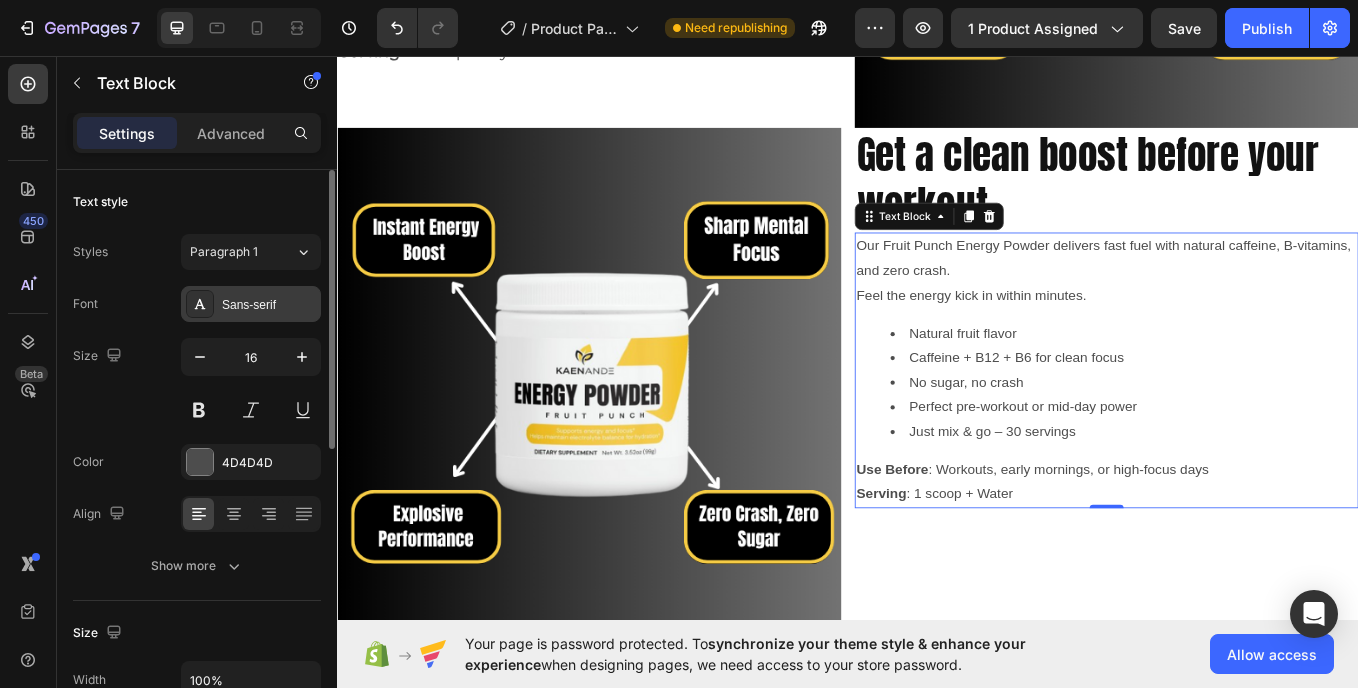 click on "Sans-serif" at bounding box center (269, 305) 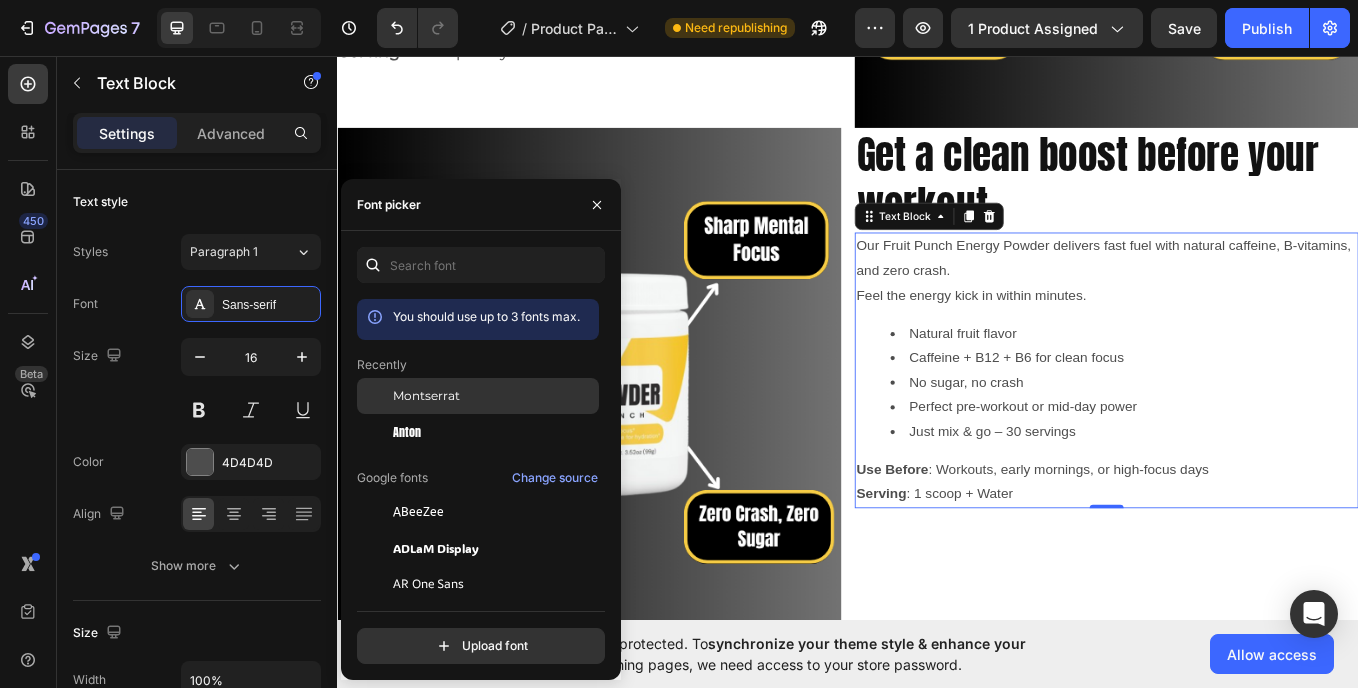 click on "Montserrat" at bounding box center [426, 396] 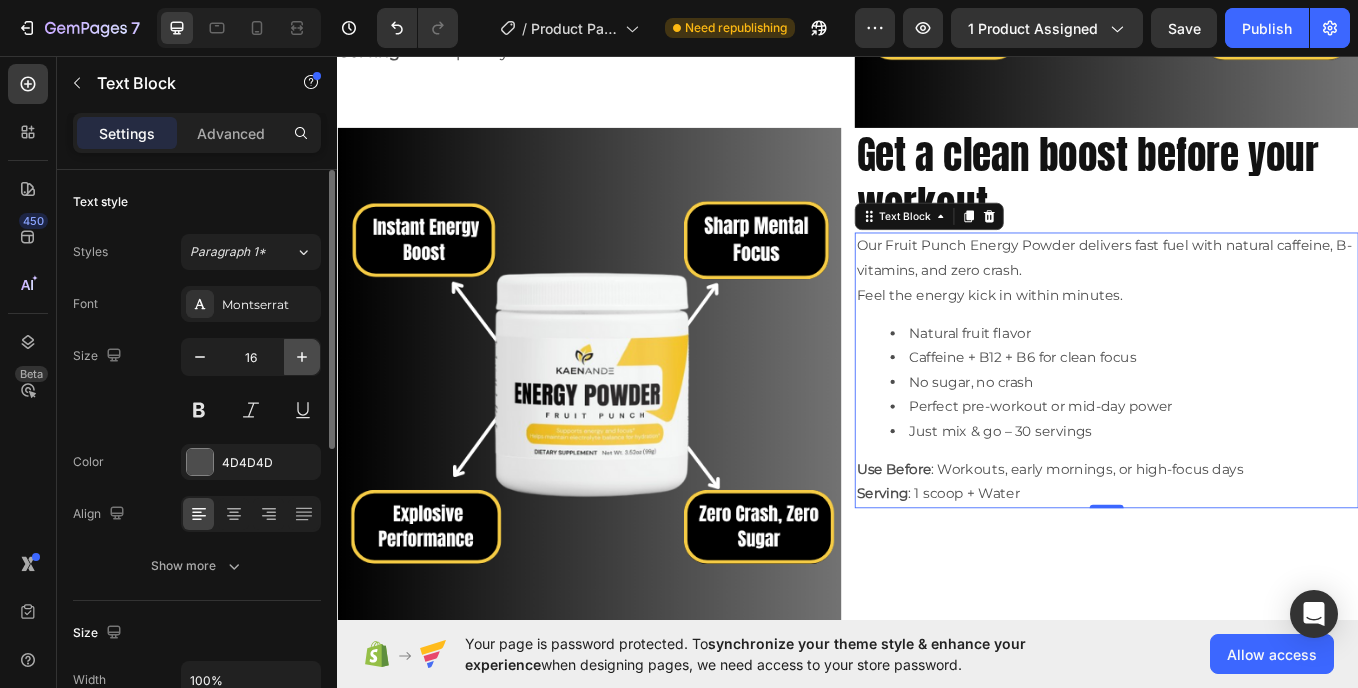 click 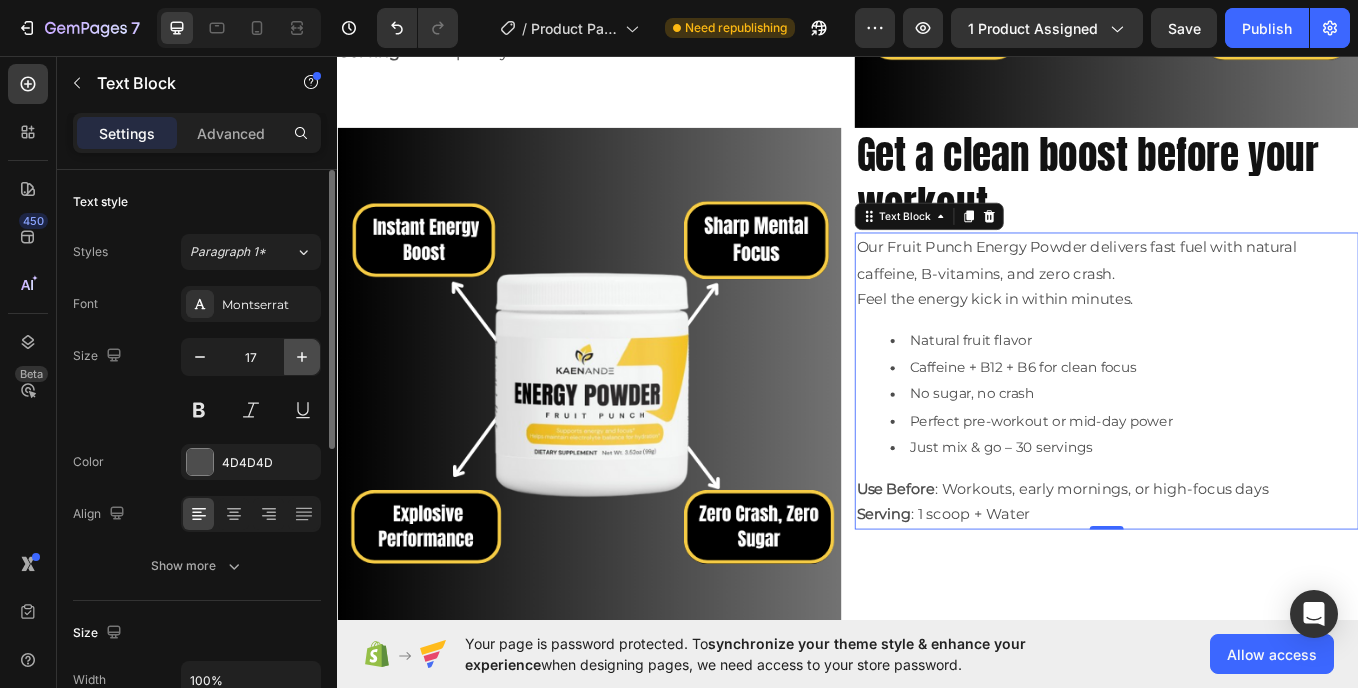 click 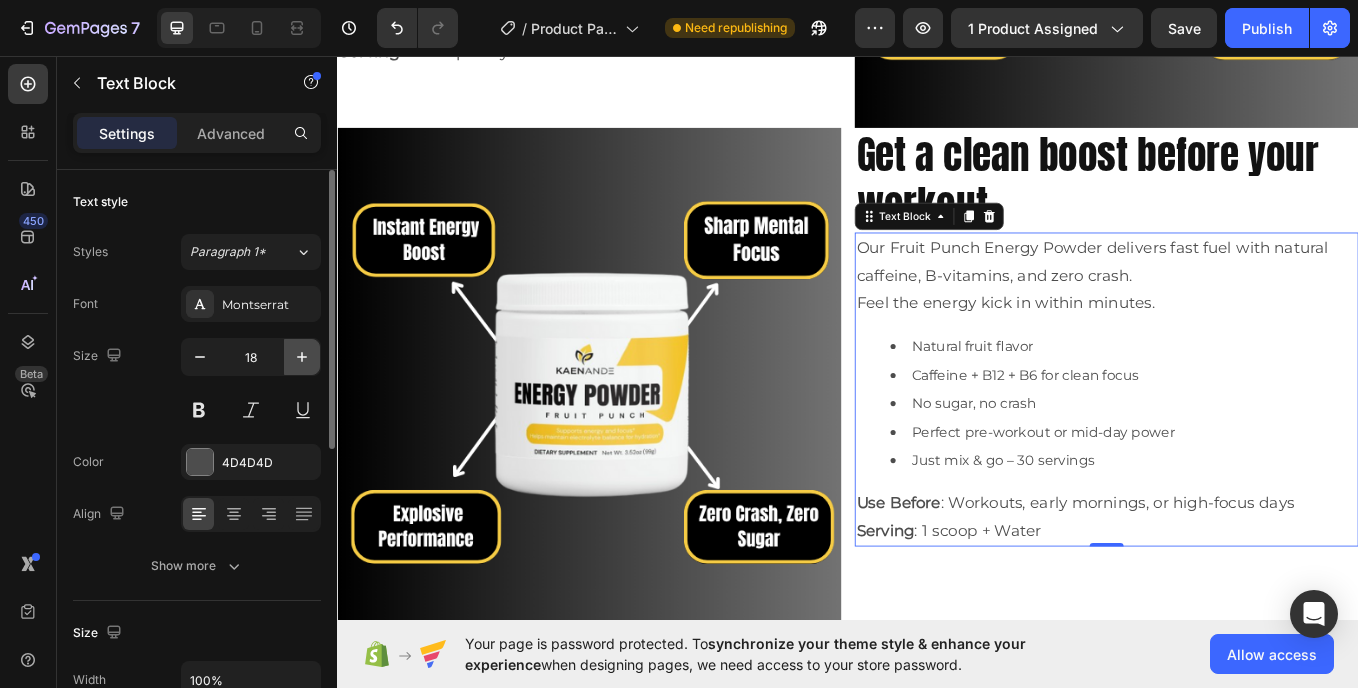 click 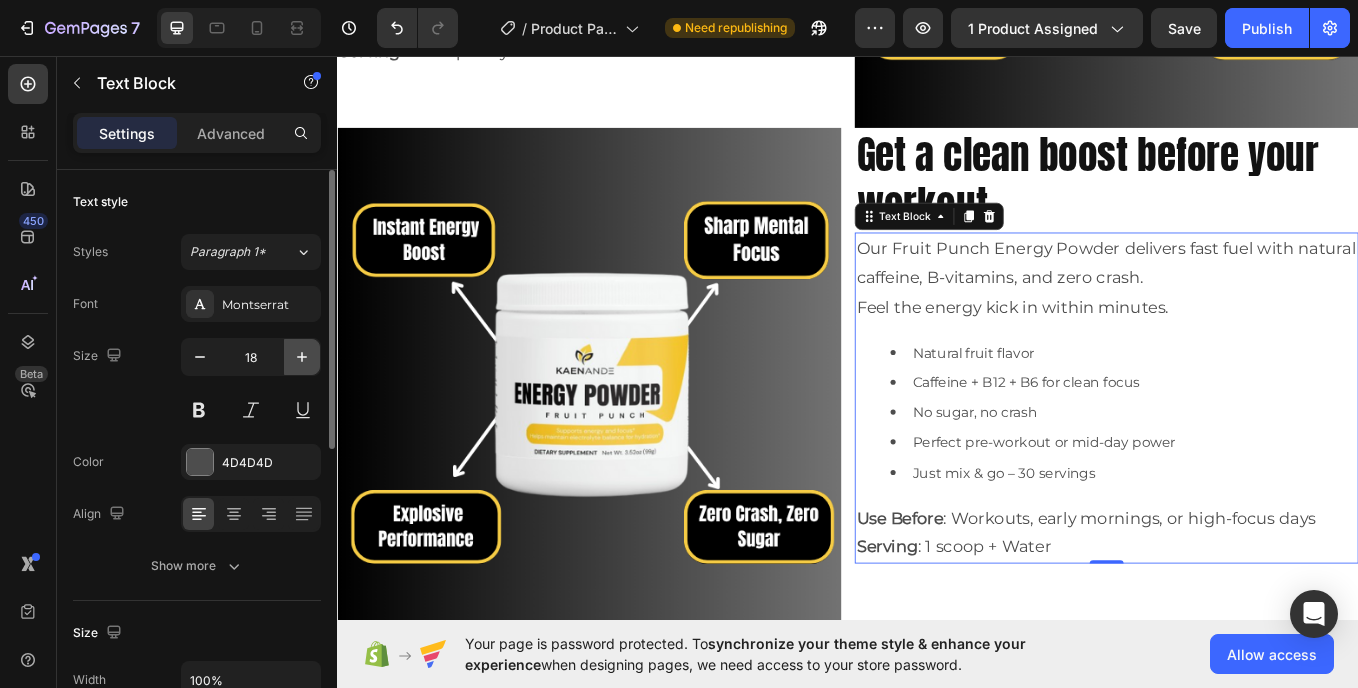 type on "19" 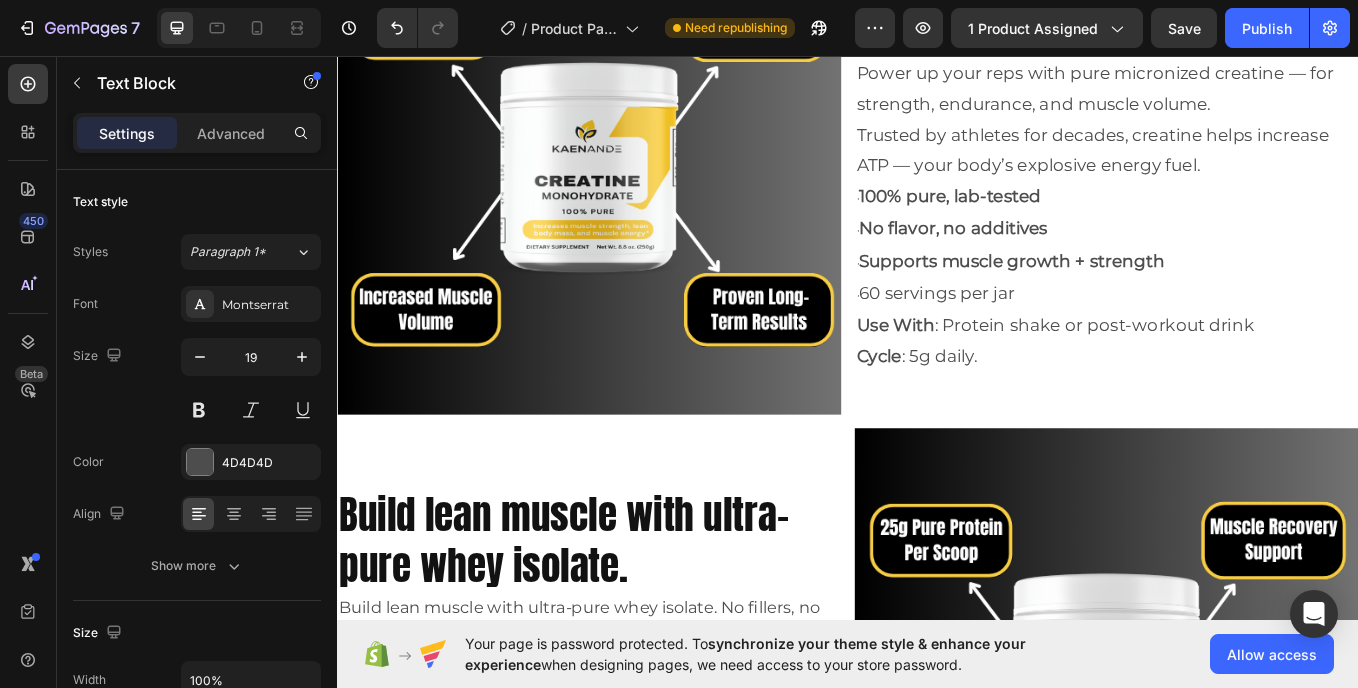 scroll, scrollTop: 2104, scrollLeft: 0, axis: vertical 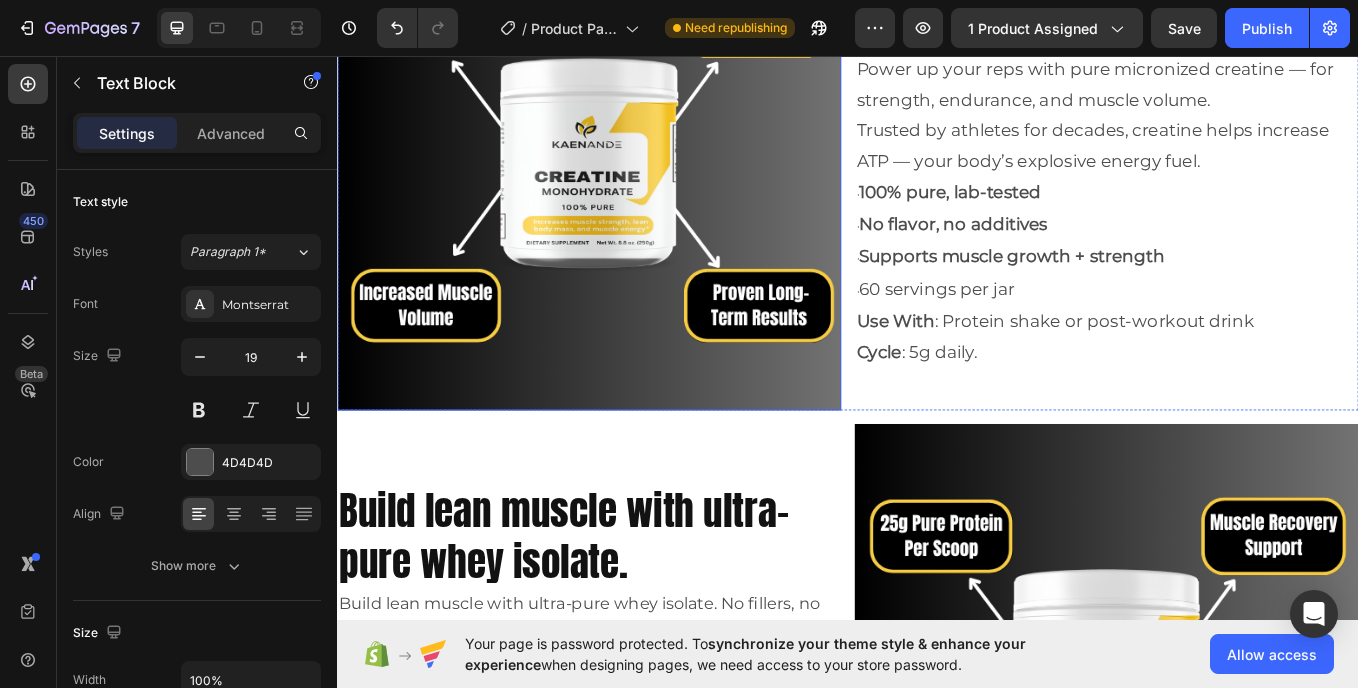 click at bounding box center [633, 176] 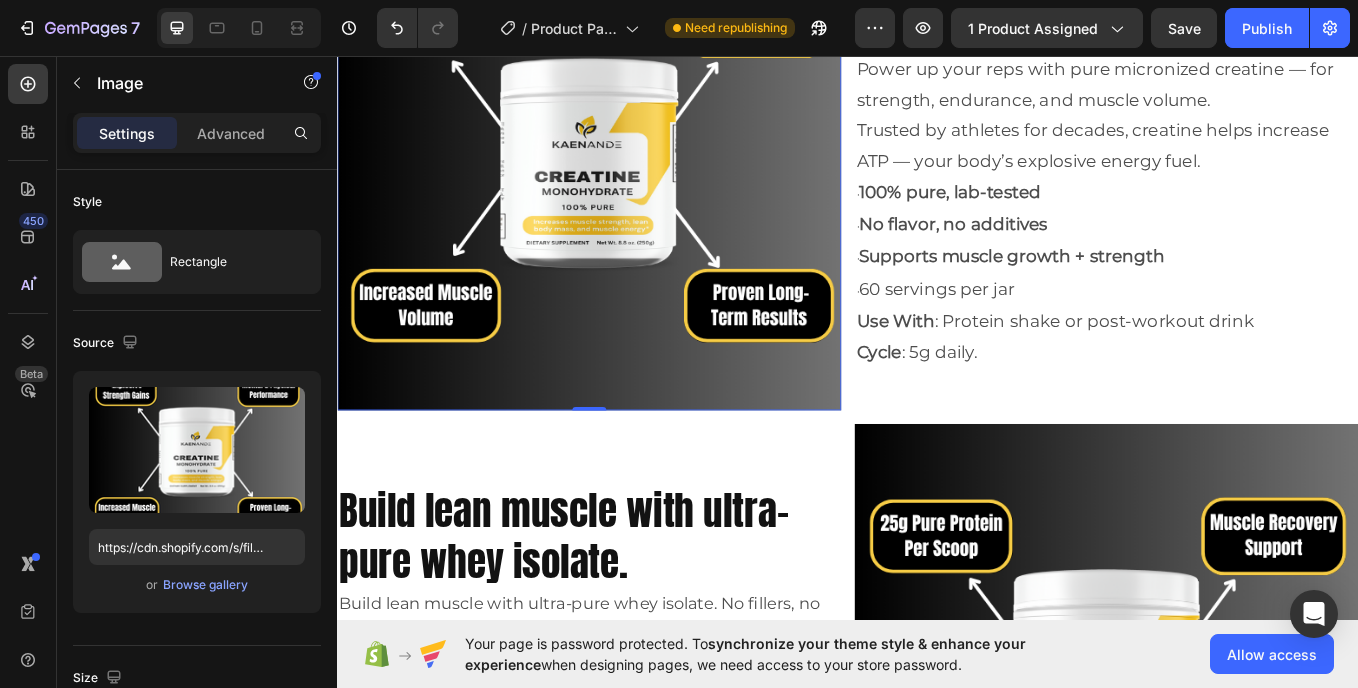 click at bounding box center [633, 176] 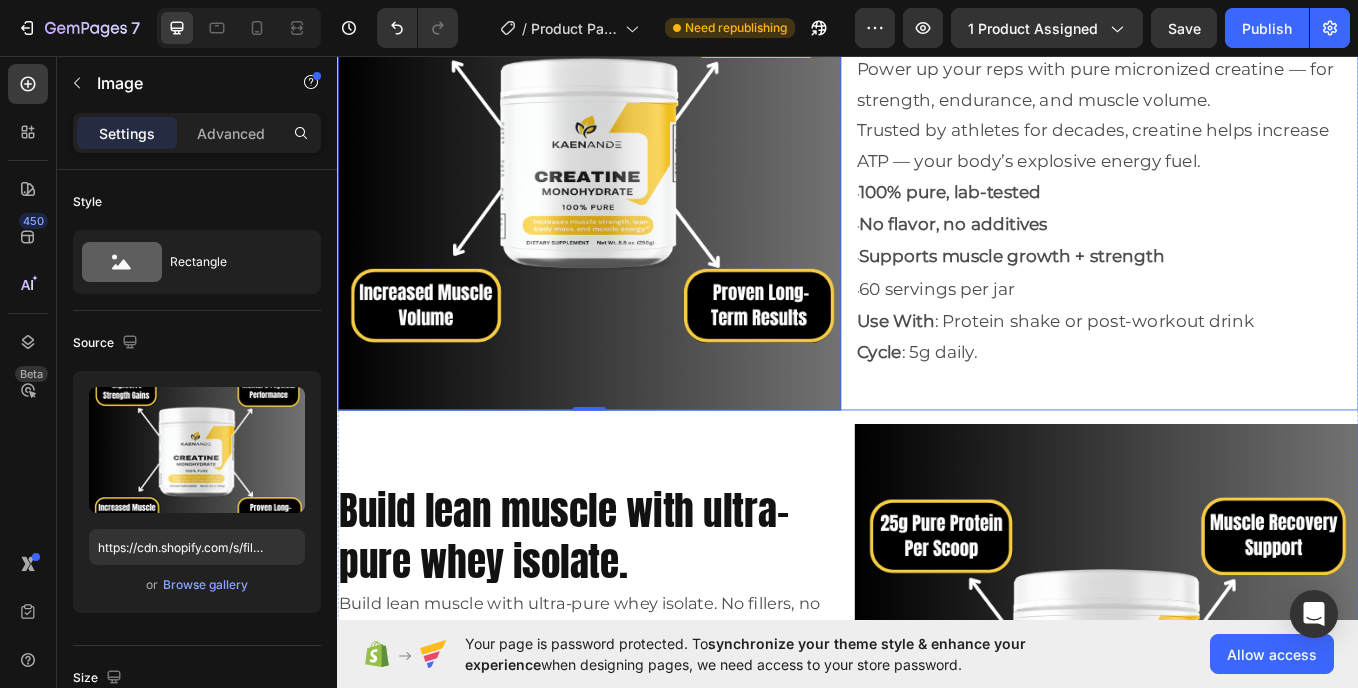 click on "Power up your reps with pure micronized creatine Heading Power up your reps with pure micronized creatine — for strength, endurance, and muscle volume. Trusted by athletes for decades, creatine helps increase ATP — your body’s explosive energy fuel. · 100% pure, lab-tested · No flavor, no additives · Supports muscle growth + strength · 60 servings per jar Use With : Protein shake or post-workout drink Cycle : 5g daily. Text Block" at bounding box center [1241, 176] 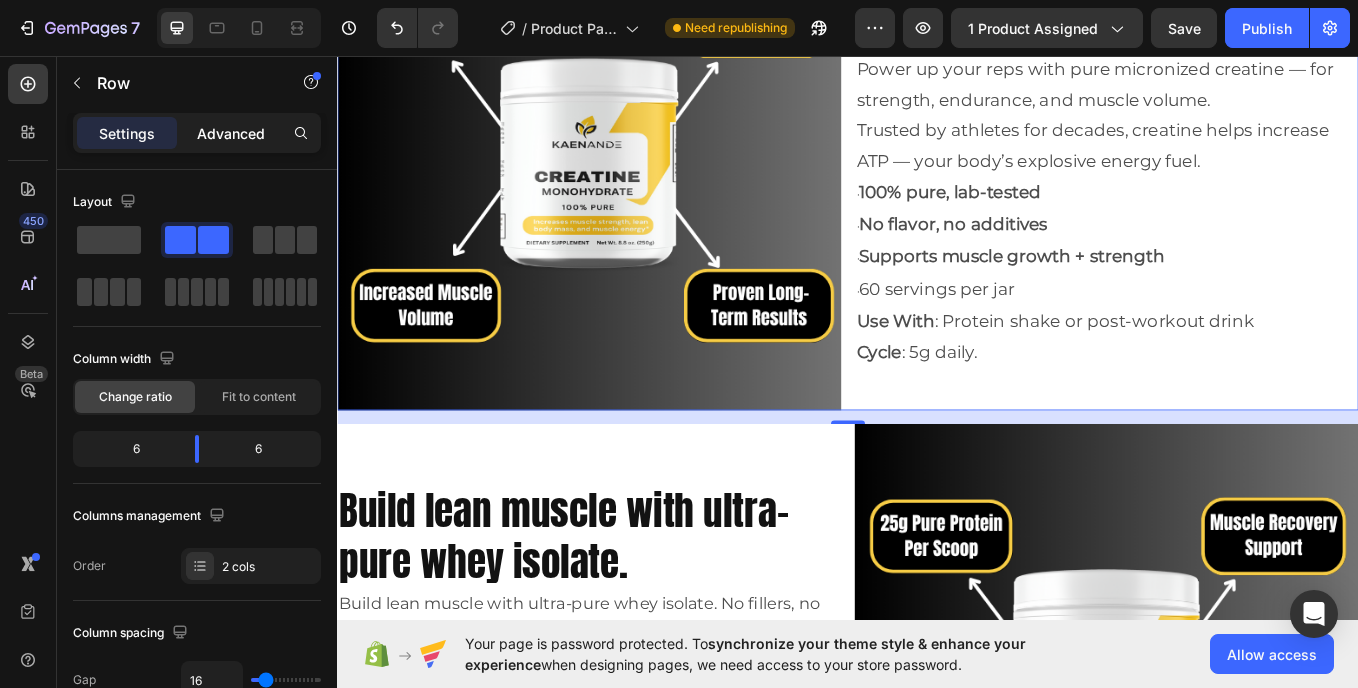 click on "Advanced" at bounding box center [231, 133] 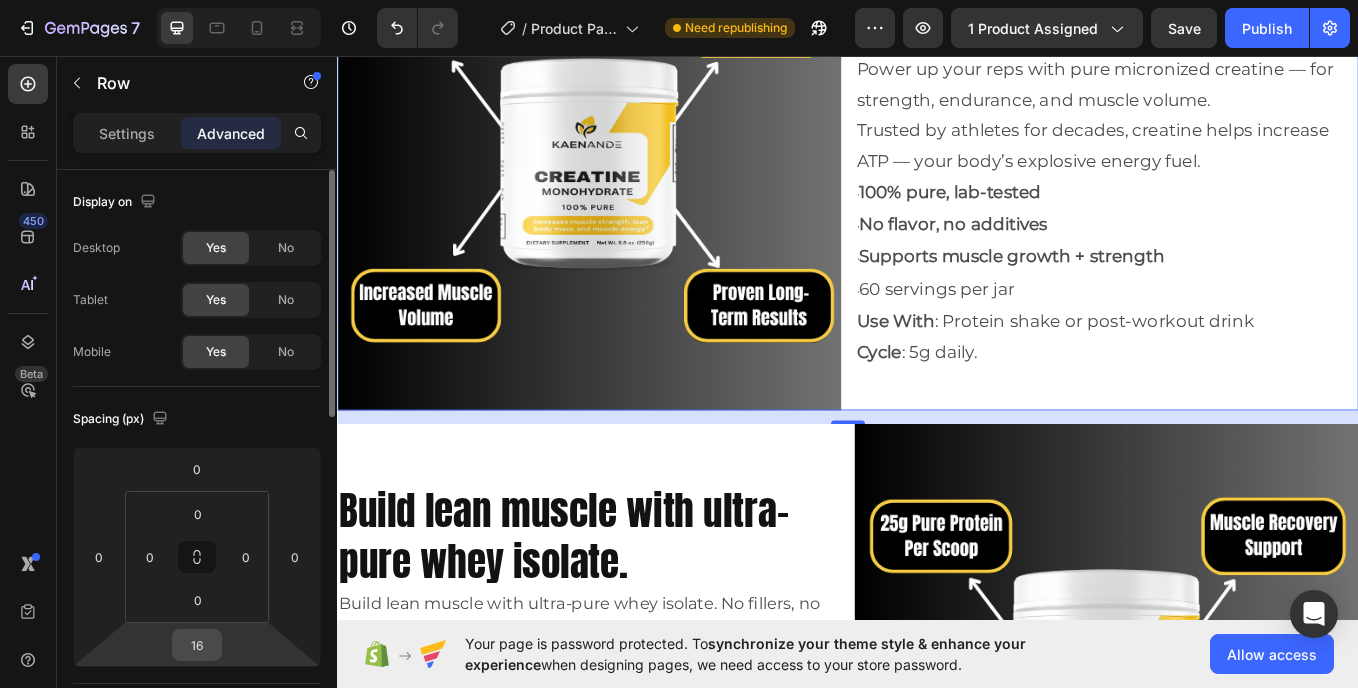 click on "16" at bounding box center (197, 645) 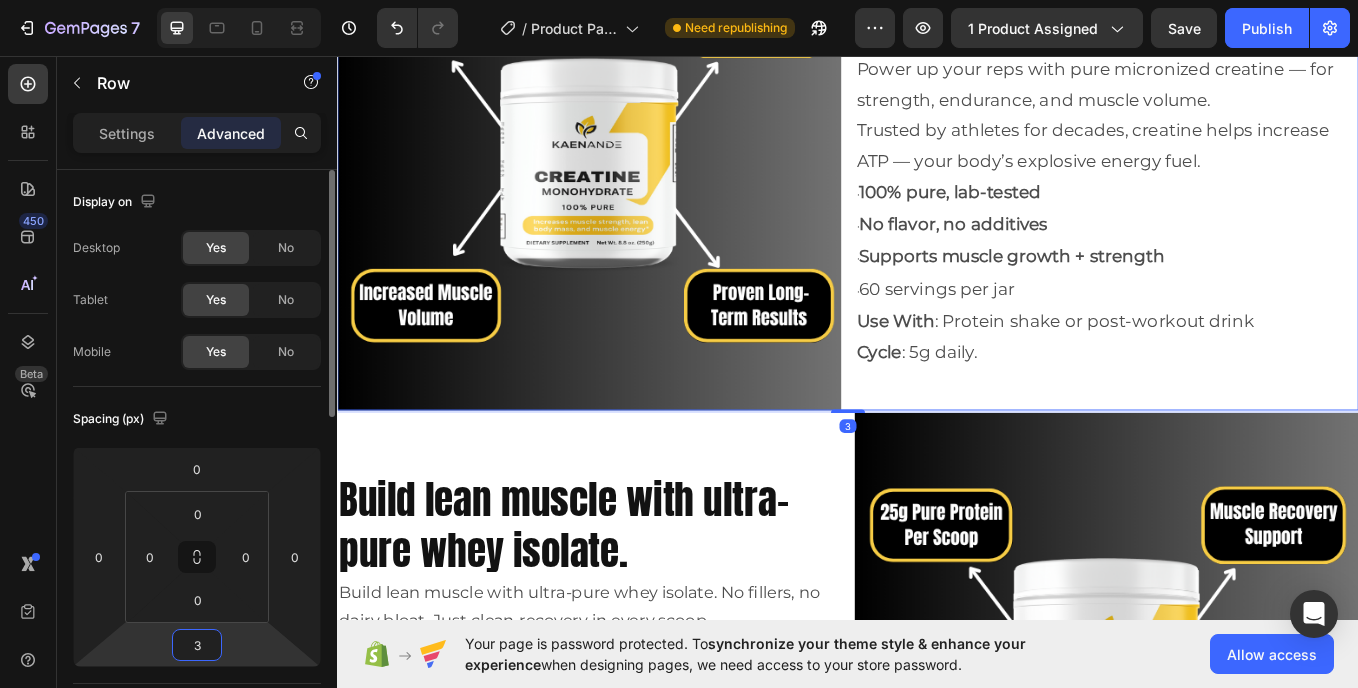 type on "32" 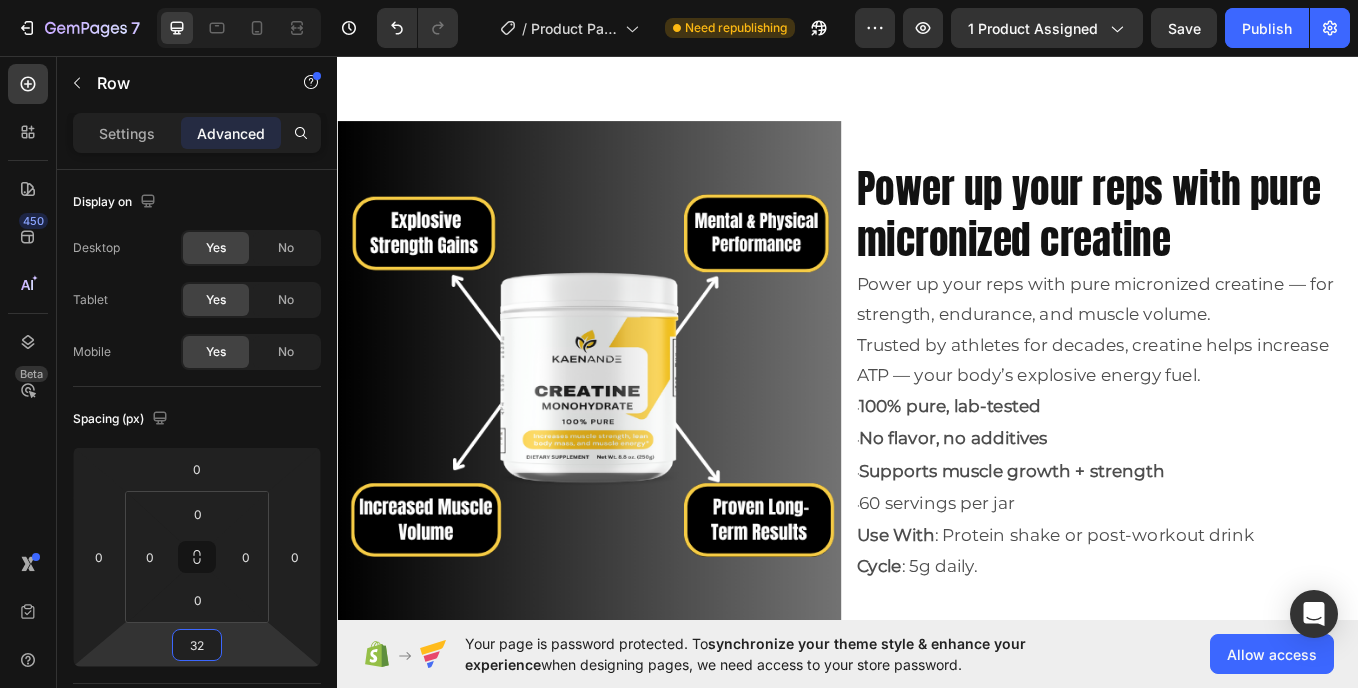 scroll, scrollTop: 2164, scrollLeft: 0, axis: vertical 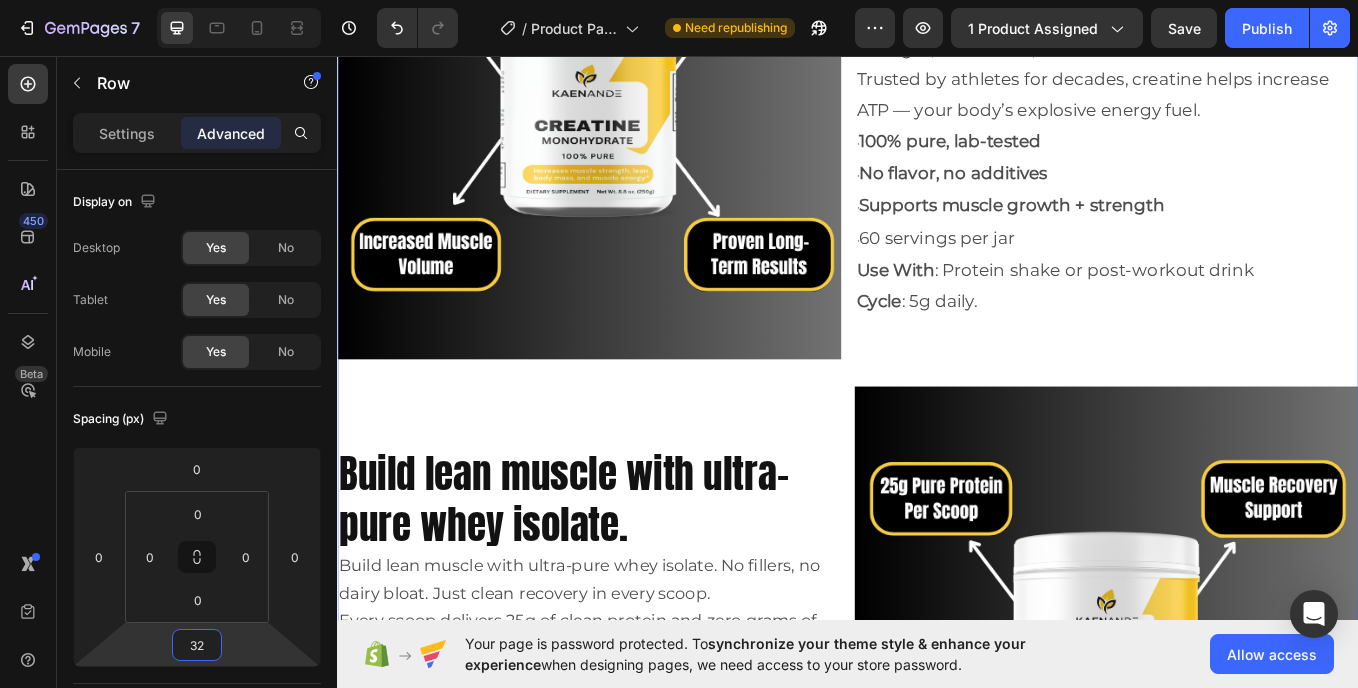 click on "Image Power up your reps with pure micronized creatine Heading Power up your reps with pure micronized creatine — for strength, endurance, and muscle volume. Trusted by athletes for decades, creatine helps increase ATP — your body’s explosive energy fuel. · 100% pure, lab-tested · No flavor, no additives · Supports muscle growth + strength · 60 servings per jar Use With : Protein shake or post-workout drink Cycle : 5g daily. Text Block Row Build lean muscle with ultra-pure whey isolate. Heading Build lean muscle with ultra-pure whey isolate. No fillers, no dairy bloat. Just clean recovery in every scoop. Every scoop delivers 25g of clean protein and zero grams of fat. · Fast-absorbing · No added sugars · Mixes instantly · Ideal for post-workout or daily shakes Perfect For : Muscle recovery, lean gainers, high-protein diets Serving : 1 scoop daily Text Block Image" at bounding box center [937, 724] 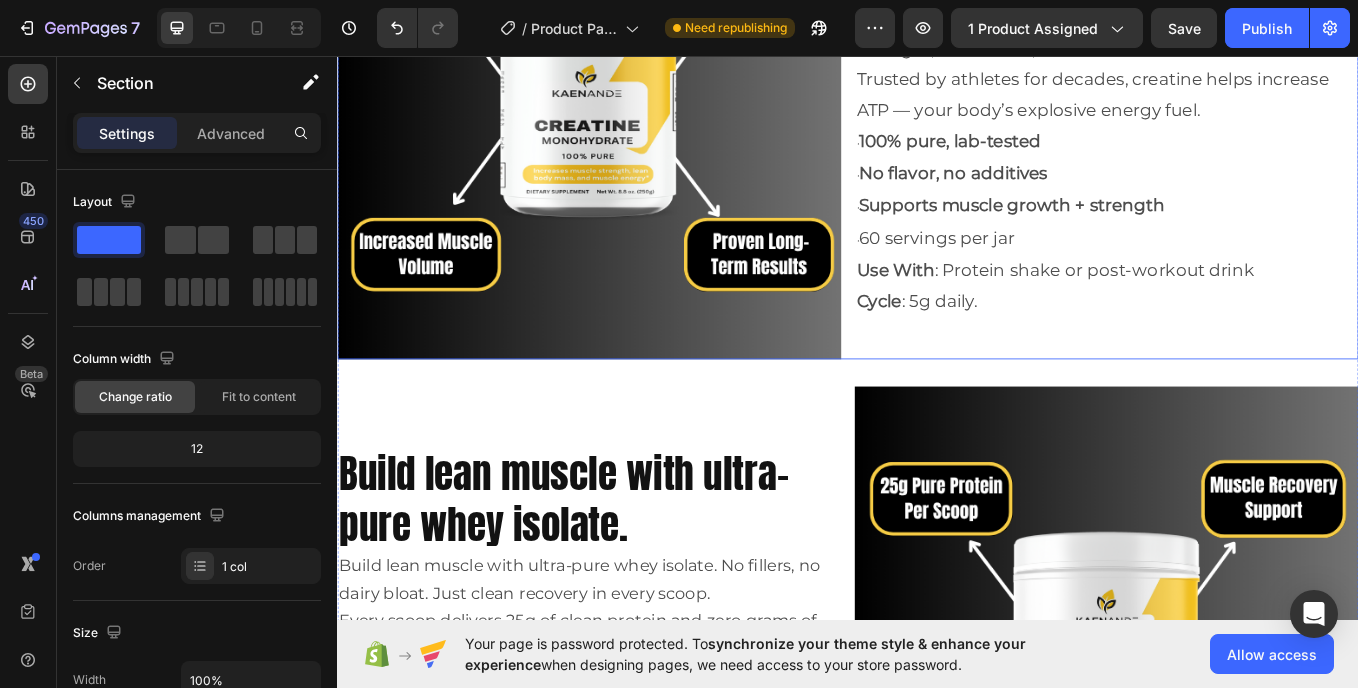 click on "Power up your reps with pure micronized creatine Heading Power up your reps with pure micronized creatine — for strength, endurance, and muscle volume. Trusted by athletes for decades, creatine helps increase ATP — your body’s explosive energy fuel. · 100% pure, lab-tested · No flavor, no additives · Supports muscle growth + strength · 60 servings per jar Use With : Protein shake or post-workout drink Cycle : 5g daily. Text Block" at bounding box center [1241, 116] 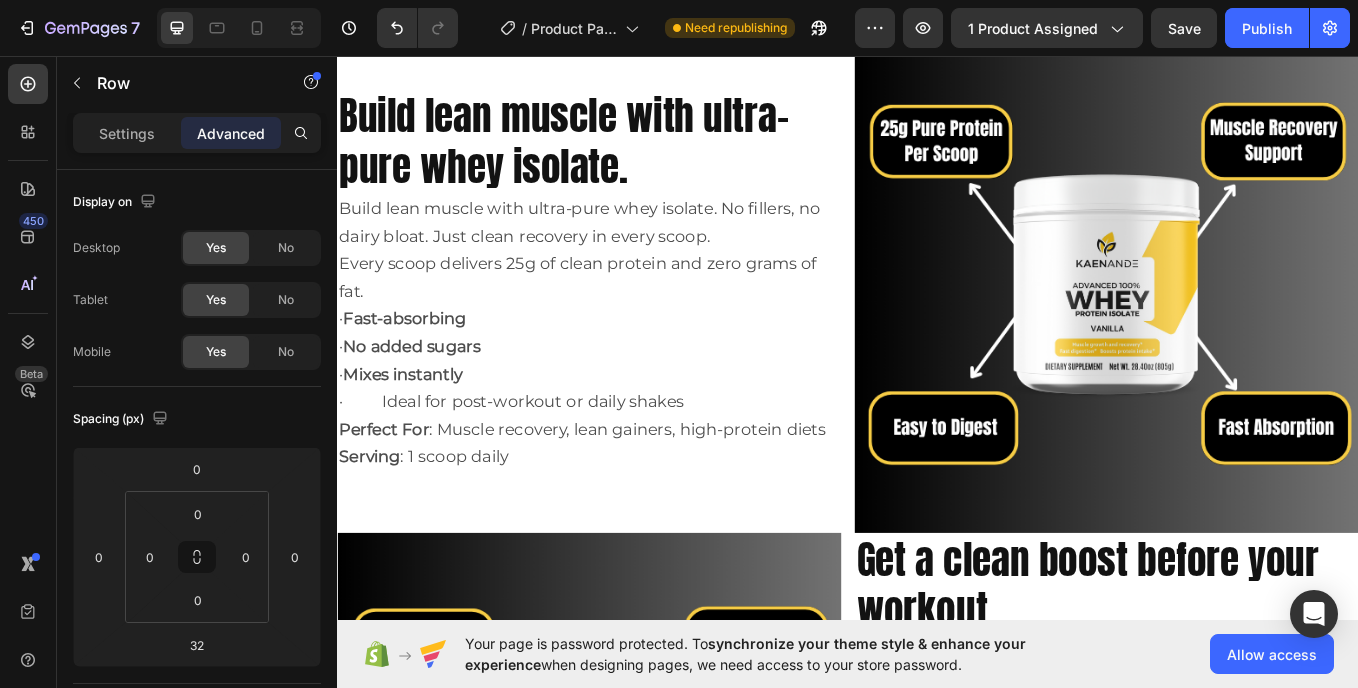 scroll, scrollTop: 2690, scrollLeft: 0, axis: vertical 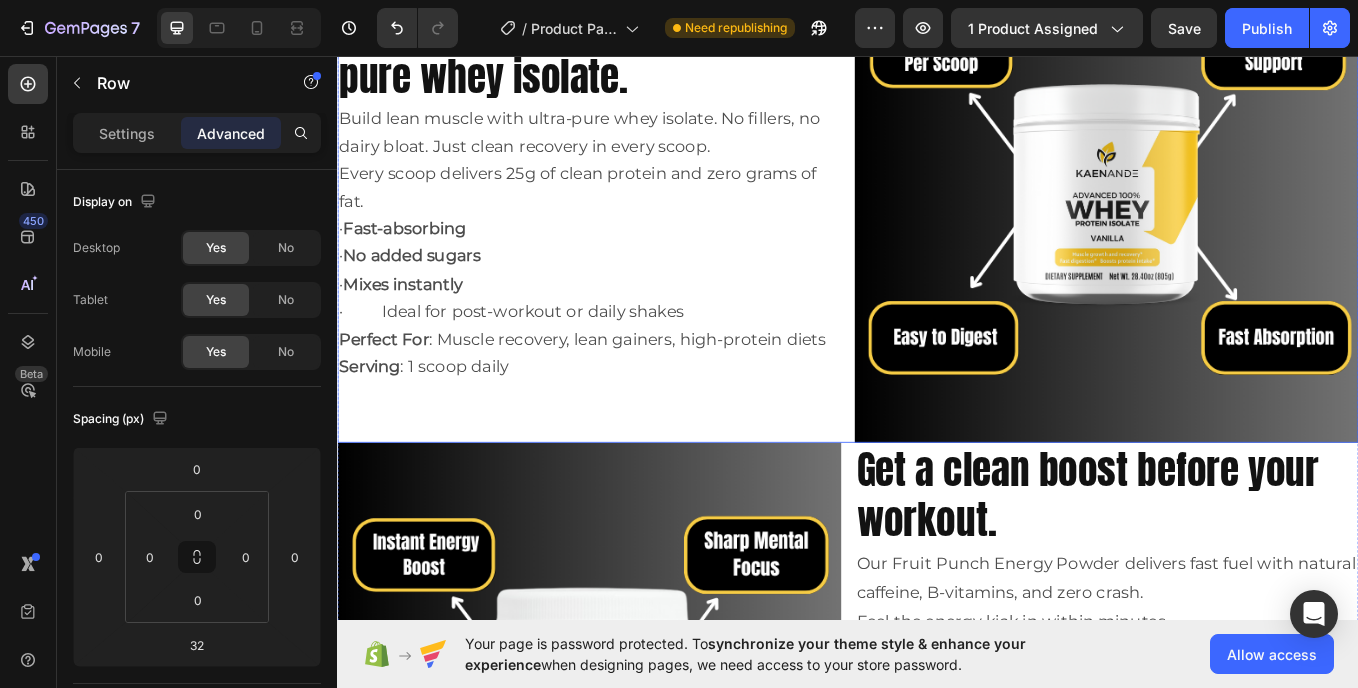 click on "Build lean muscle with ultra-pure whey isolate. Heading Build lean muscle with ultra-pure whey isolate. No fillers, no dairy bloat. Just clean recovery in every scoop. Every scoop delivers 25g of clean protein and zero grams of fat. · Fast-absorbing · No added sugars · Mixes instantly · Ideal for post-workout or daily shakes Perfect For : Muscle recovery, lean gainers, high-protein diets Serving : 1 scoop daily Text Block" at bounding box center (633, 214) 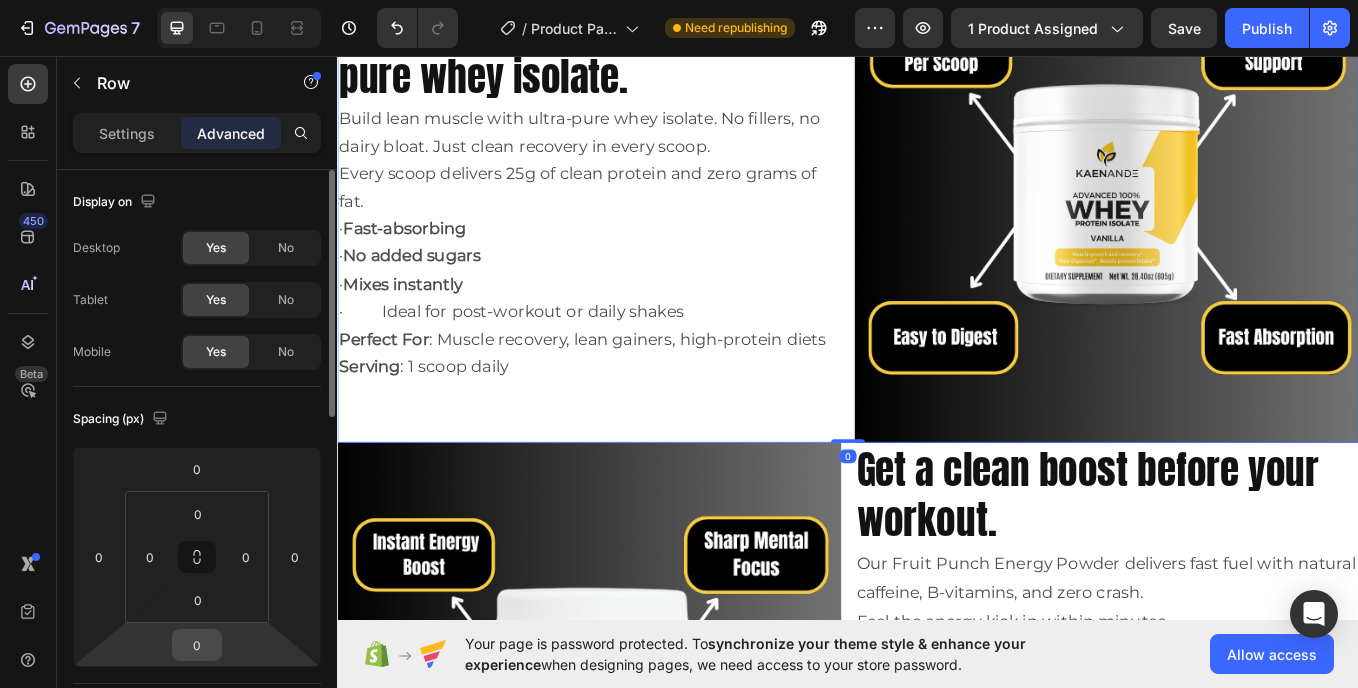 click on "0" at bounding box center (197, 645) 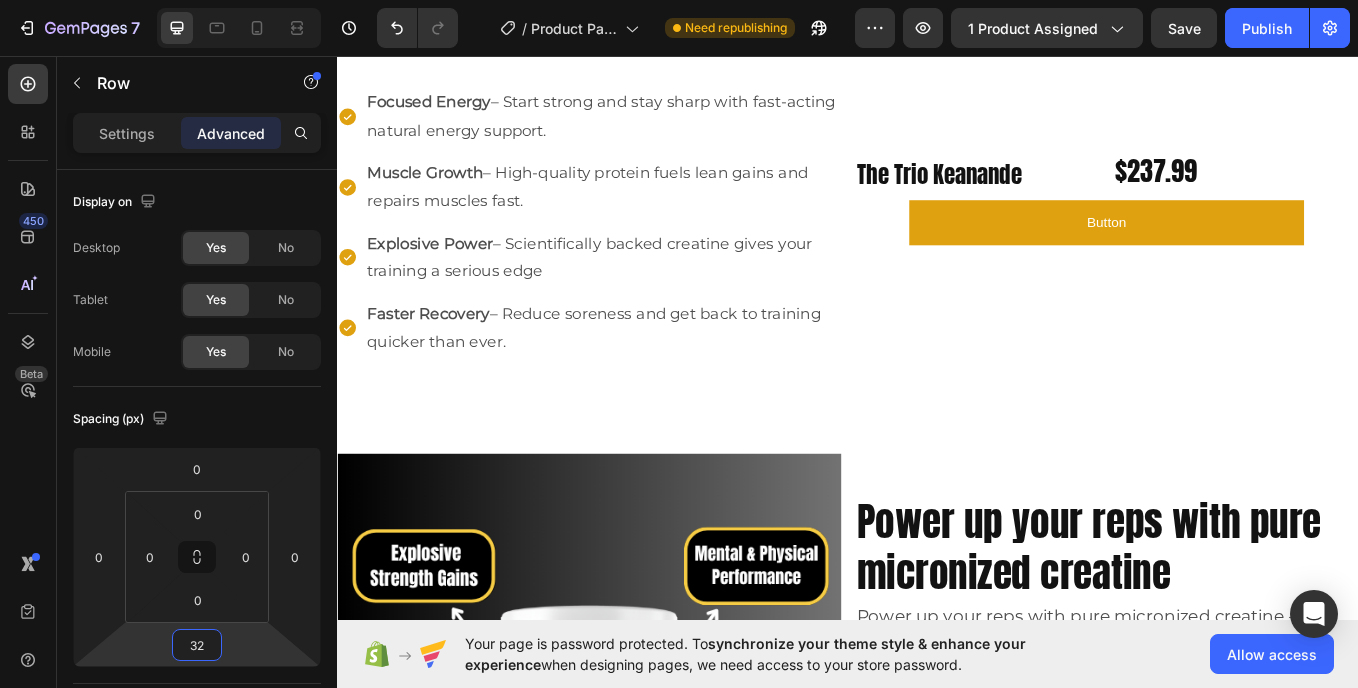 scroll, scrollTop: 1460, scrollLeft: 0, axis: vertical 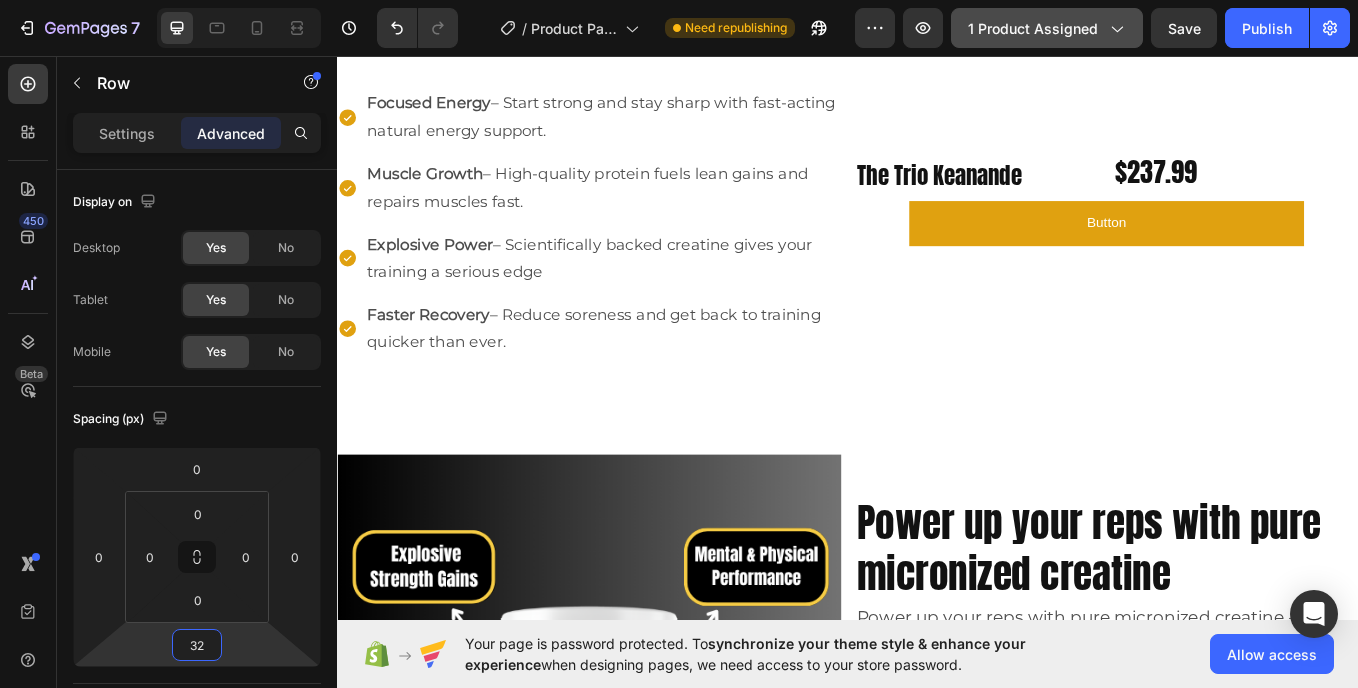 type on "32" 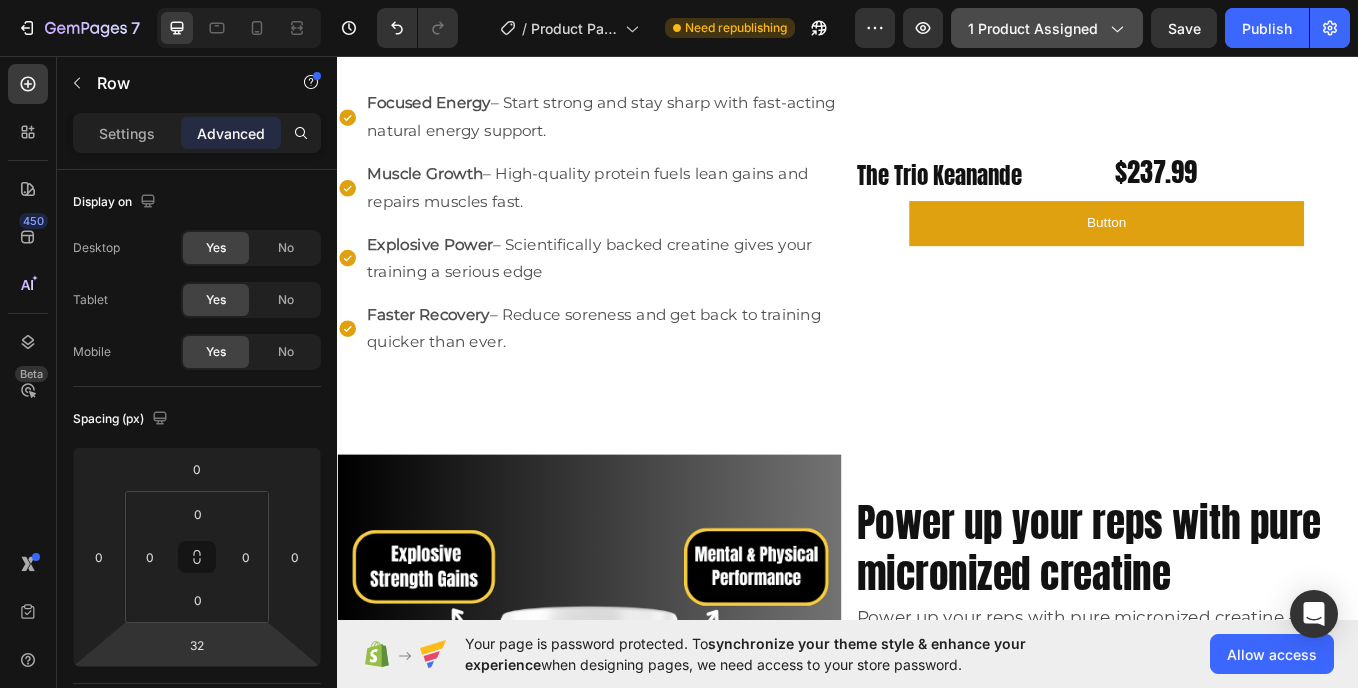 click 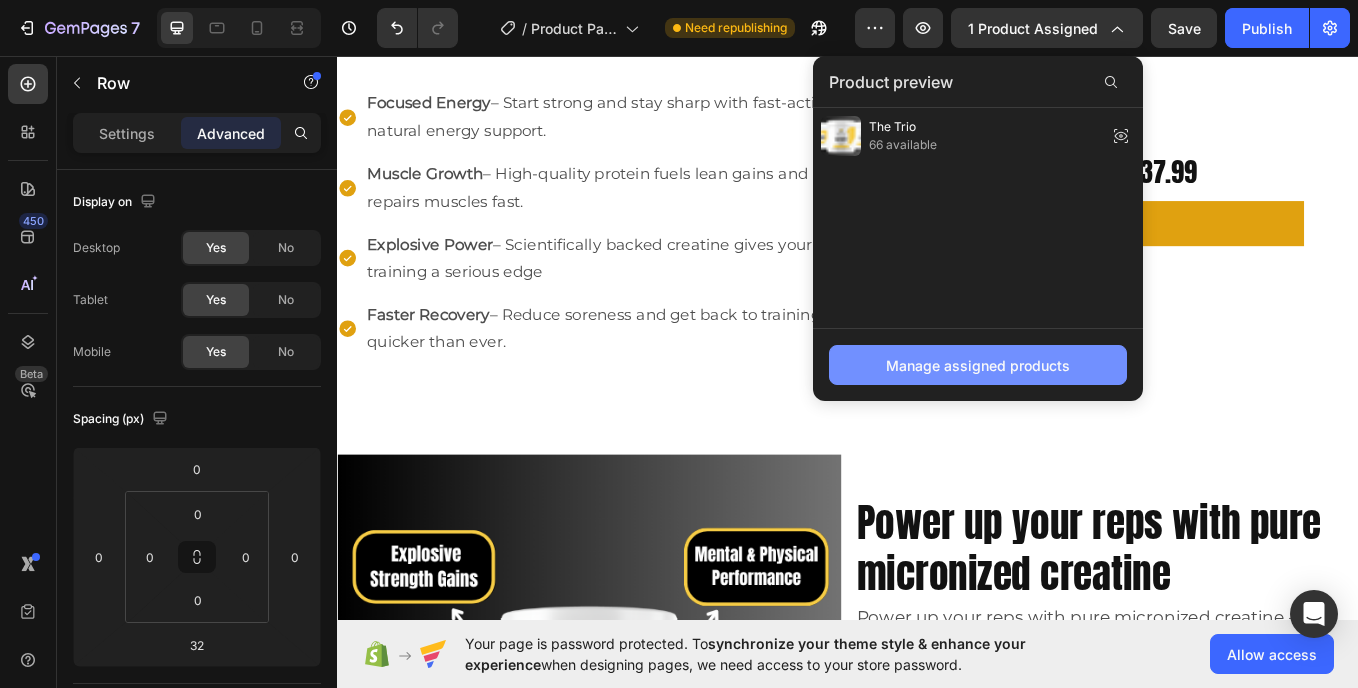 click on "Manage assigned products" at bounding box center [978, 365] 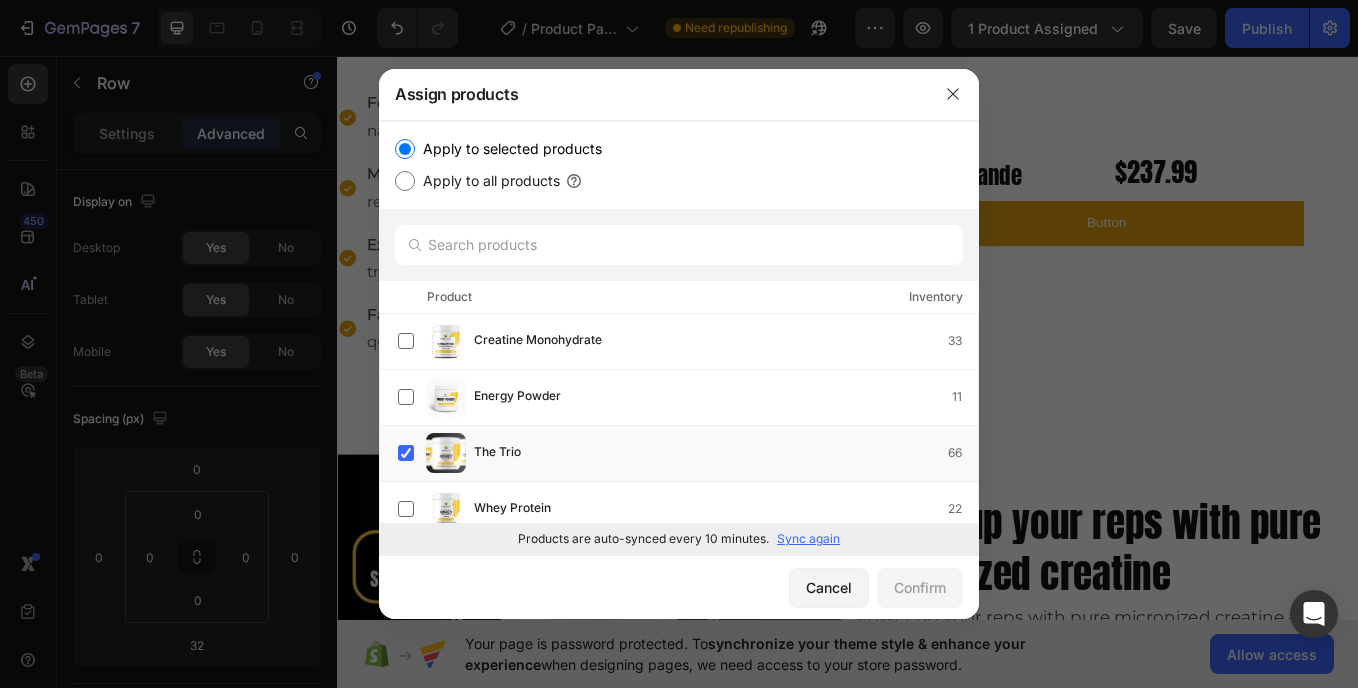 click on "Apply to all products" at bounding box center (405, 181) 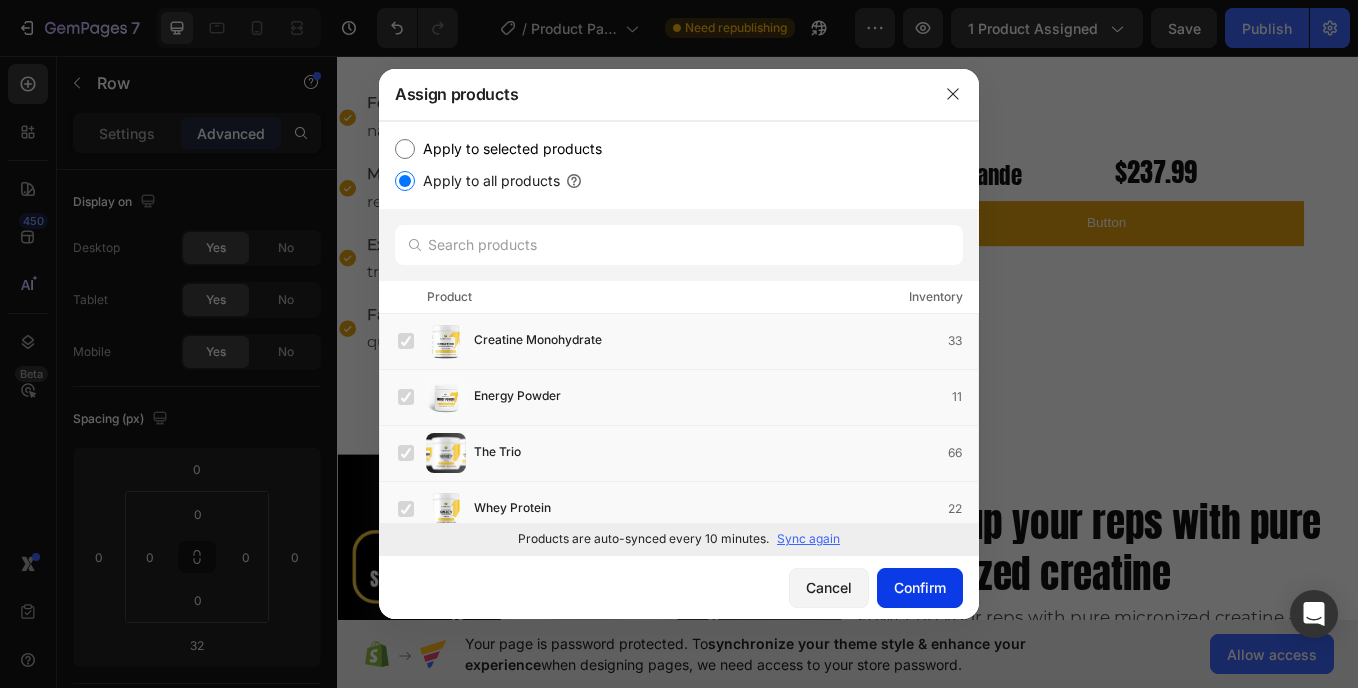 click on "Confirm" at bounding box center (920, 587) 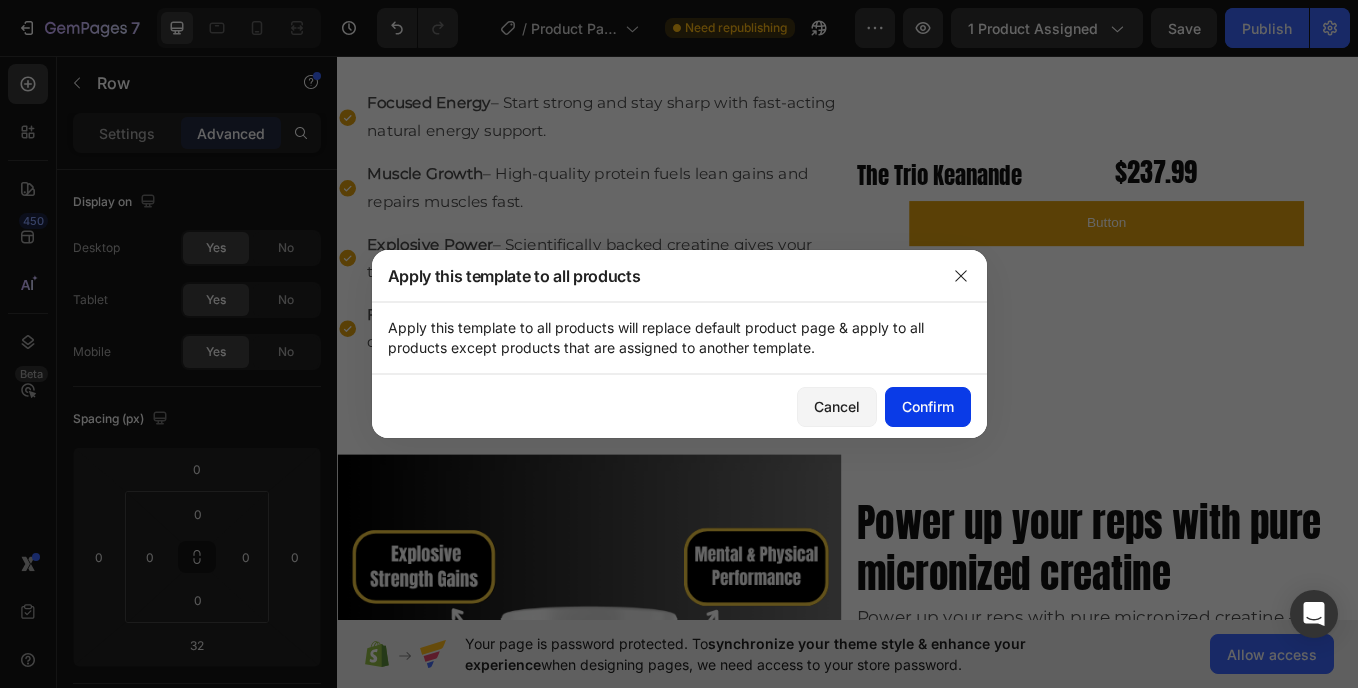 click on "Confirm" at bounding box center [928, 406] 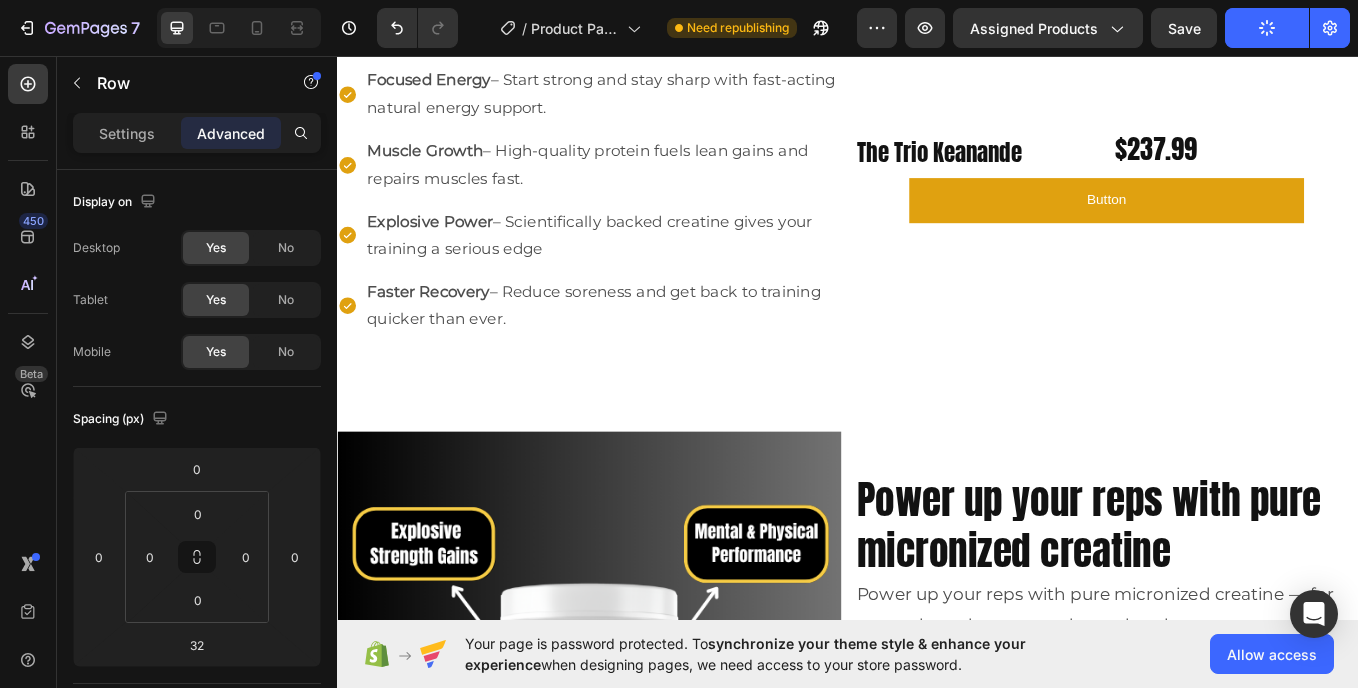 scroll, scrollTop: 1479, scrollLeft: 0, axis: vertical 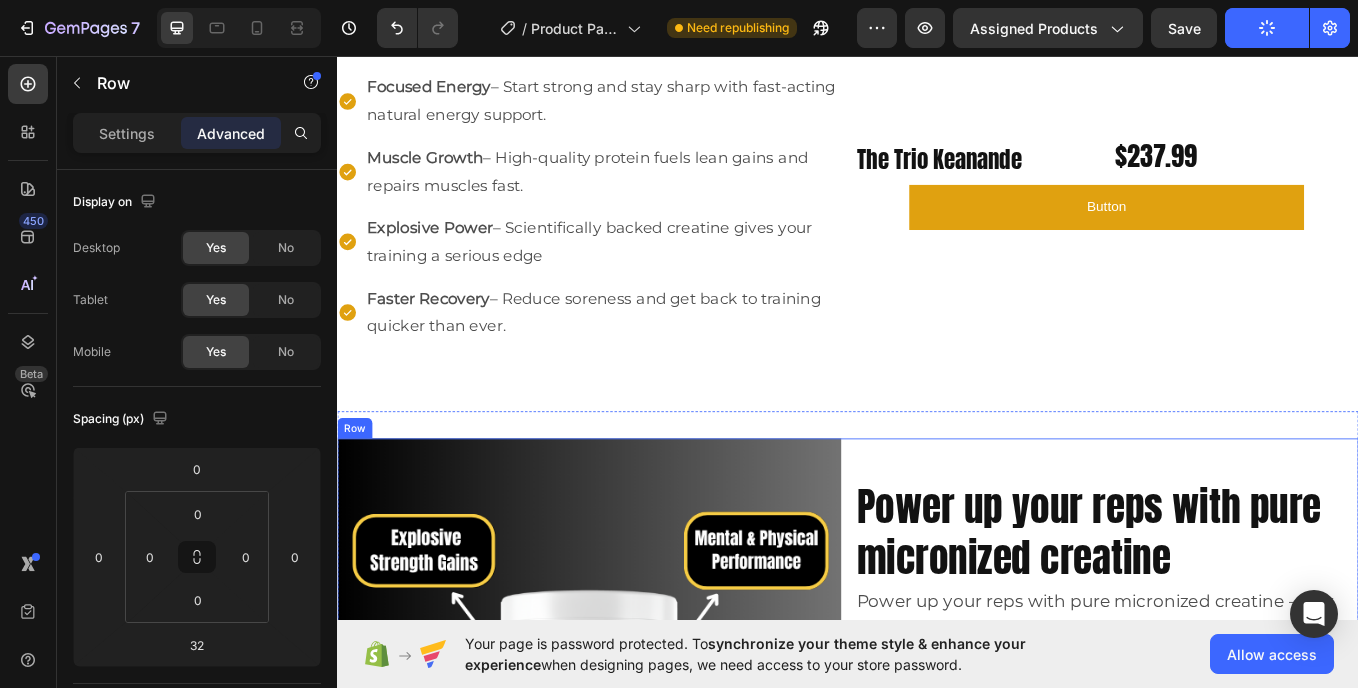click on "Image Power up your reps with pure micronized creatine Heading Power up your reps with pure micronized creatine — for strength, endurance, and muscle volume. Trusted by athletes for decades, creatine helps increase ATP — your body’s explosive energy fuel. · 100% pure, lab-tested · No flavor, no additives · Supports muscle growth + strength · 60 servings per jar Use With : Protein shake or post-workout drink Cycle : 5g daily. Text Block Row" at bounding box center [937, 801] 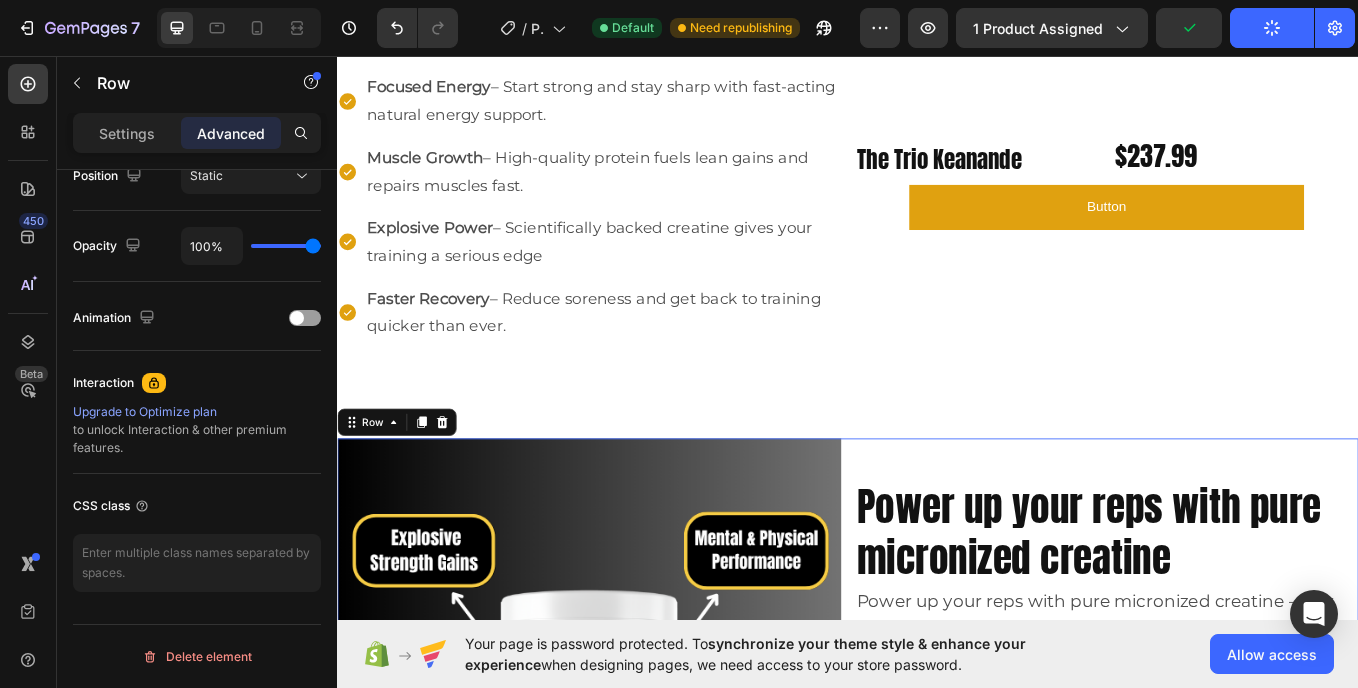 scroll, scrollTop: 0, scrollLeft: 0, axis: both 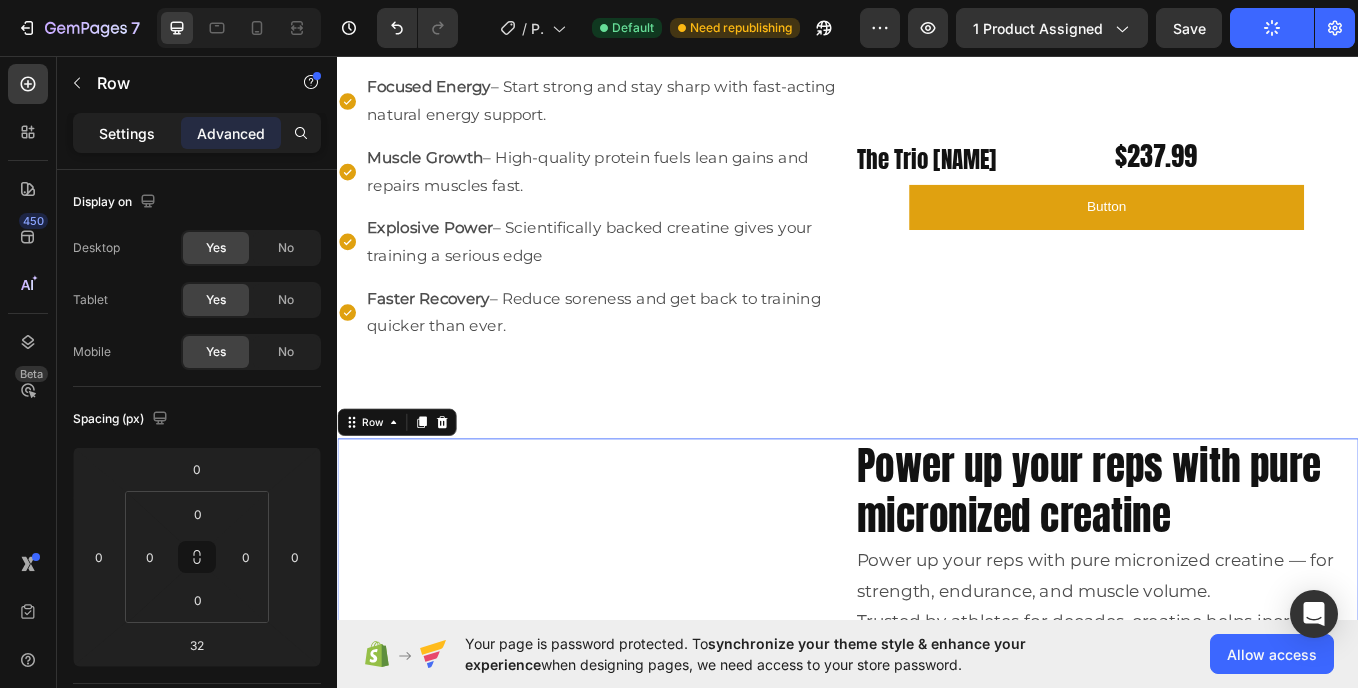 click on "Settings" at bounding box center (127, 133) 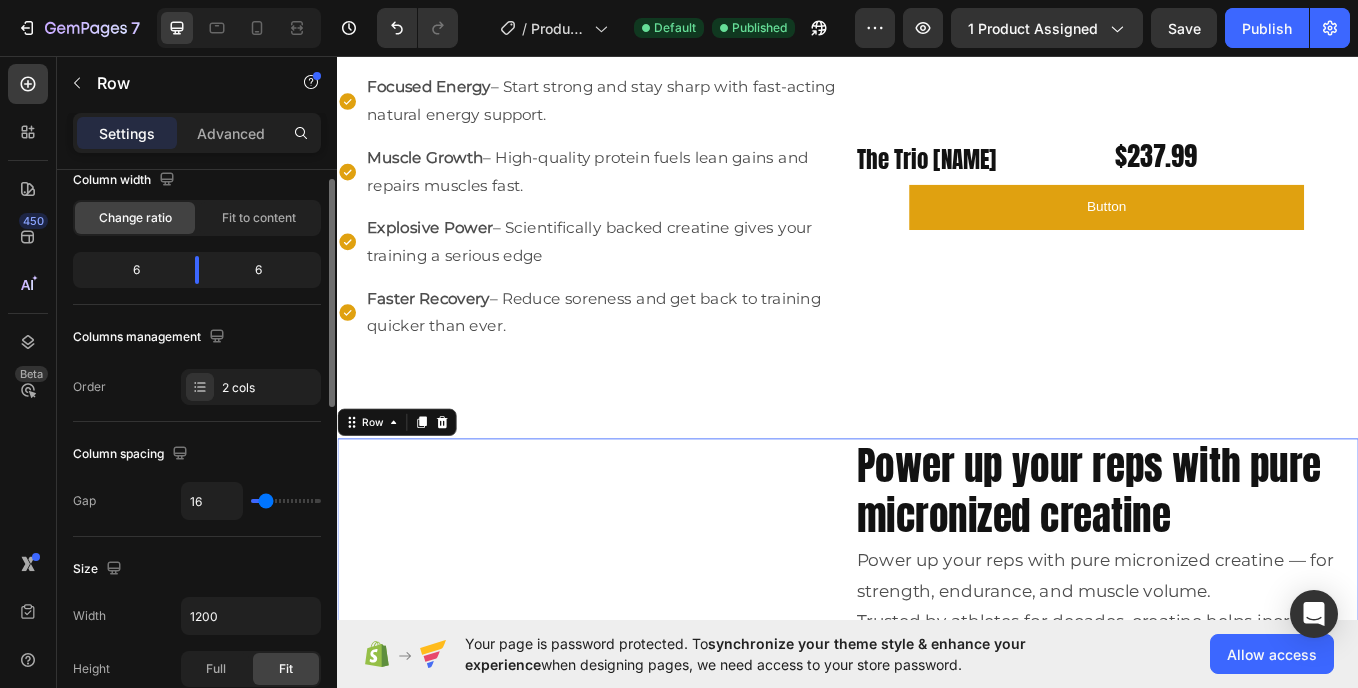 scroll, scrollTop: 180, scrollLeft: 0, axis: vertical 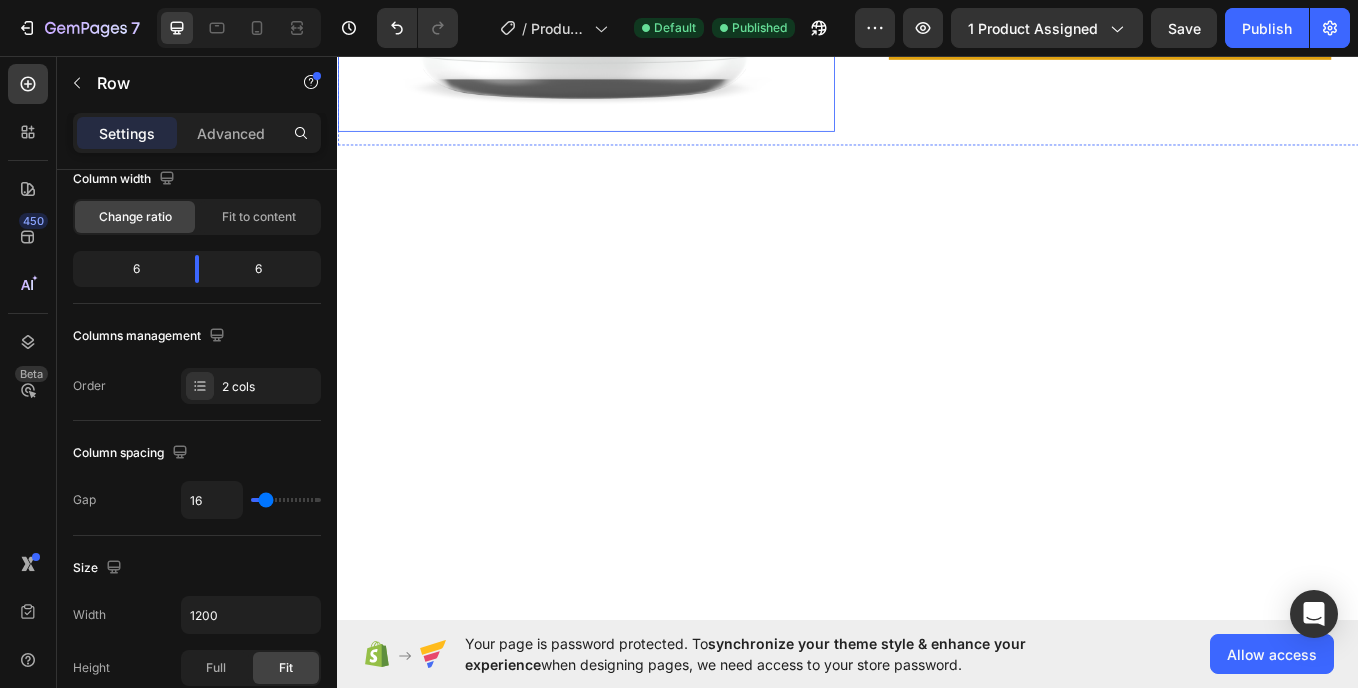 click at bounding box center (629, -148) 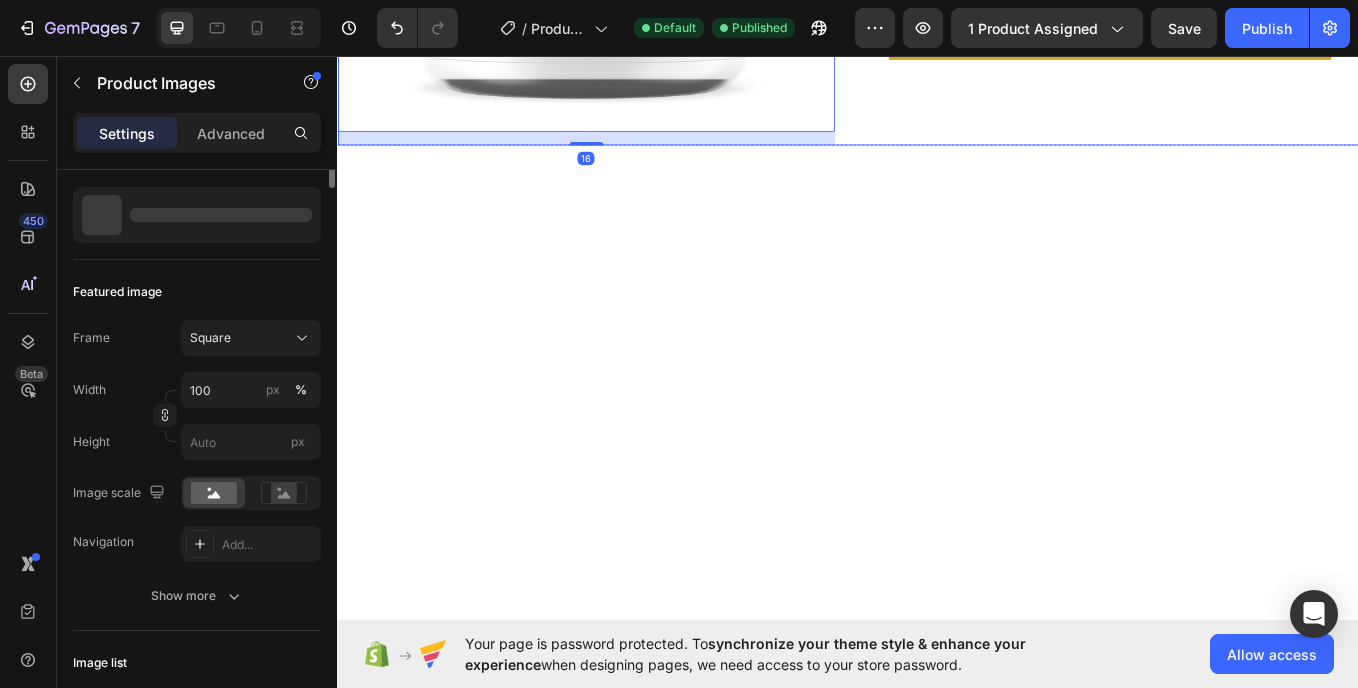 scroll, scrollTop: 0, scrollLeft: 0, axis: both 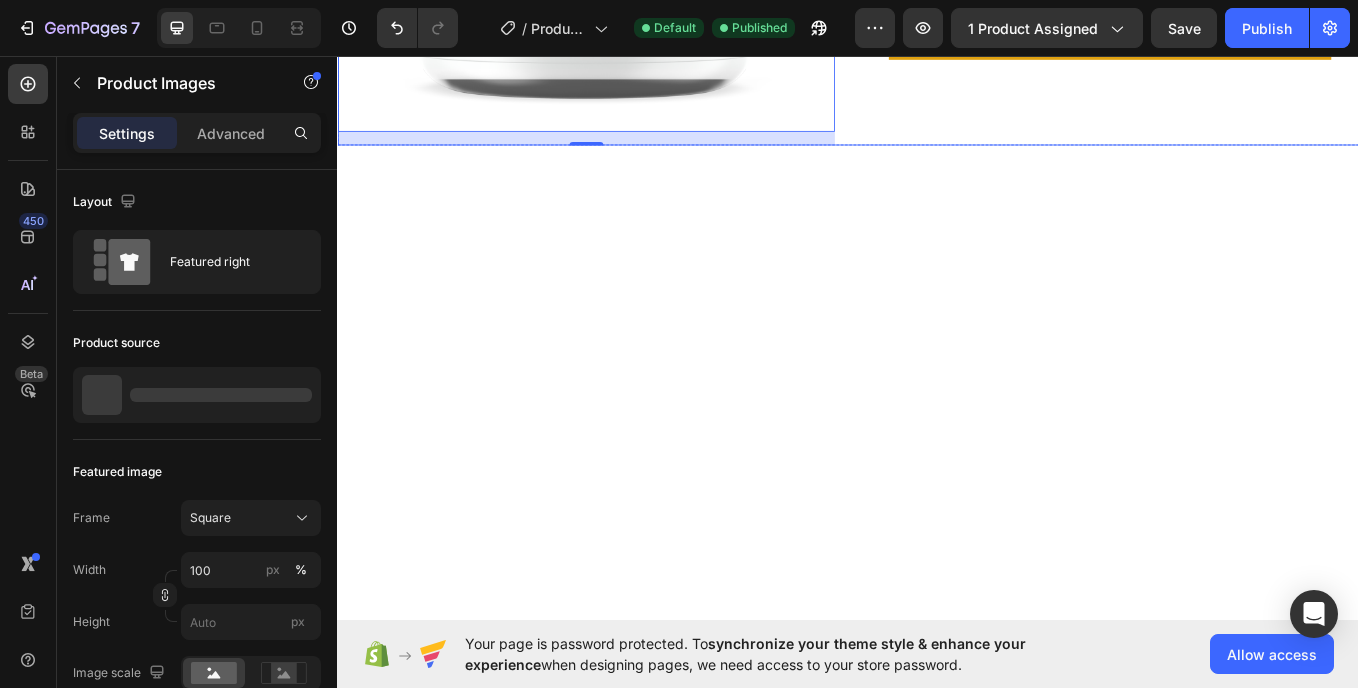 click on "Product Images   16 Creatine Monohydrate Product Title $59.99 Product Price Product Price No compare price Product Price Row Quantity Text Block
1
Product Quantity
Add to cart Add to Cart START SAVING NOW Dynamic Checkout Product" at bounding box center (937, -140) 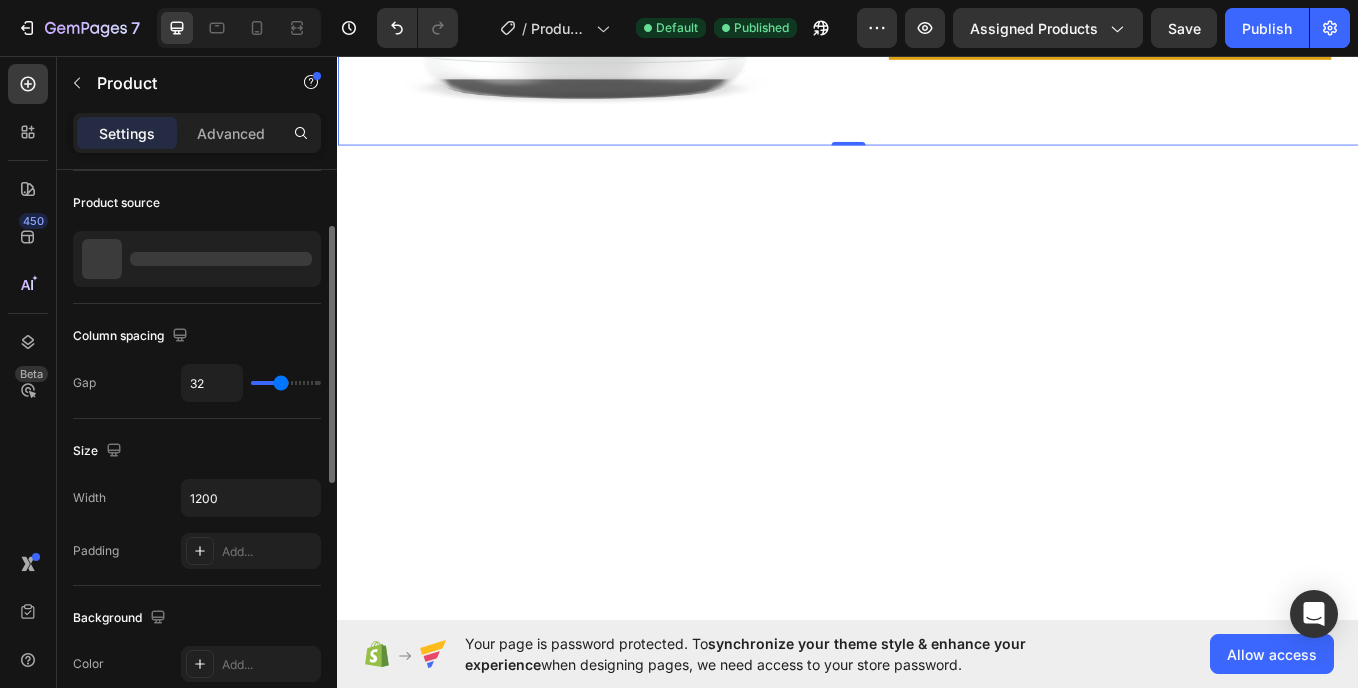 scroll, scrollTop: 0, scrollLeft: 0, axis: both 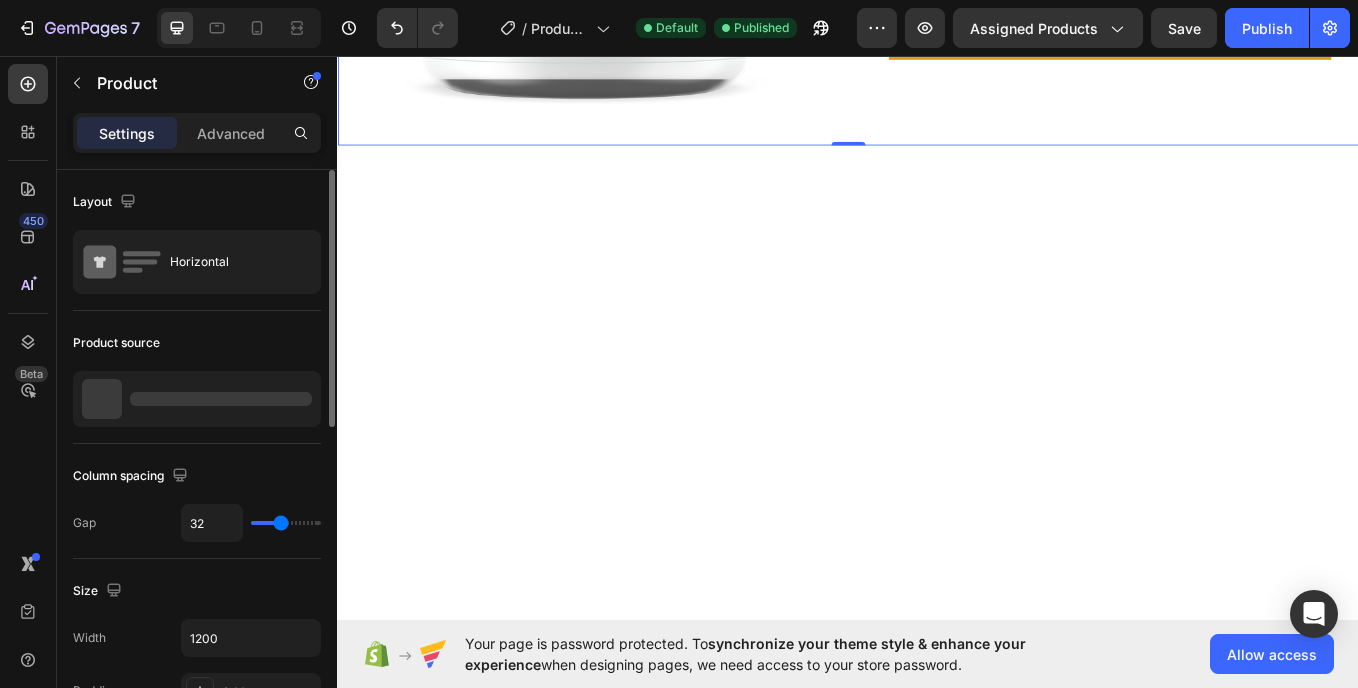 click at bounding box center (221, 399) 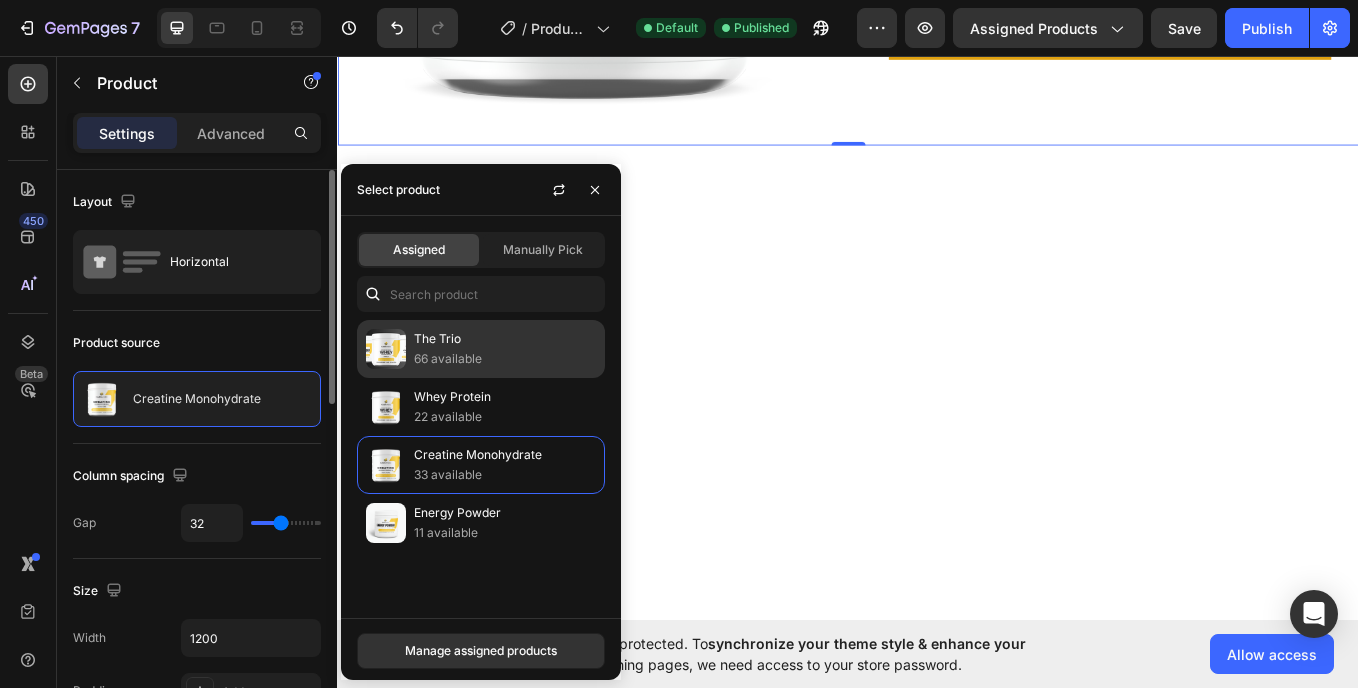click on "66 available" at bounding box center [505, 359] 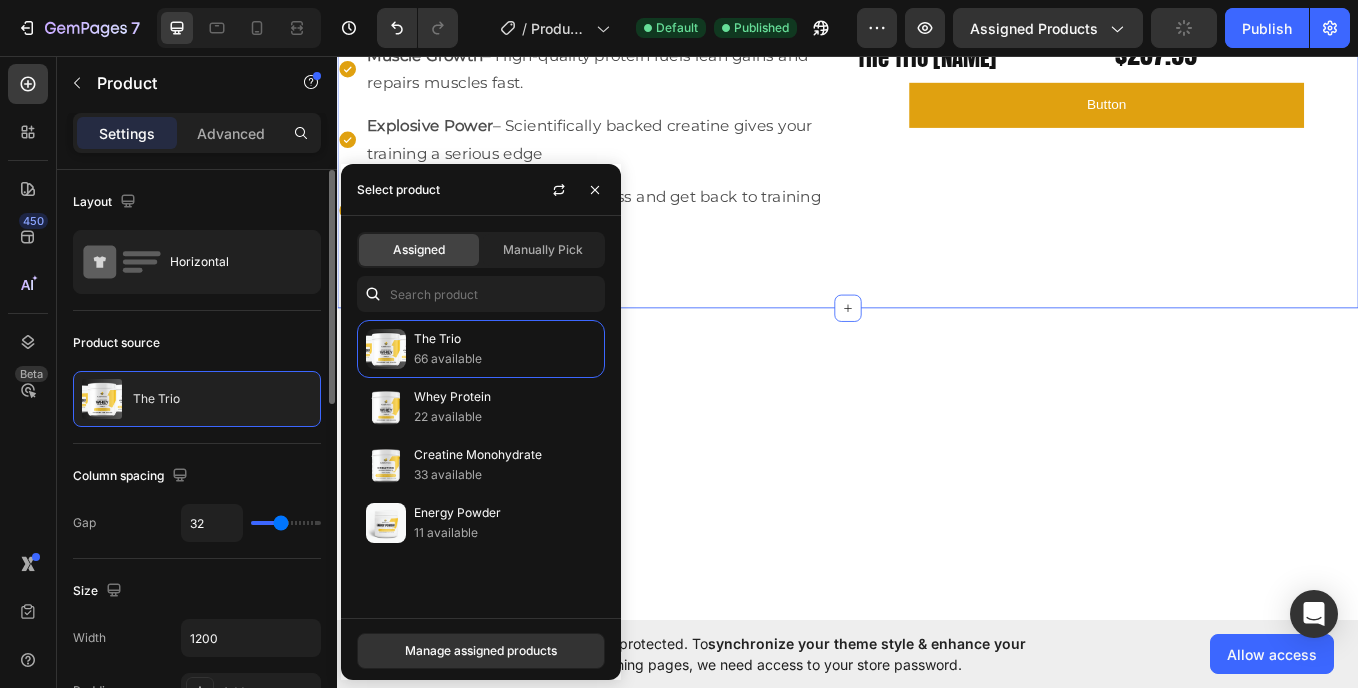 scroll, scrollTop: 1001, scrollLeft: 0, axis: vertical 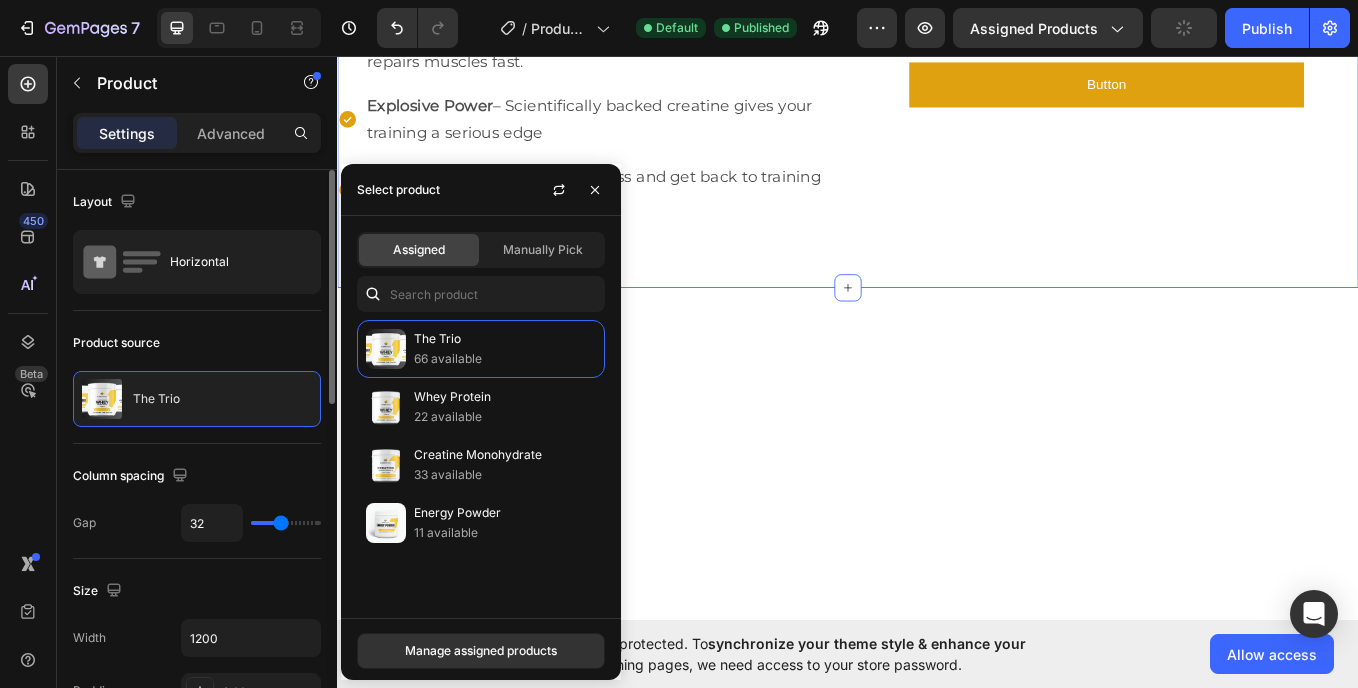 click on "The Ultimate Fuel Heading Focused Energy  – Start strong and stay sharp with fast-acting natural energy support. Muscle Growth  – High-quality protein fuels lean gains and repairs muscles fast. Explosive Power  – Scientifically backed creatine gives your training a serious edge Faster Recovery  – Reduce soreness and get back to training quicker than ever. Item List The Trio Keanande Heading $237.99 Heading Row Button Button Row Section 3" at bounding box center [937, 64] 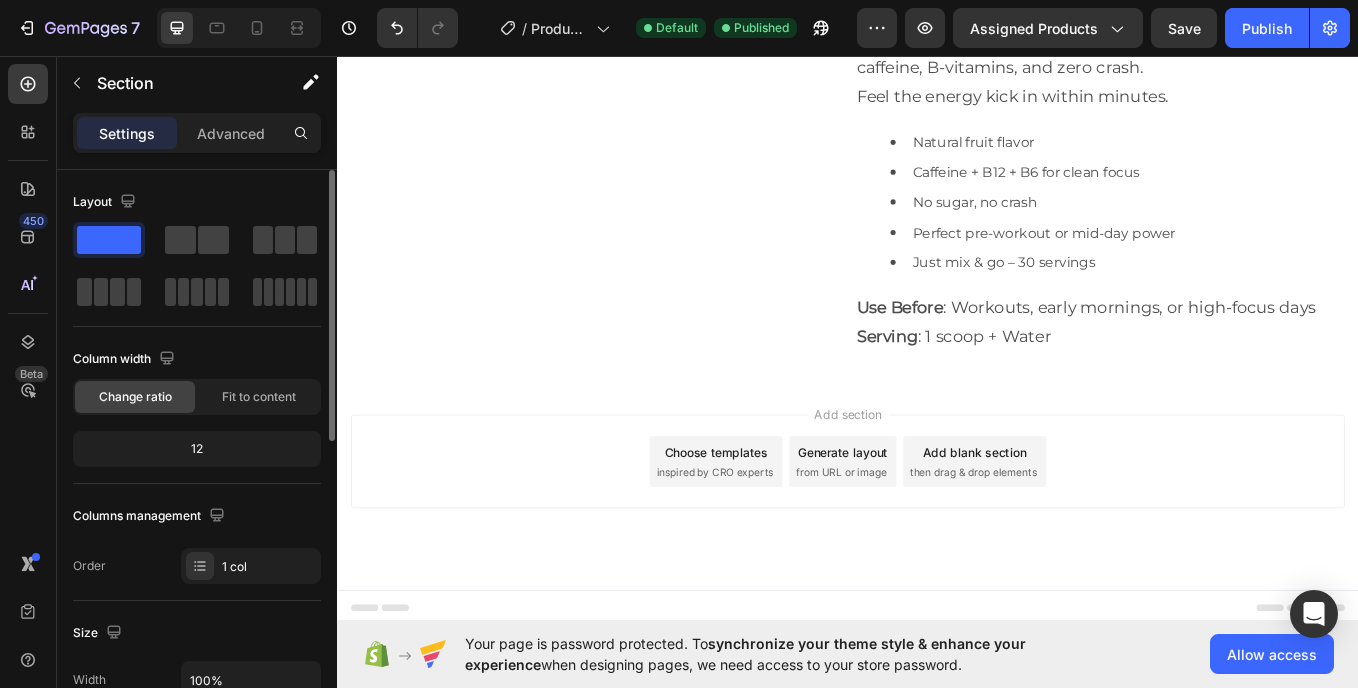 scroll, scrollTop: 3396, scrollLeft: 0, axis: vertical 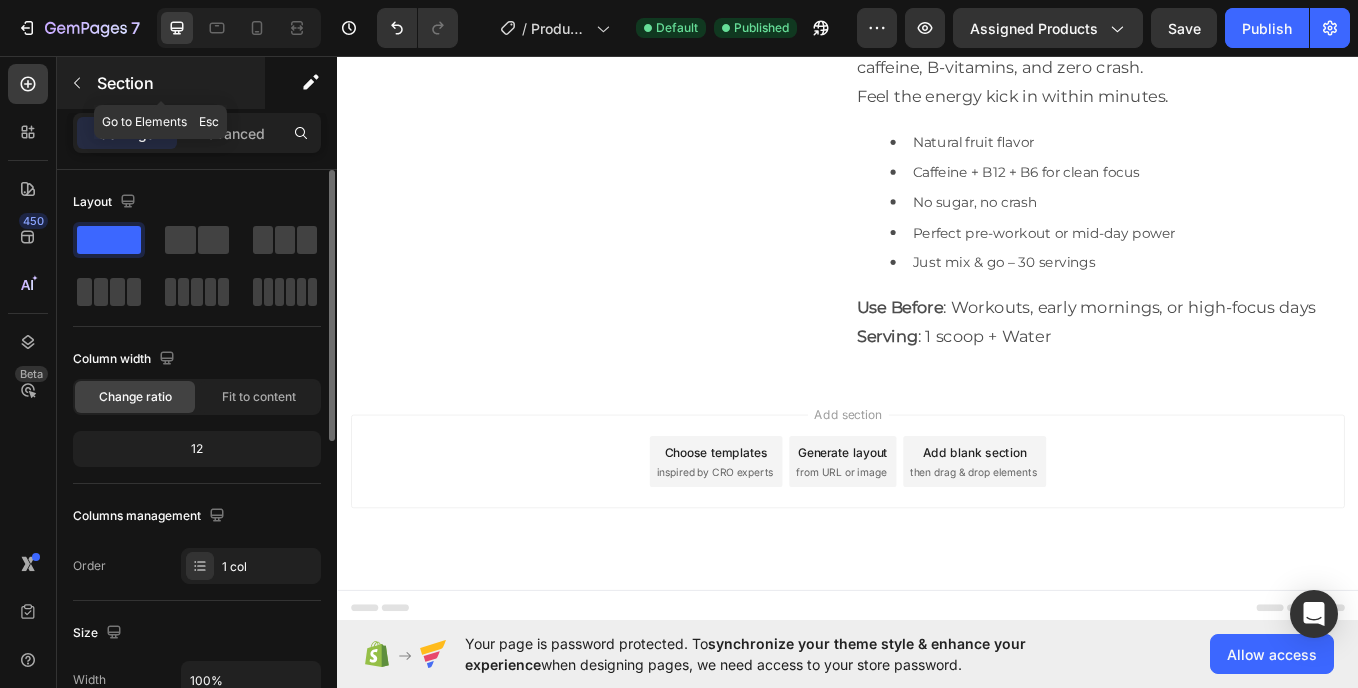 click at bounding box center (77, 83) 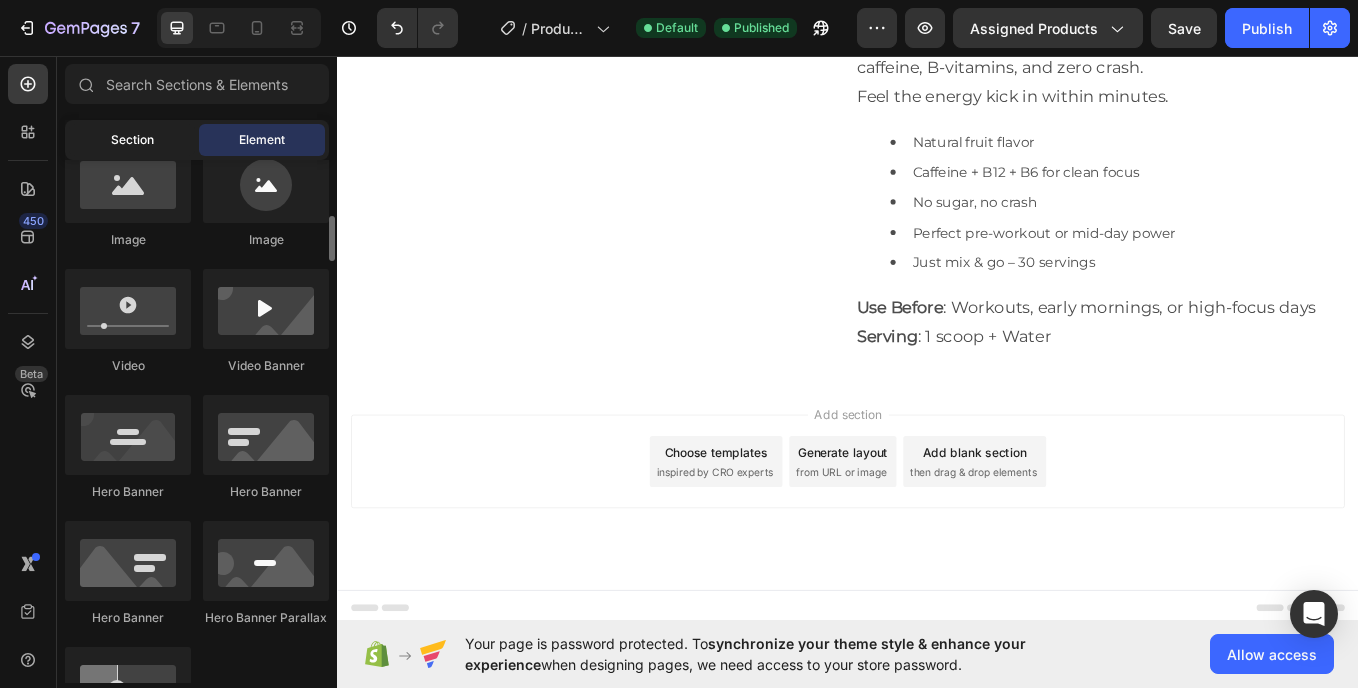 scroll, scrollTop: 684, scrollLeft: 0, axis: vertical 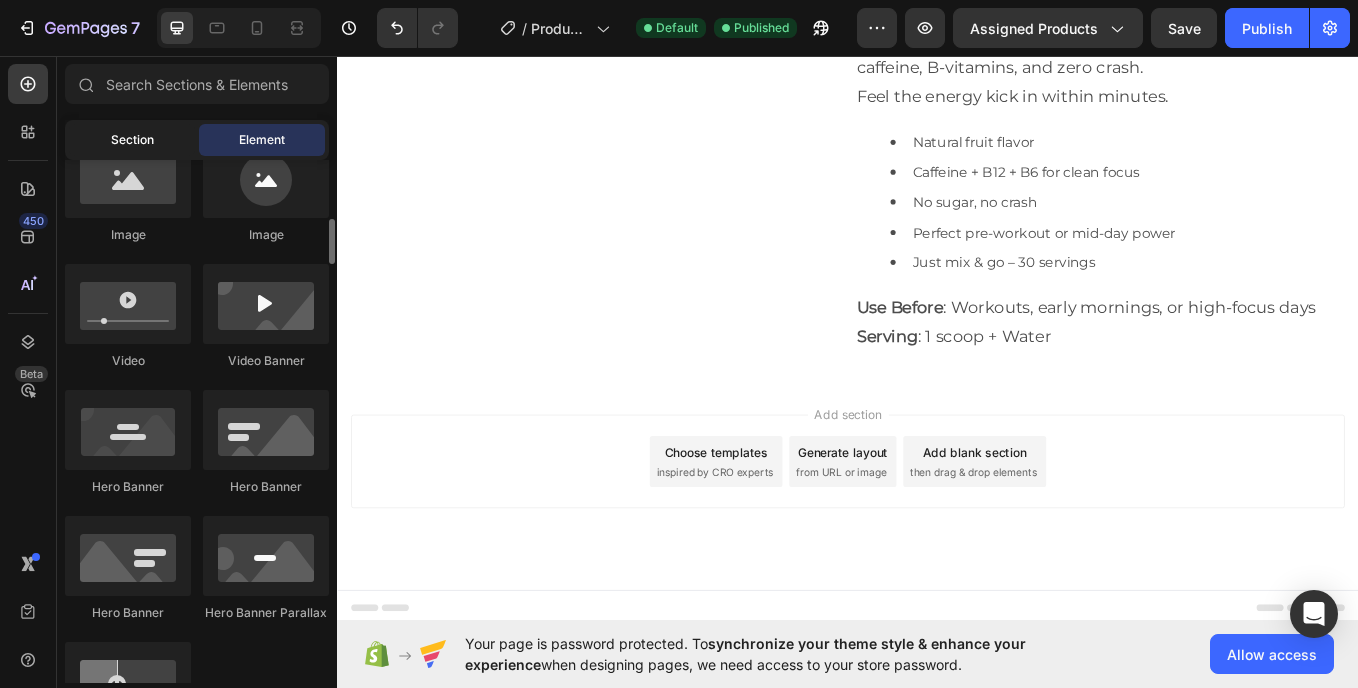 click on "Section" at bounding box center (132, 140) 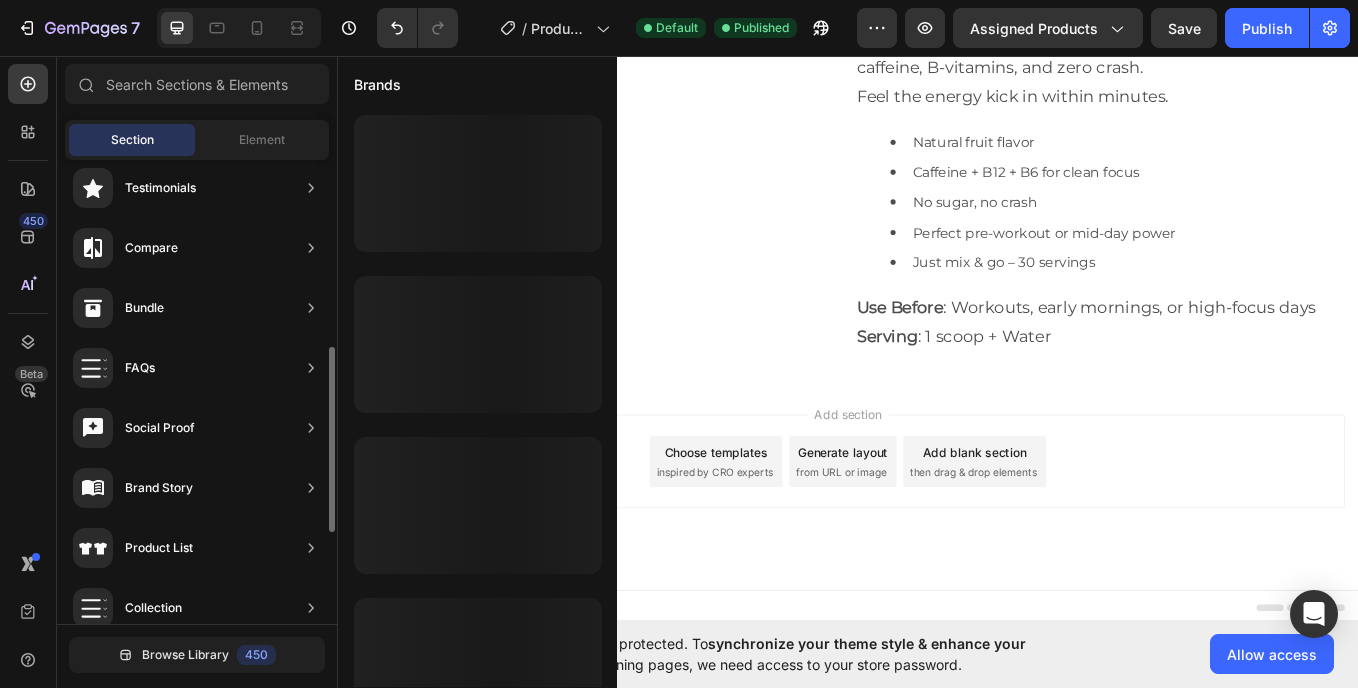 scroll, scrollTop: 447, scrollLeft: 0, axis: vertical 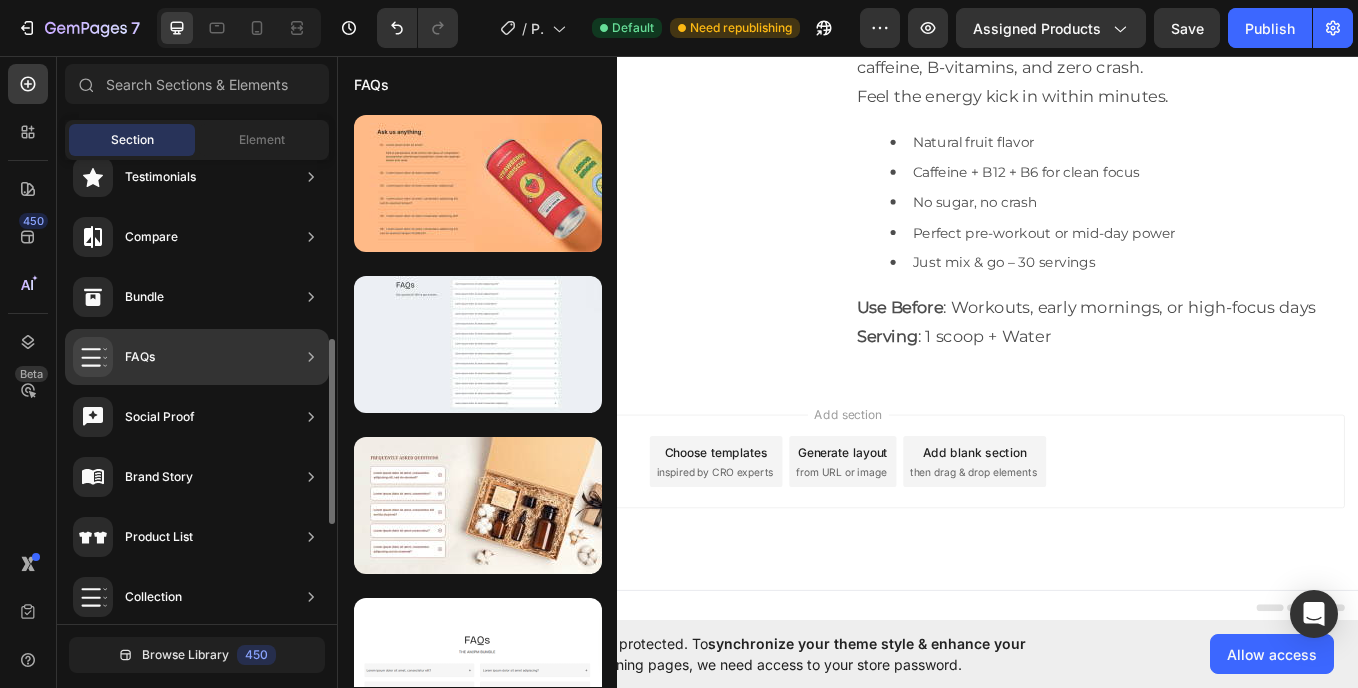click on "FAQs" 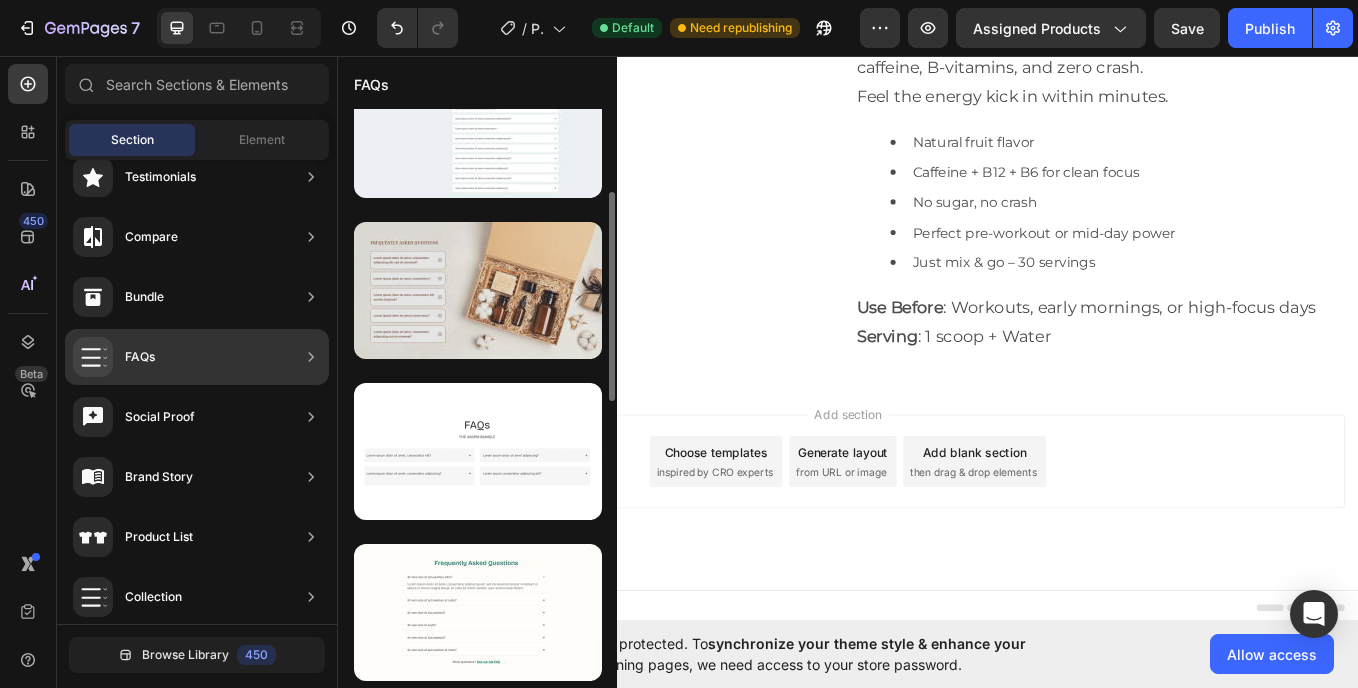scroll, scrollTop: 219, scrollLeft: 0, axis: vertical 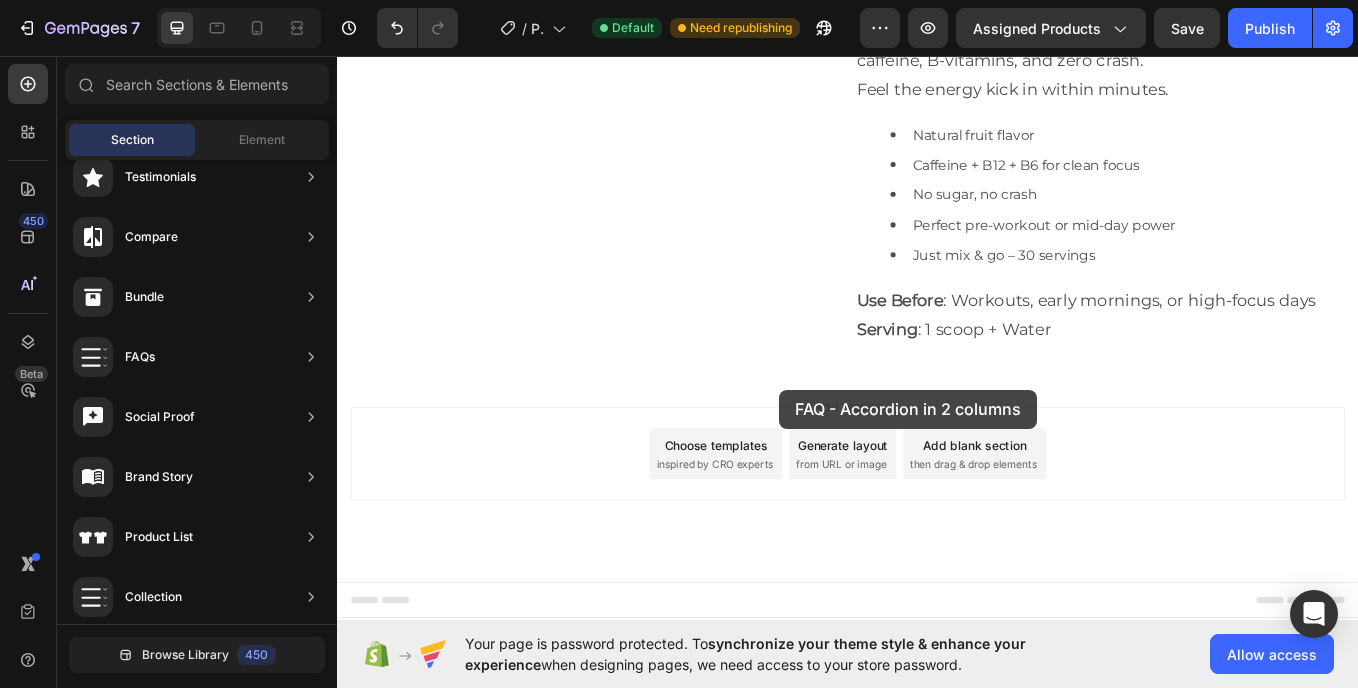 drag, startPoint x: 831, startPoint y: 519, endPoint x: 857, endPoint y: 447, distance: 76.55064 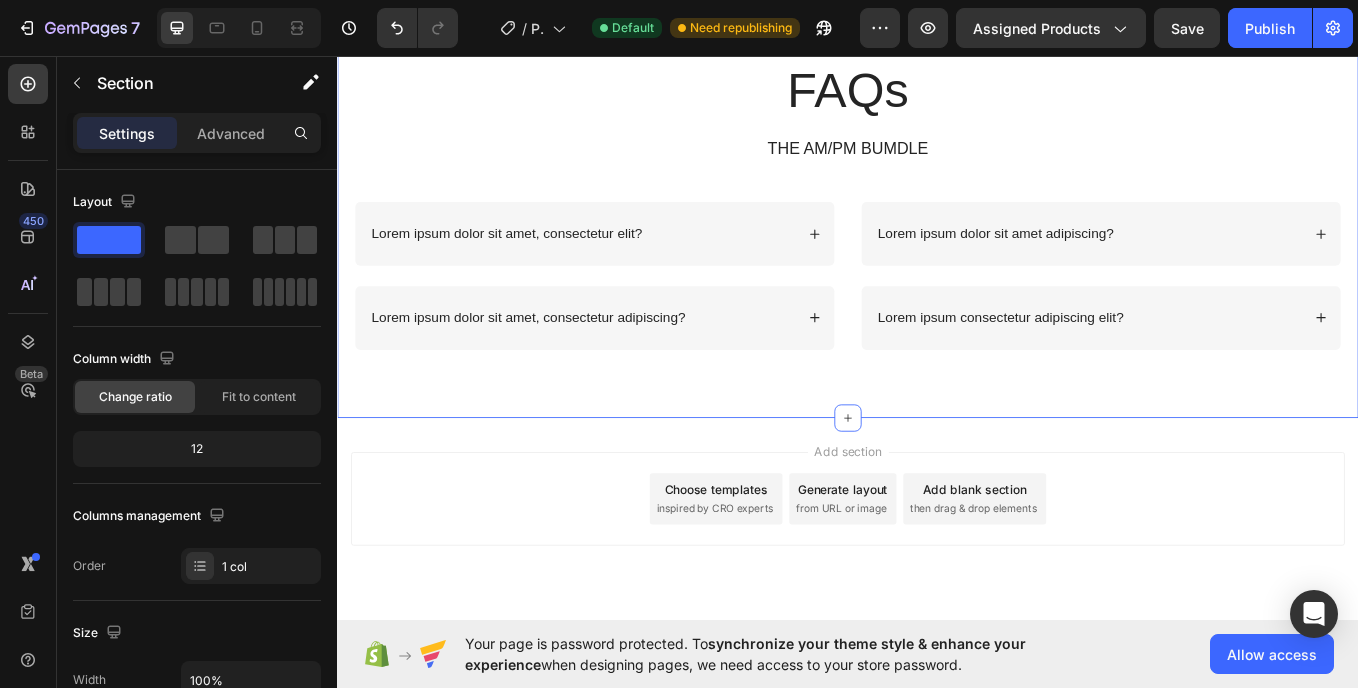 scroll, scrollTop: 3537, scrollLeft: 0, axis: vertical 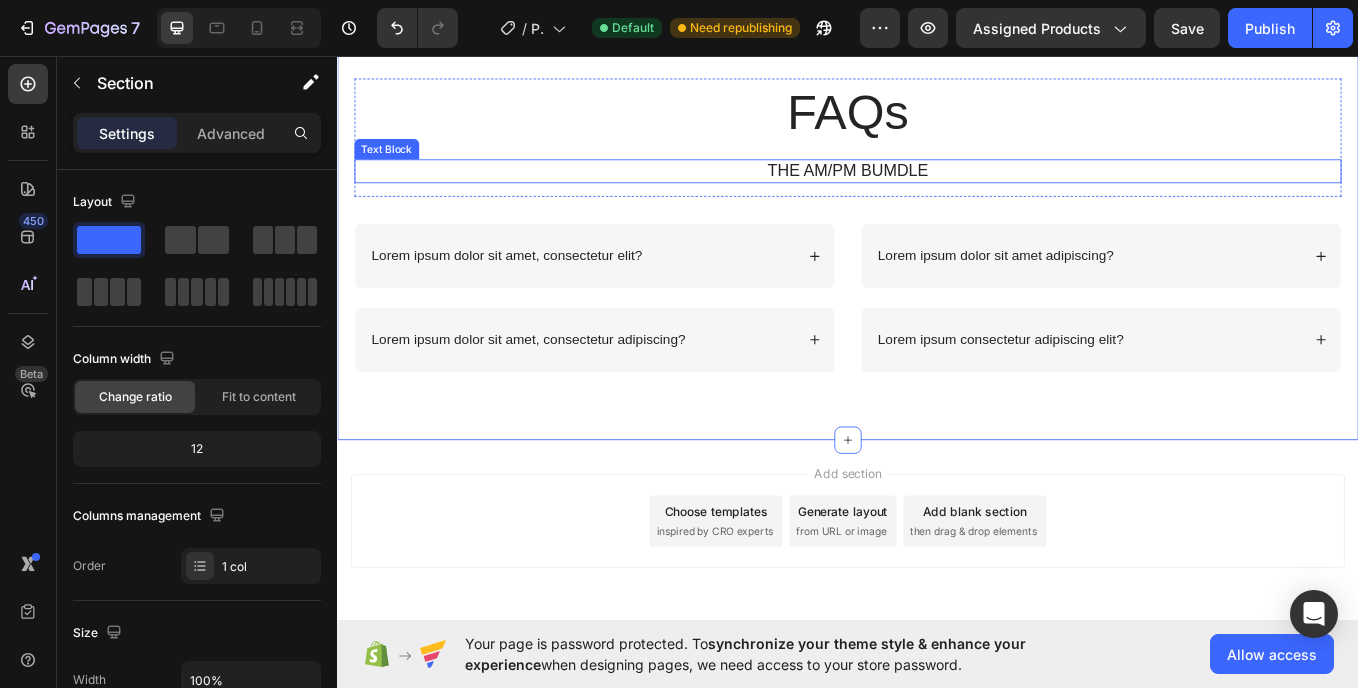 click on "THE AM/PM BUMDLE" at bounding box center (937, 191) 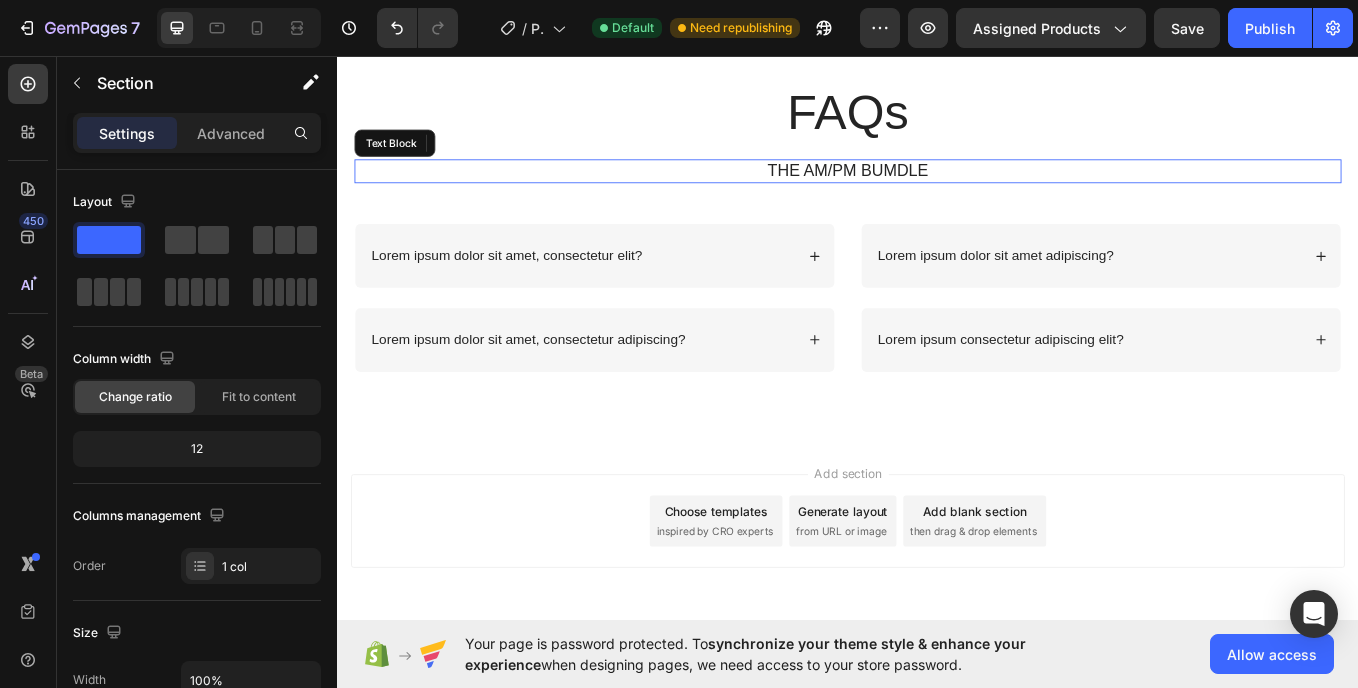 click on "THE AM/PM BUMDLE" at bounding box center [937, 191] 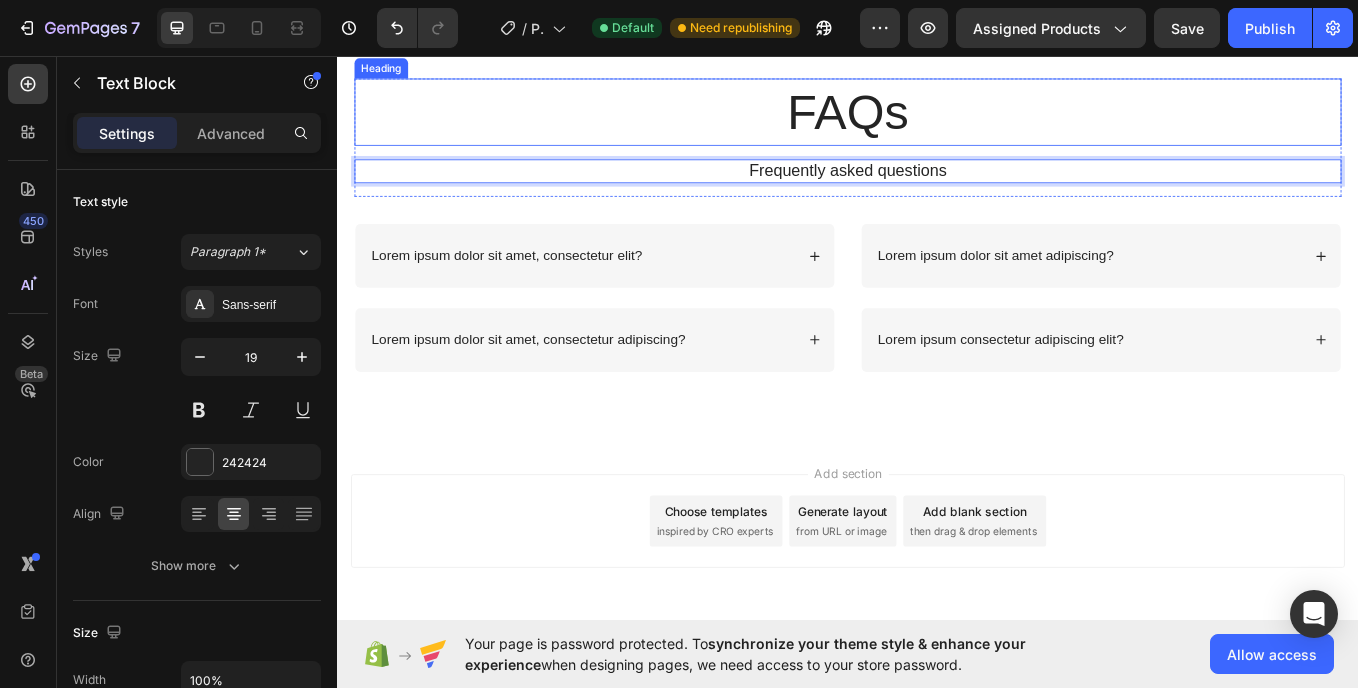 click on "FAQs" at bounding box center [937, 121] 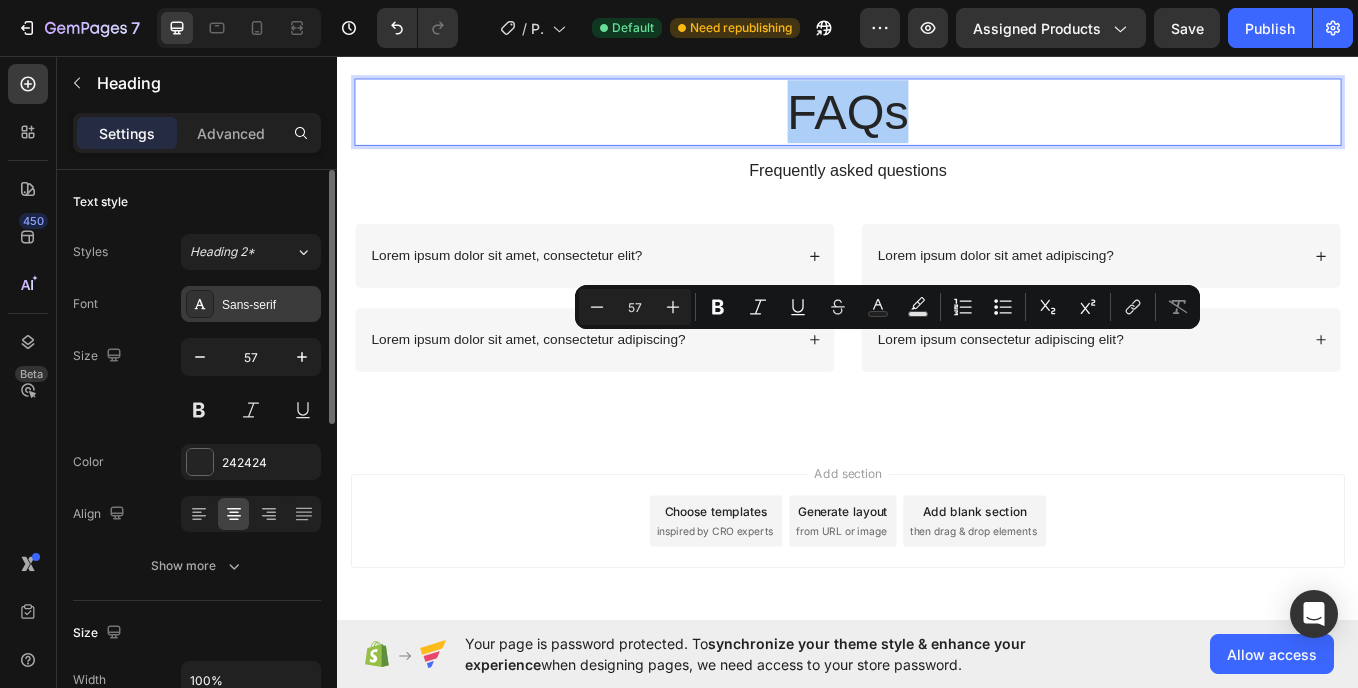 click on "Sans-serif" at bounding box center [269, 305] 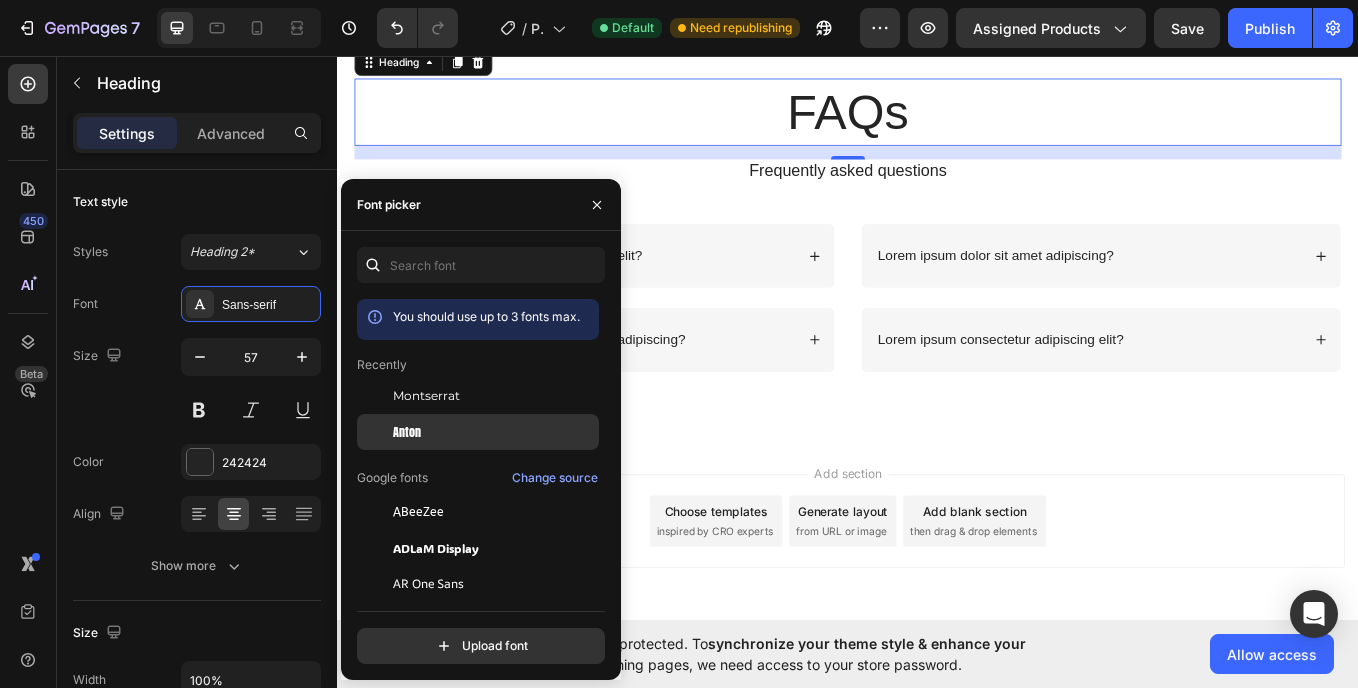 click at bounding box center (375, 432) 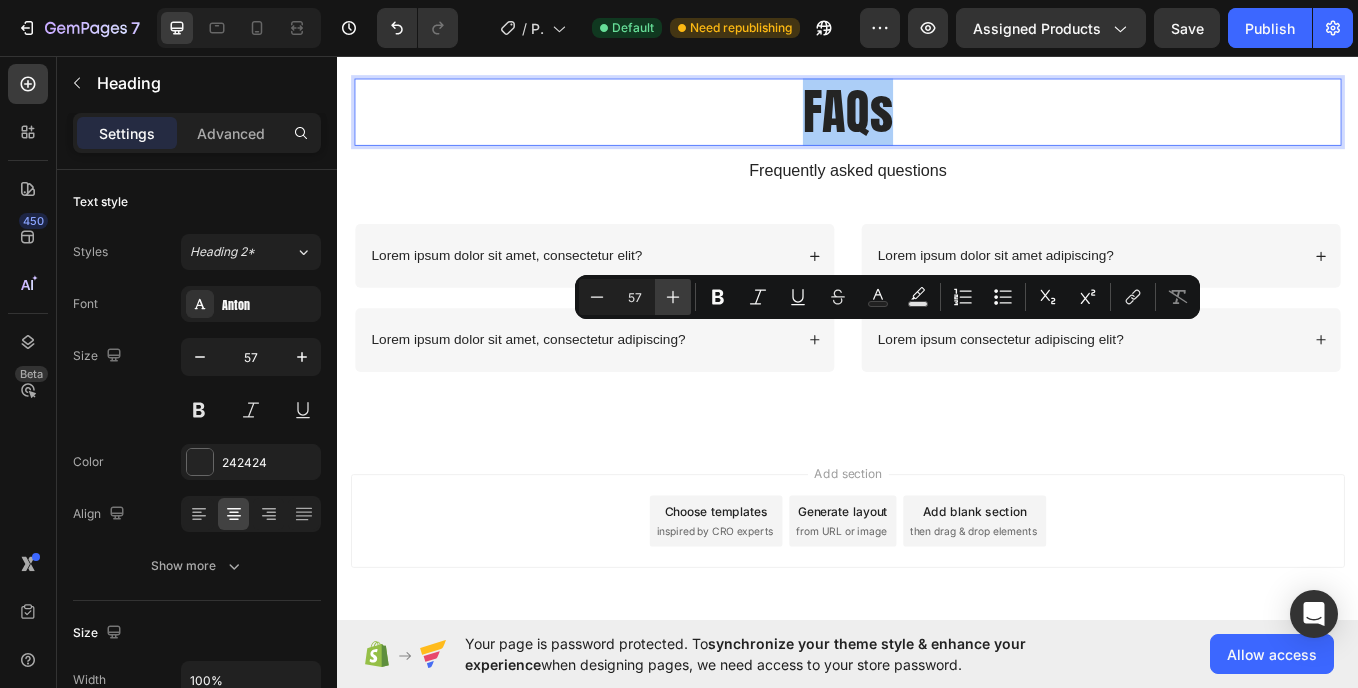 click 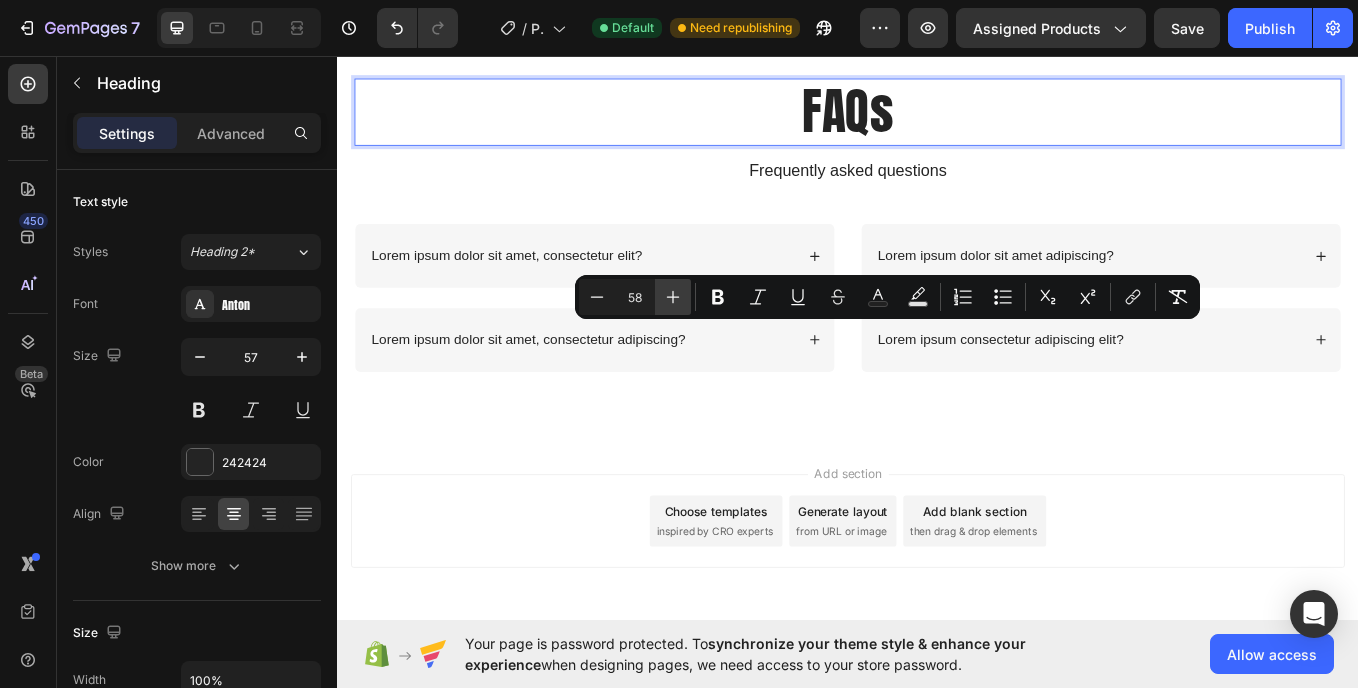click 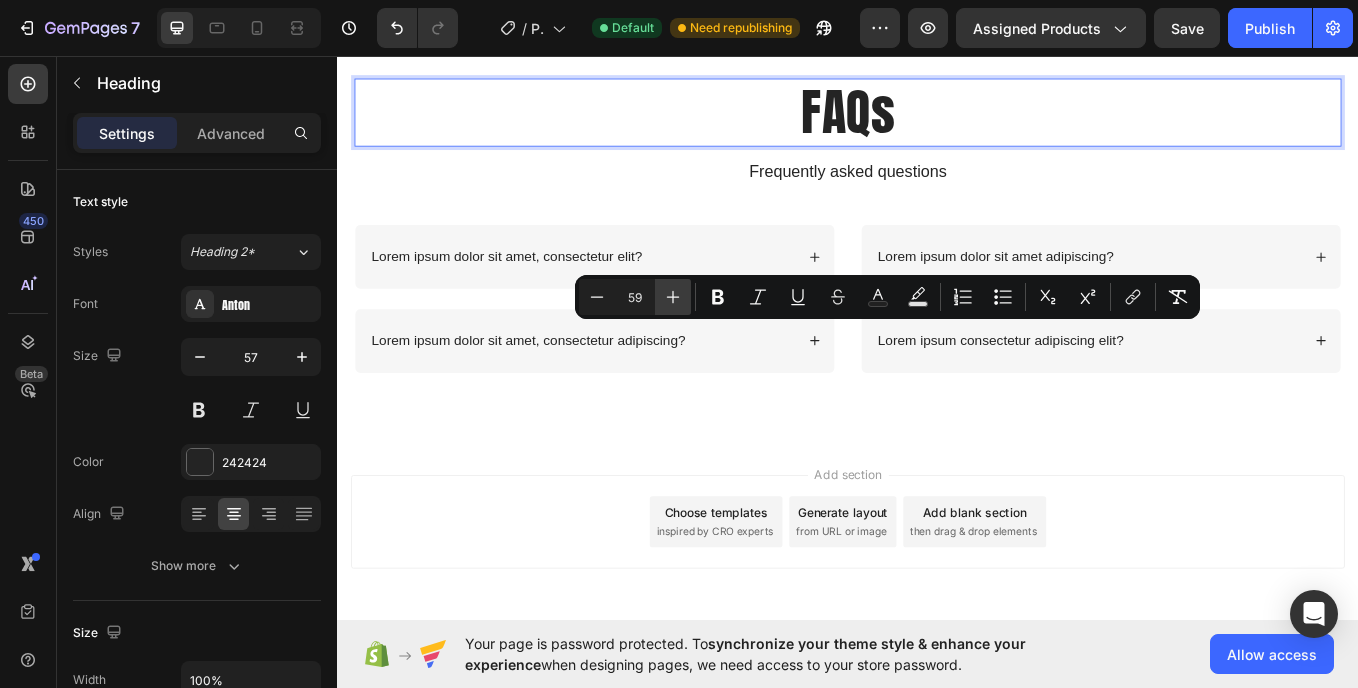 click 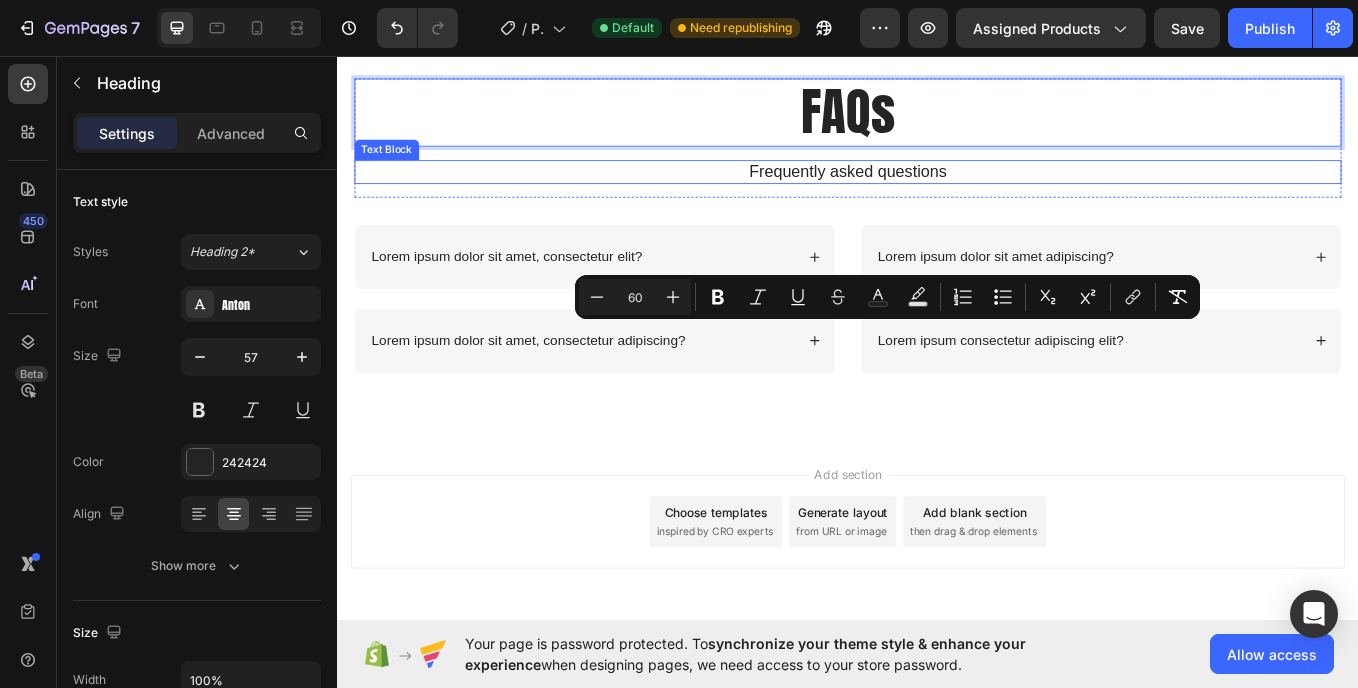 click on "Frequently asked questions" at bounding box center (937, 192) 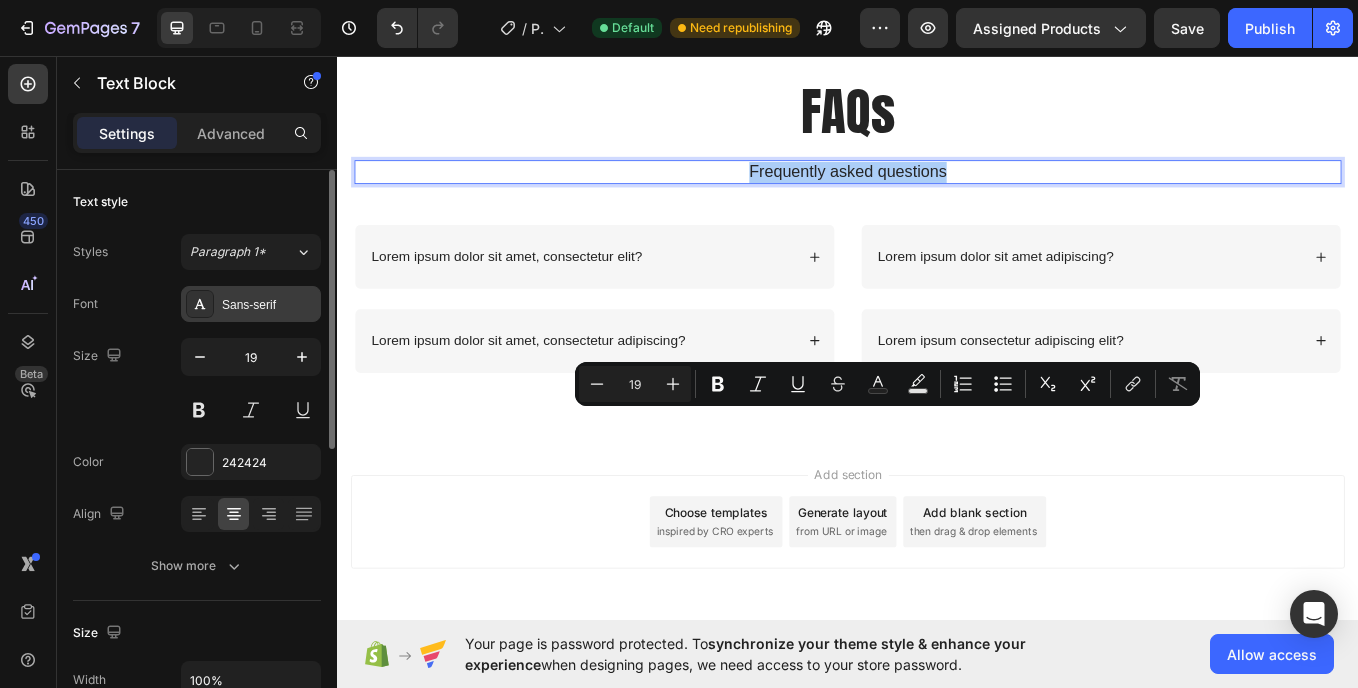click on "Sans-serif" at bounding box center [251, 304] 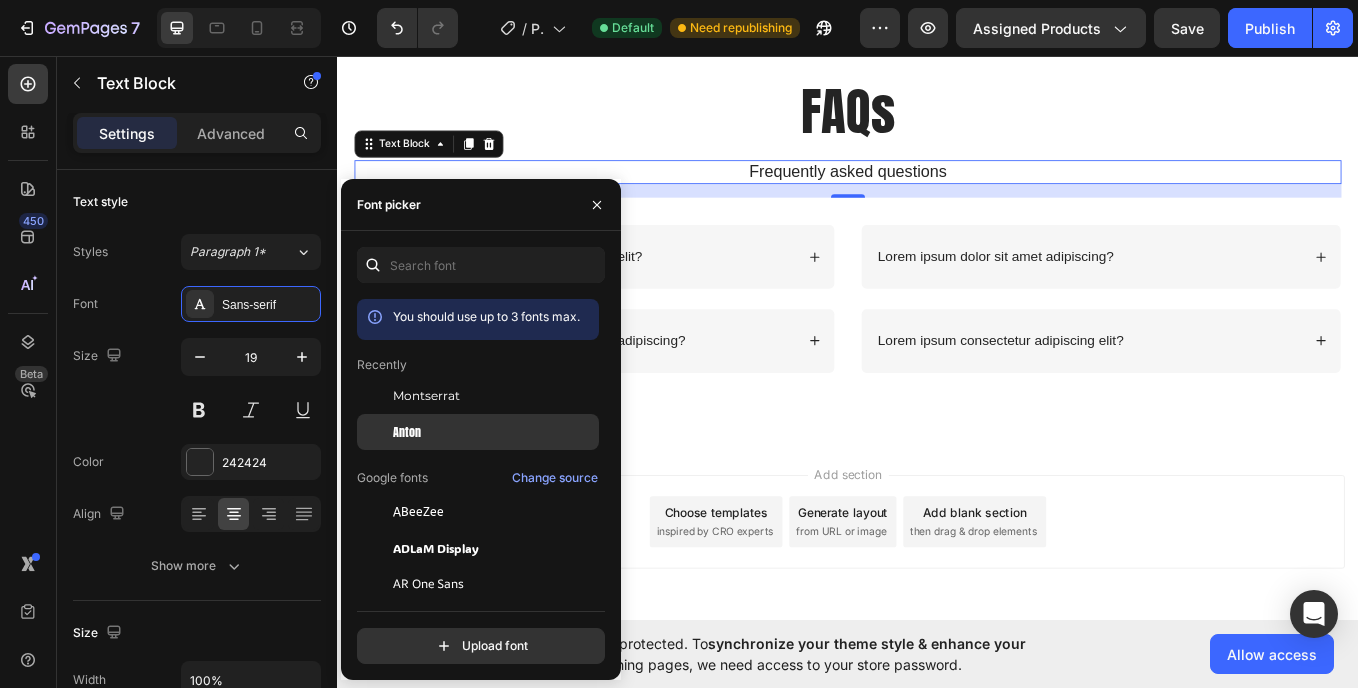 click on "Anton" at bounding box center [407, 432] 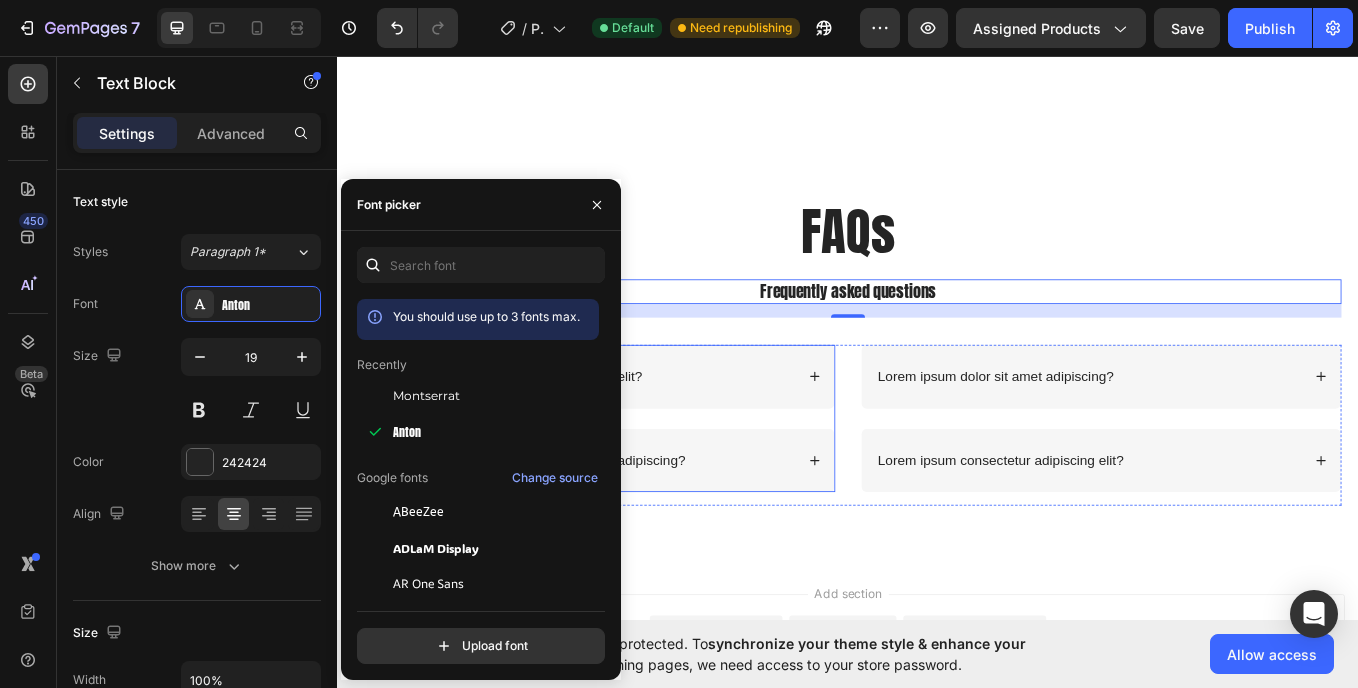 scroll, scrollTop: 3901, scrollLeft: 0, axis: vertical 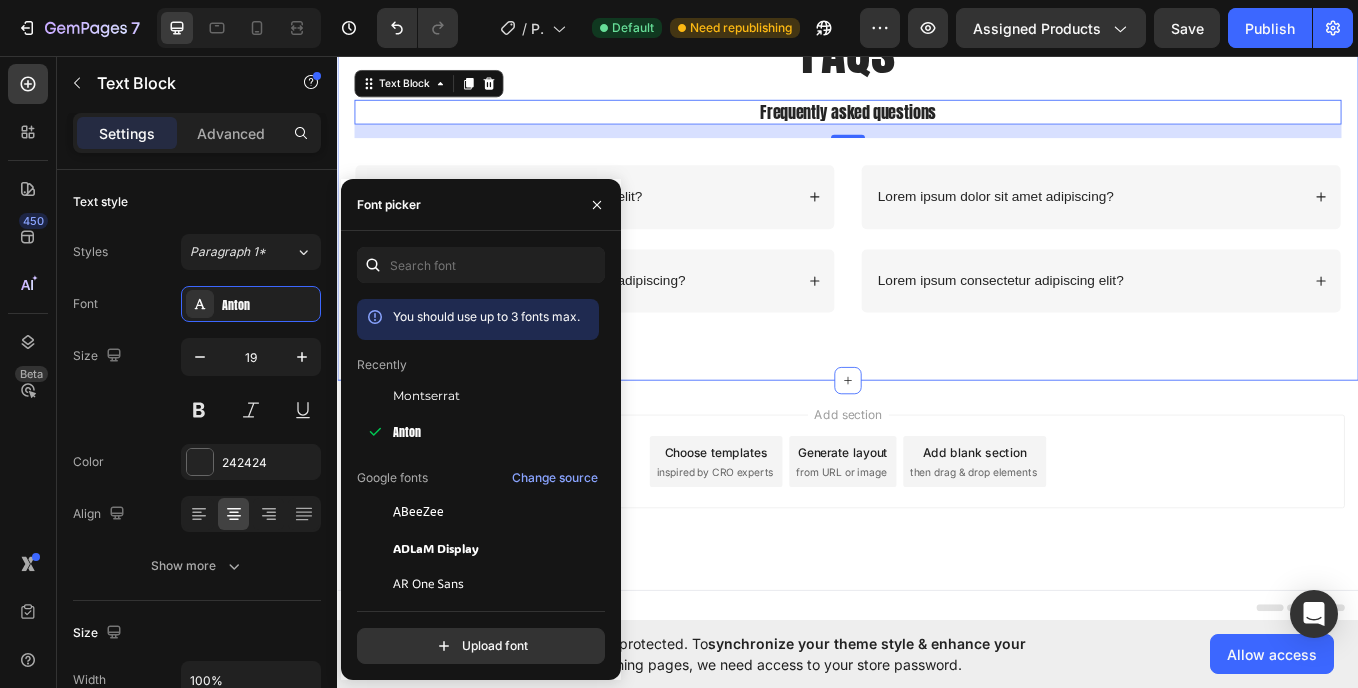 click on "⁠⁠⁠⁠⁠⁠⁠ FAQs Heading Frequently asked questions Text Block   16 Row
Lorem ipsum dolor sit amet, consectetur elit?
Lorem ipsum dolor sit amet, consectetur adipiscing? Accordion
Lorem ipsum dolor sit amet adipiscing?
Lorem ipsum consectetur adipiscing elit? Accordion Row Section 5" at bounding box center [937, 184] 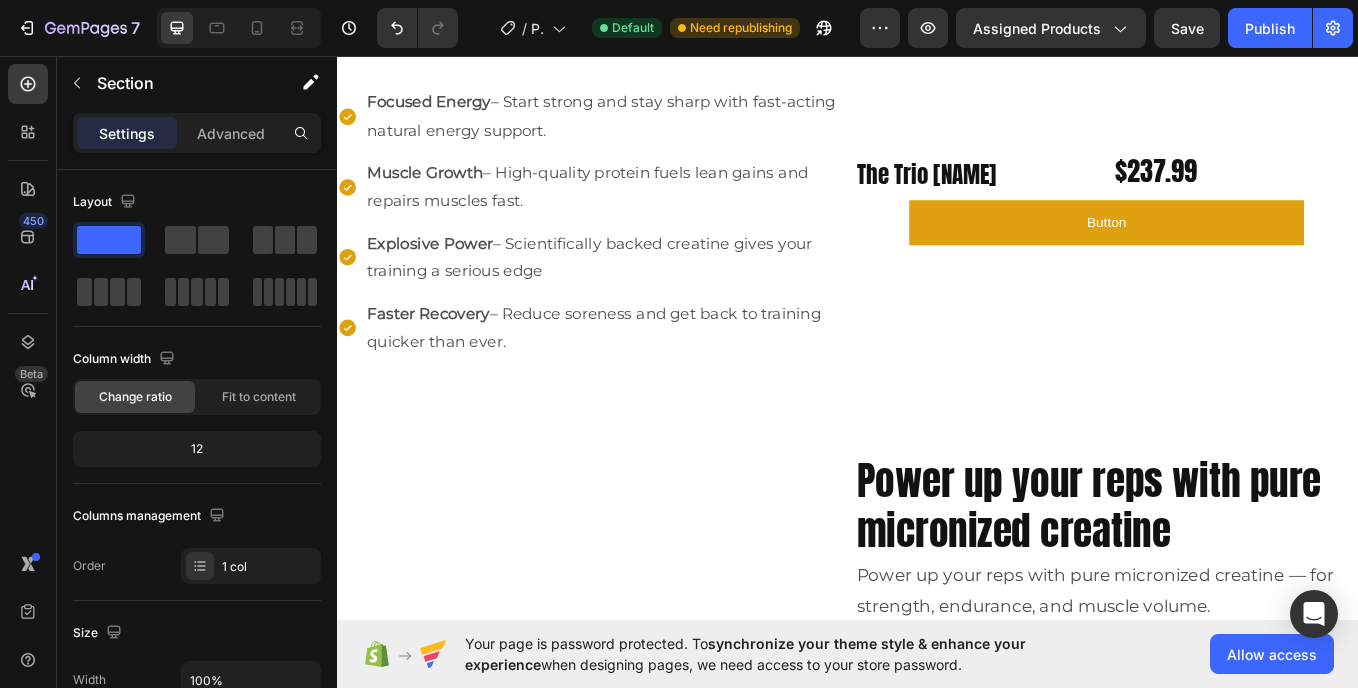 scroll, scrollTop: 1443, scrollLeft: 0, axis: vertical 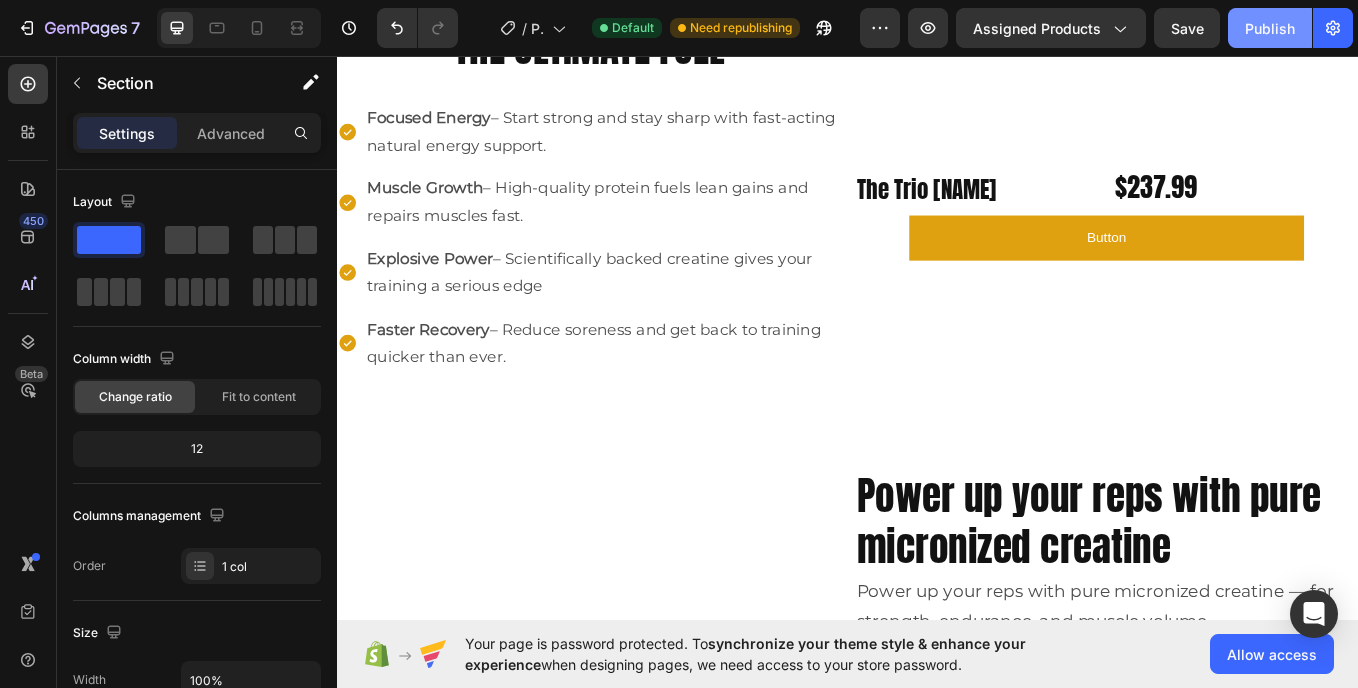 click on "Publish" at bounding box center (1270, 28) 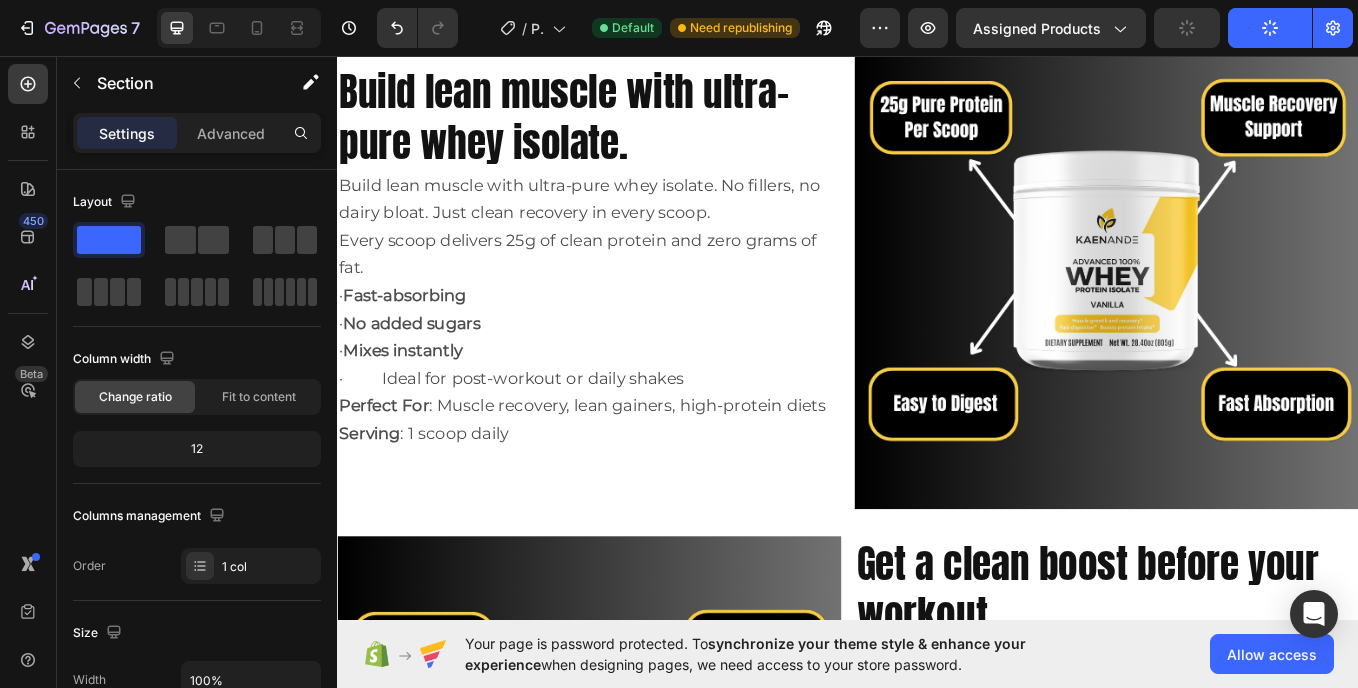 scroll, scrollTop: 2516, scrollLeft: 0, axis: vertical 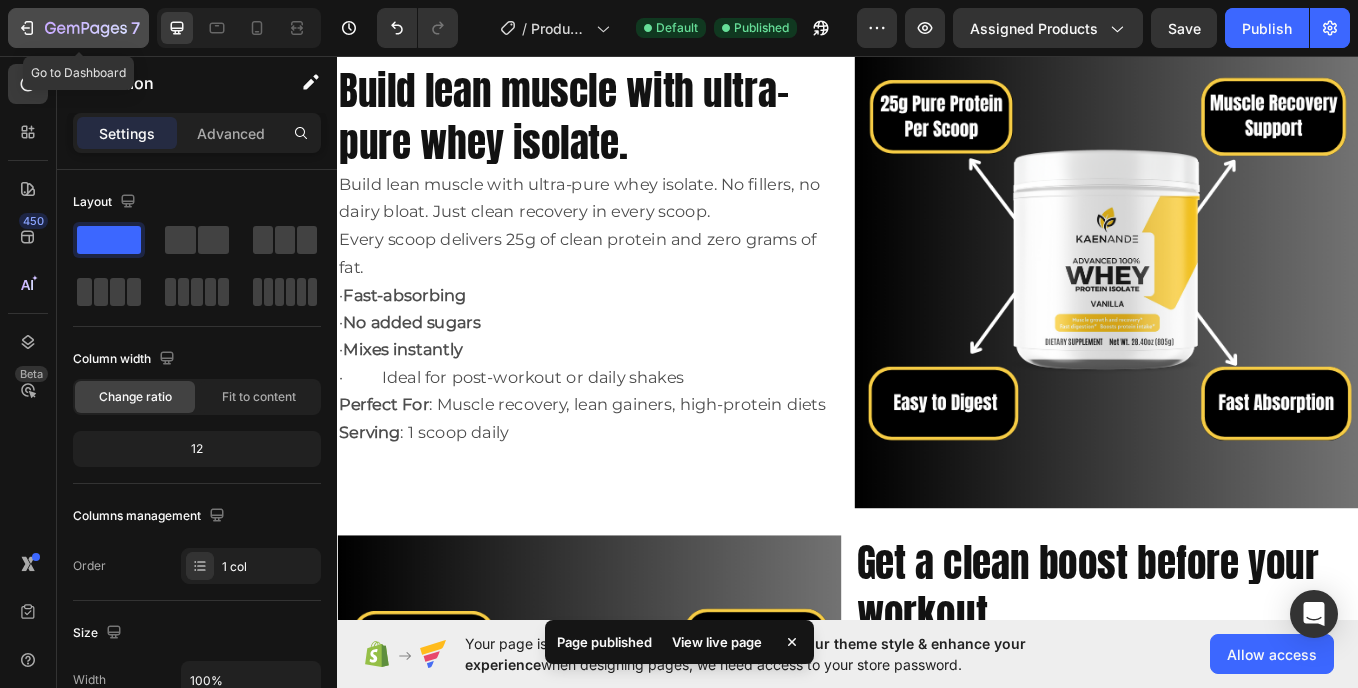 click 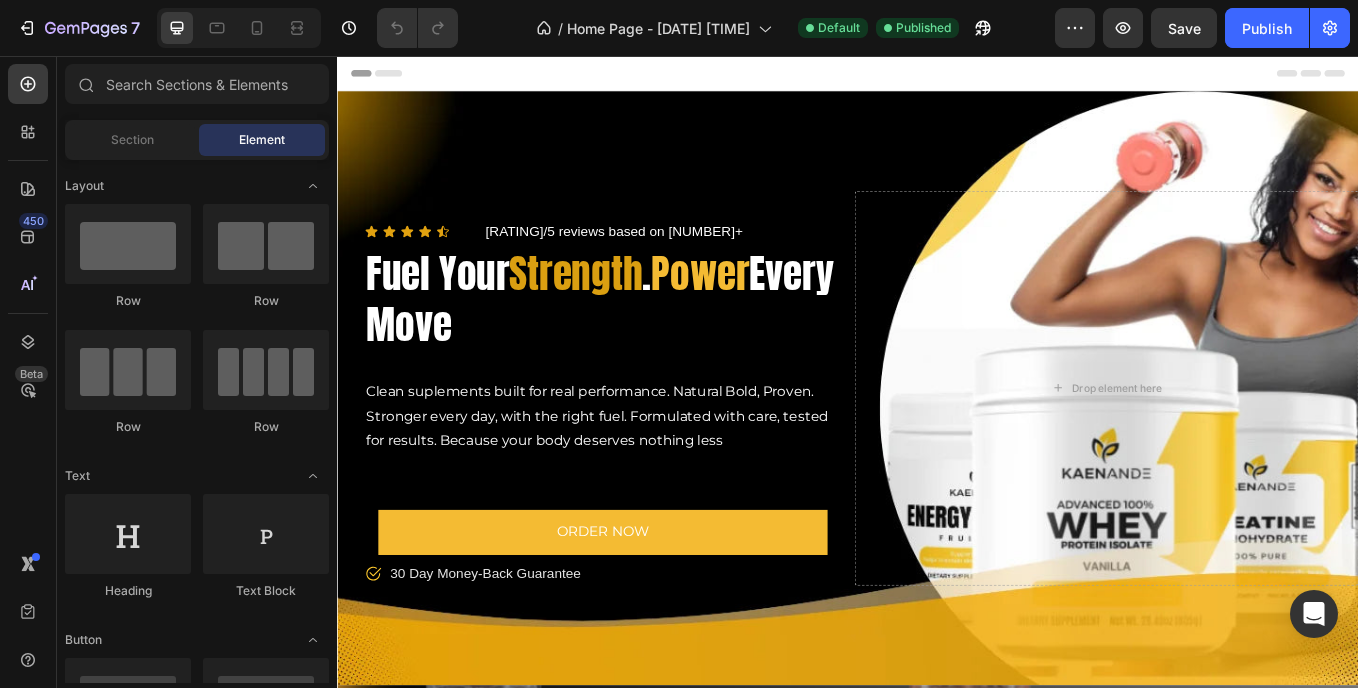 scroll, scrollTop: 0, scrollLeft: 0, axis: both 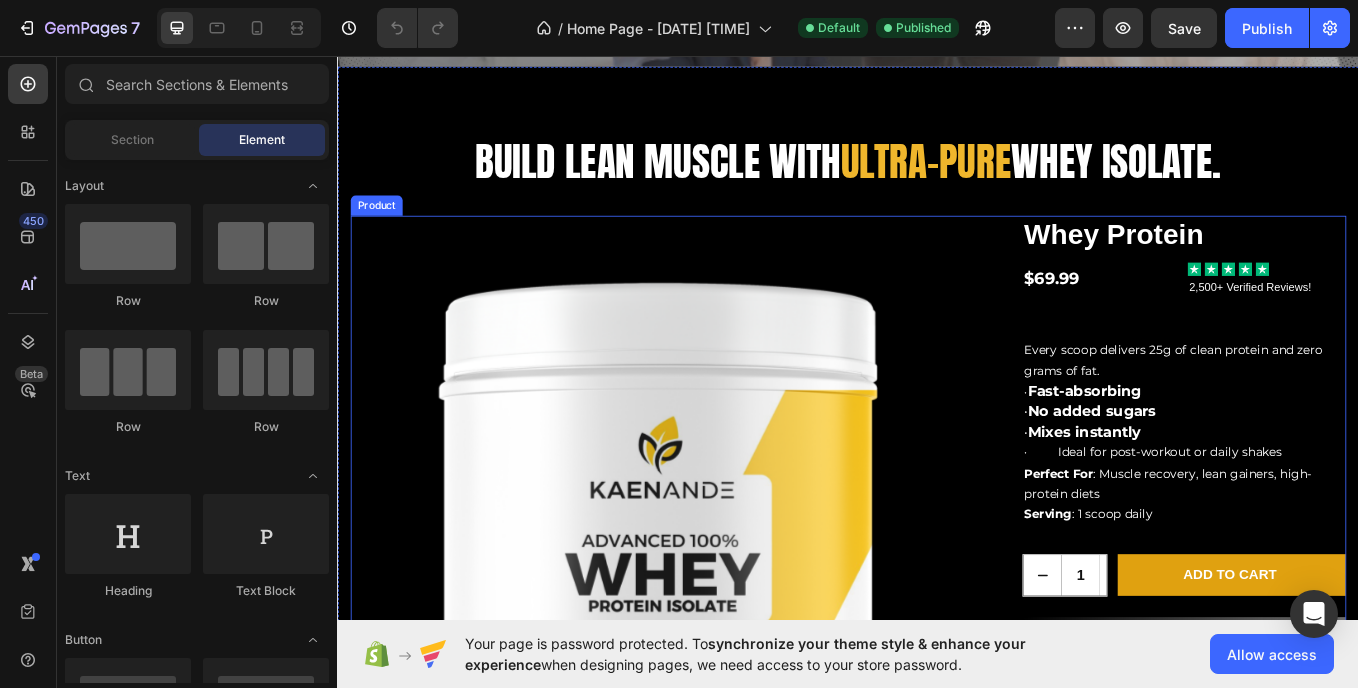 click on "Product Images Whey Protein Product Title $69.99 Product Price Product Price
Icon
Icon
Icon
Icon
Icon Icon List 2,500+ Verified Reviews! Text Block Row Every scoop delivers 25g of clean protein and zero grams of fat. ·          Fast-absorbing ·          No added sugars ·          Mixes instantly ·         Ideal for post-workout or daily shakes Perfect For : Muscle recovery, lean gainers, high-protein diets Serving : 1 scoop daily Text Block
1
Product Quantity Row Add to cart Add to Cart Row
Icon Lorem ipsum Text Block Row
Icon Lorem ipsum Text Block Row Row
Icon Lorem ipsum Text Block Row
Icon Lorem ipsum Text Block Row Row Row Image Product" at bounding box center [937, 689] 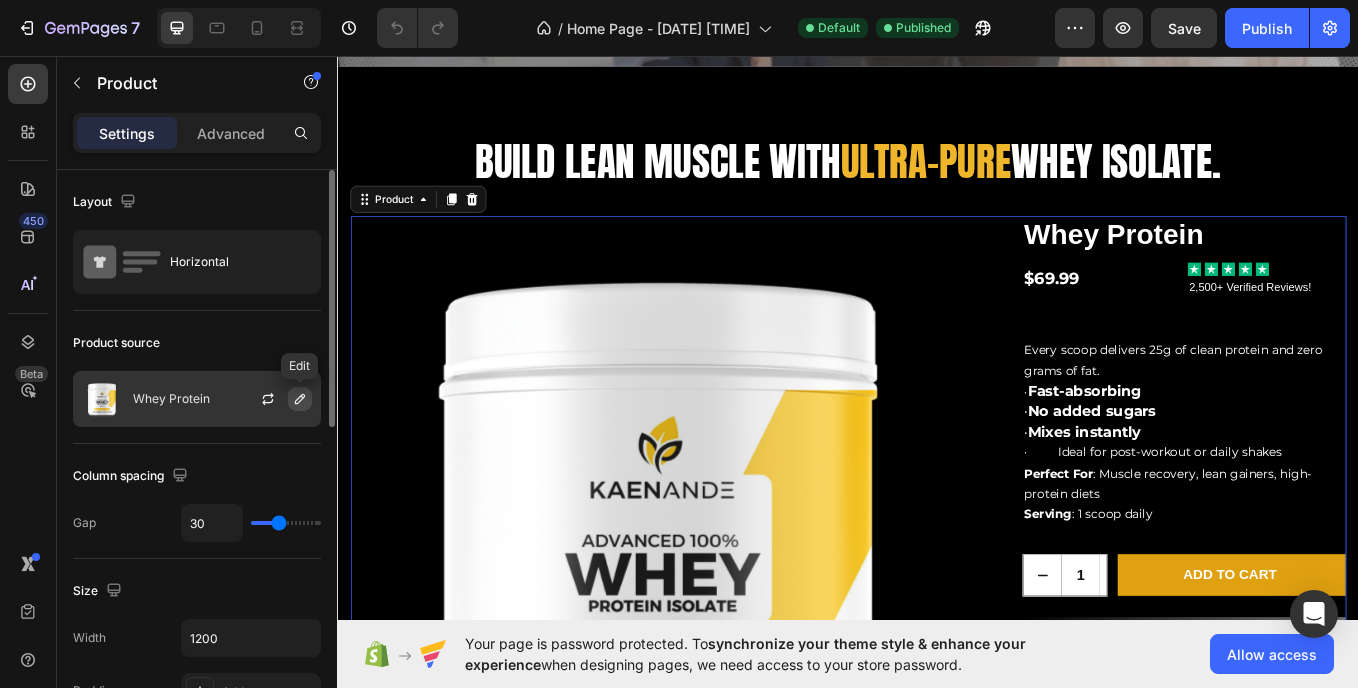 click 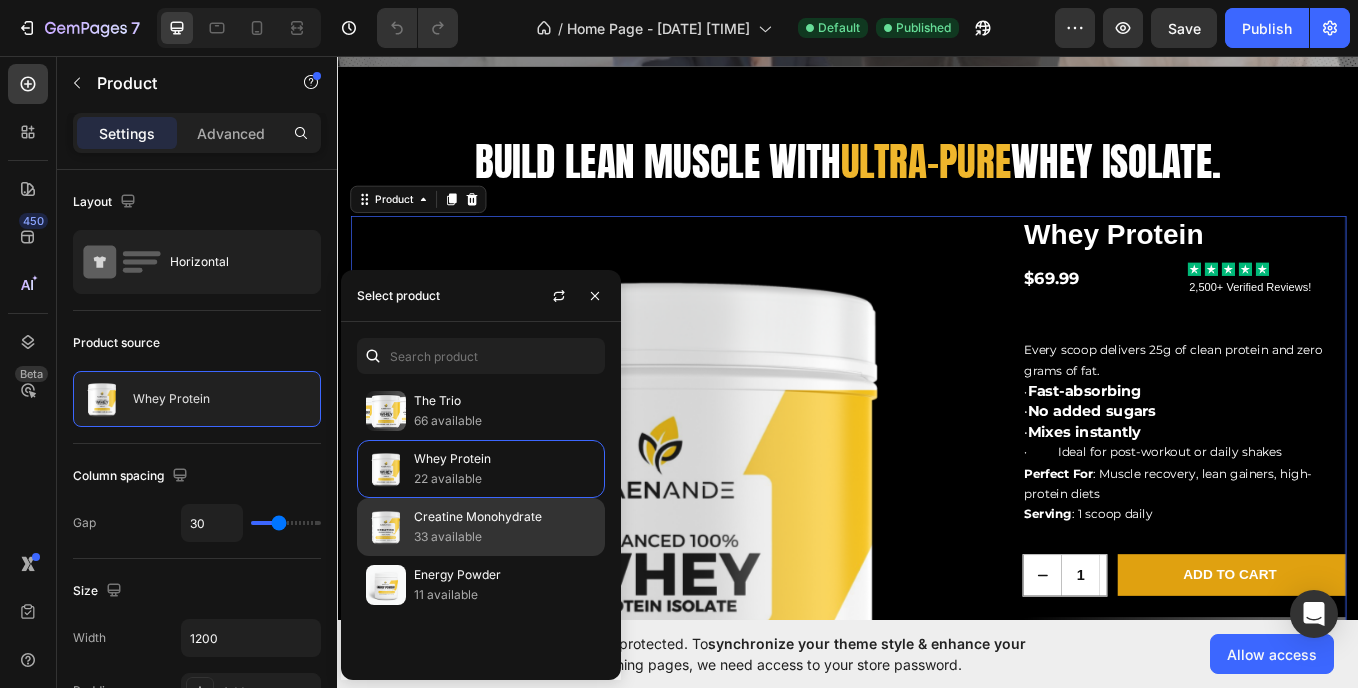 click on "33 available" at bounding box center [505, 537] 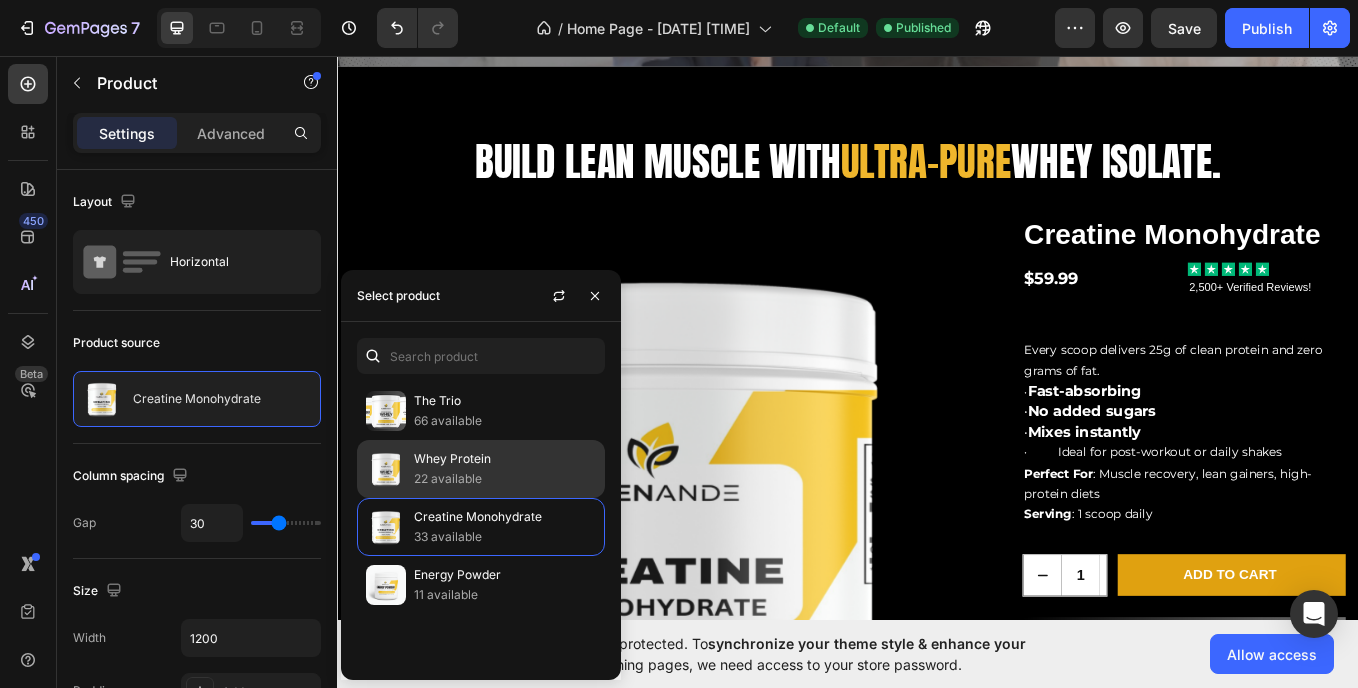 click on "Whey Protein" at bounding box center [505, 459] 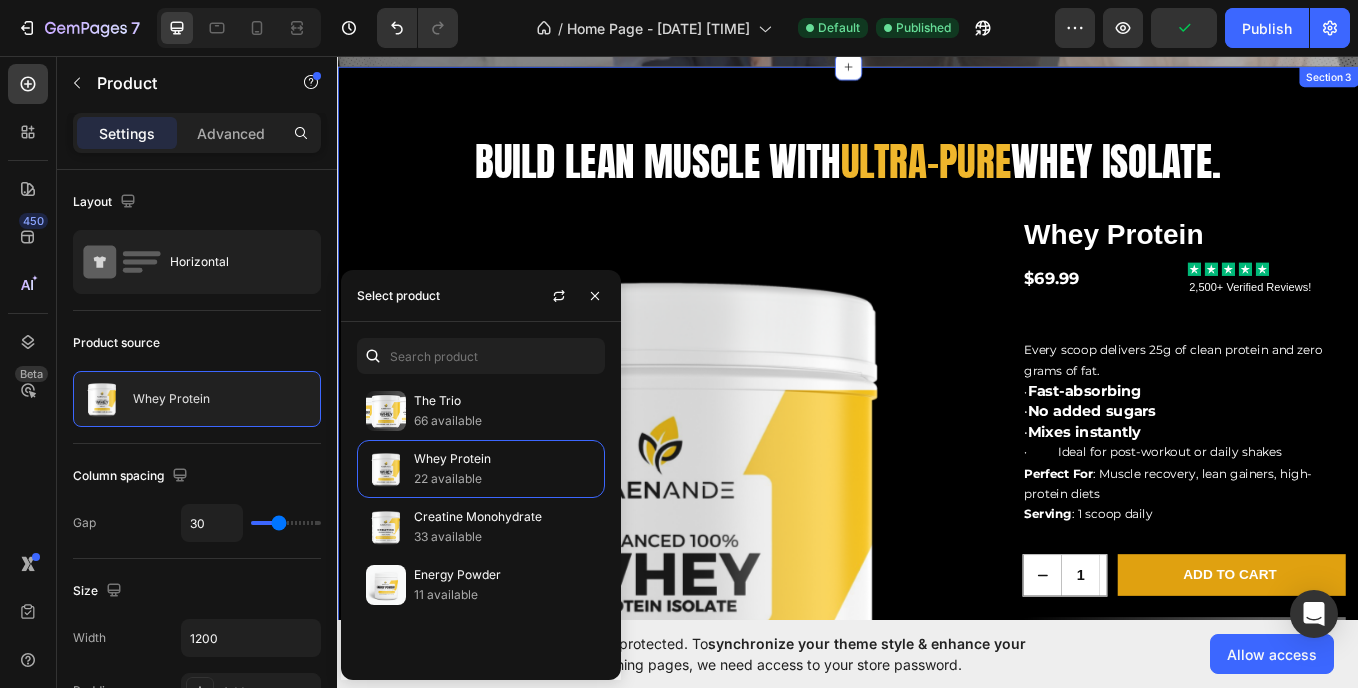 scroll, scrollTop: 1178, scrollLeft: 0, axis: vertical 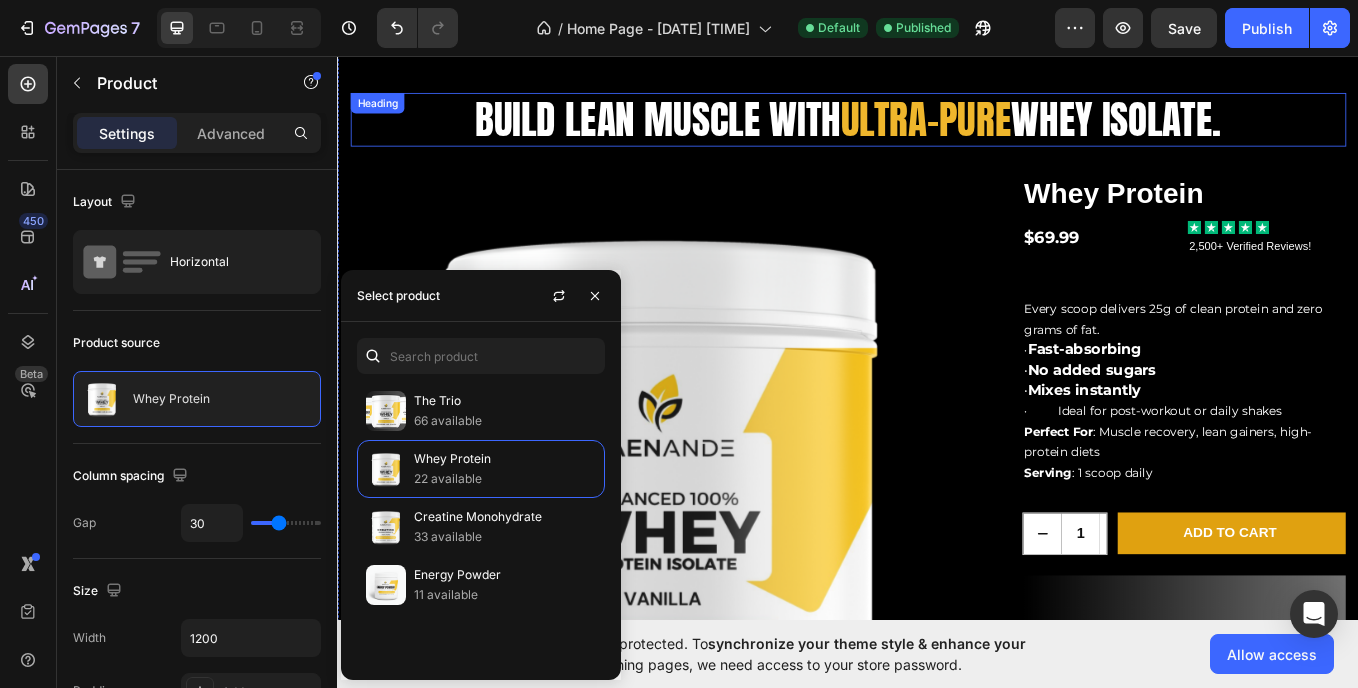 click on "Build lean muscle with  ultra-pure  whey isolate." at bounding box center [937, 131] 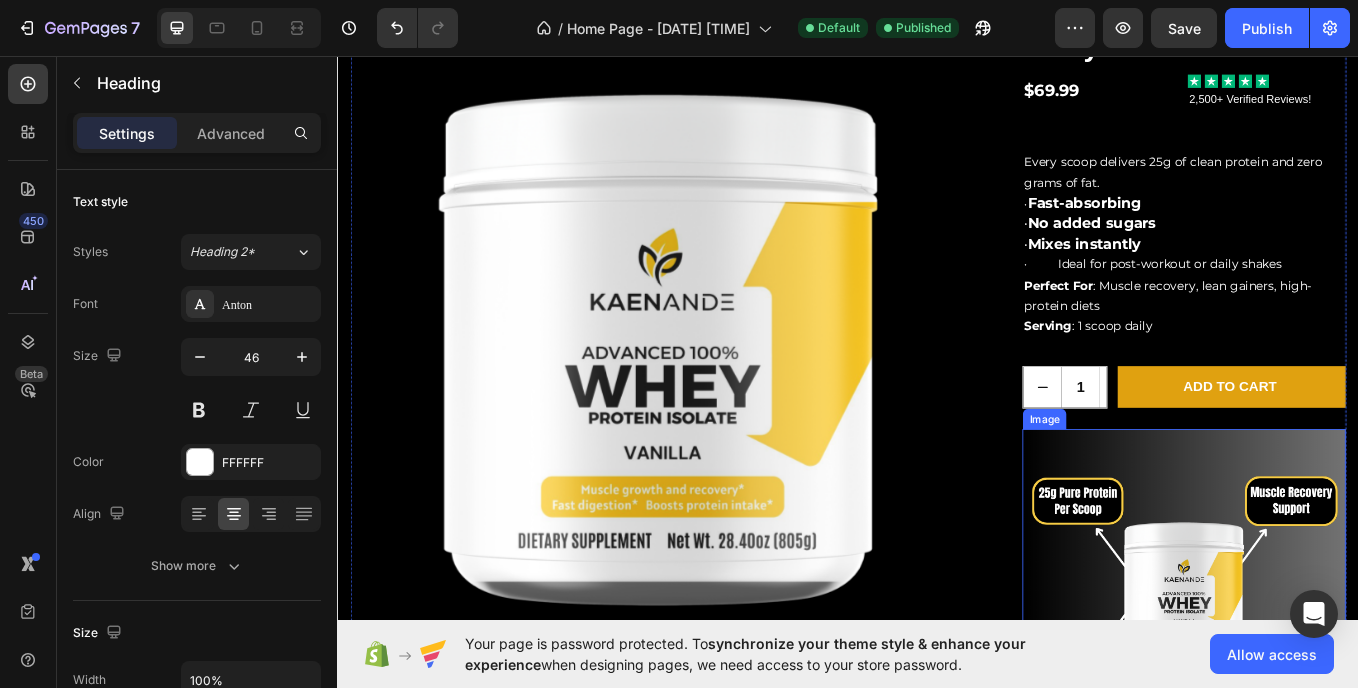 scroll, scrollTop: 1340, scrollLeft: 0, axis: vertical 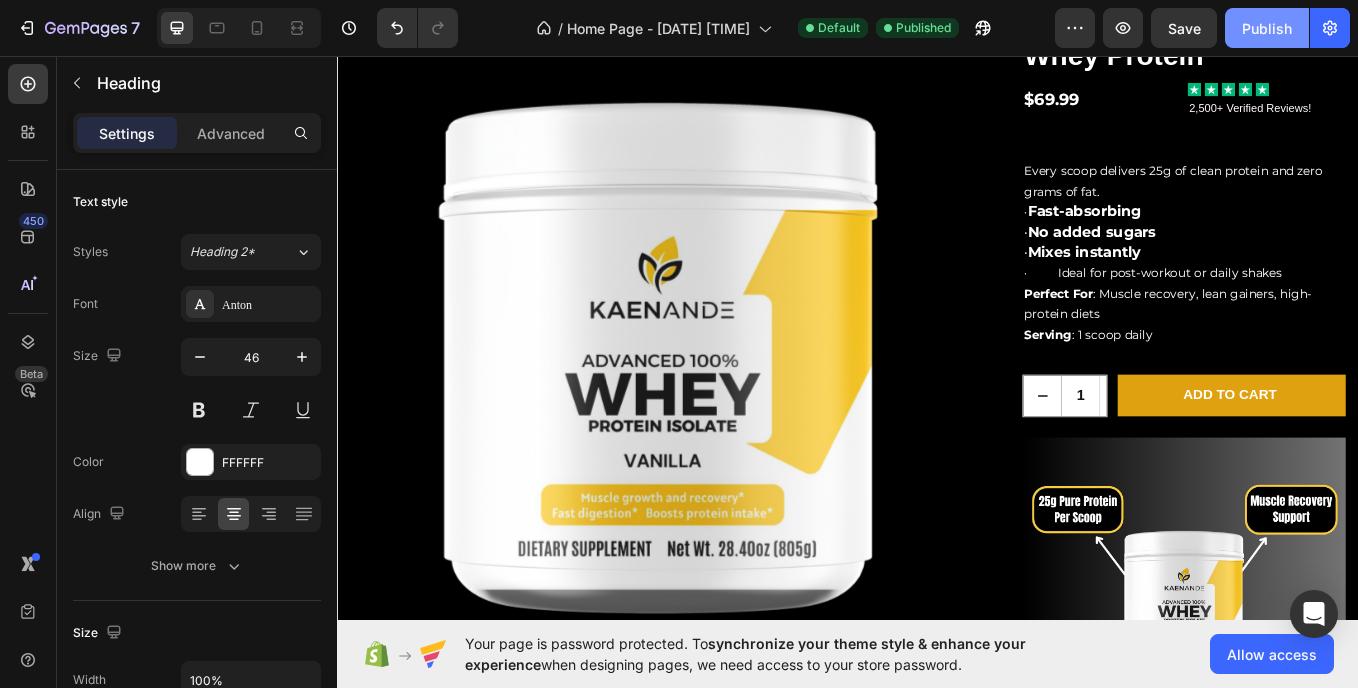 click on "Publish" 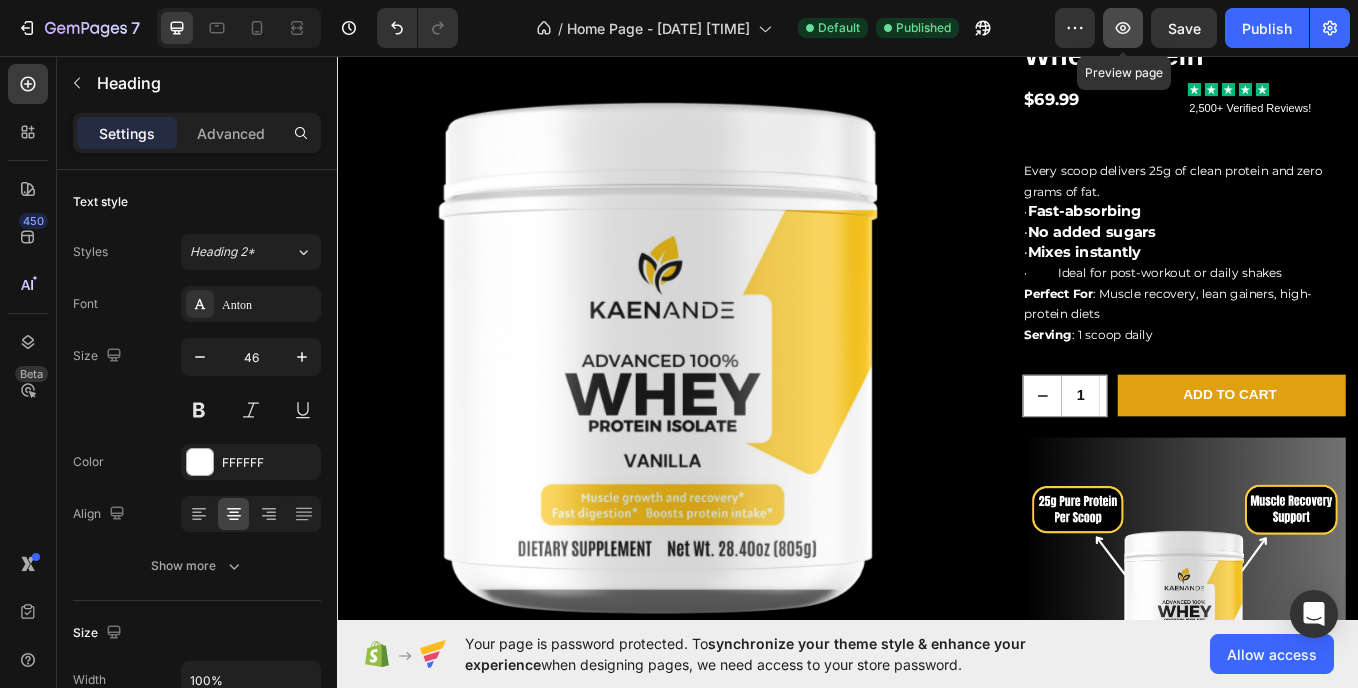 click 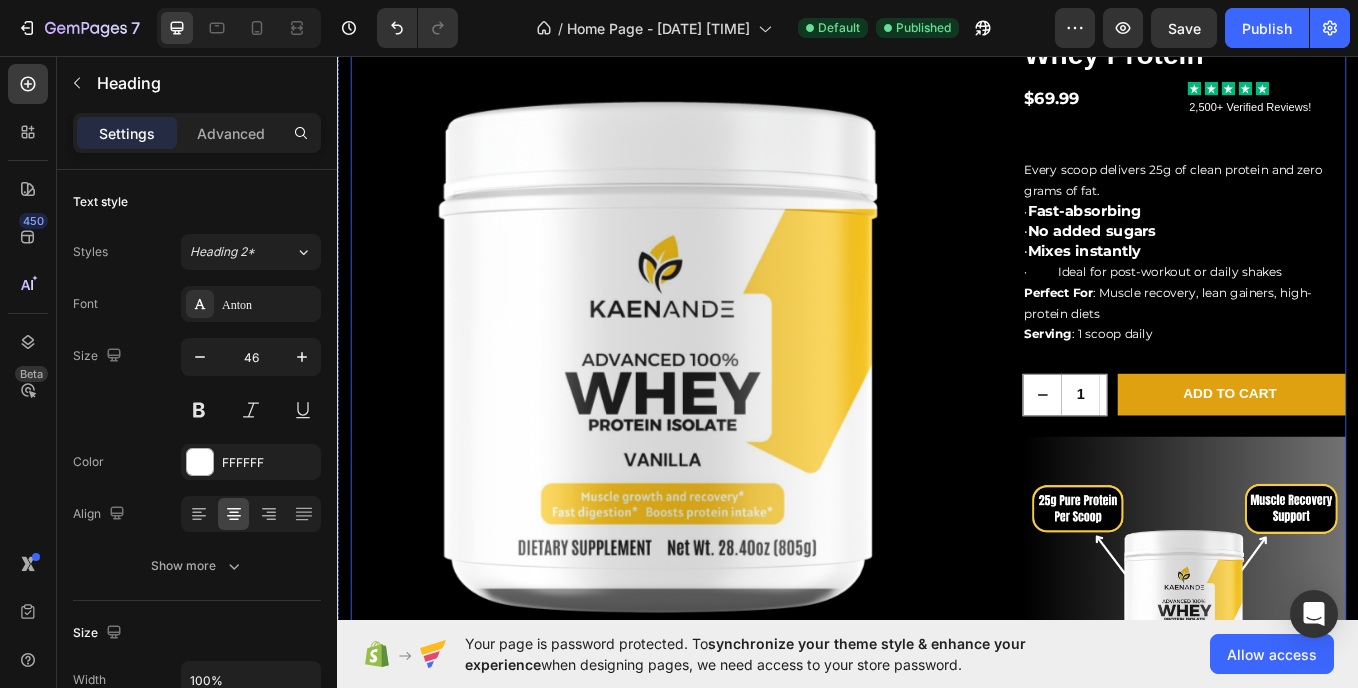 scroll, scrollTop: 1304, scrollLeft: 0, axis: vertical 